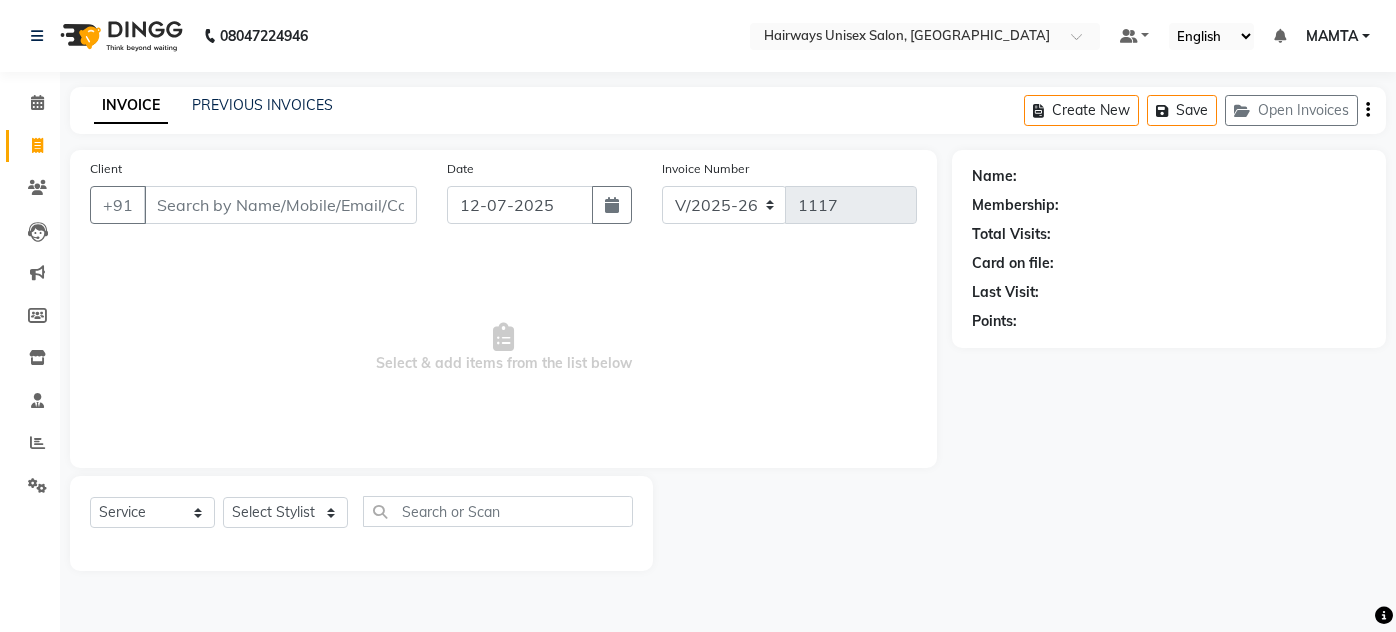 select on "8320" 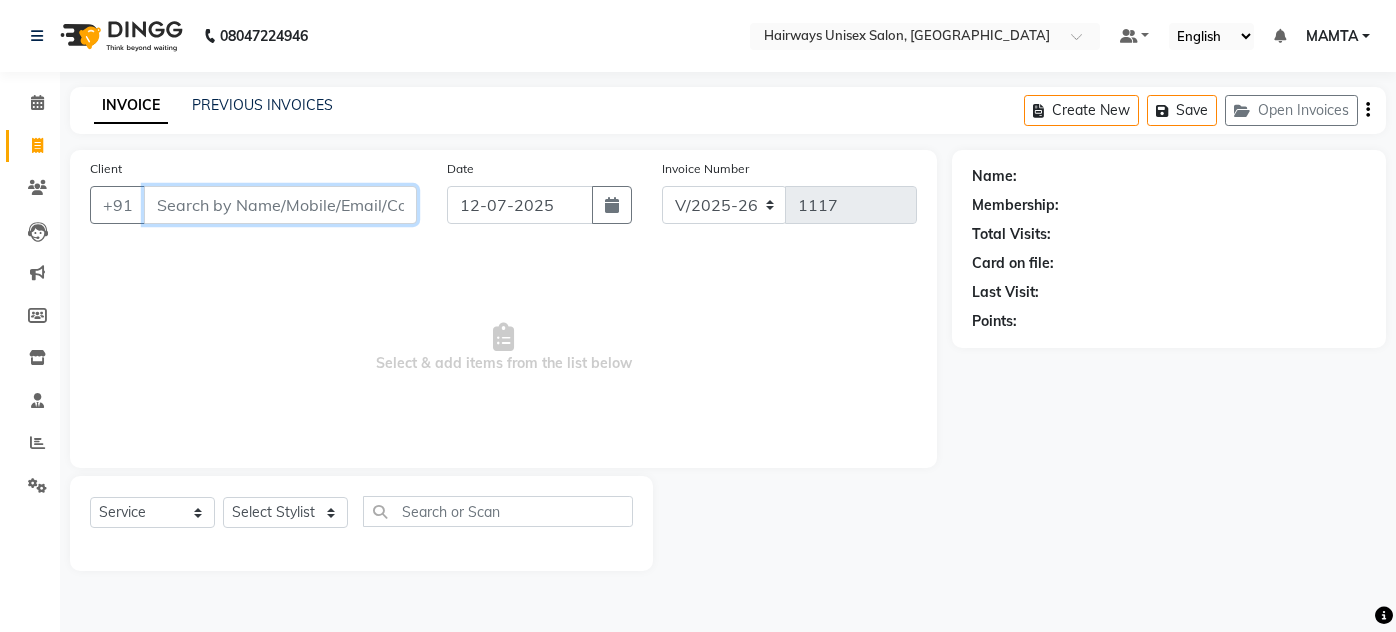 scroll, scrollTop: 0, scrollLeft: 0, axis: both 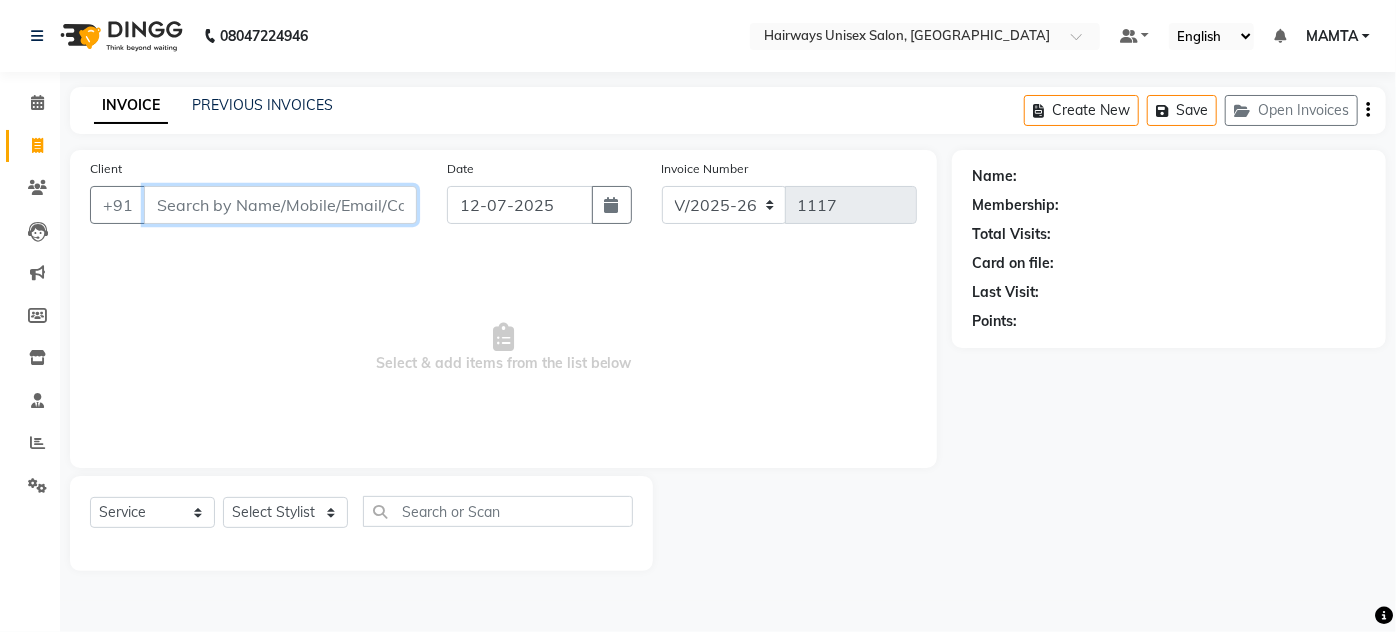 click on "Client" at bounding box center (280, 205) 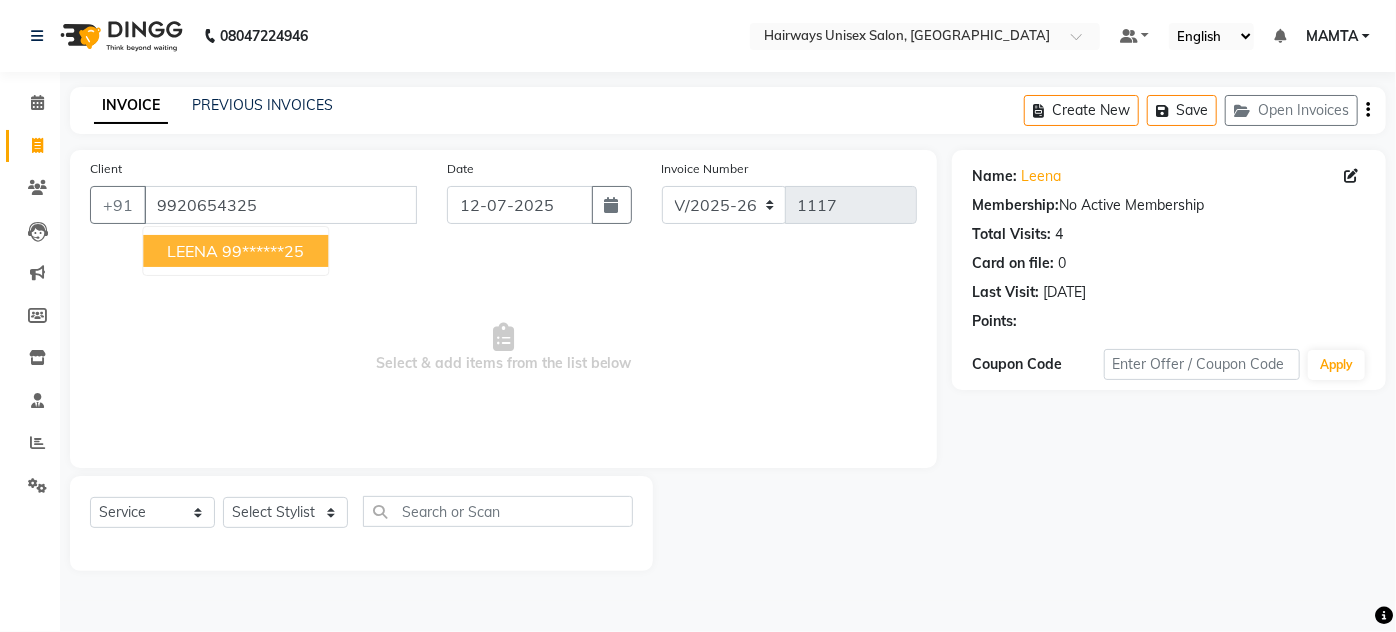 click on "LEENA  99******25" at bounding box center [235, 251] 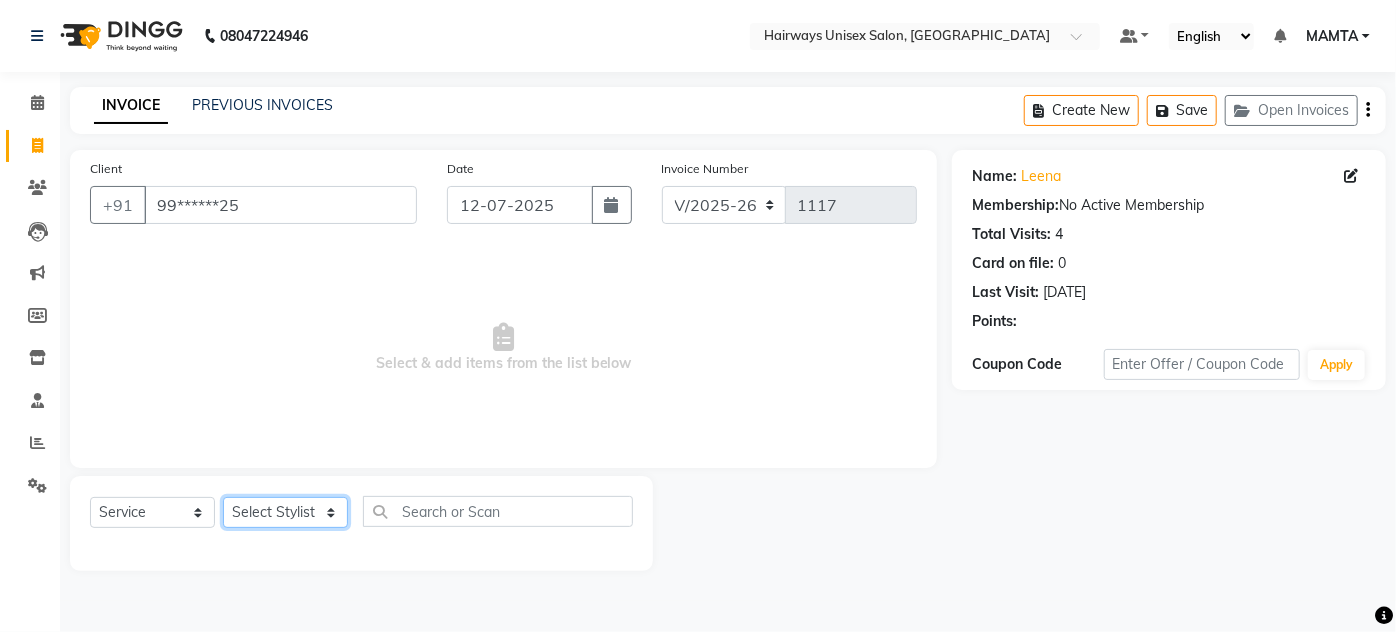 click on "Select Stylist [PERSON_NAME] [PERSON_NAME] [PERSON_NAME] MAMTA POOJA [PERSON_NAME][DATE] [PERSON_NAME] [PERSON_NAME] [PERSON_NAME]" 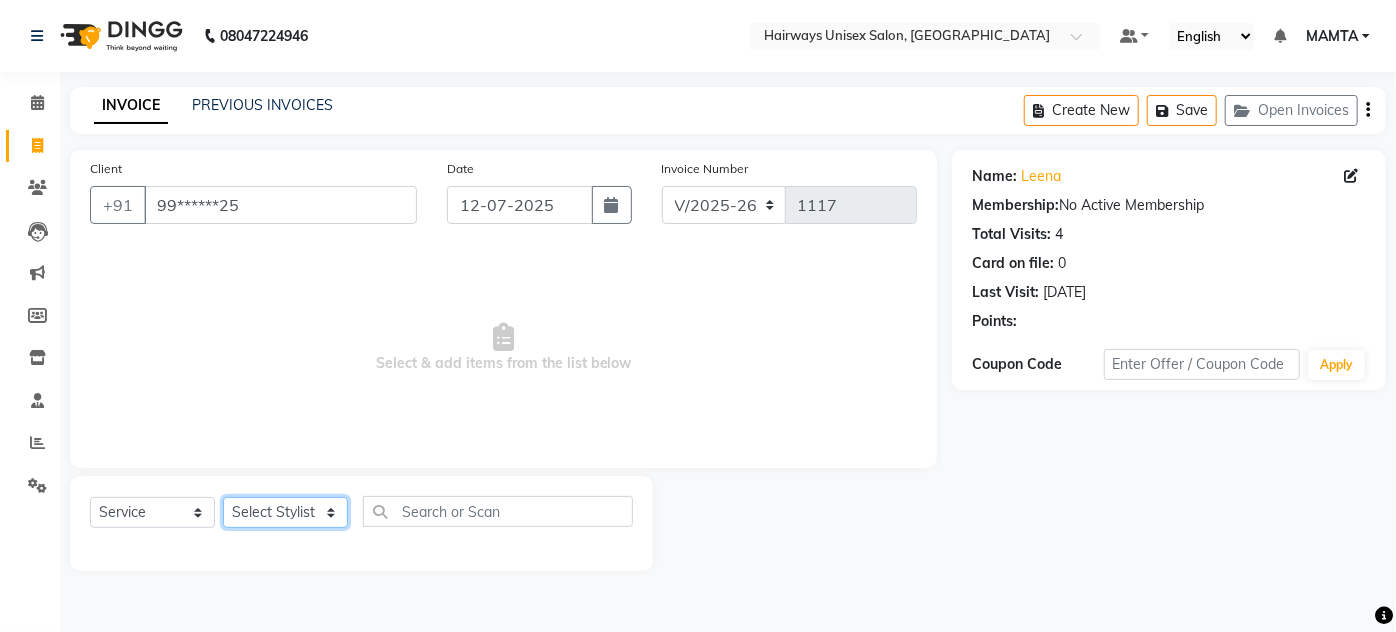 select on "80504" 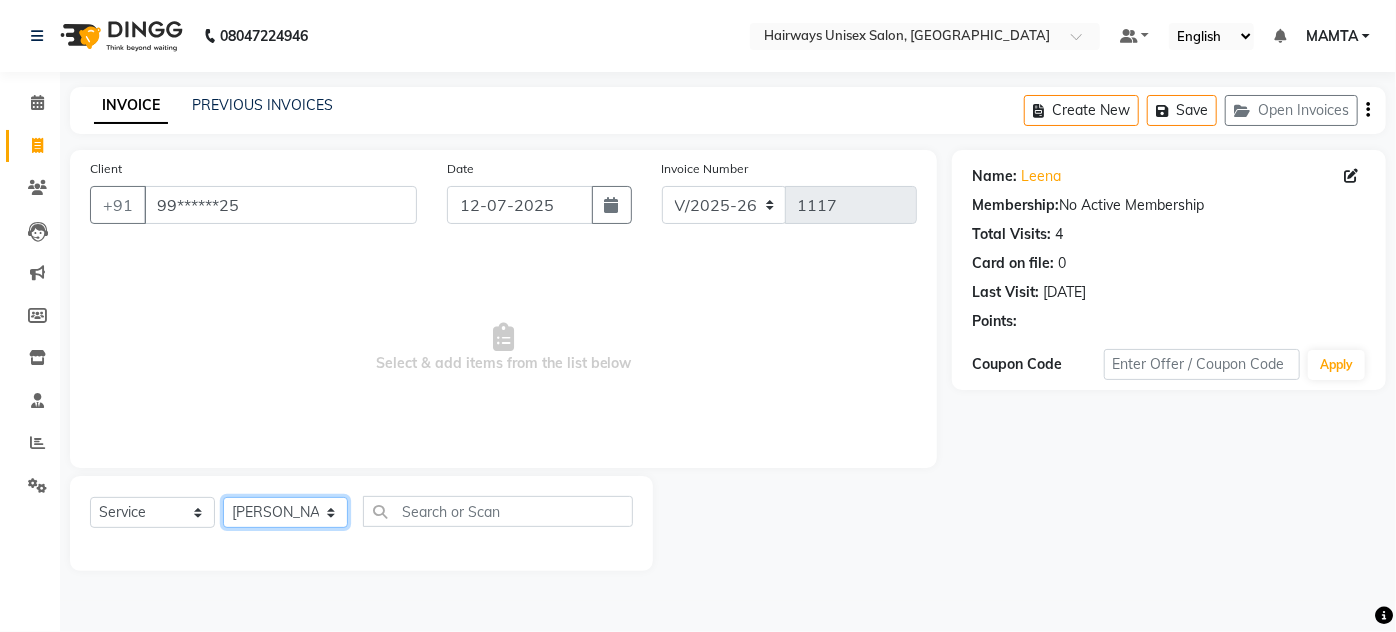 click on "Select Stylist [PERSON_NAME] [PERSON_NAME] [PERSON_NAME] MAMTA POOJA [PERSON_NAME][DATE] [PERSON_NAME] [PERSON_NAME] [PERSON_NAME]" 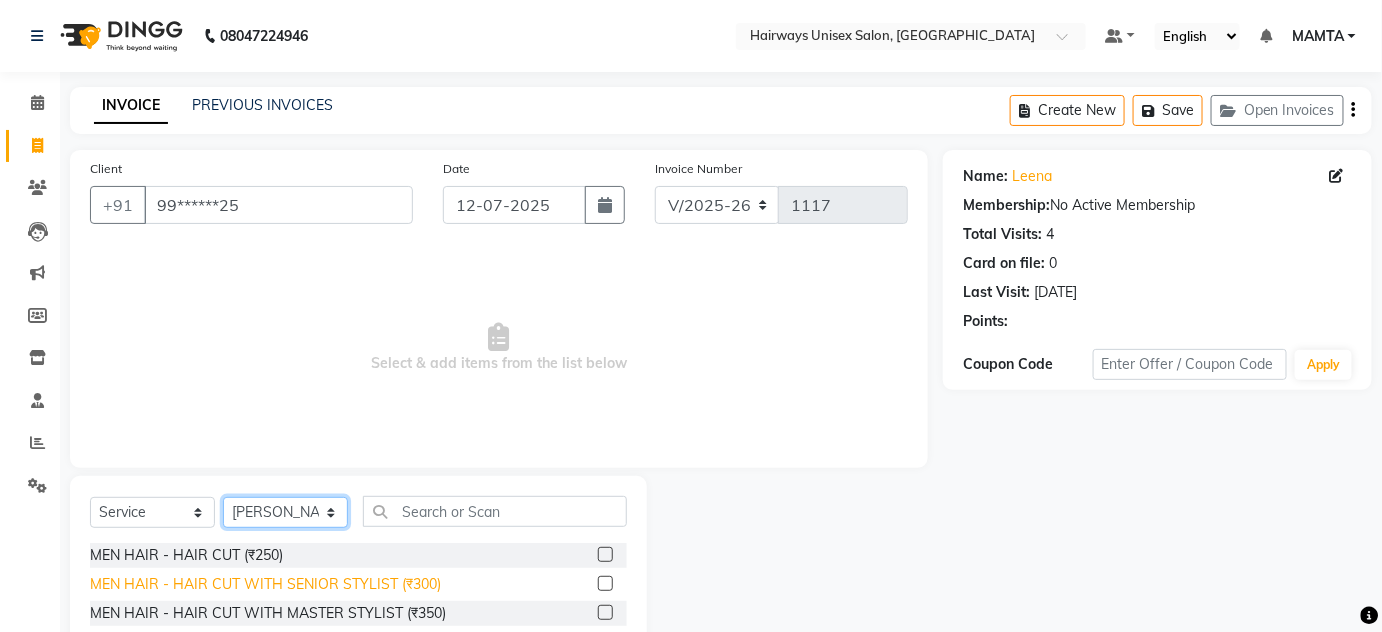 scroll, scrollTop: 168, scrollLeft: 0, axis: vertical 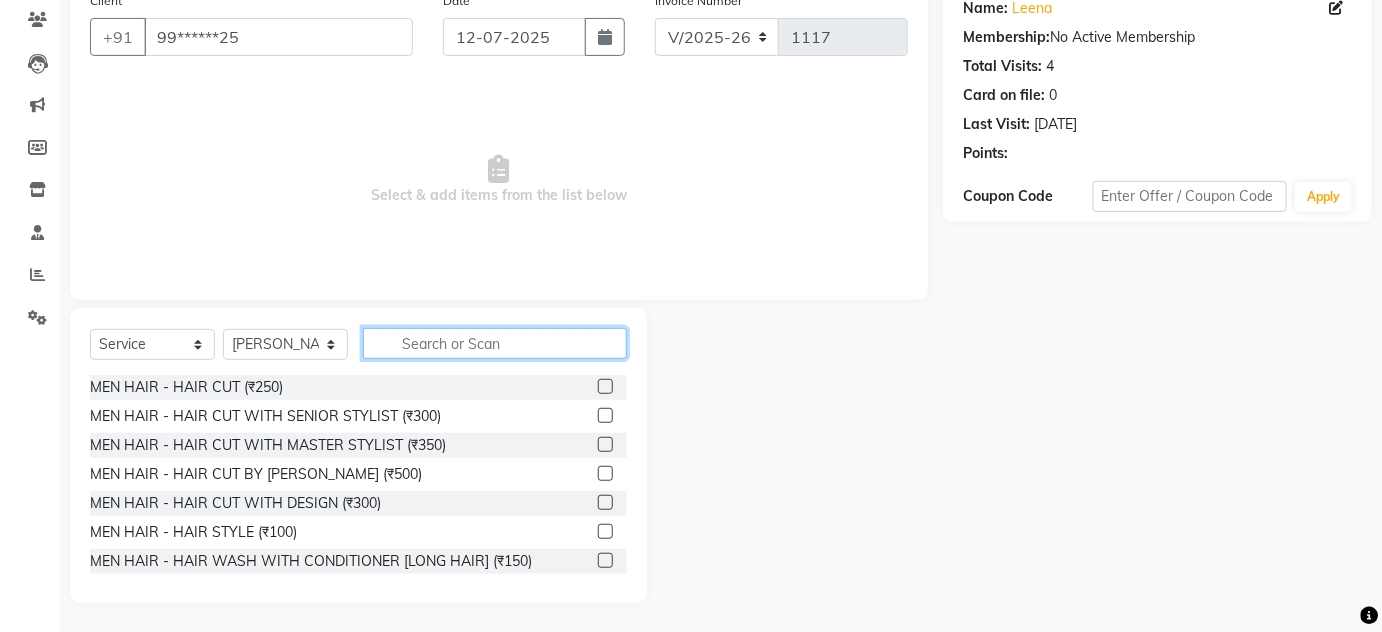click 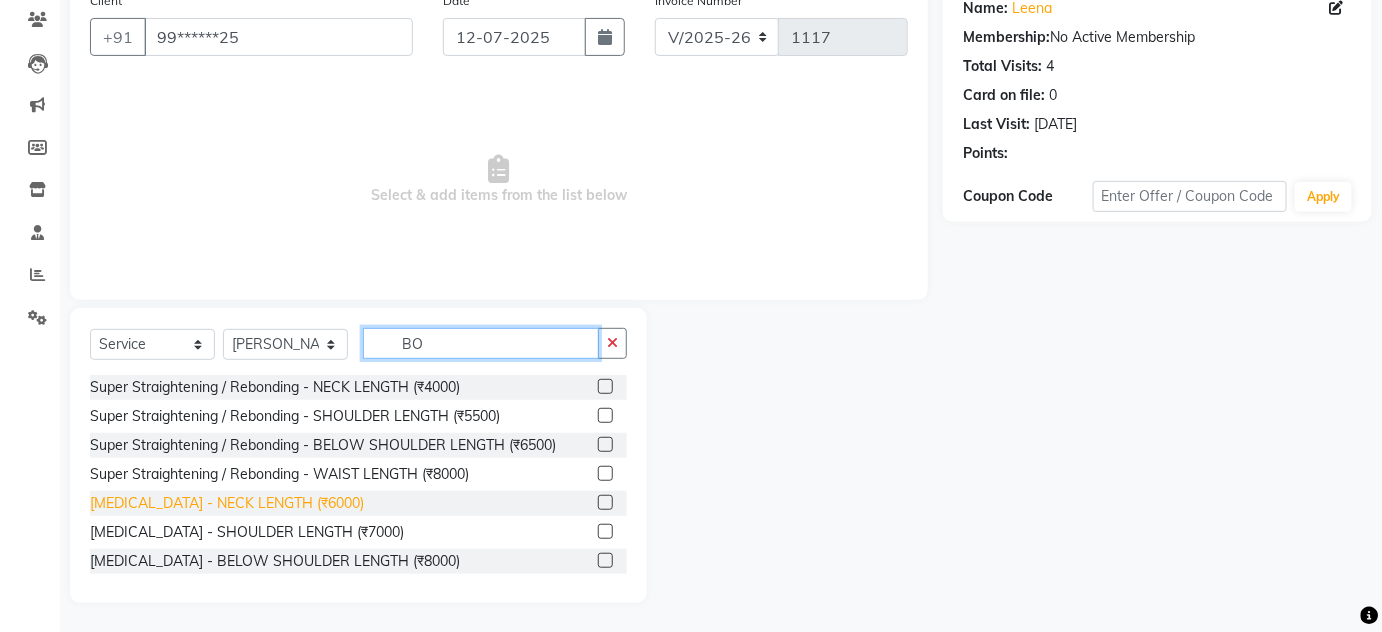 type on "BO" 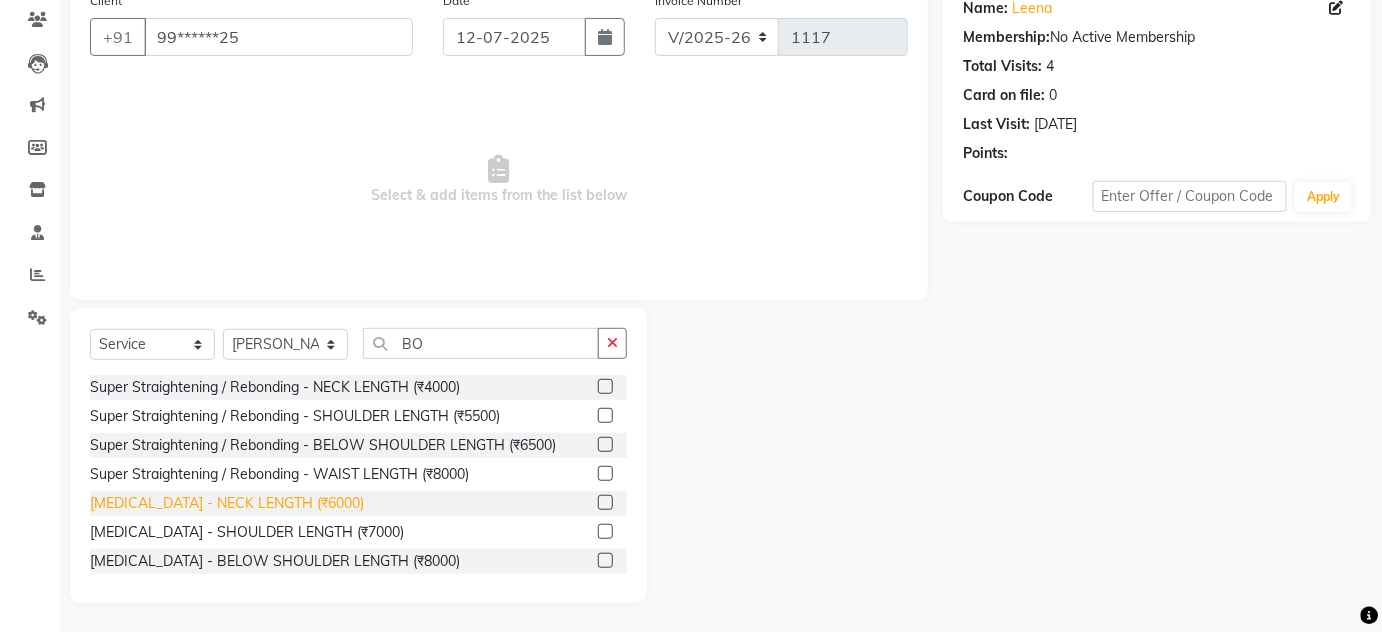 click on "[MEDICAL_DATA] - NECK LENGTH (₹6000)" 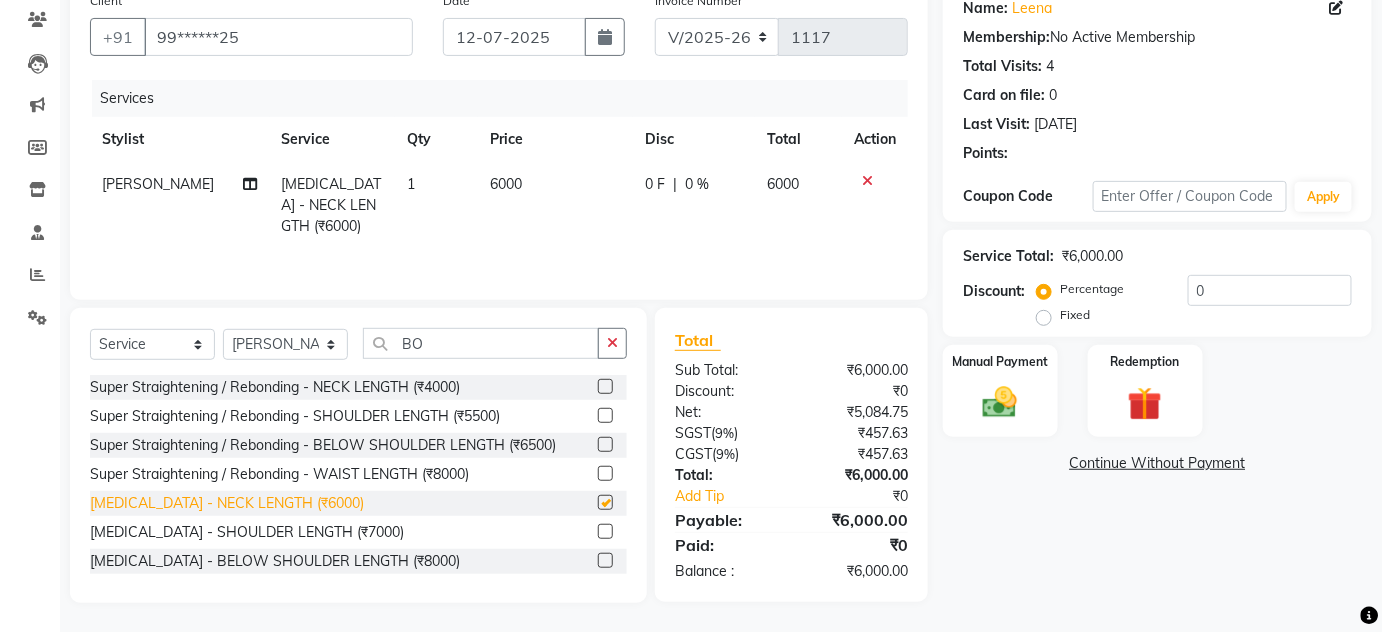 checkbox on "false" 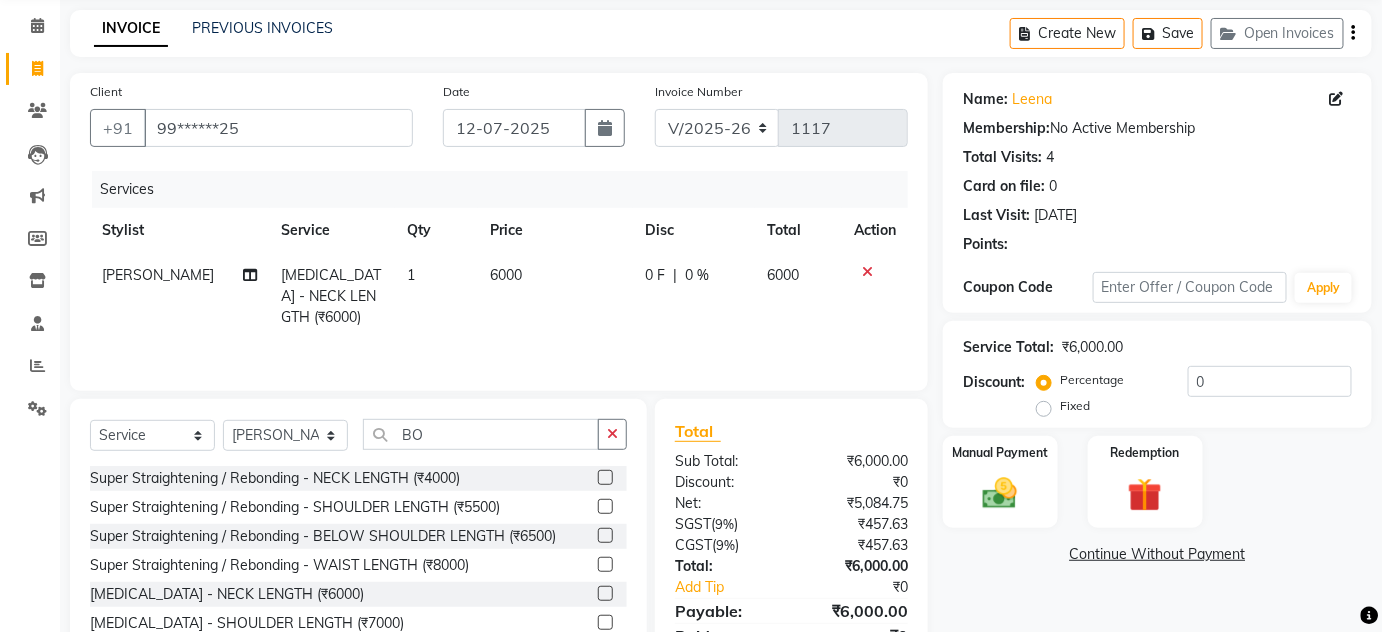 scroll, scrollTop: 168, scrollLeft: 0, axis: vertical 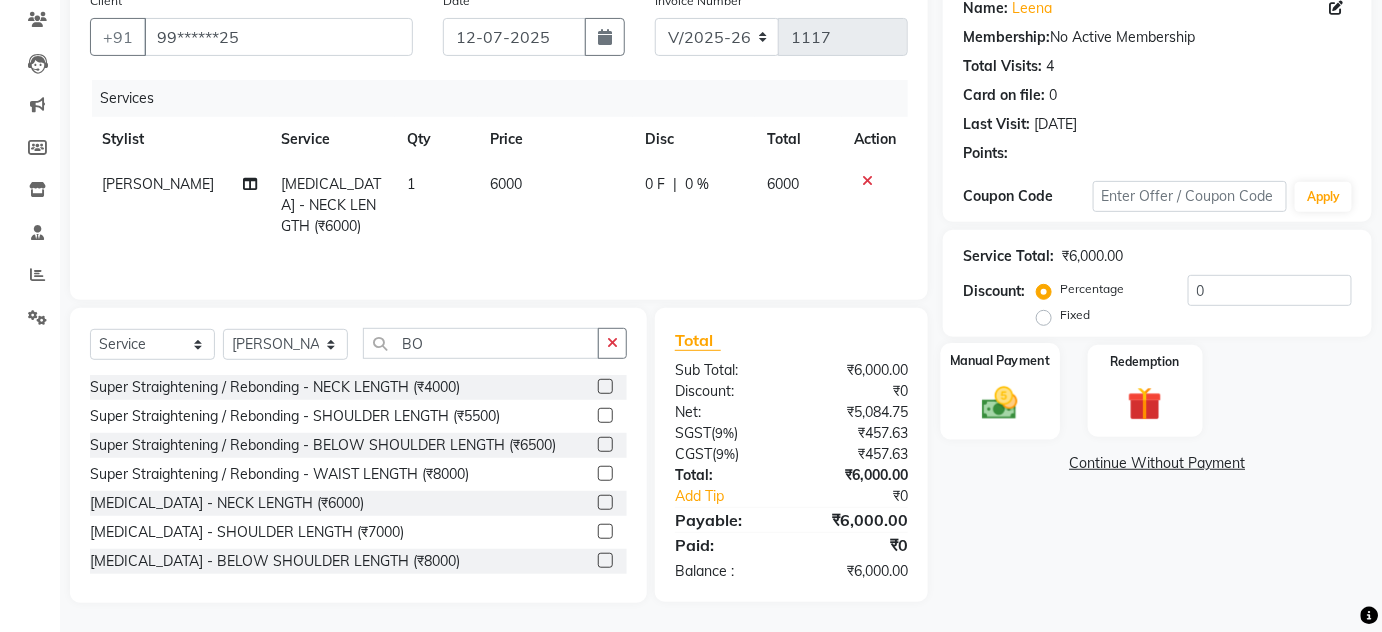 click on "Manual Payment" 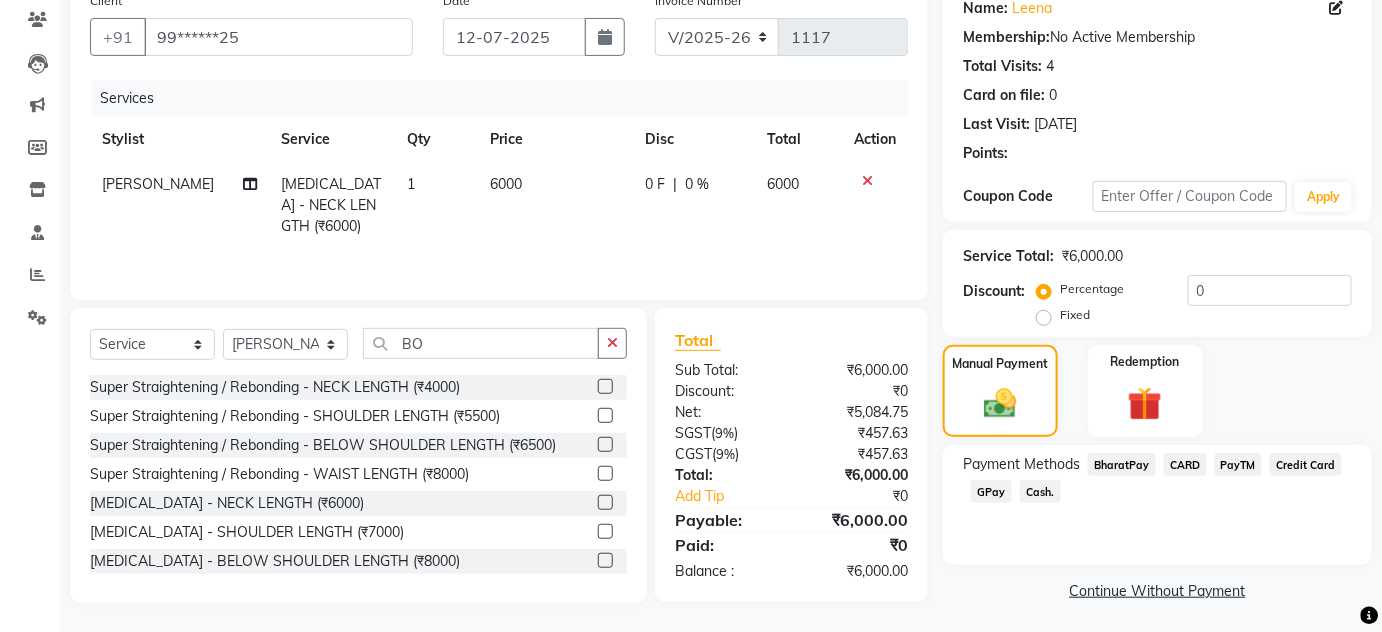 scroll, scrollTop: 0, scrollLeft: 0, axis: both 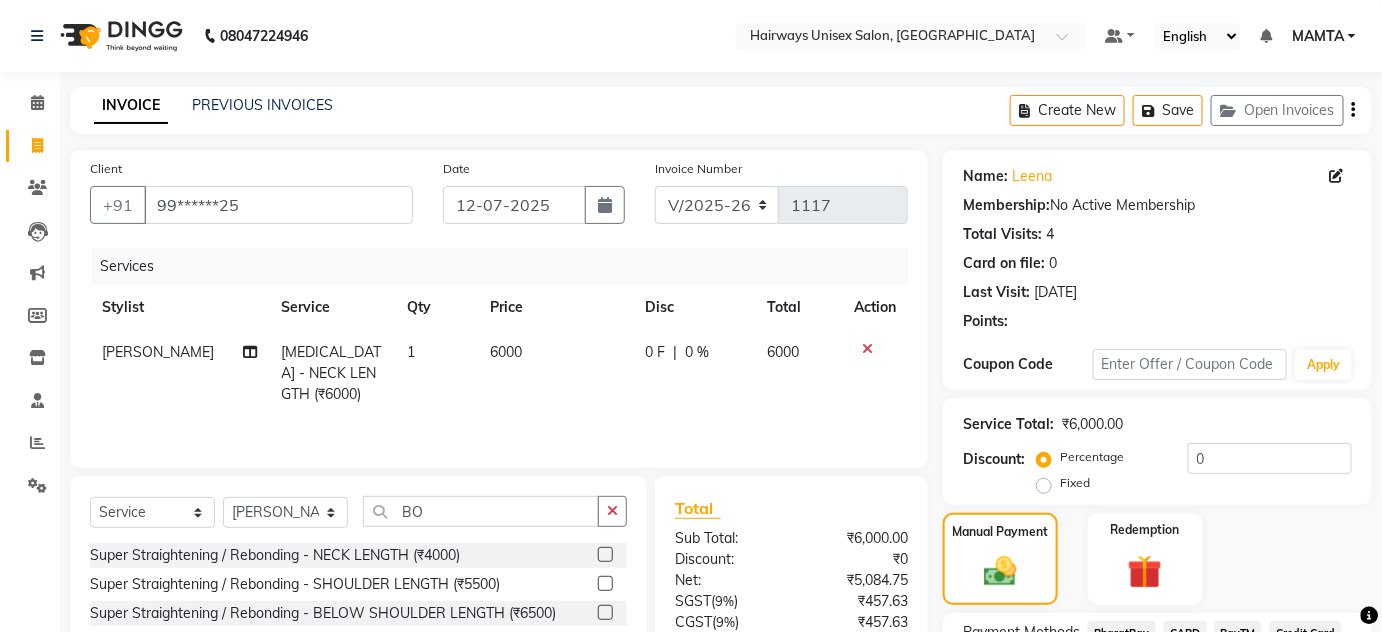 click 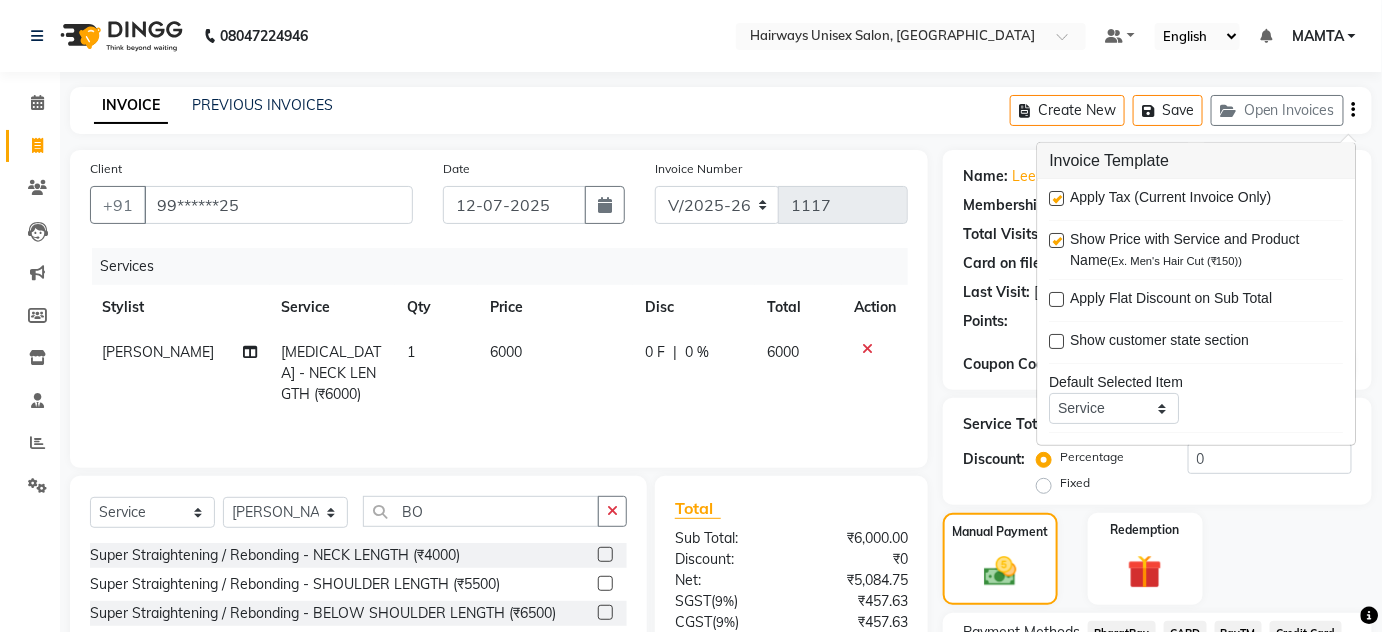 click at bounding box center [1057, 198] 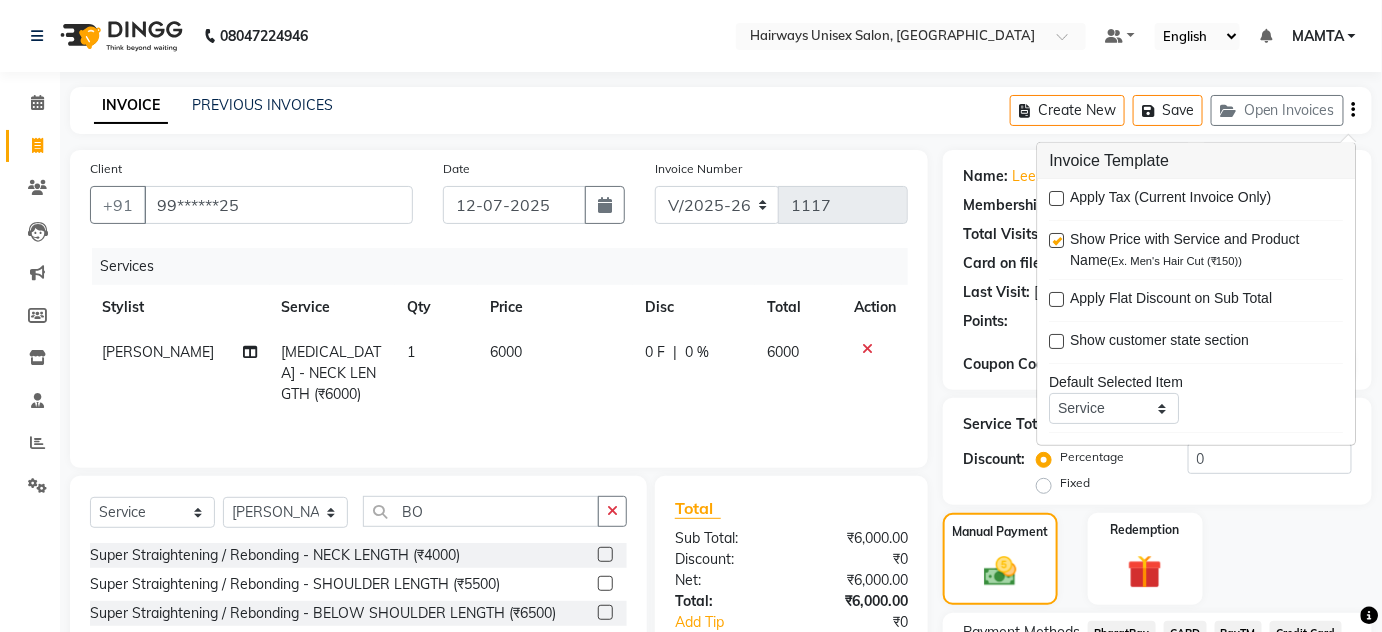 click on "INVOICE PREVIOUS INVOICES Create New   Save   Open Invoices" 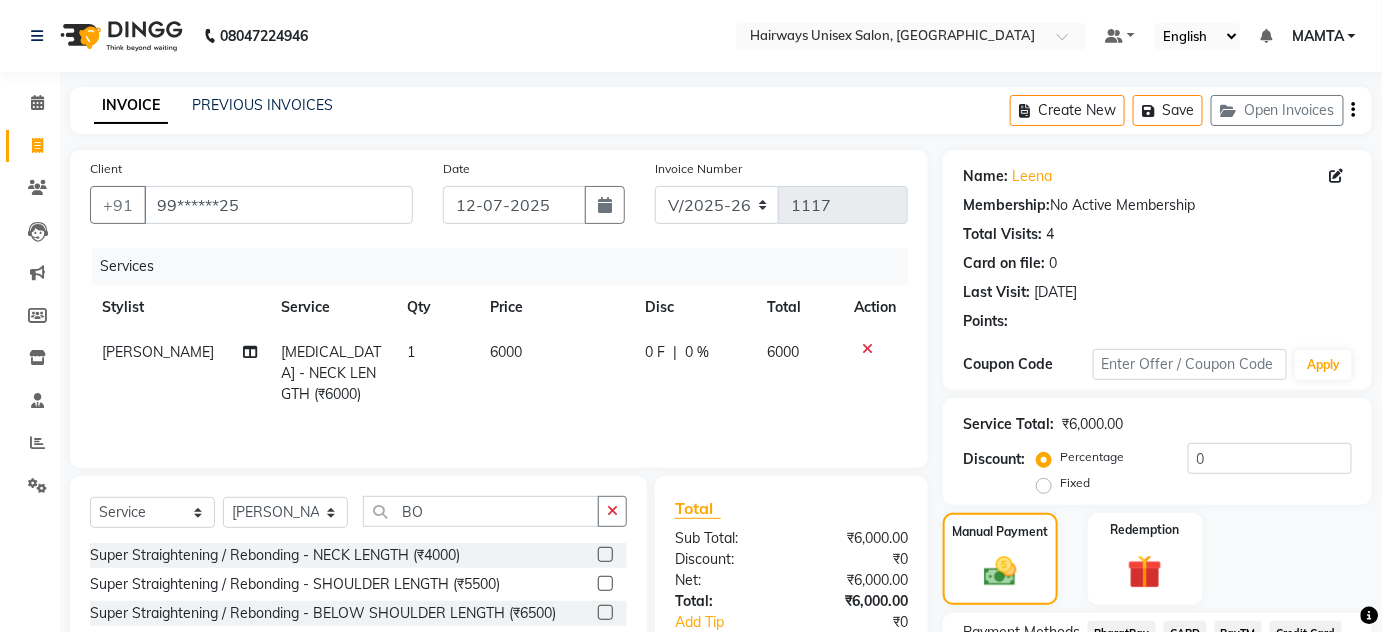 scroll, scrollTop: 171, scrollLeft: 0, axis: vertical 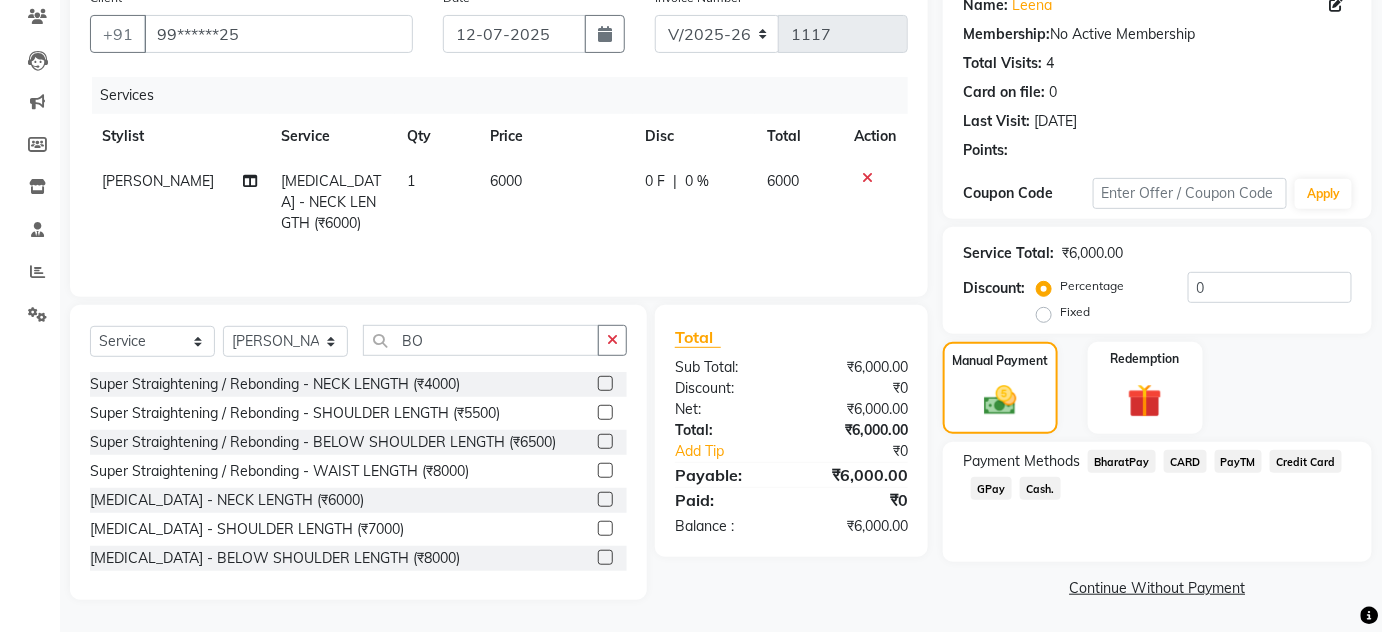click on "Cash." 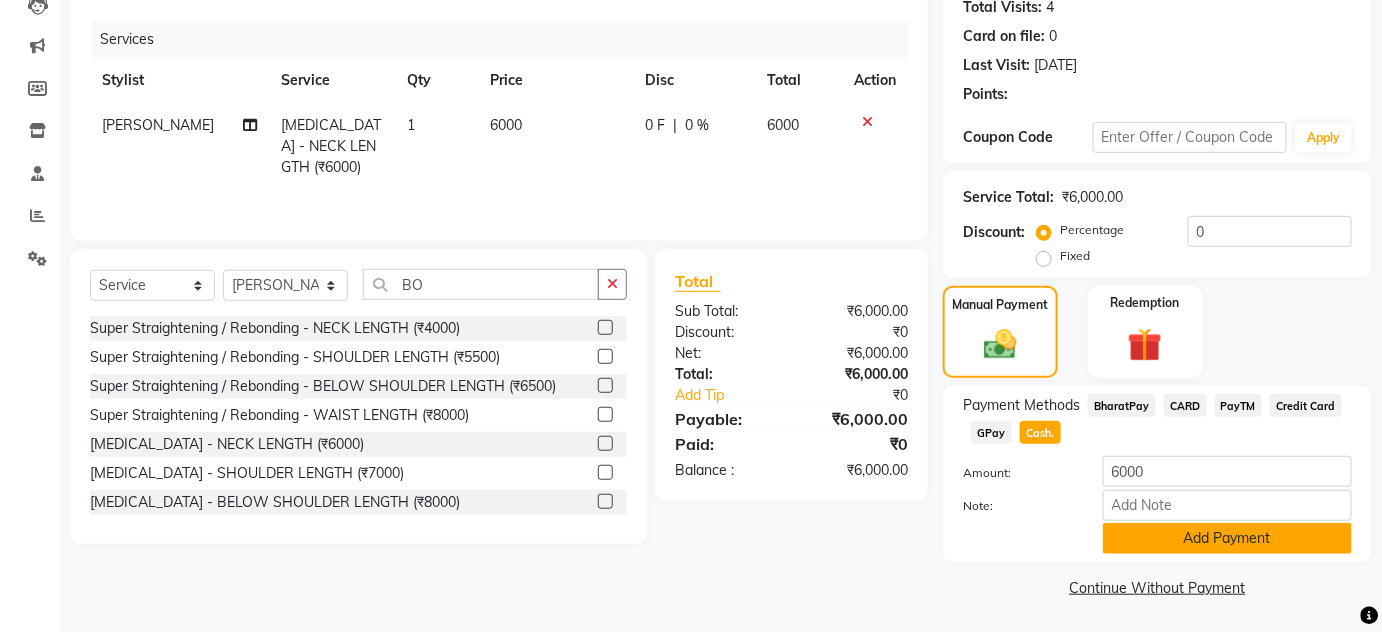 click on "Add Payment" 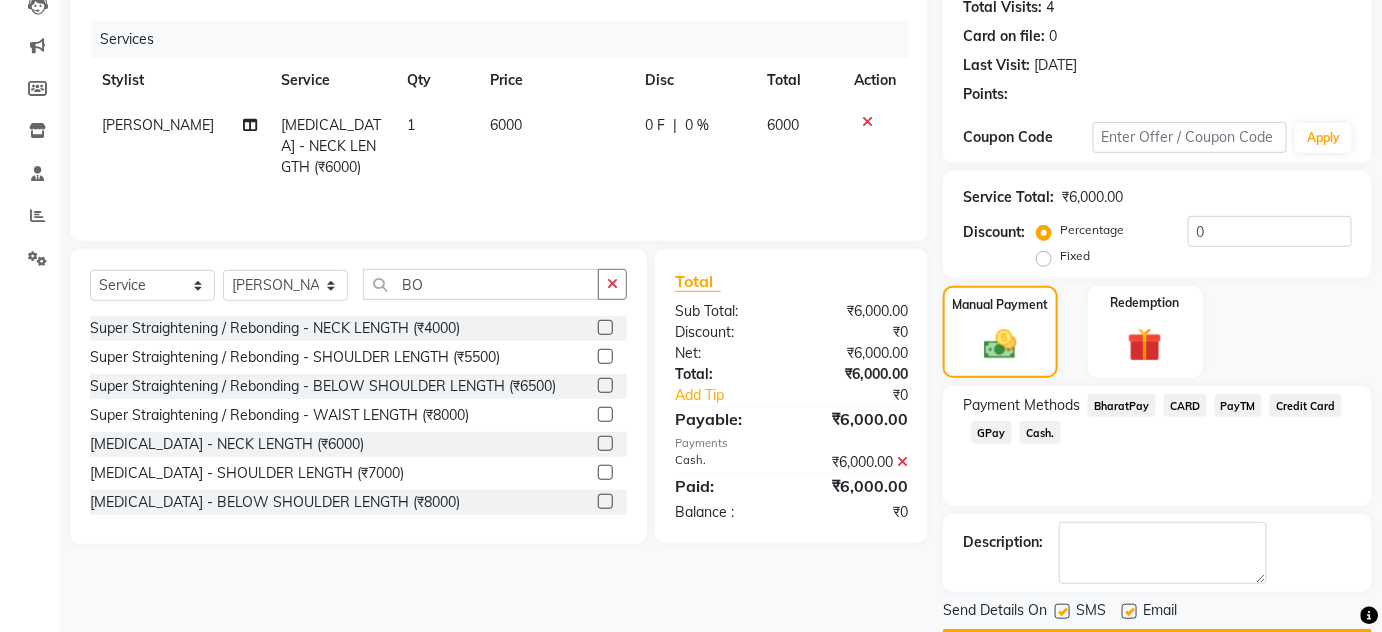 scroll, scrollTop: 283, scrollLeft: 0, axis: vertical 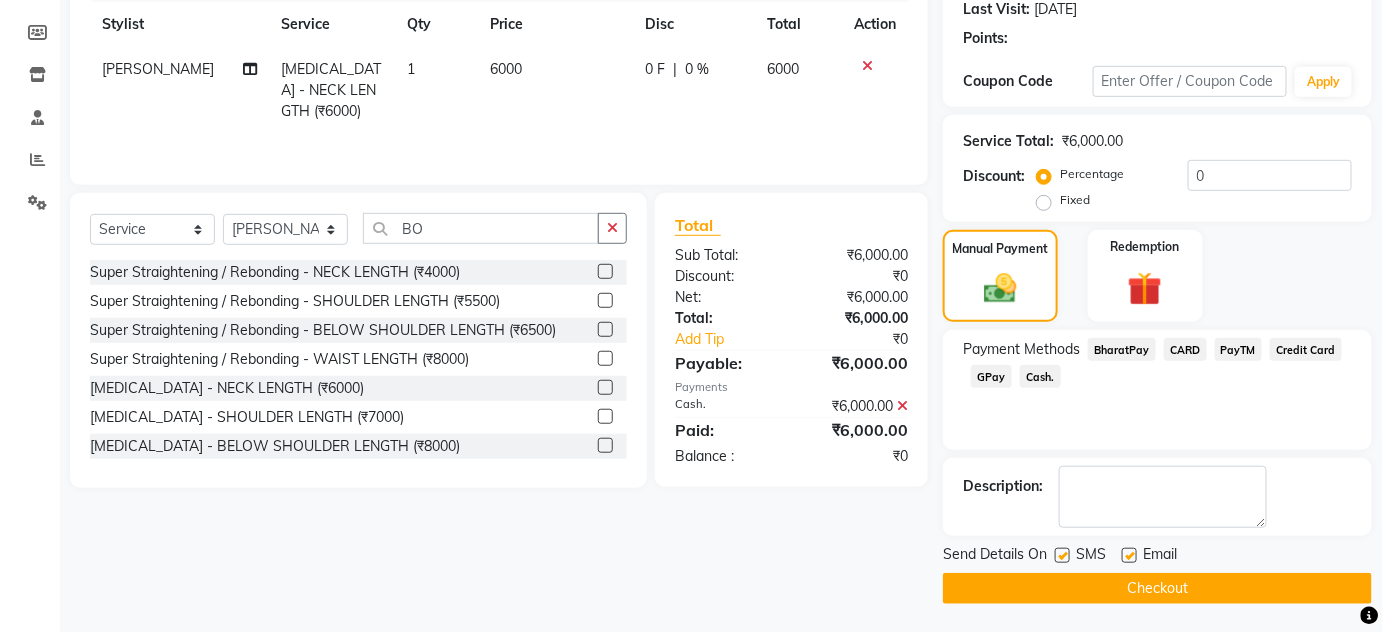 click 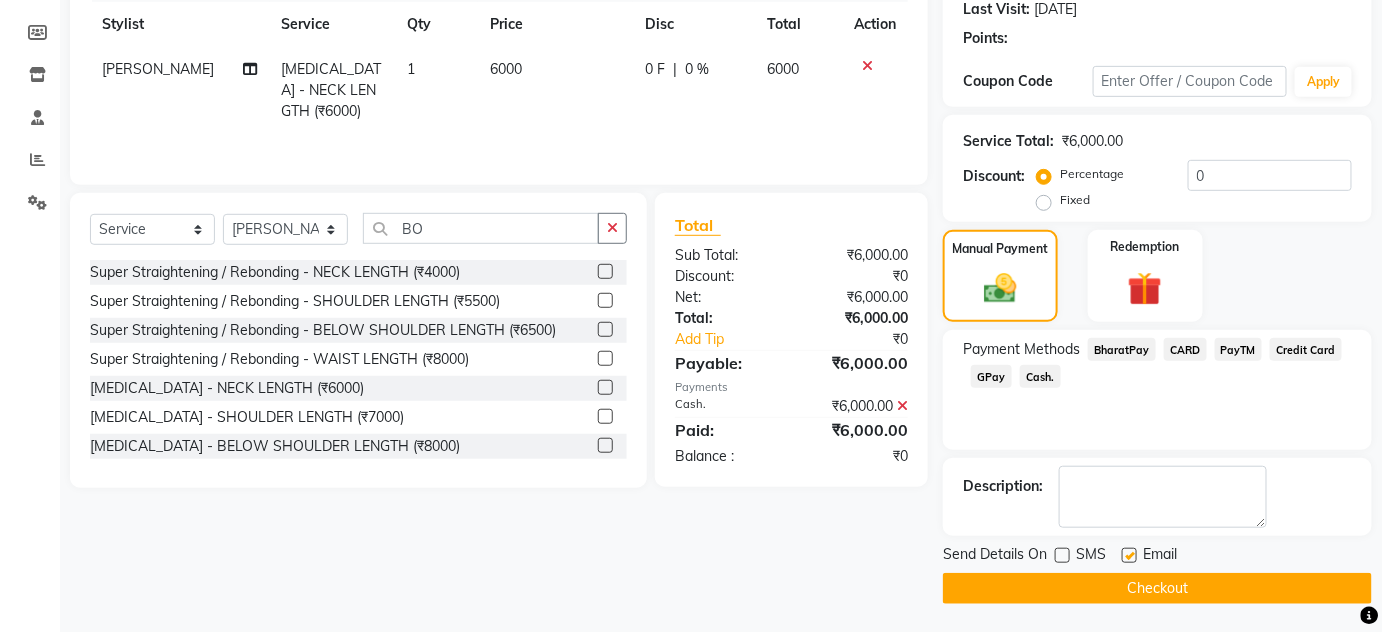 click 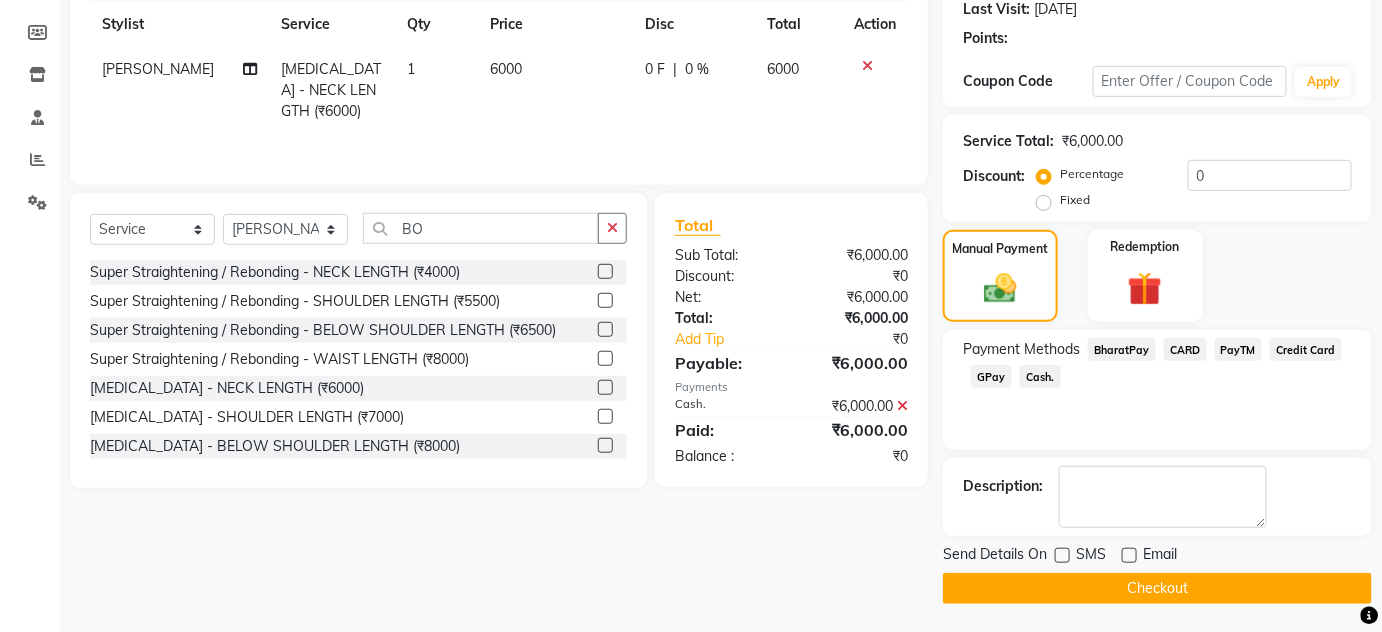 click on "Checkout" 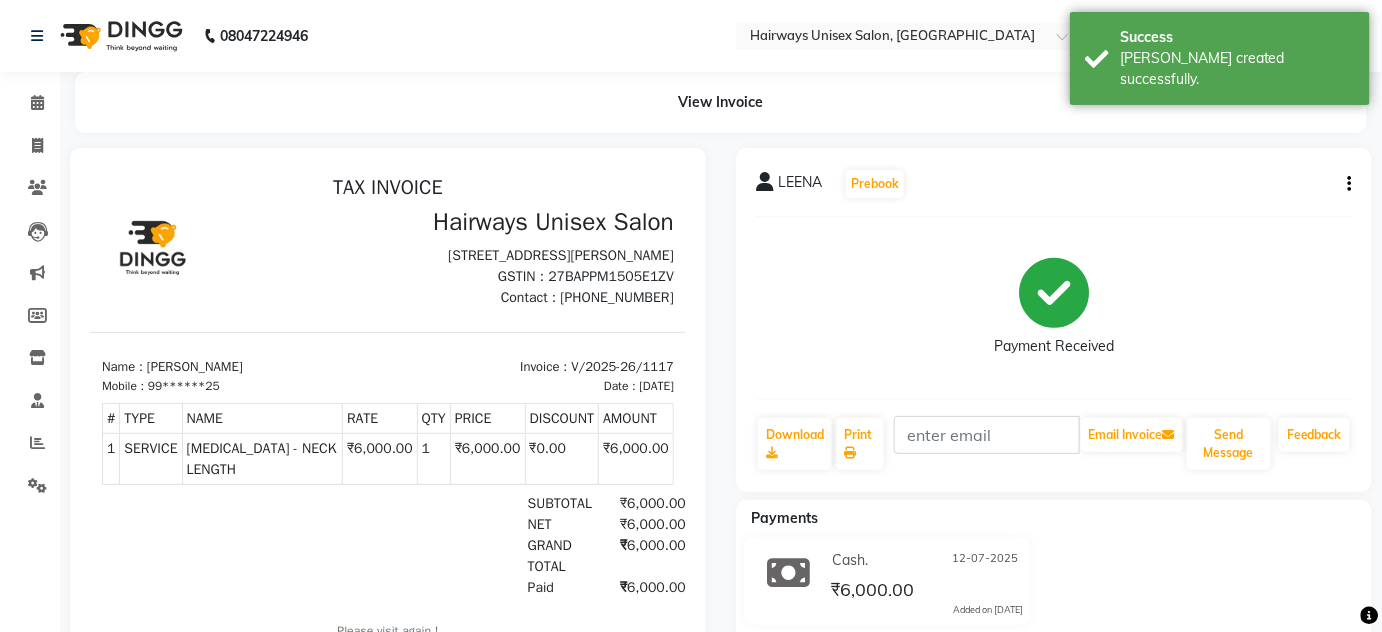 scroll, scrollTop: 0, scrollLeft: 0, axis: both 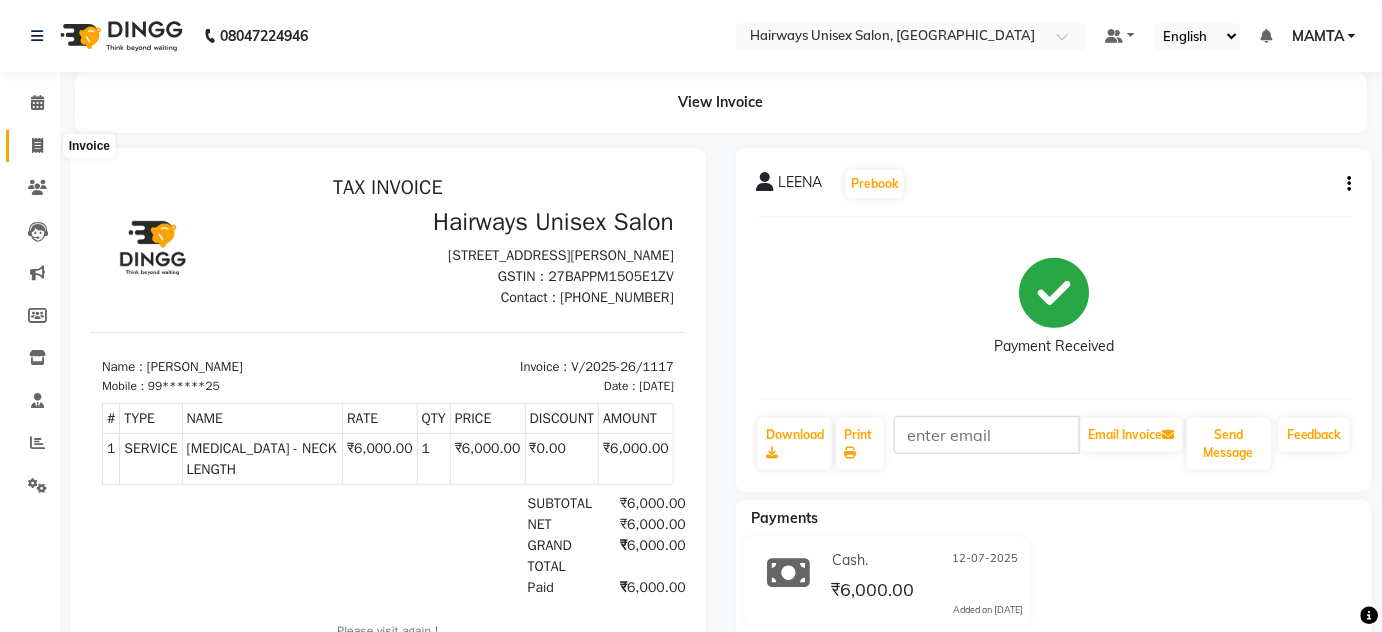 click 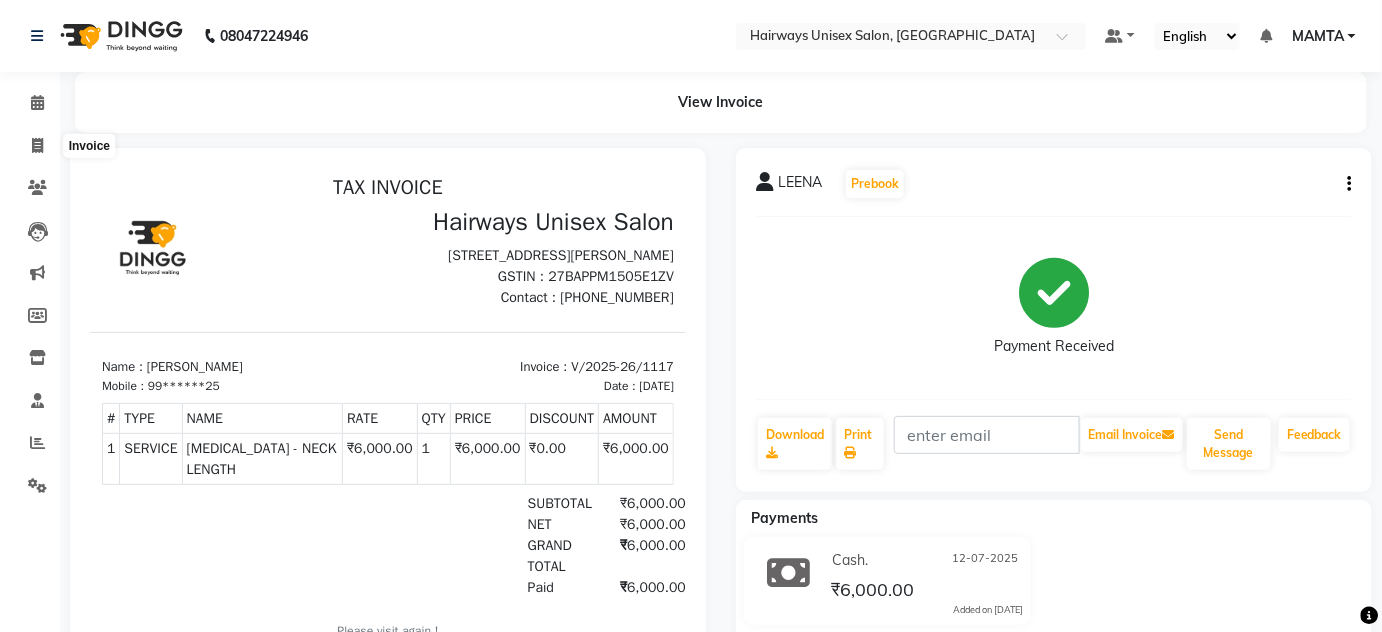 select on "service" 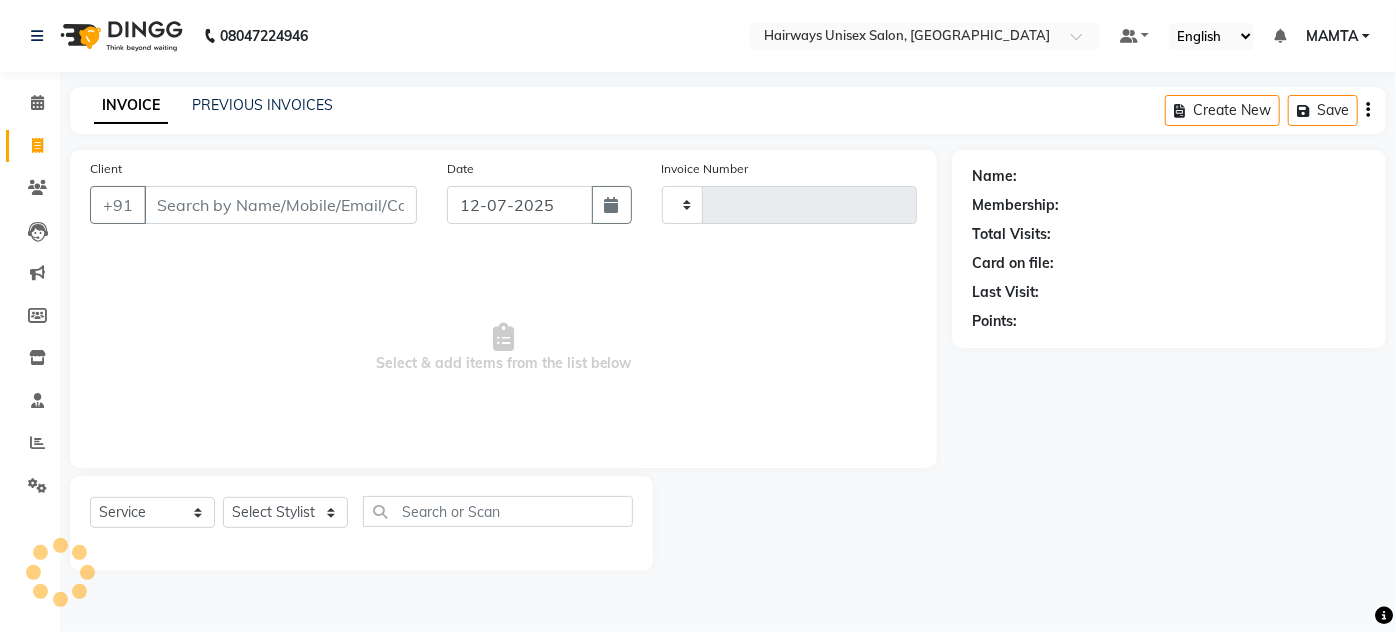 type on "1118" 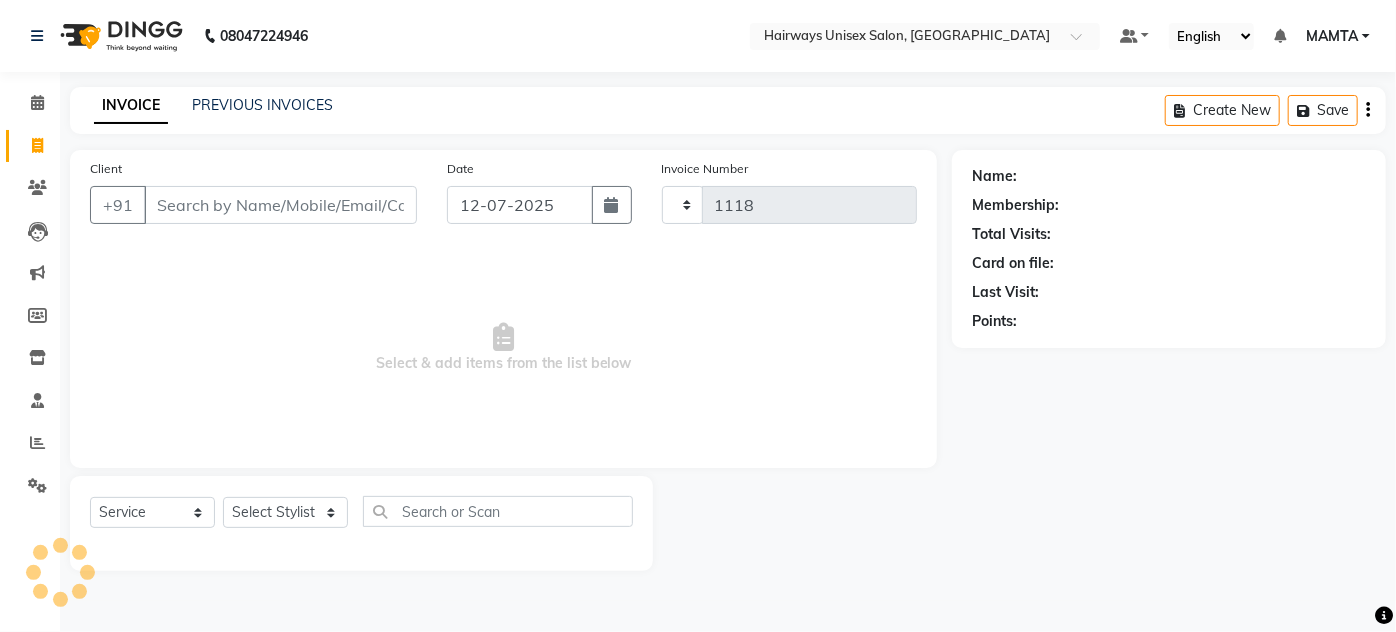 select on "8320" 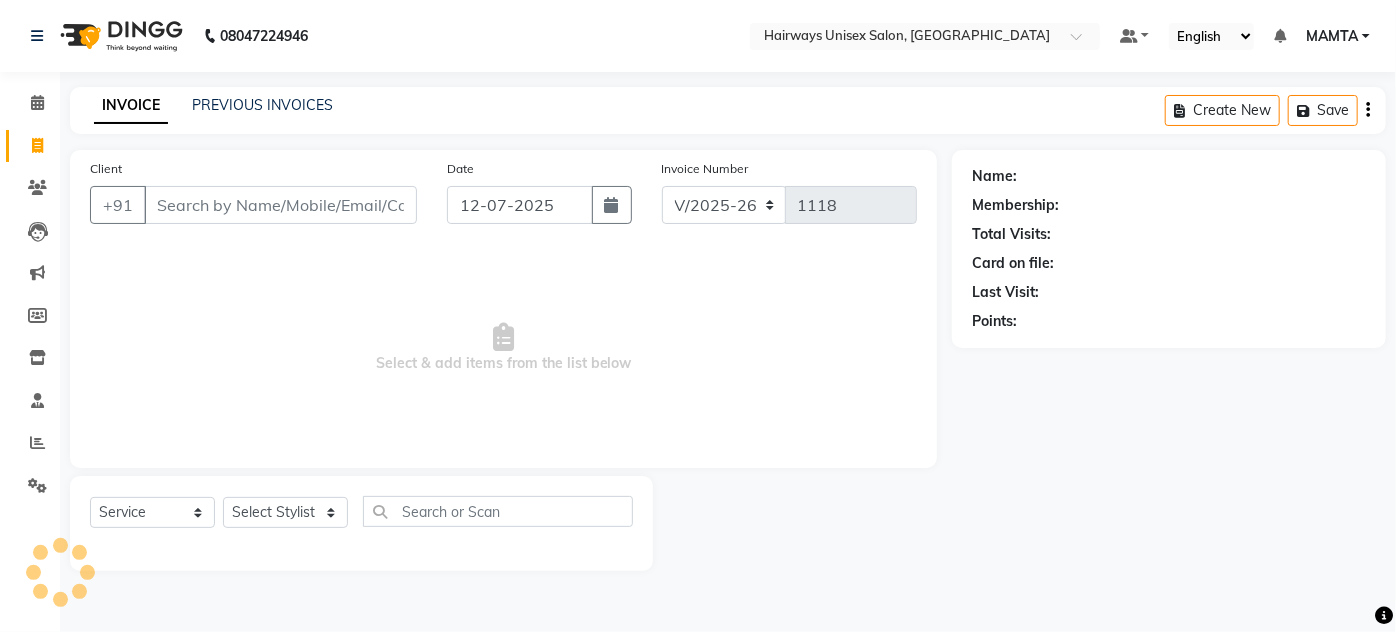 click on "Client" at bounding box center [280, 205] 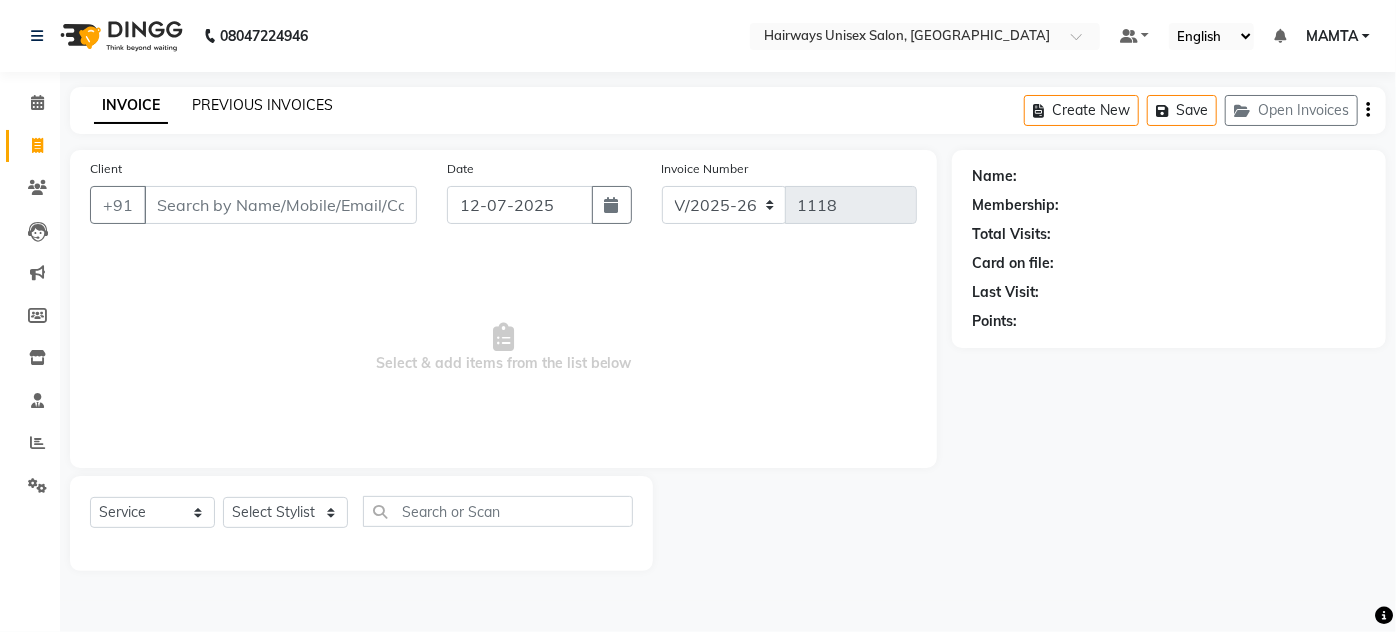 click on "PREVIOUS INVOICES" 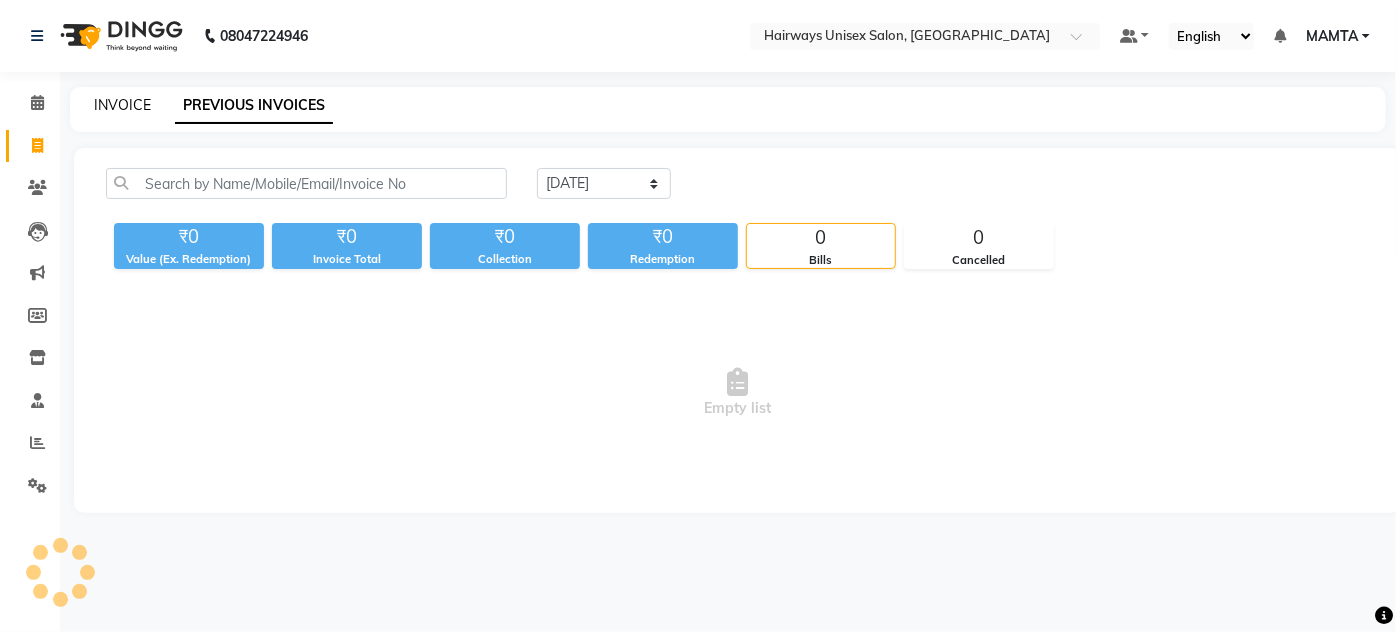 click on "INVOICE" 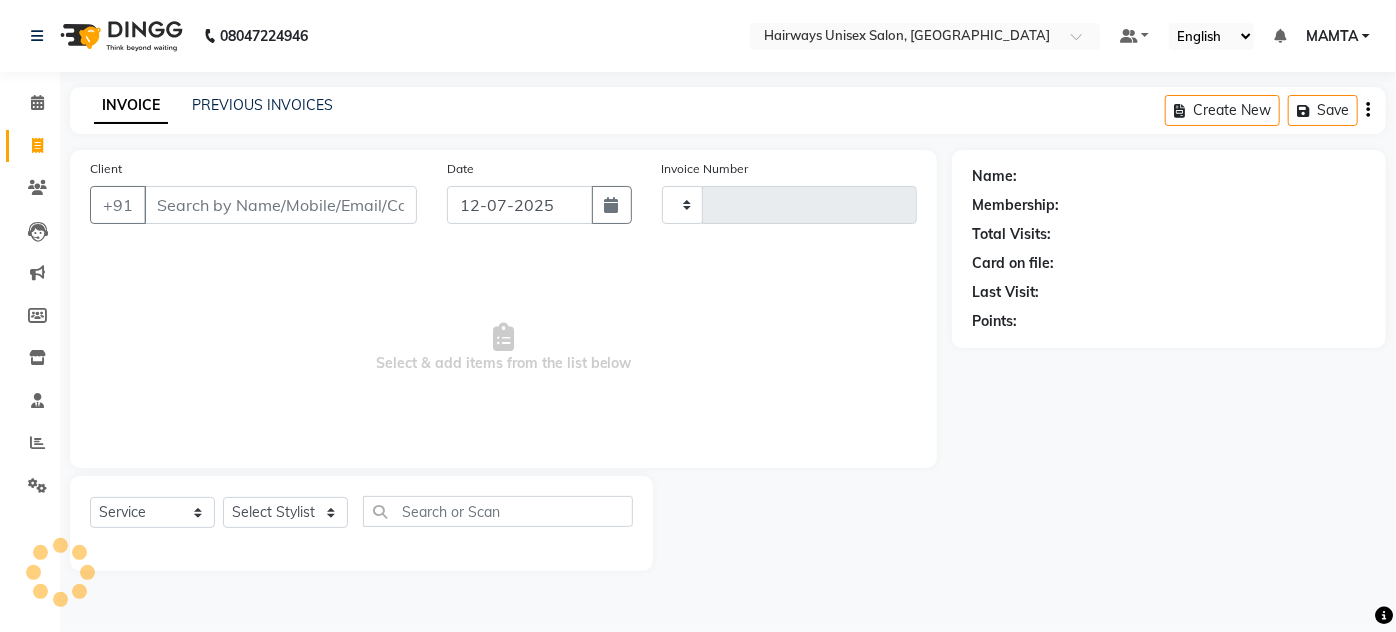 type on "1118" 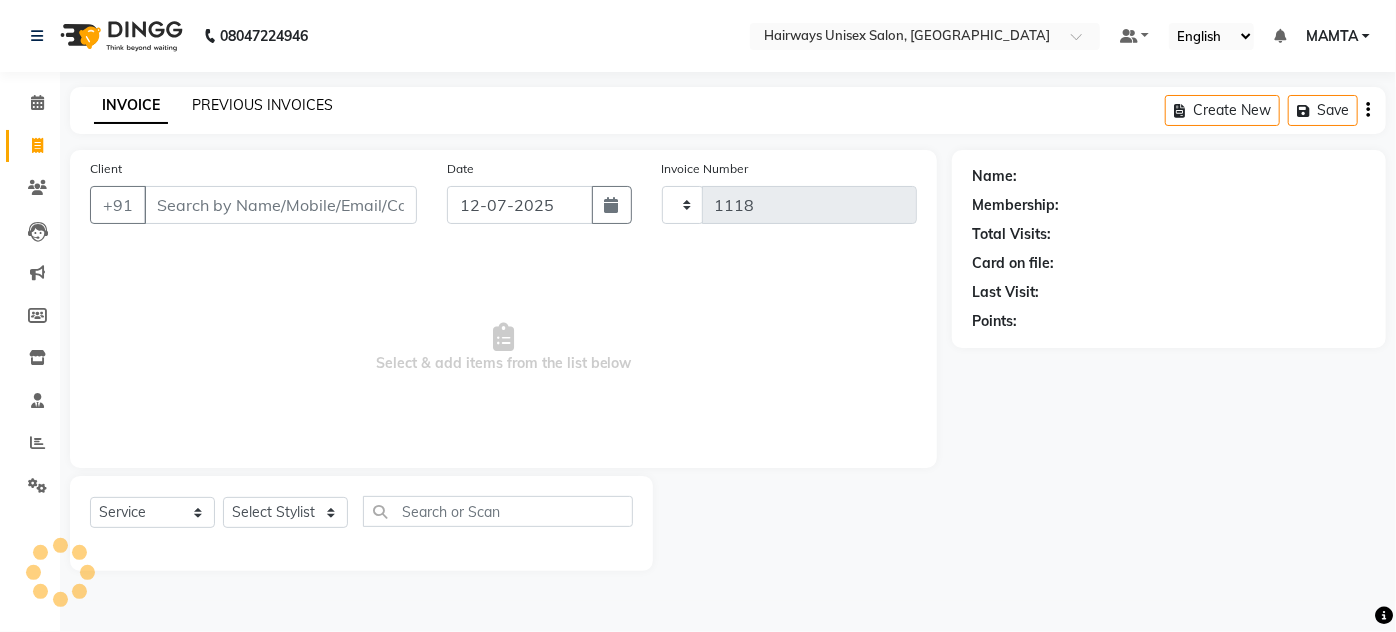 select on "8320" 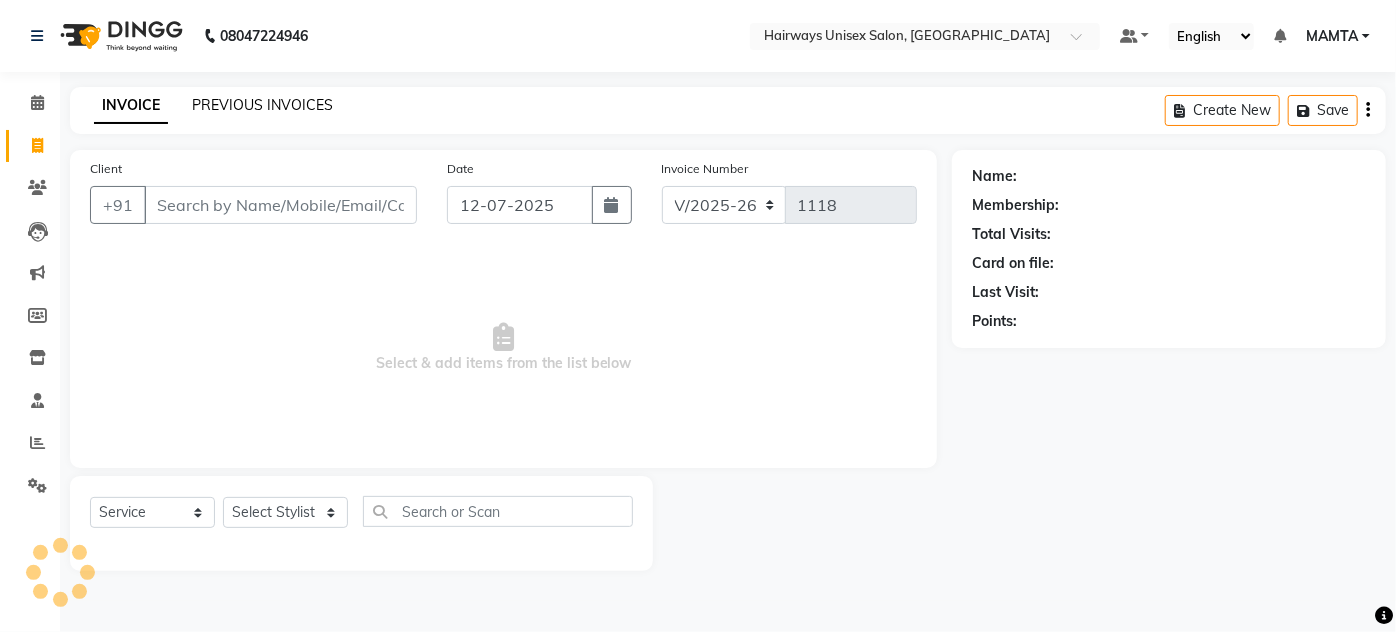 click on "PREVIOUS INVOICES" 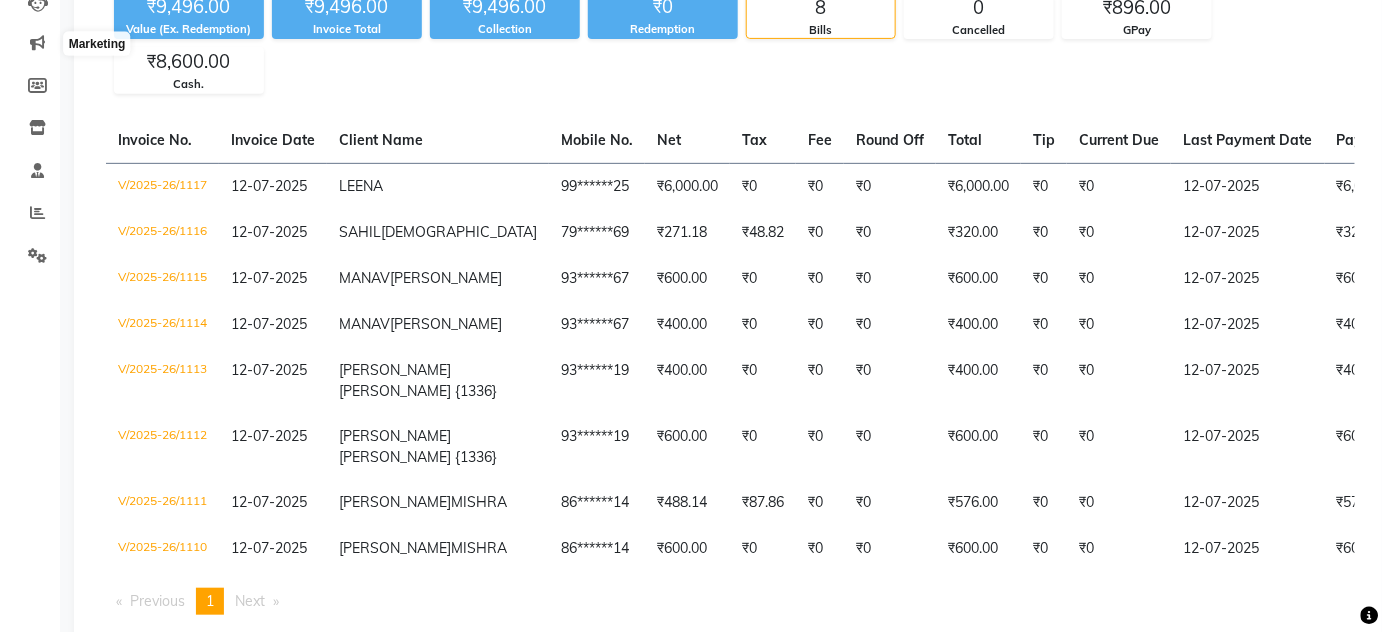 scroll, scrollTop: 0, scrollLeft: 0, axis: both 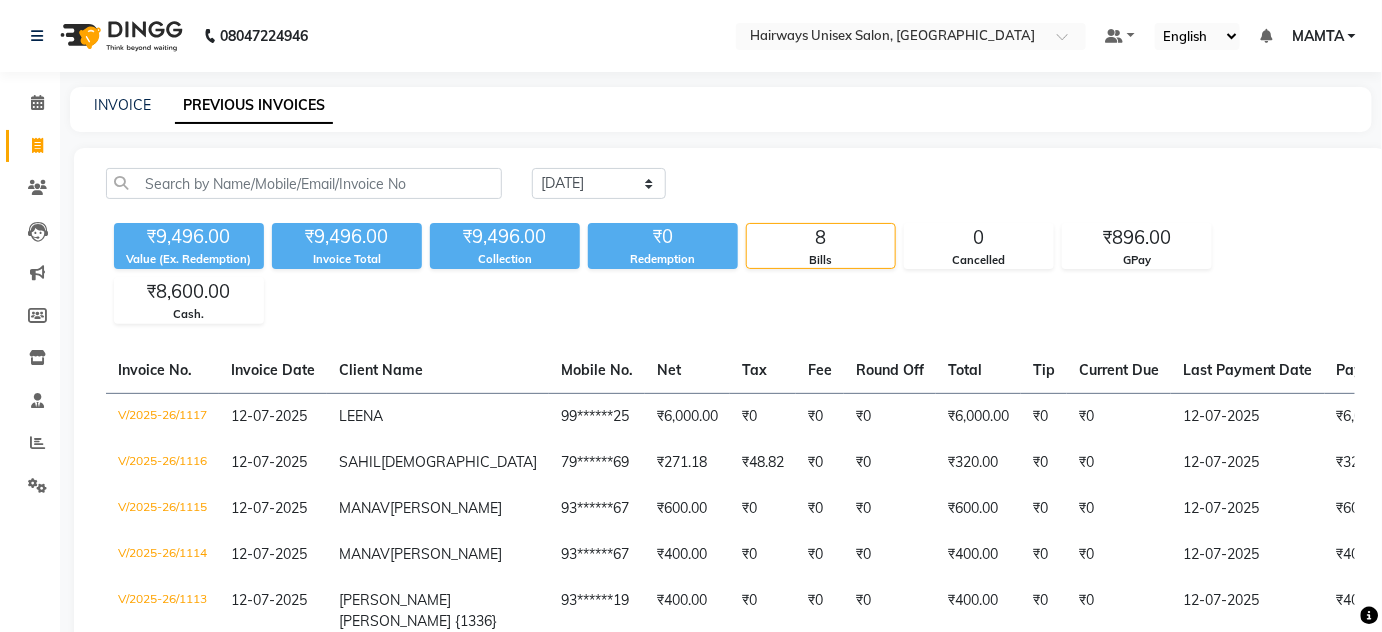 click 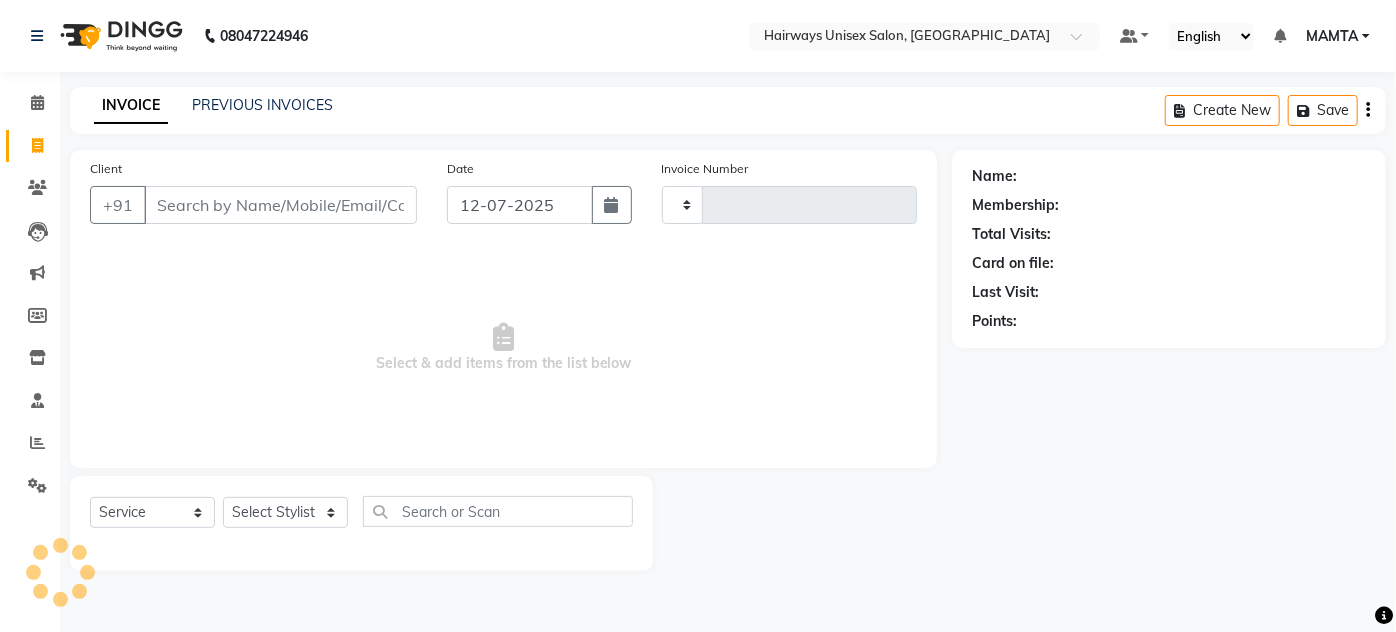 type on "1118" 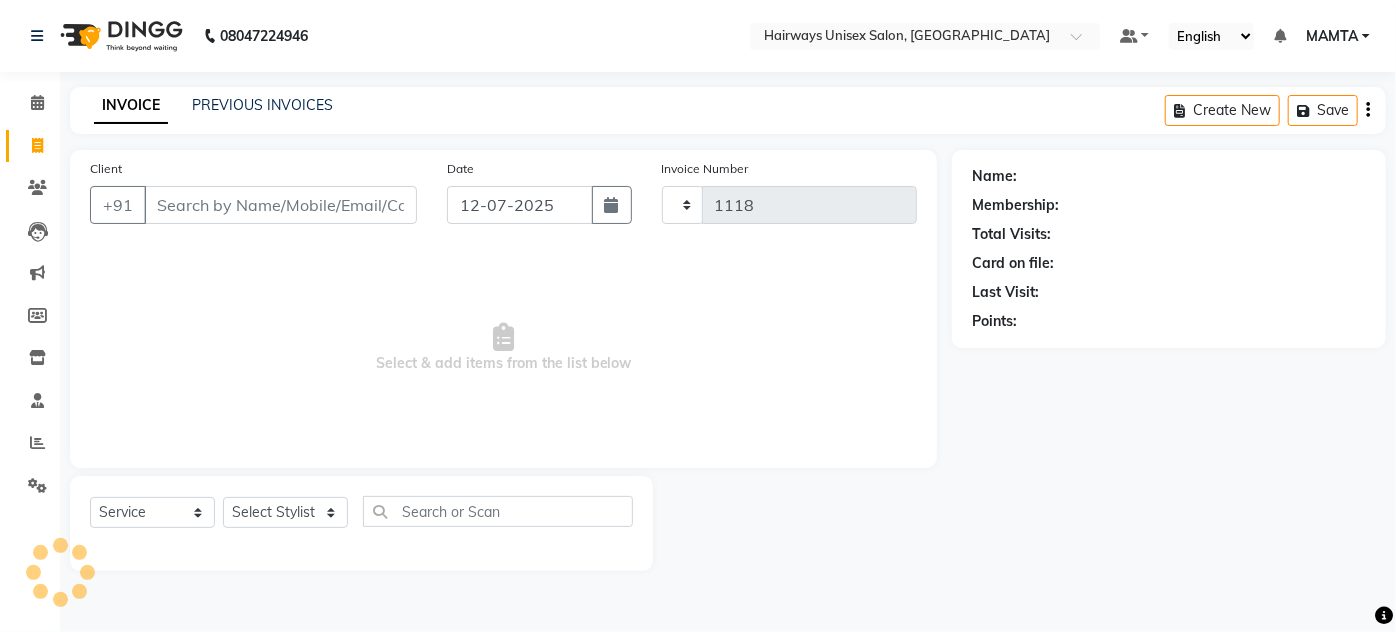 select on "8320" 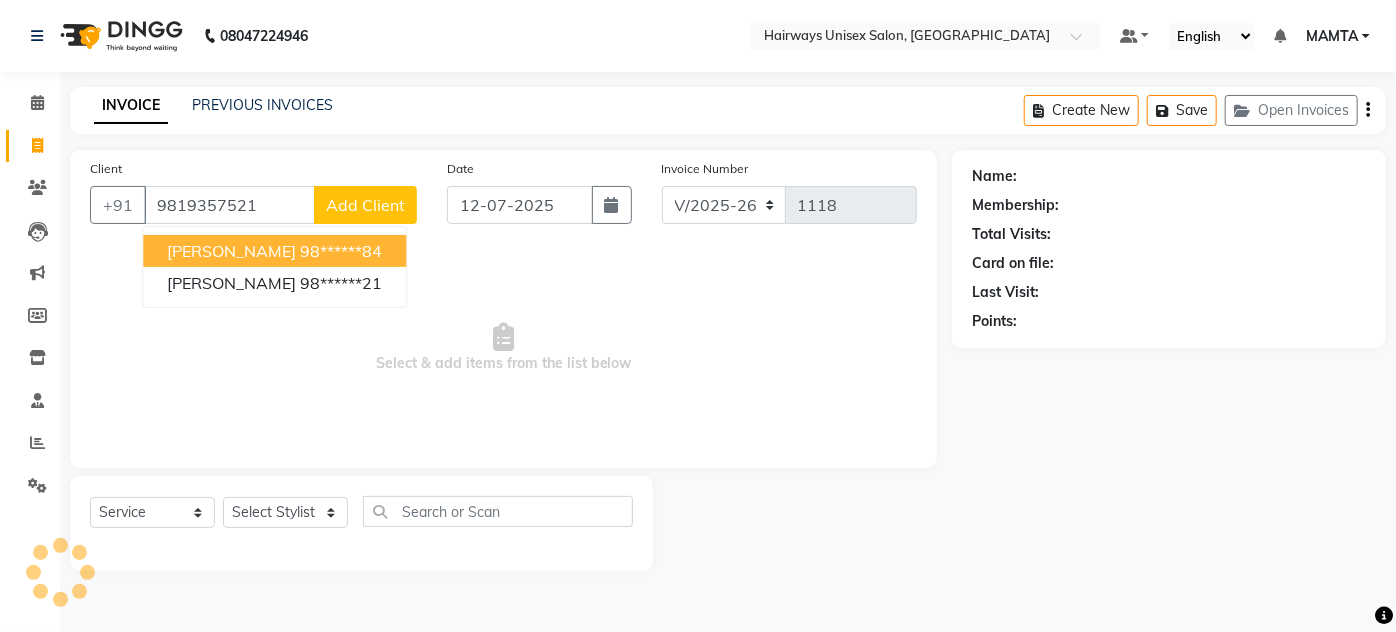 type on "9819357521" 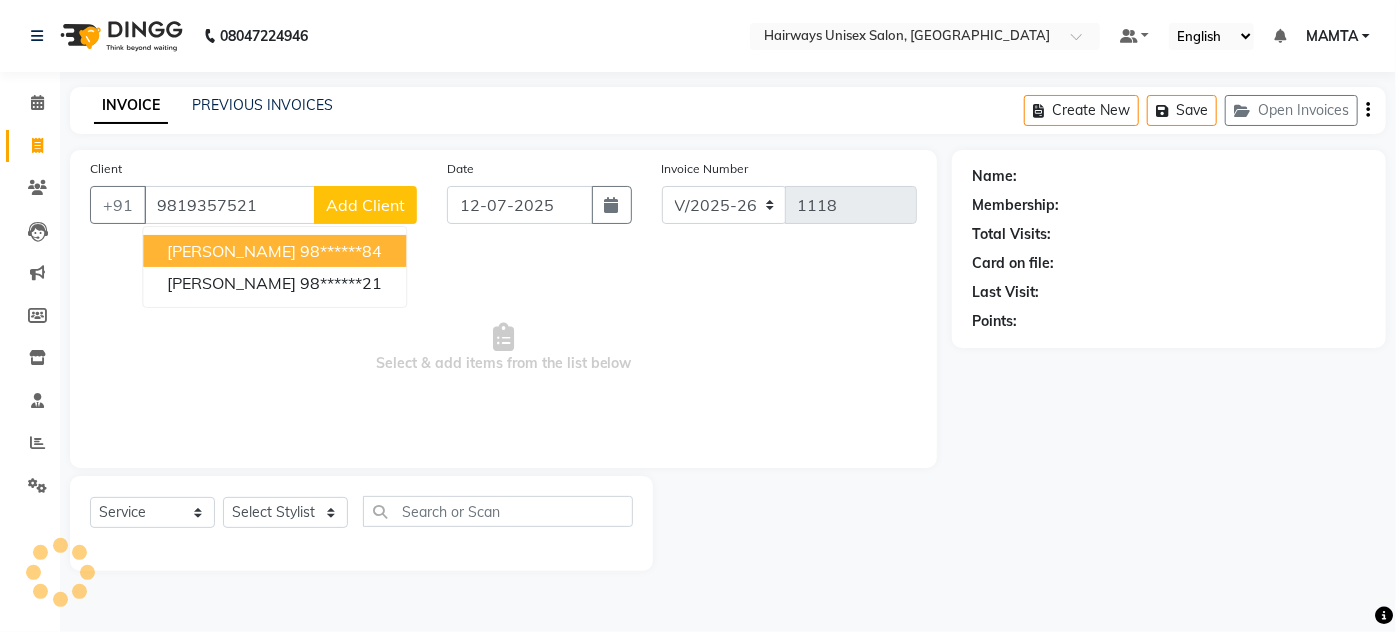 select on "1: Object" 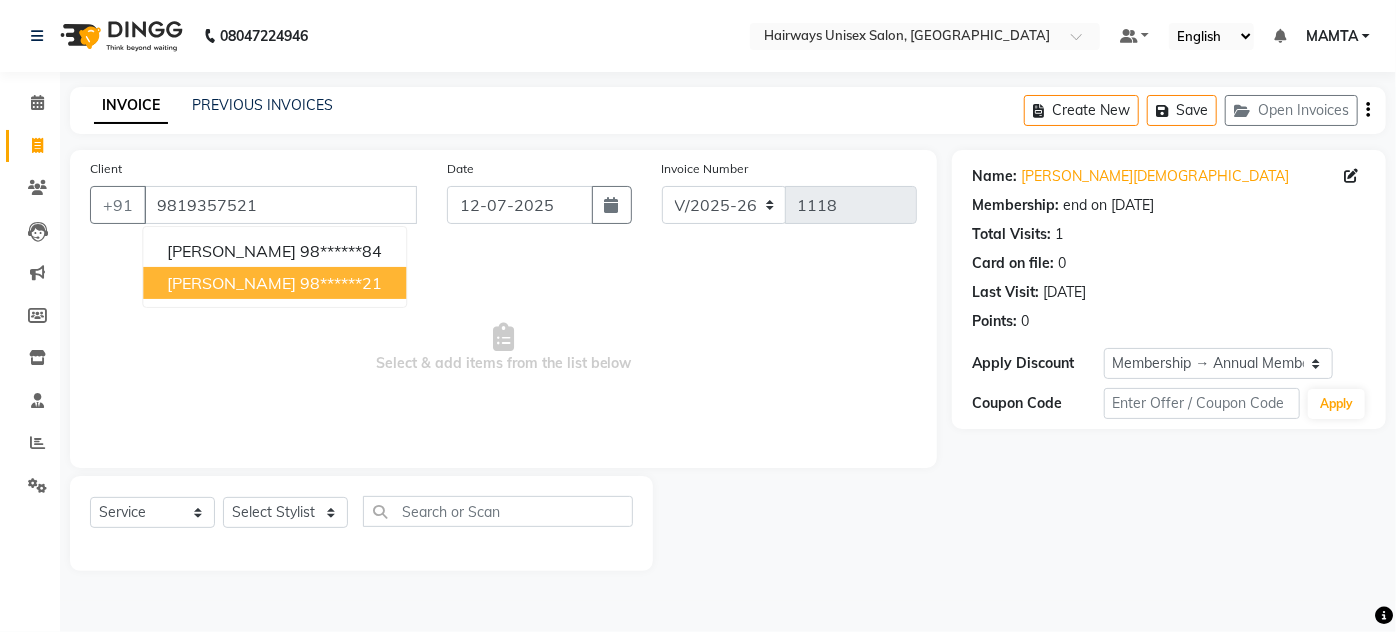 click on "[PERSON_NAME]" at bounding box center (231, 283) 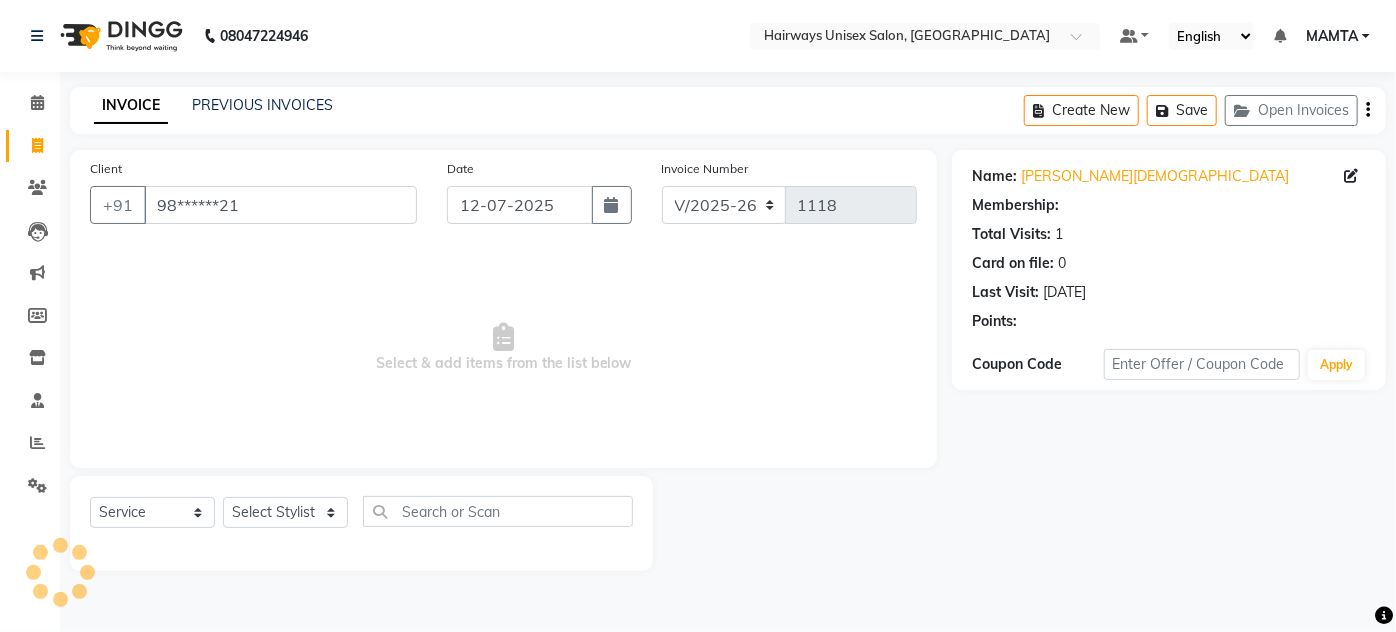 select on "1: Object" 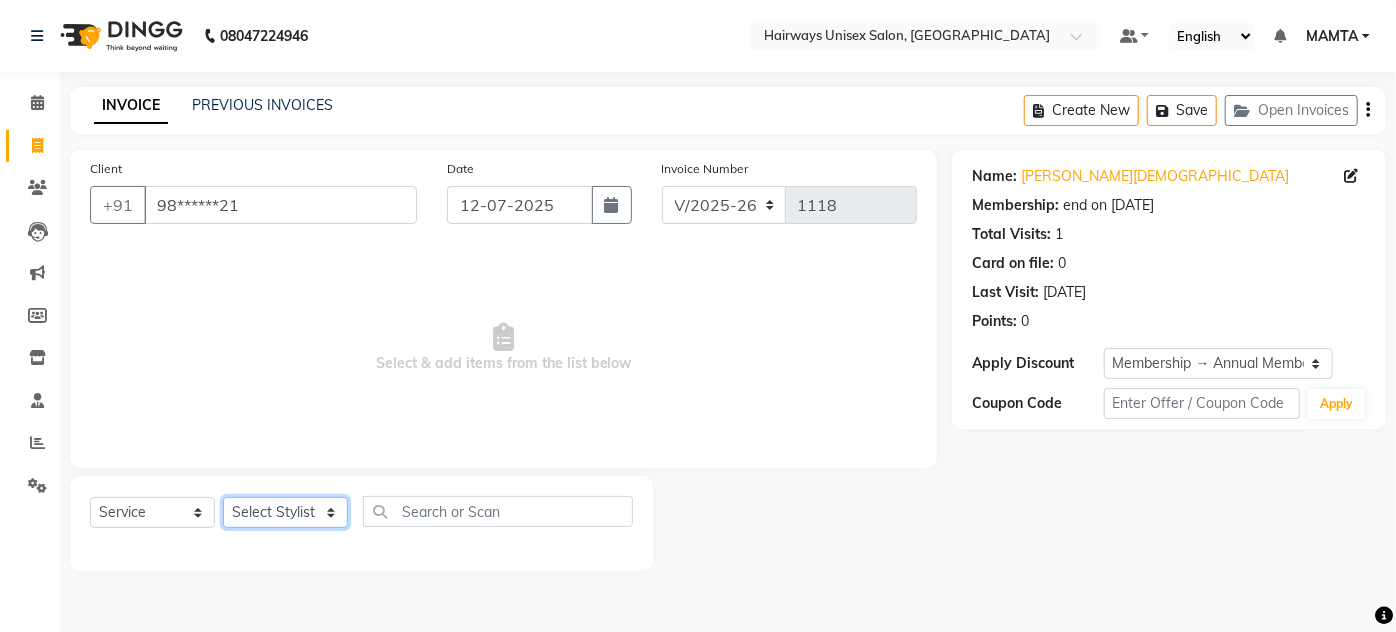 click on "Select Stylist [PERSON_NAME] [PERSON_NAME] [PERSON_NAME] MAMTA POOJA [PERSON_NAME][DATE] [PERSON_NAME] [PERSON_NAME] [PERSON_NAME]" 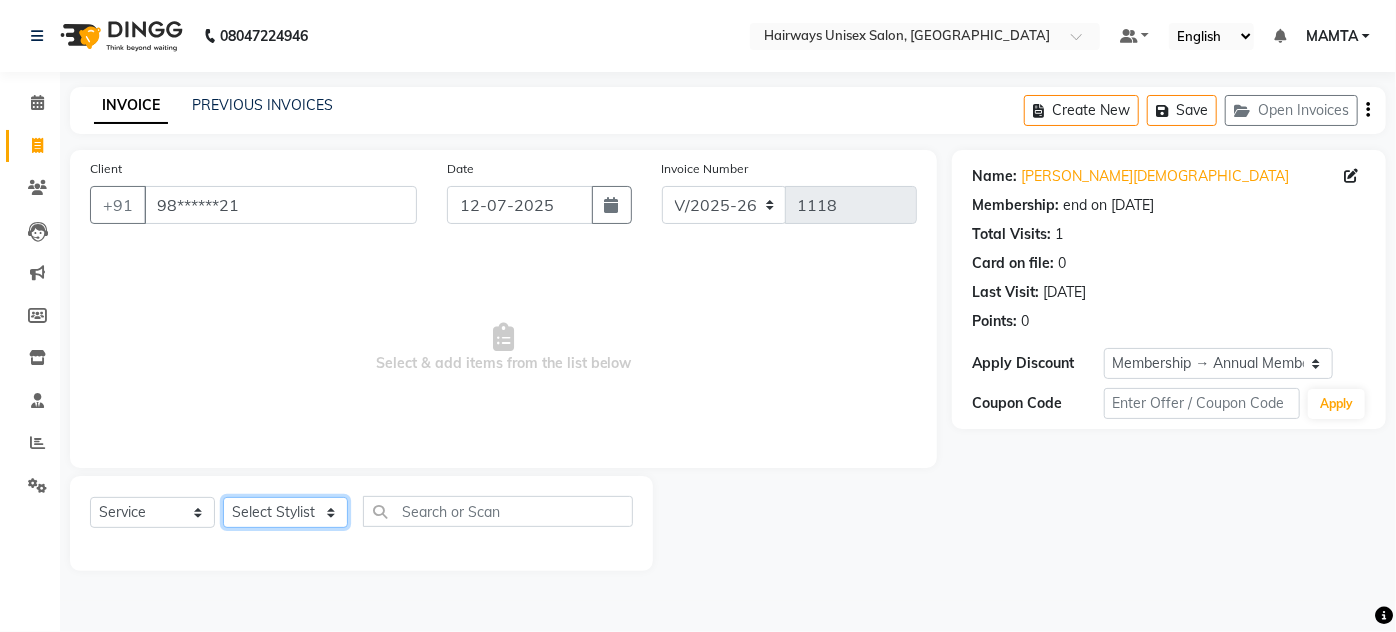 select on "80508" 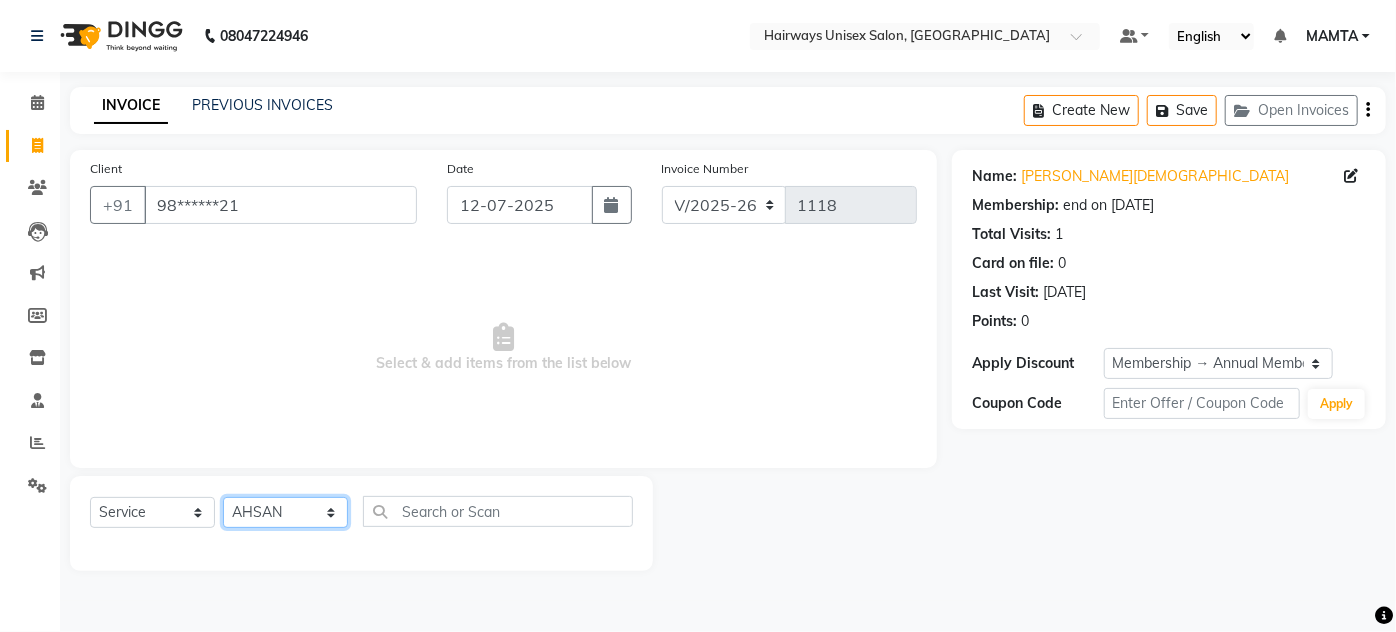 click on "Select Stylist [PERSON_NAME] [PERSON_NAME] [PERSON_NAME] MAMTA POOJA [PERSON_NAME][DATE] [PERSON_NAME] [PERSON_NAME] [PERSON_NAME]" 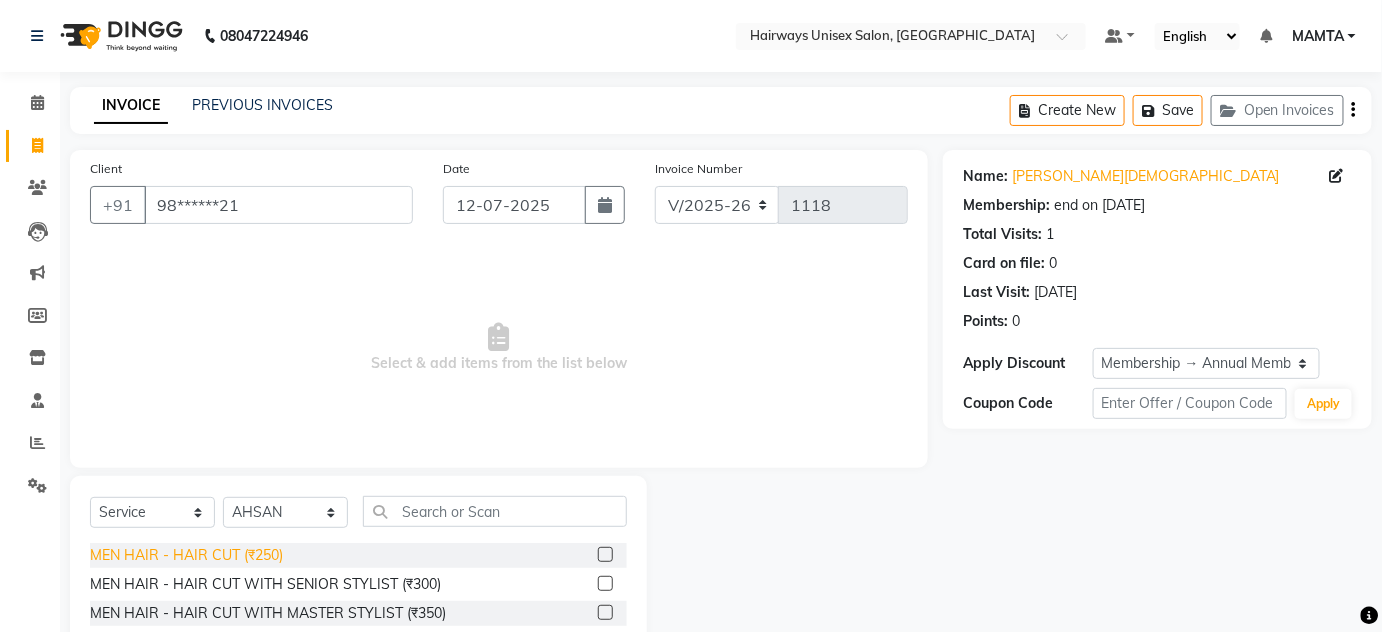 click on "MEN HAIR - HAIR CUT (₹250)" 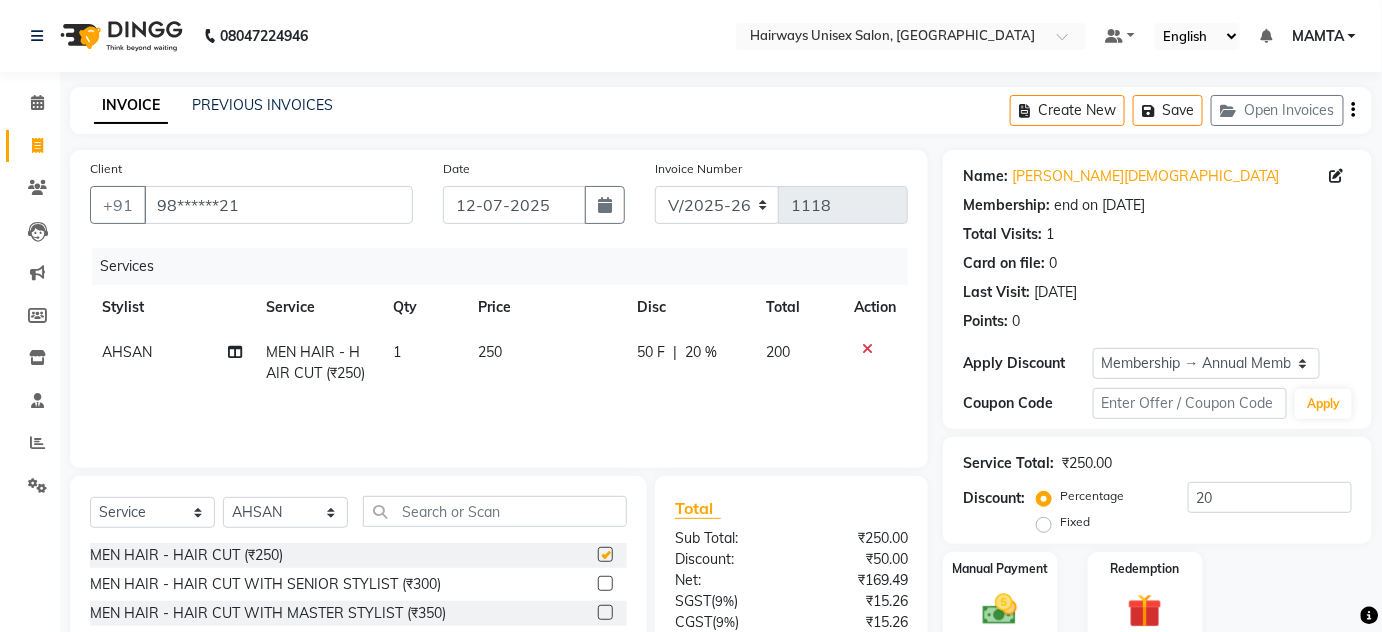 checkbox on "false" 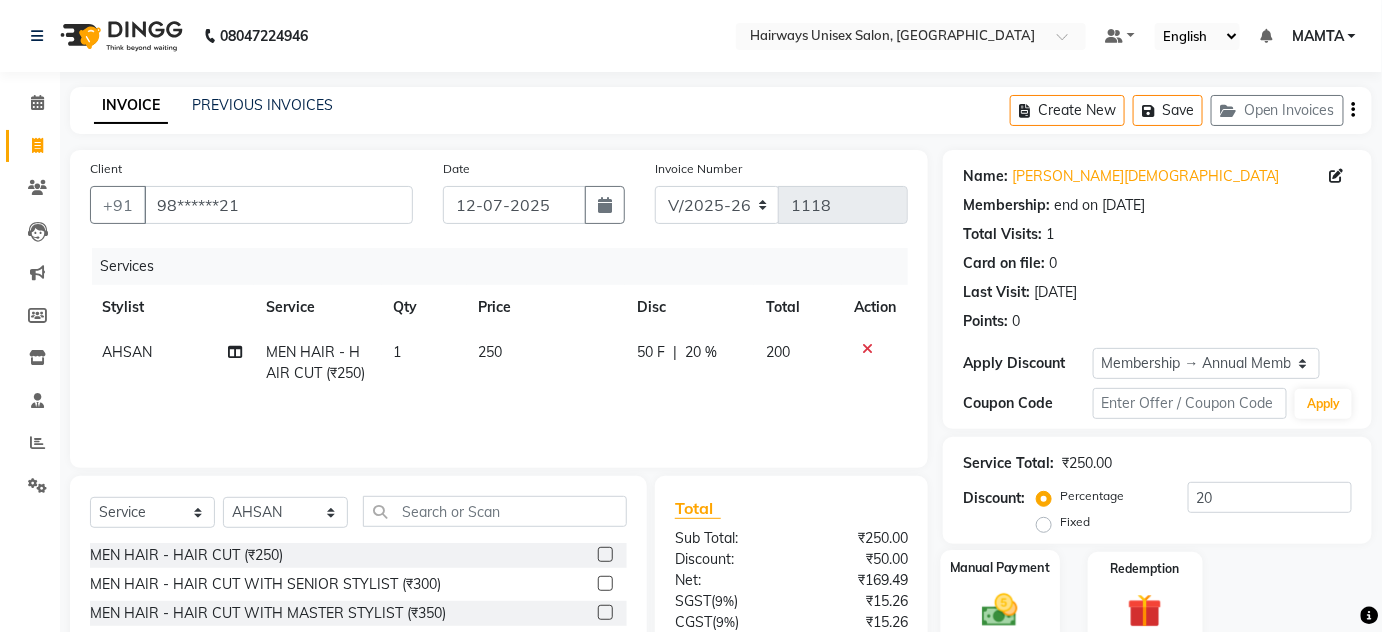 click 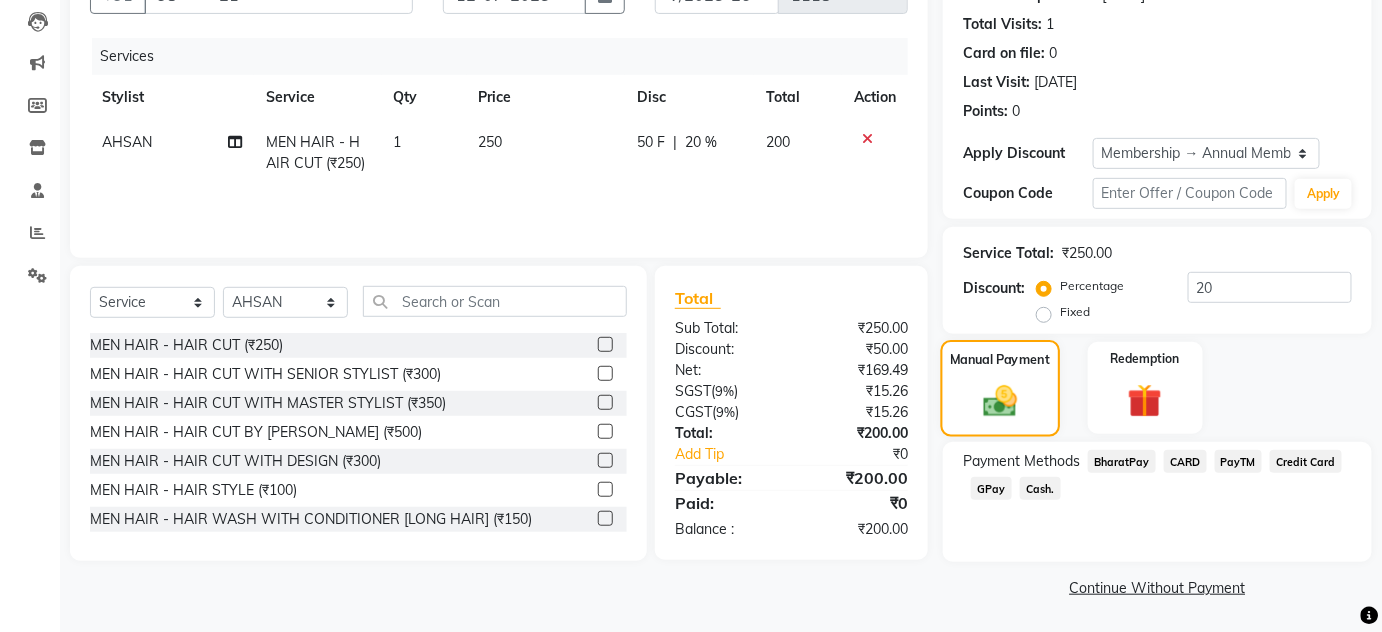 scroll, scrollTop: 0, scrollLeft: 0, axis: both 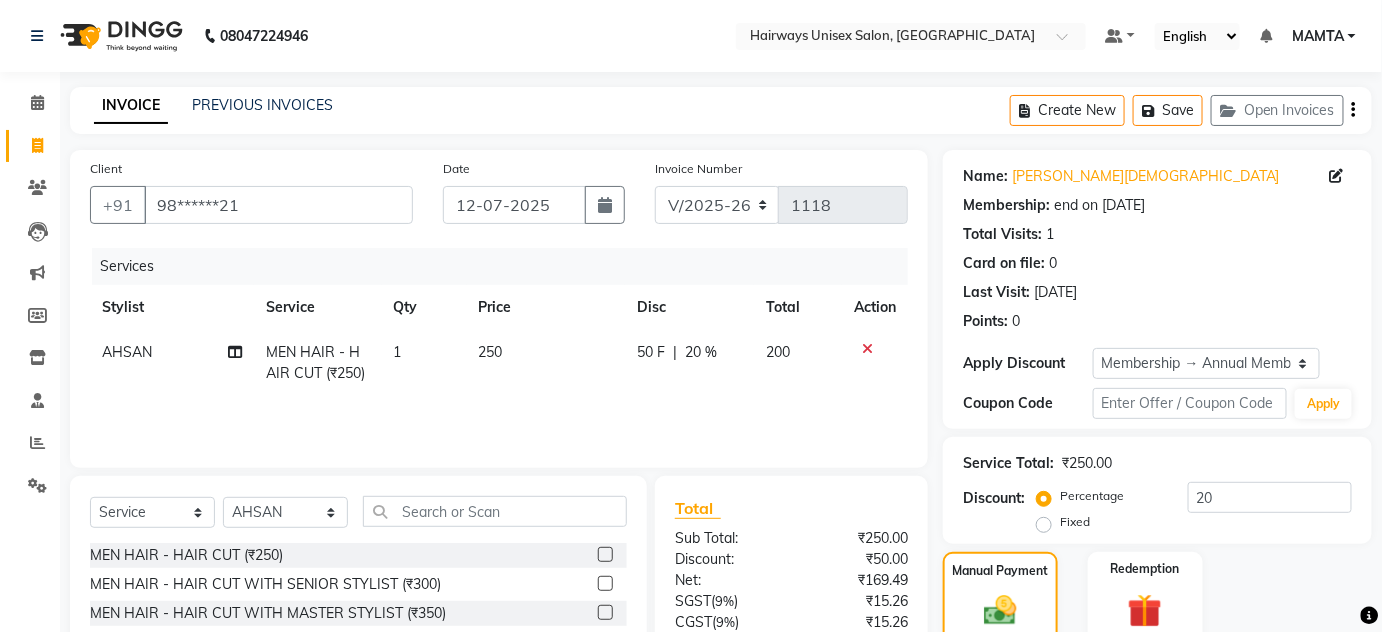 click on "Create New   Save   Open Invoices" 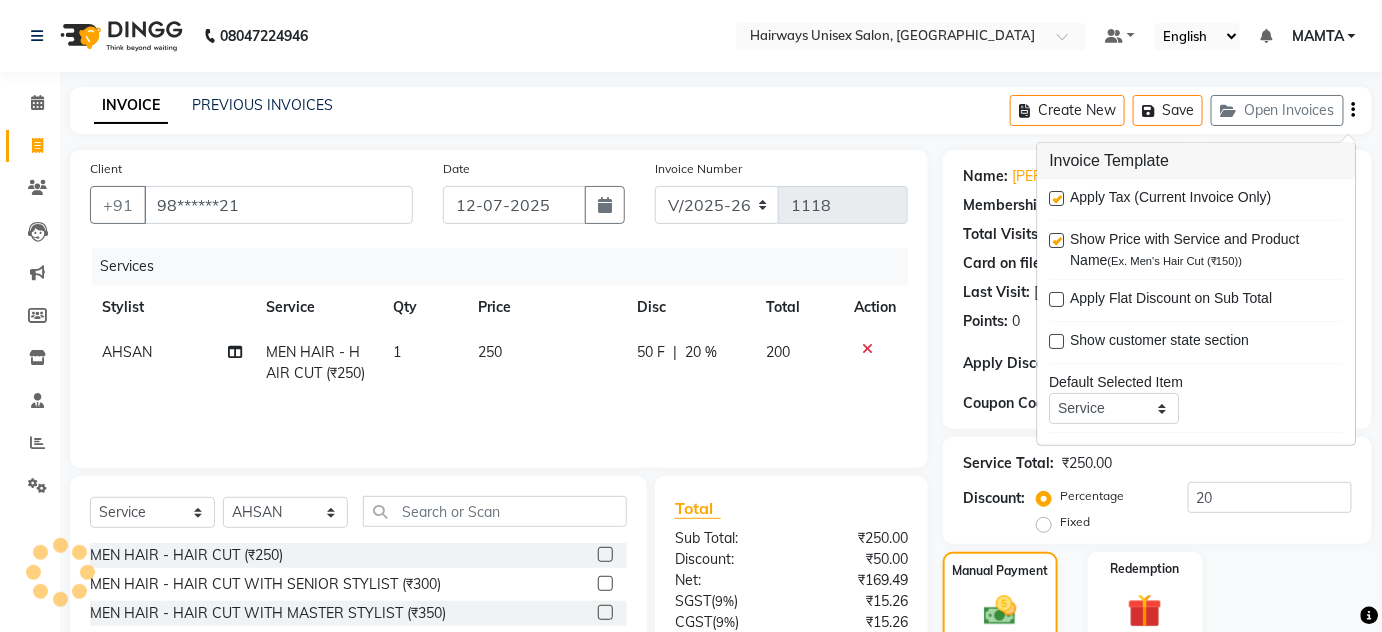 click on "Apply Tax (Current Invoice Only)" at bounding box center (1197, 199) 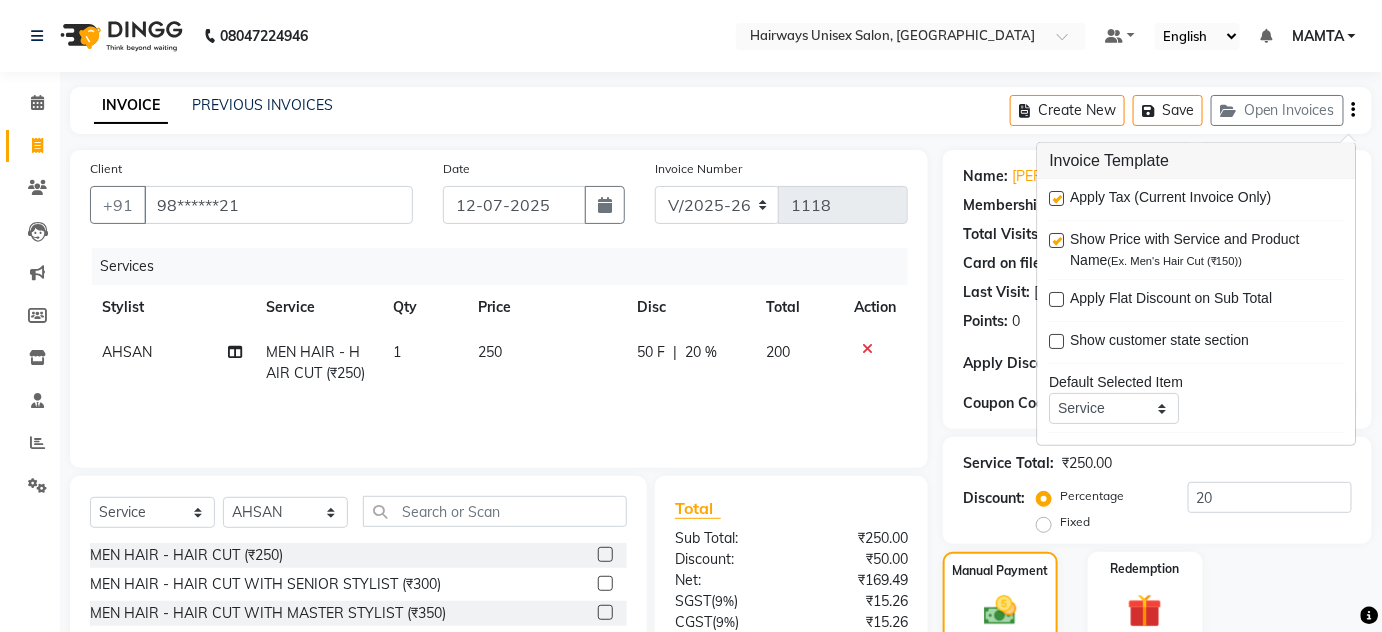 click on "INVOICE PREVIOUS INVOICES Create New   Save   Open Invoices" 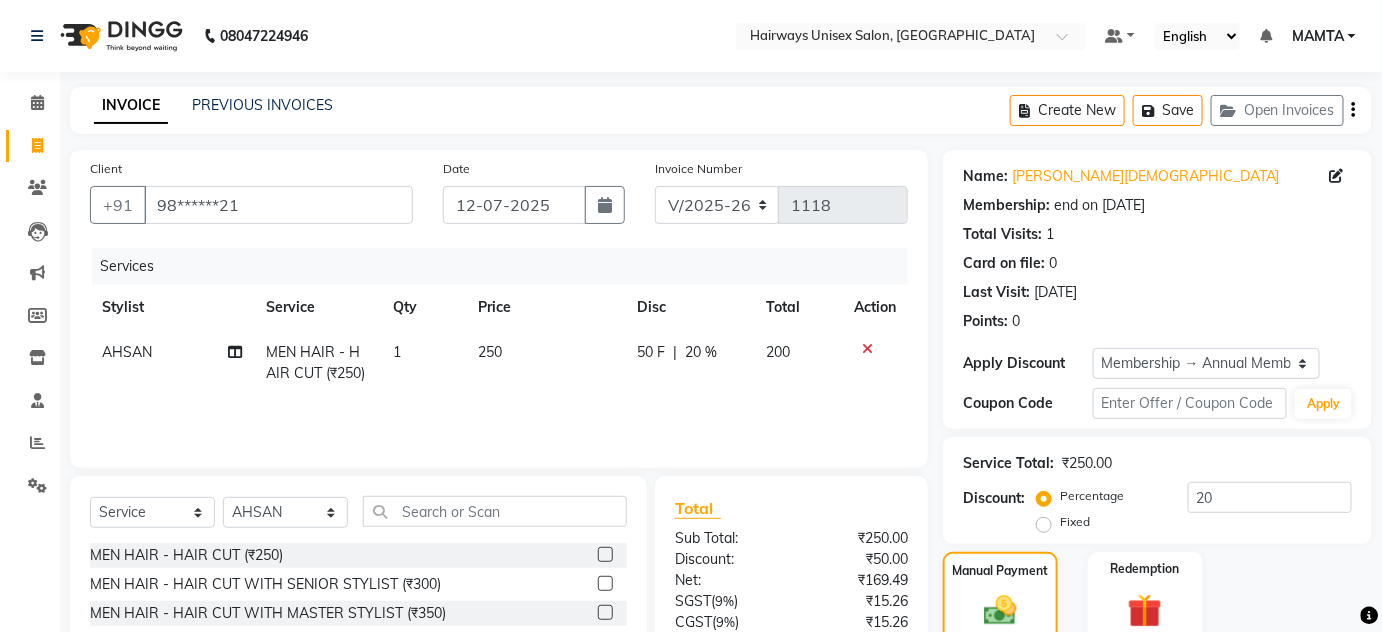 click 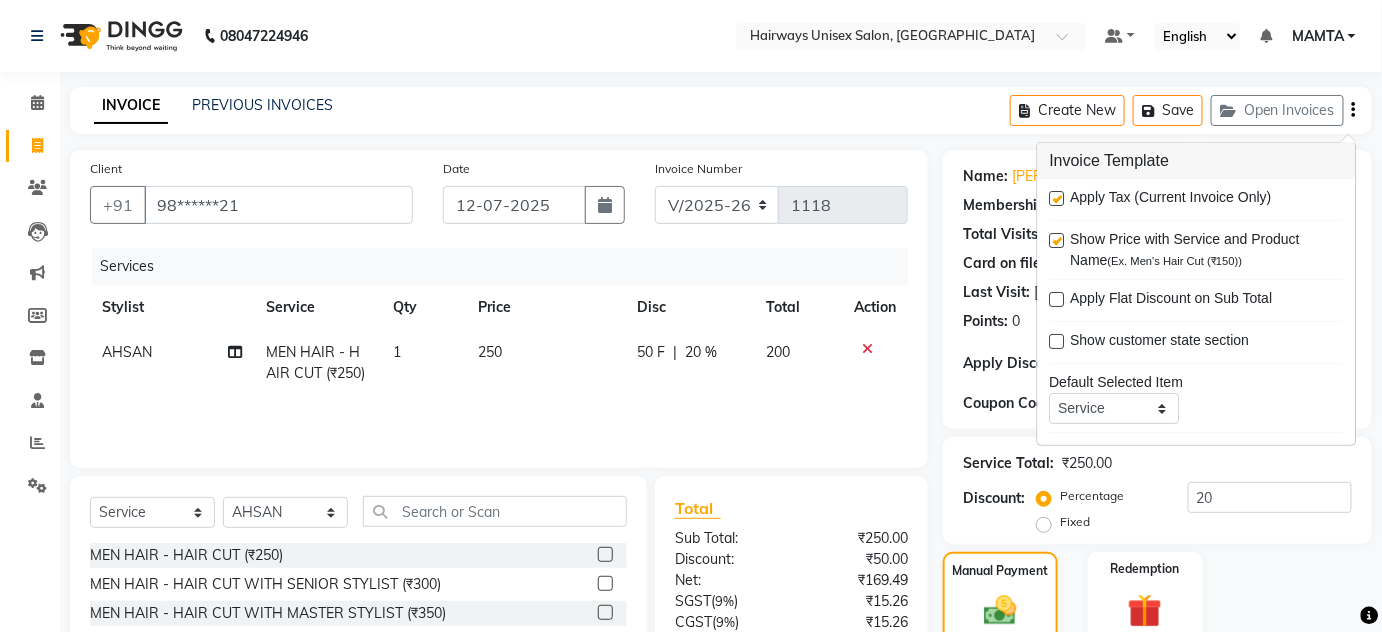 click at bounding box center [1057, 198] 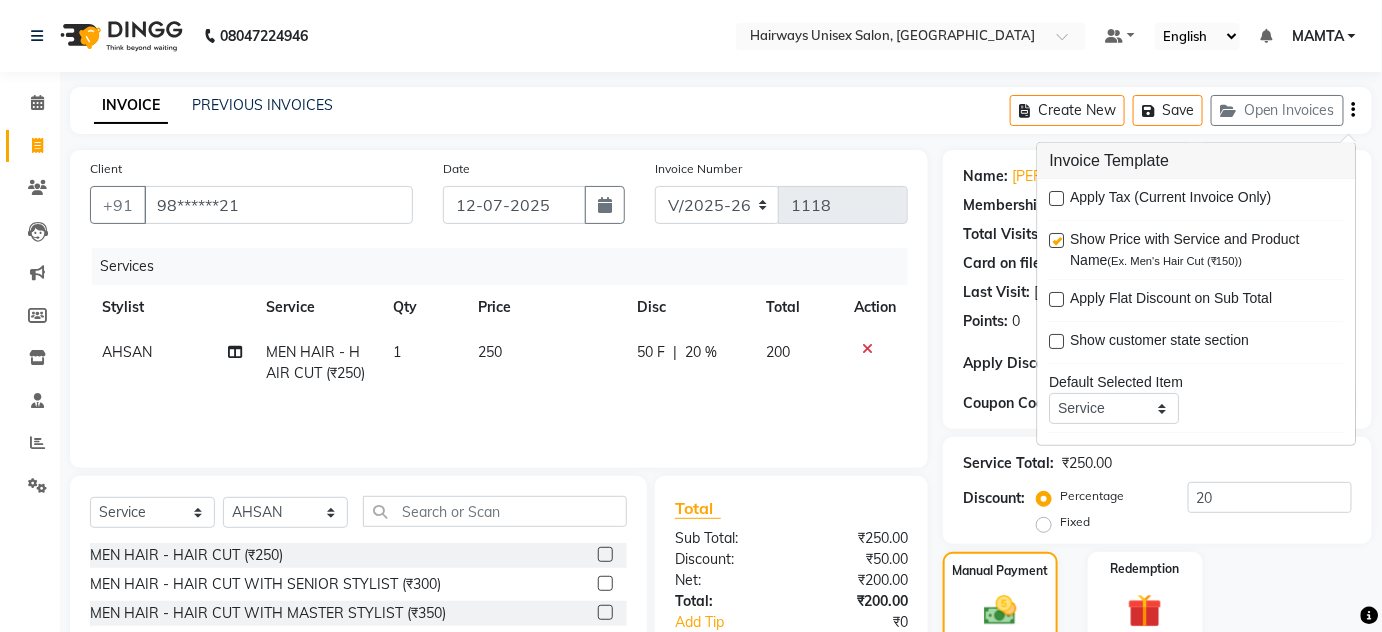 click on "INVOICE PREVIOUS INVOICES Create New   Save   Open Invoices" 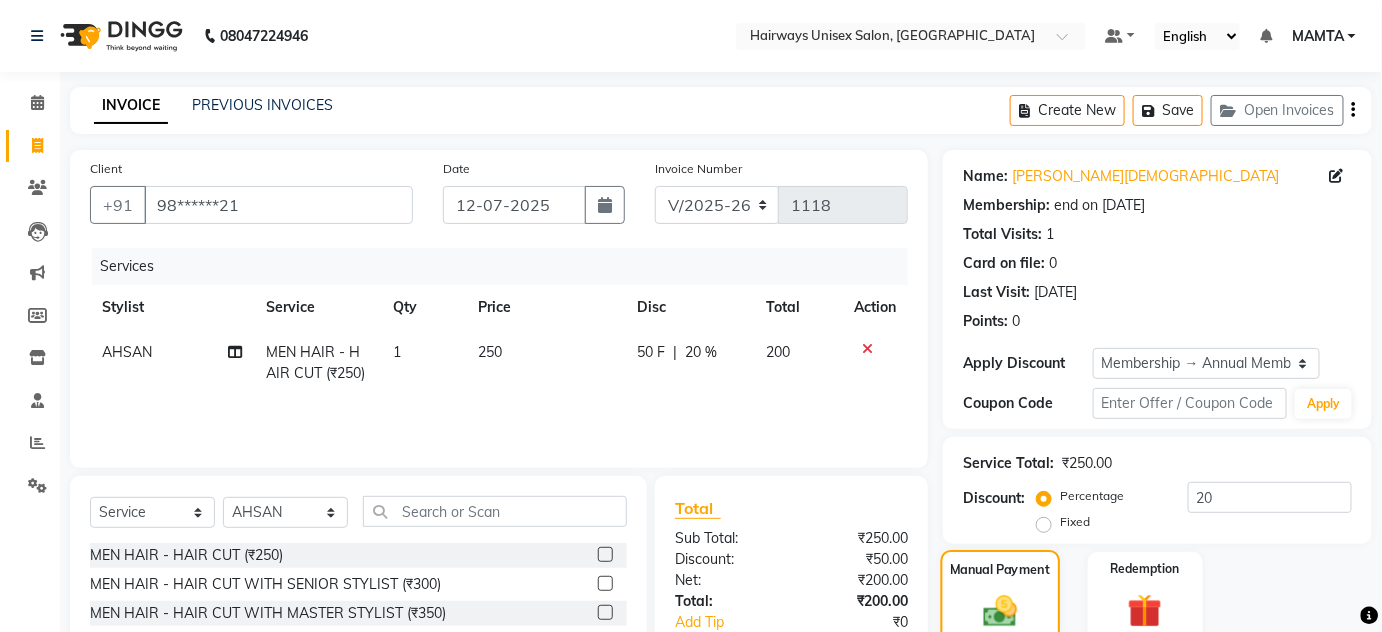 scroll, scrollTop: 210, scrollLeft: 0, axis: vertical 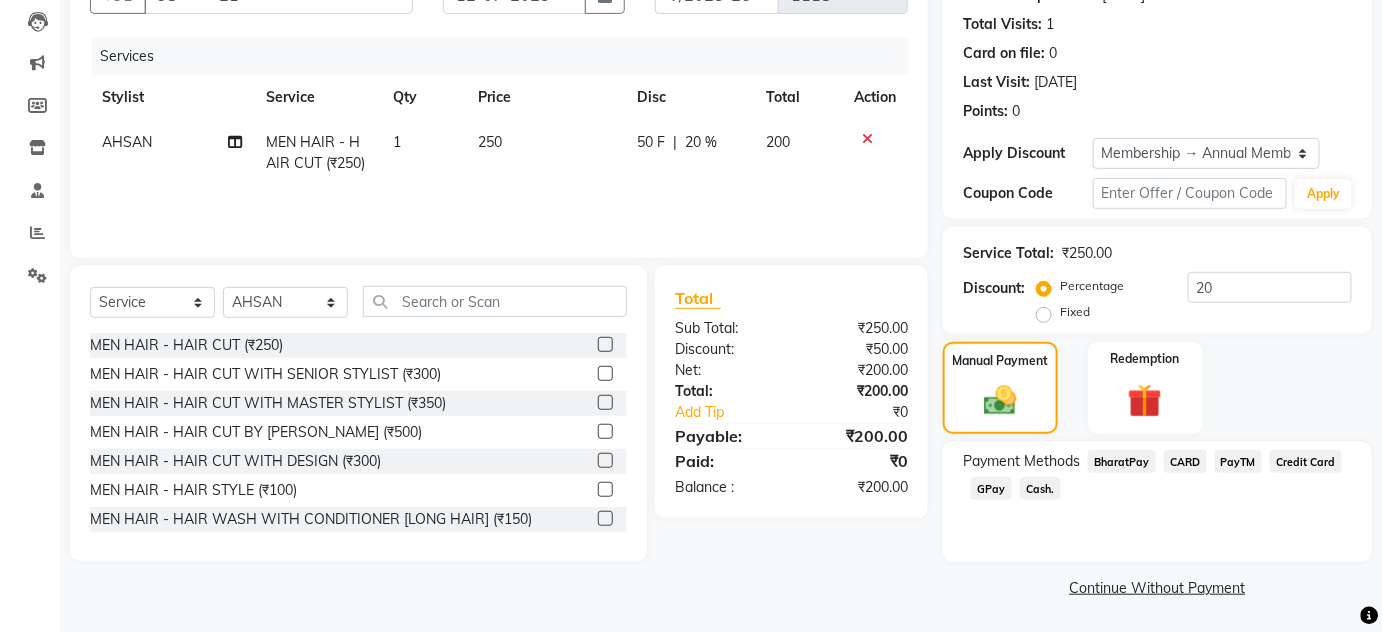 click on "Cash." 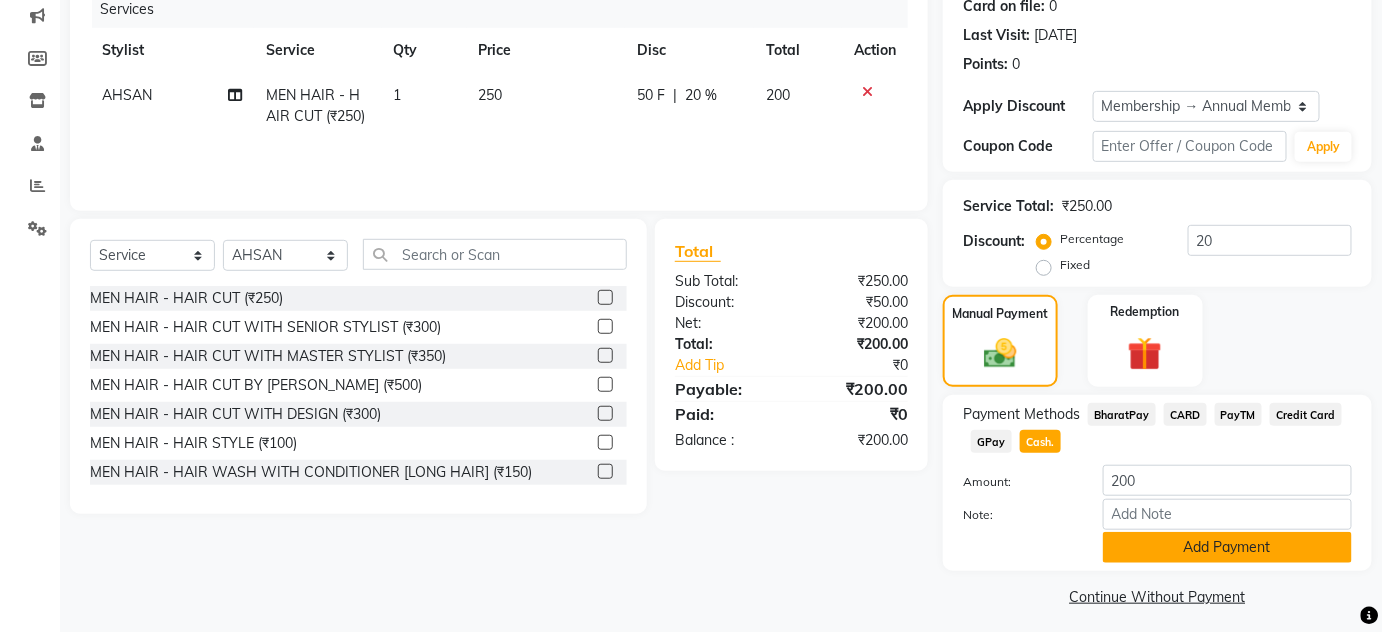 scroll, scrollTop: 266, scrollLeft: 0, axis: vertical 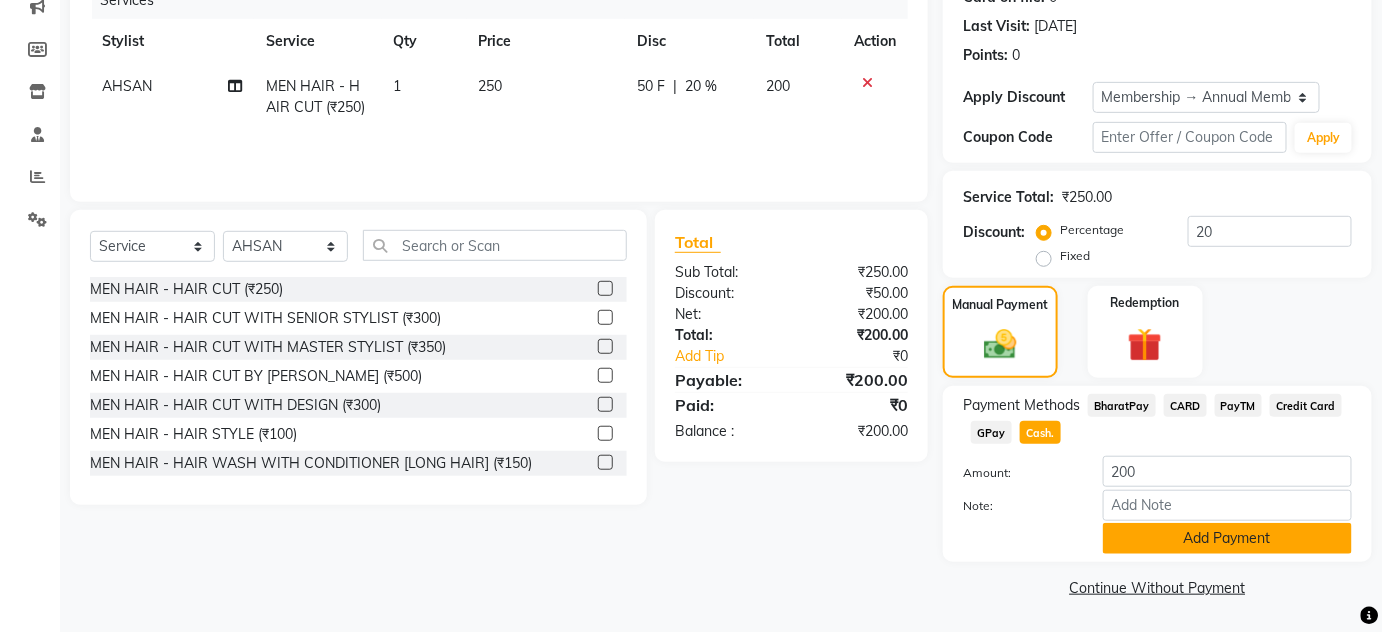 click on "Add Payment" 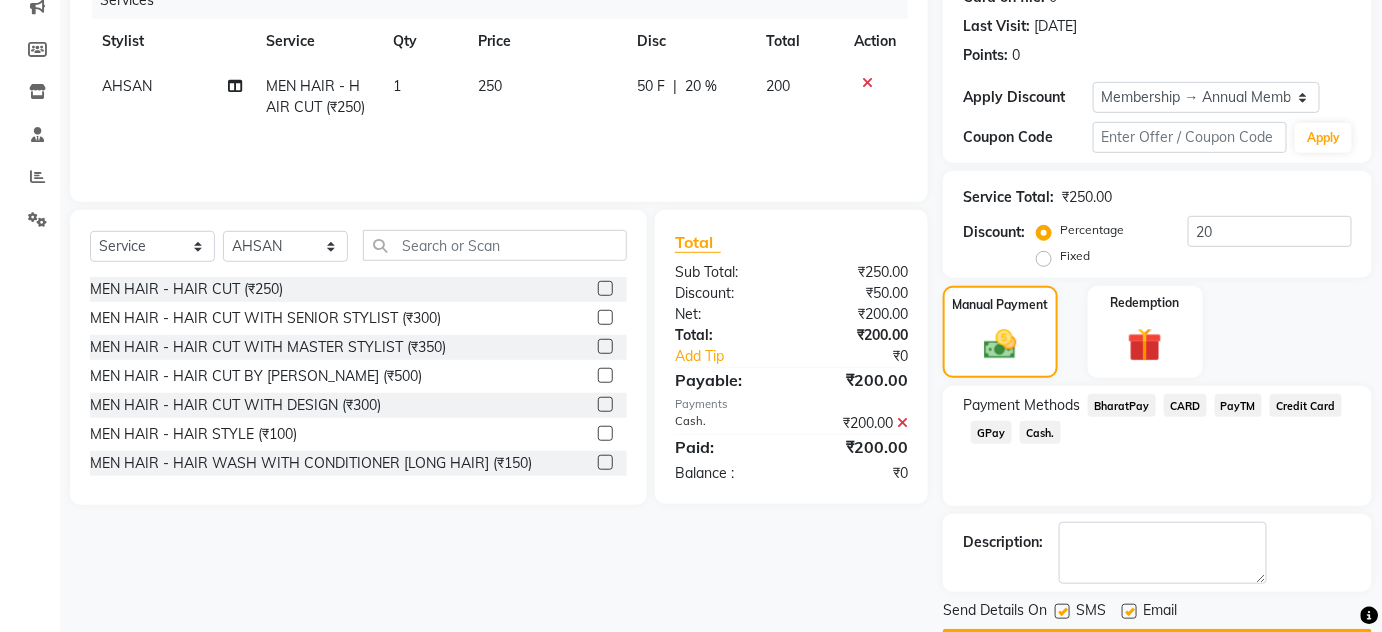 click on "Send Details On SMS Email" 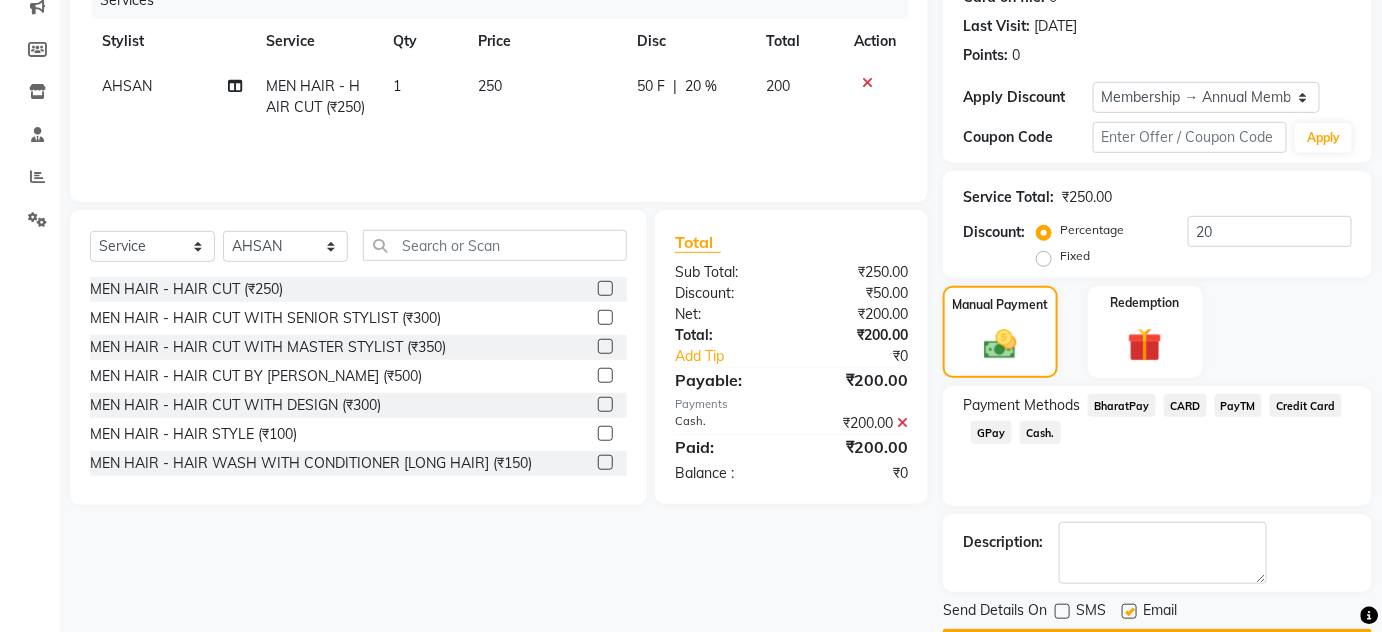 click on "Email" 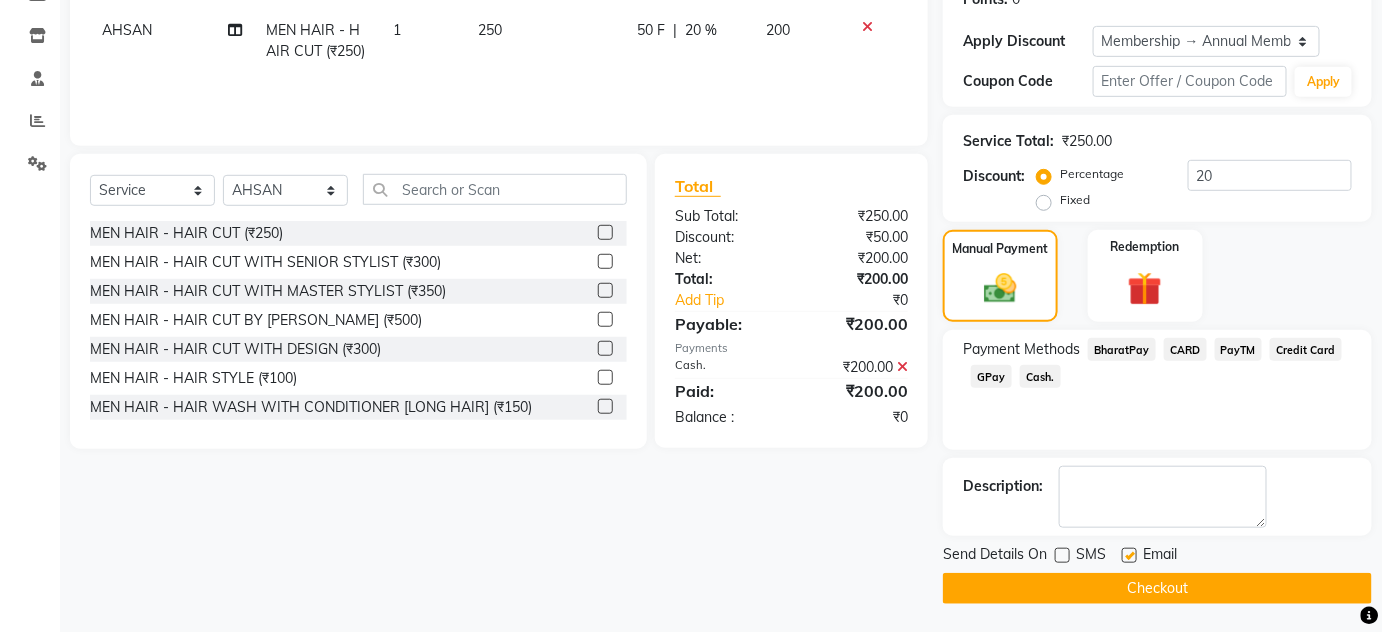 click 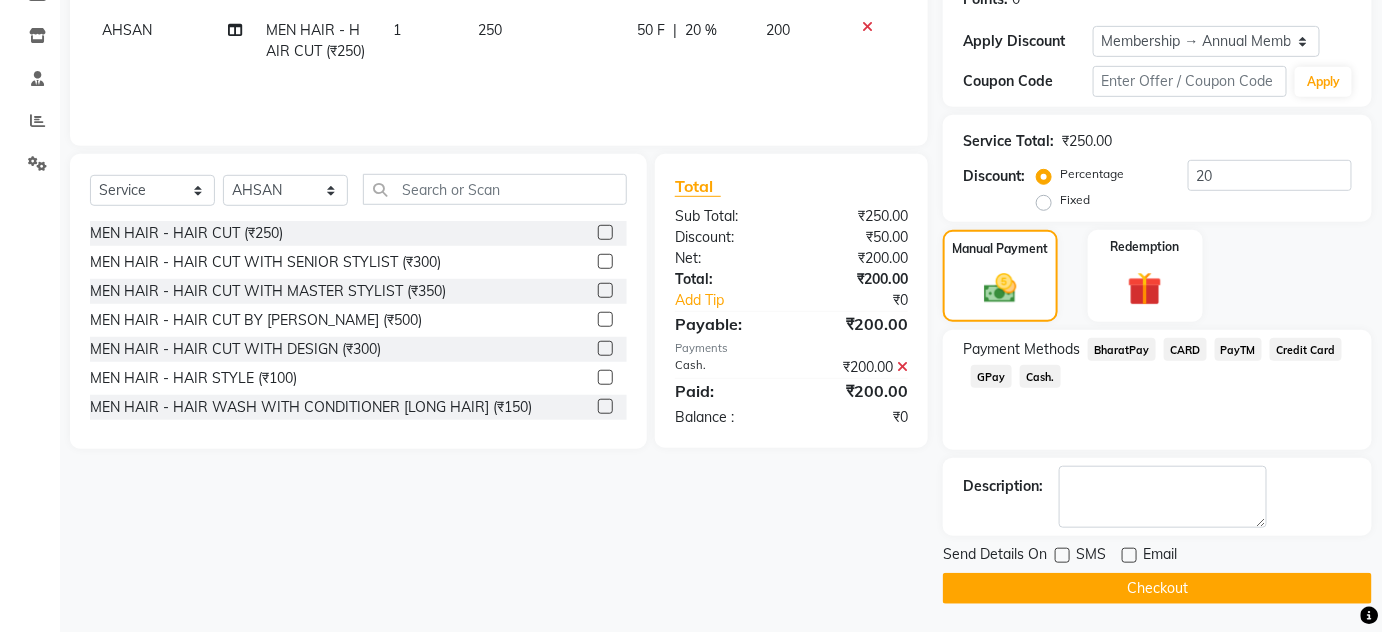 click on "Checkout" 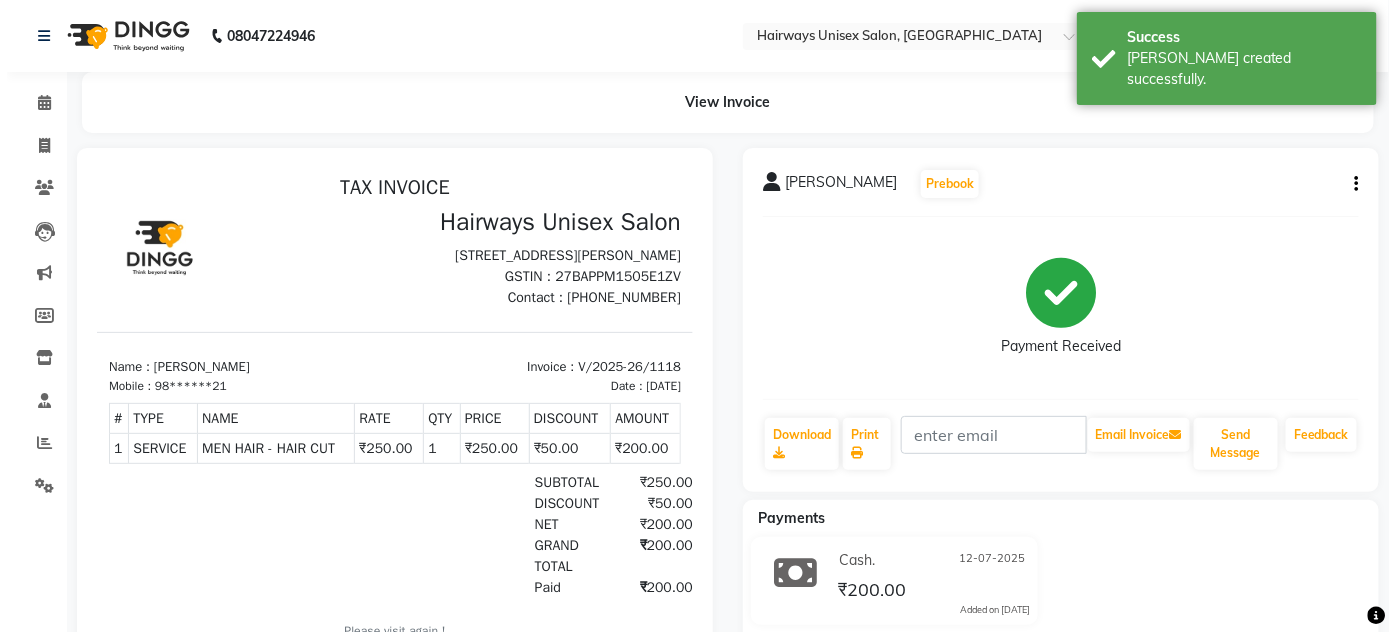 scroll, scrollTop: 0, scrollLeft: 0, axis: both 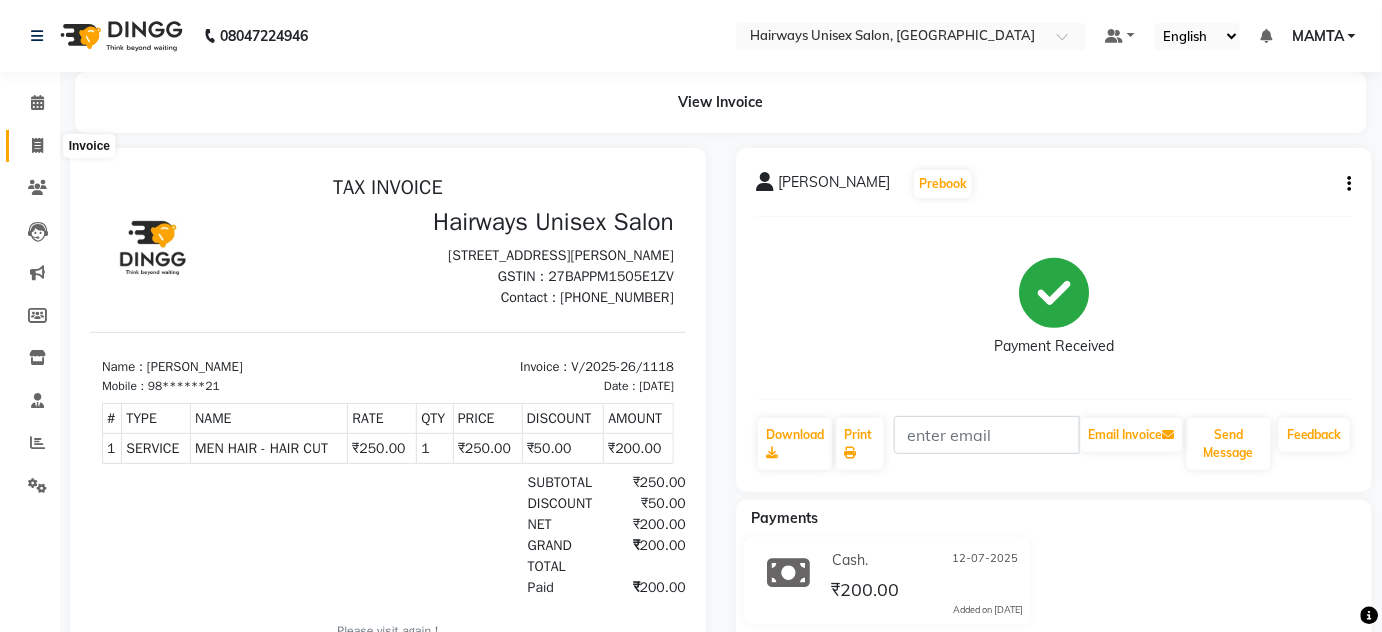 click 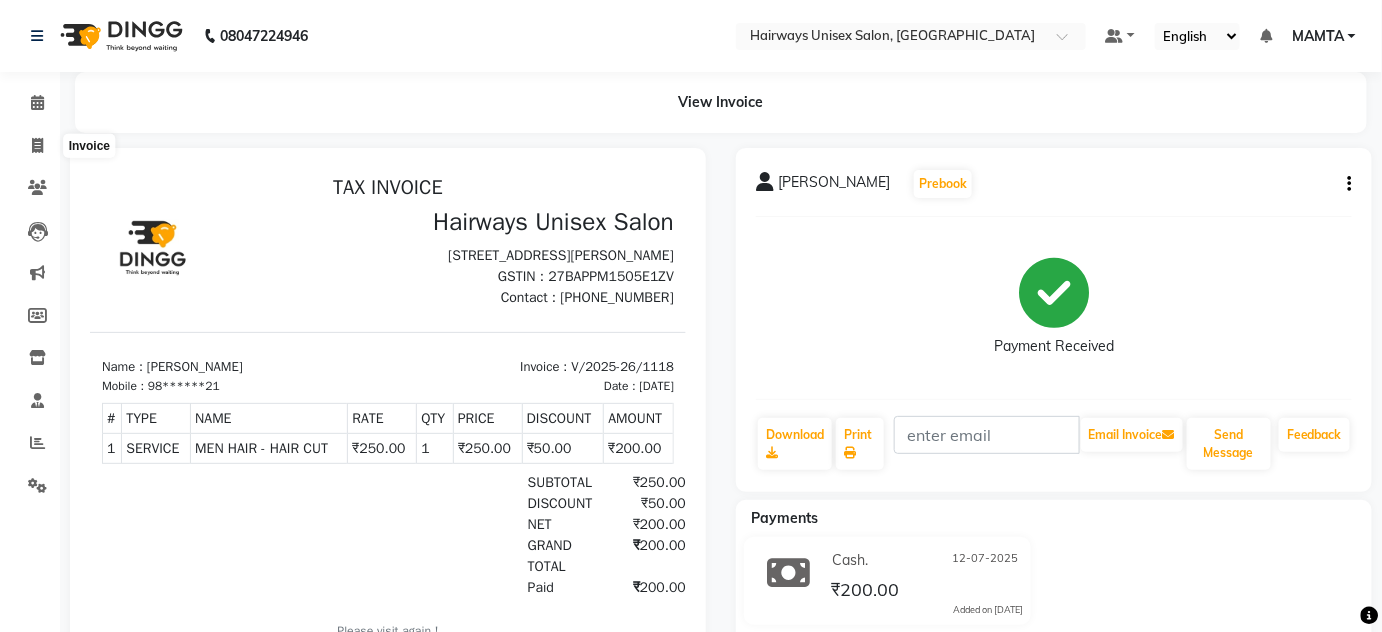 select on "8320" 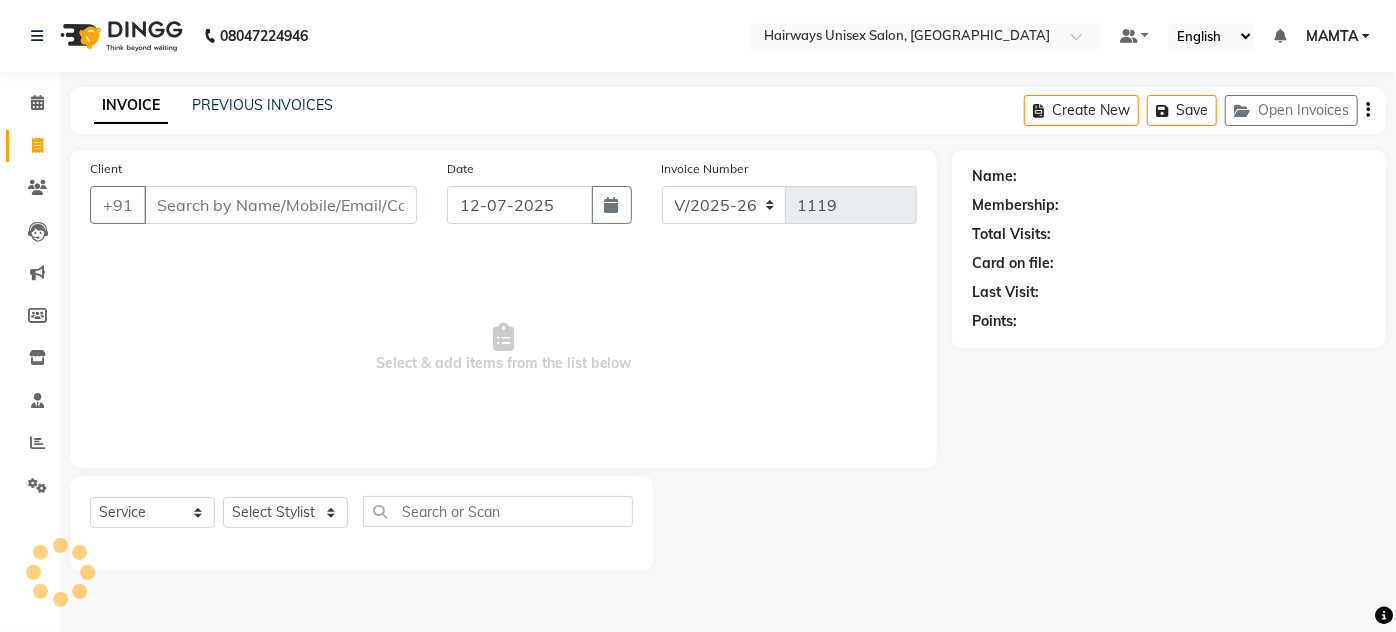click on "Client" at bounding box center [280, 205] 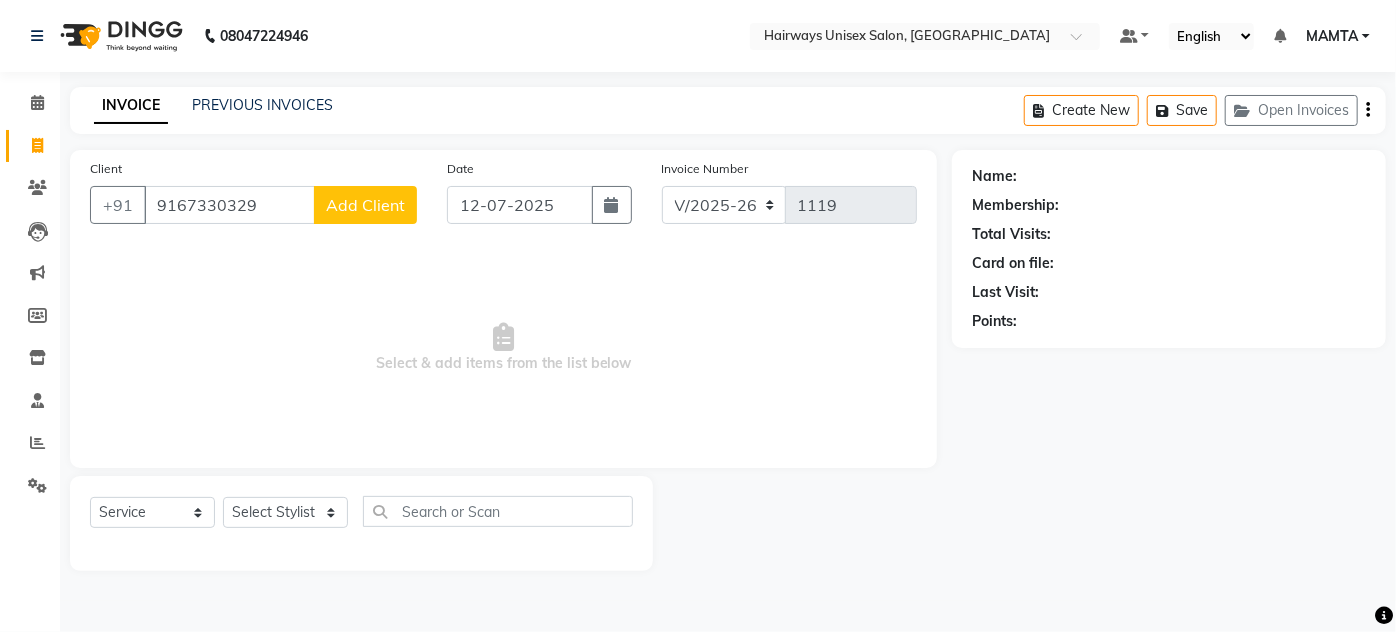 type on "9167330329" 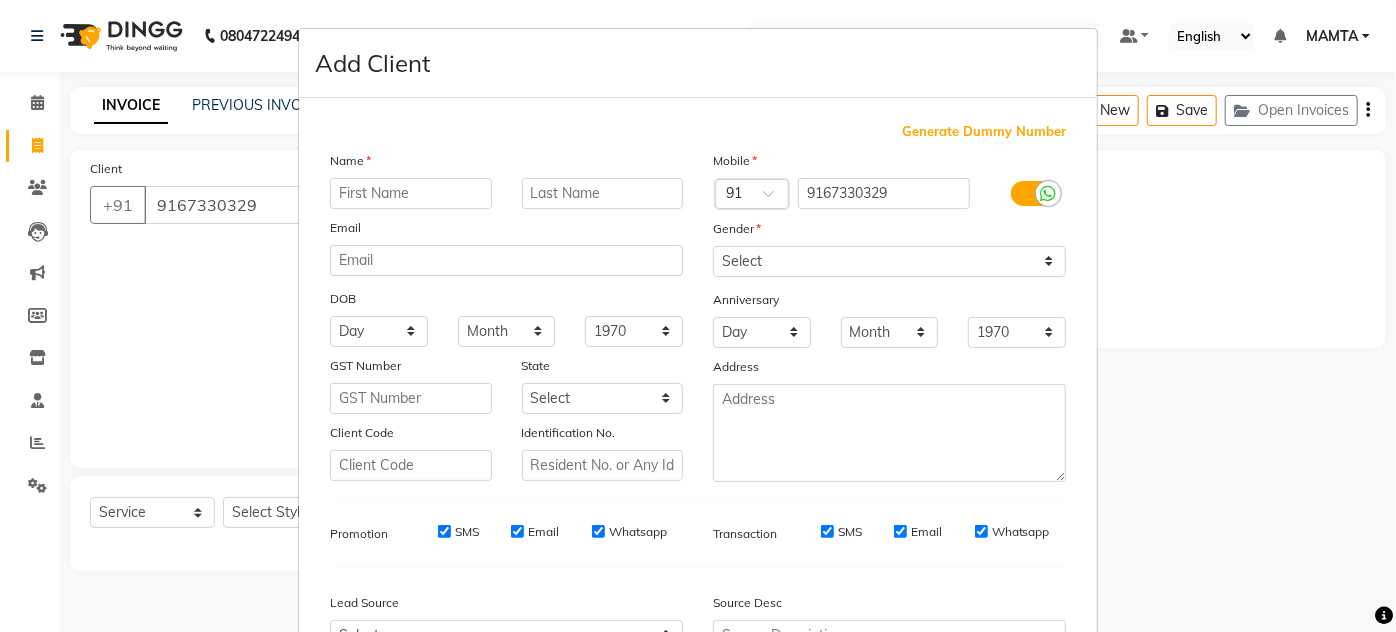 drag, startPoint x: 746, startPoint y: 278, endPoint x: 788, endPoint y: 242, distance: 55.31727 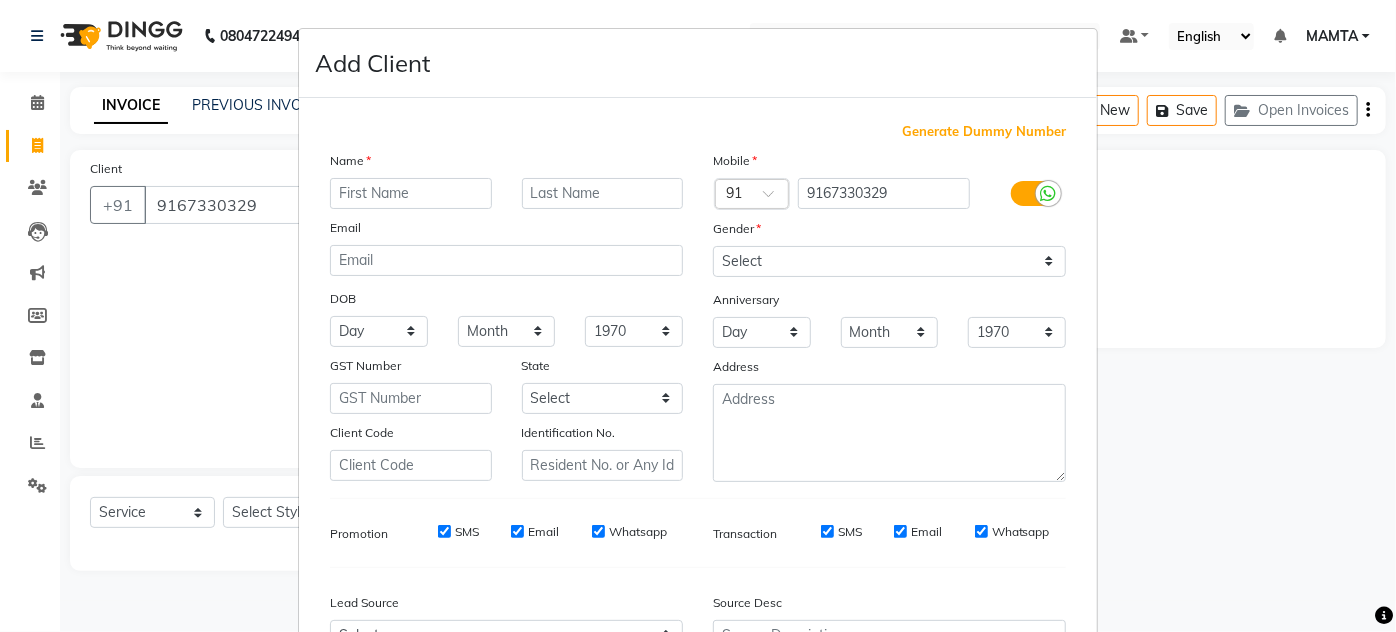 drag, startPoint x: 788, startPoint y: 242, endPoint x: 270, endPoint y: 311, distance: 522.5754 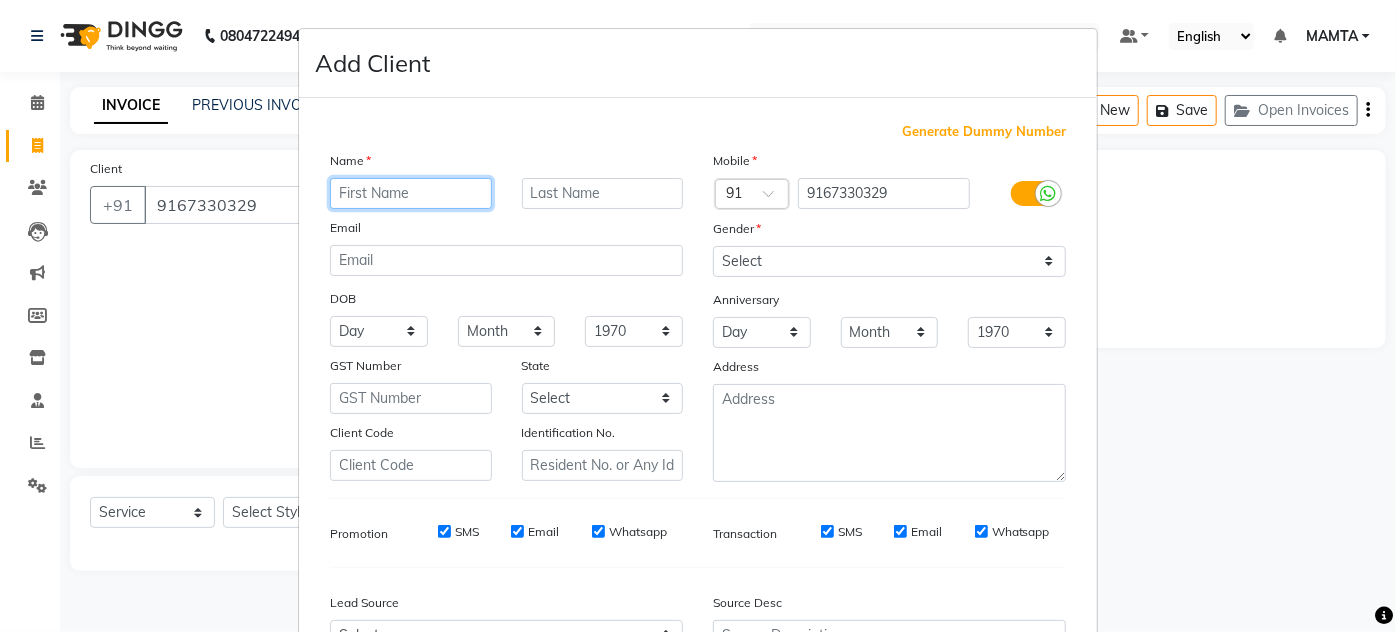 click at bounding box center [411, 193] 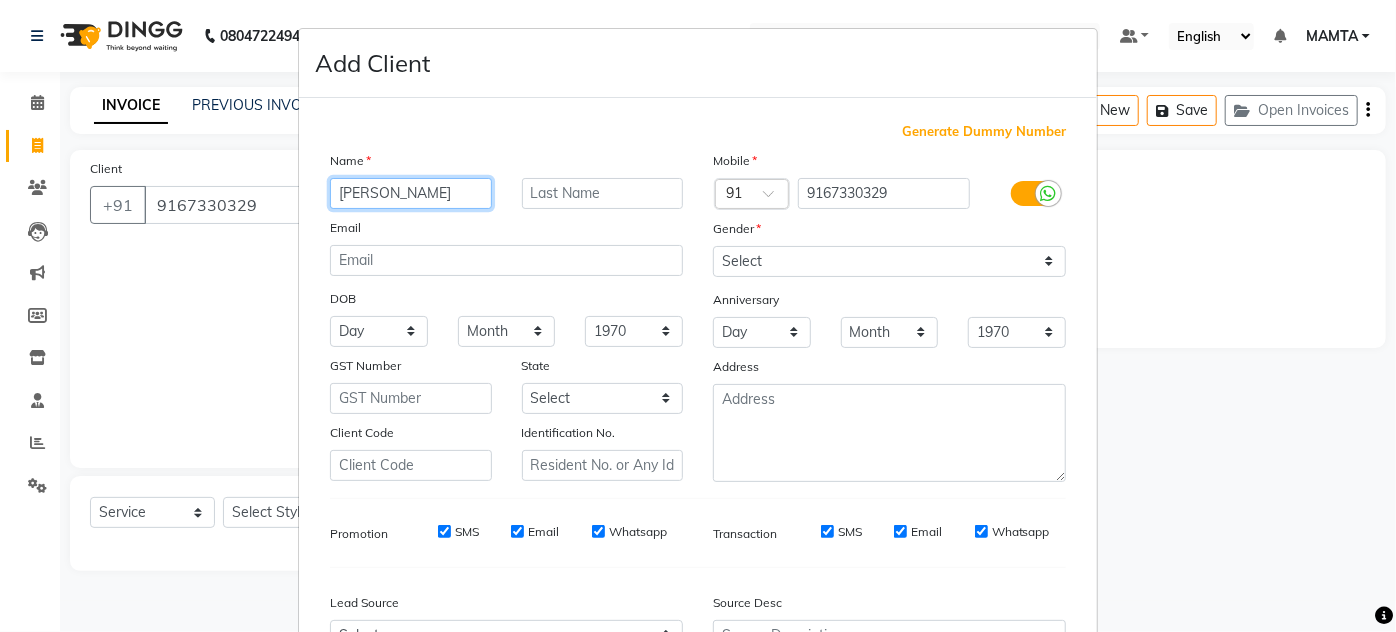 type on "[PERSON_NAME]" 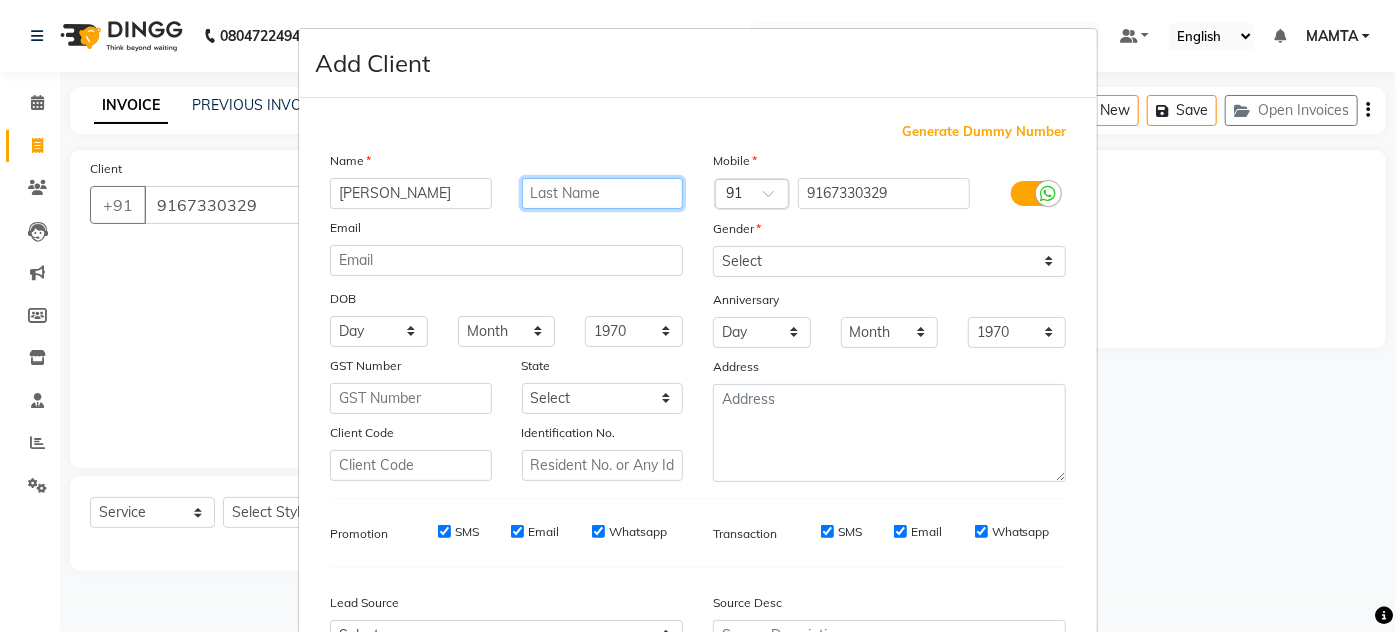 click at bounding box center (603, 193) 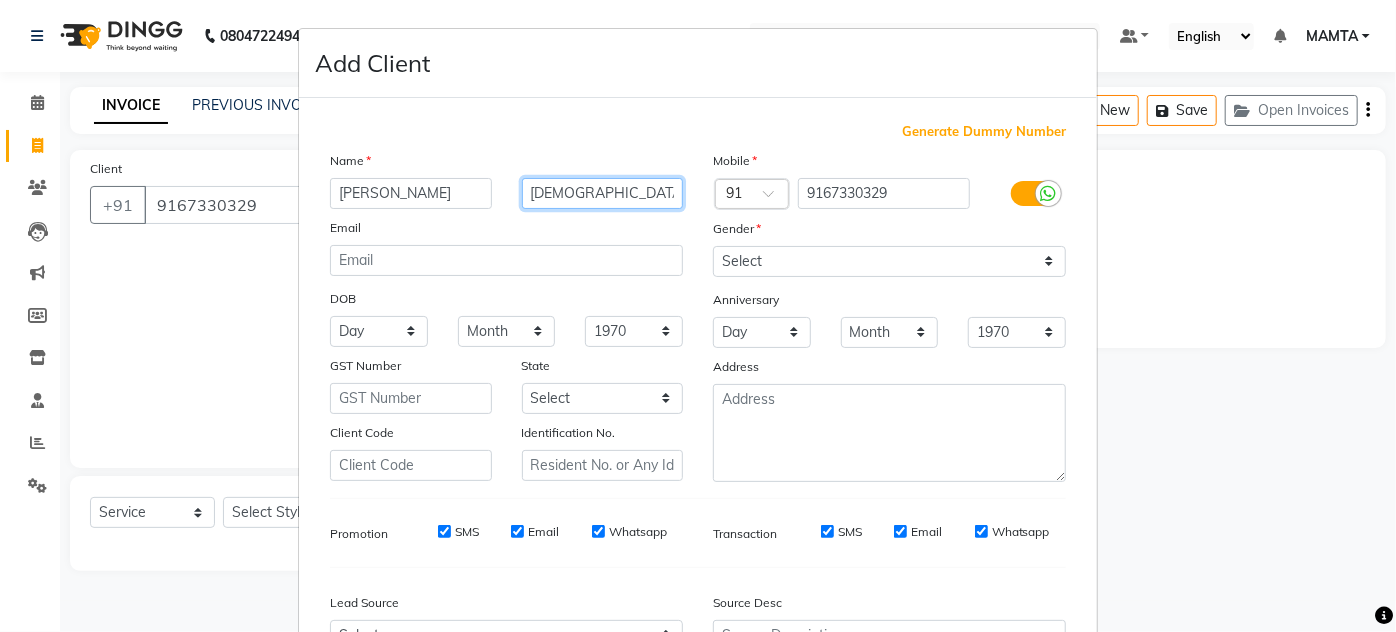 type on "[DEMOGRAPHIC_DATA]" 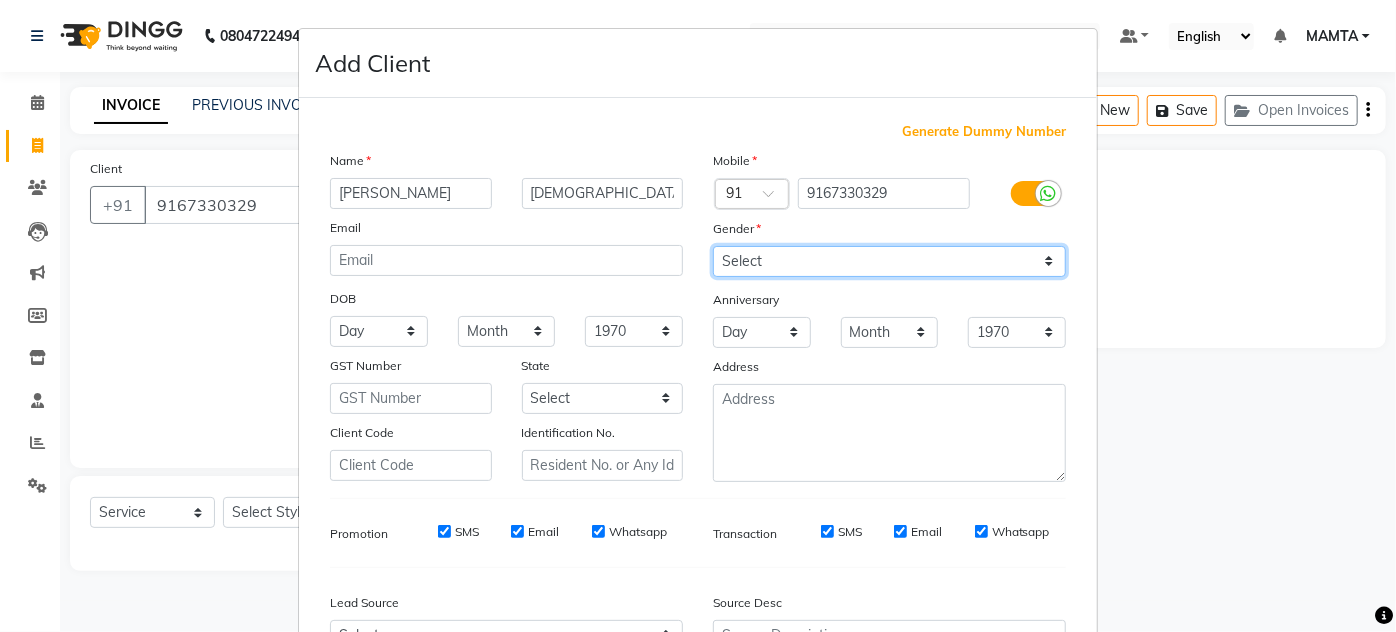 click on "Select [DEMOGRAPHIC_DATA] [DEMOGRAPHIC_DATA] Other Prefer Not To Say" at bounding box center (889, 261) 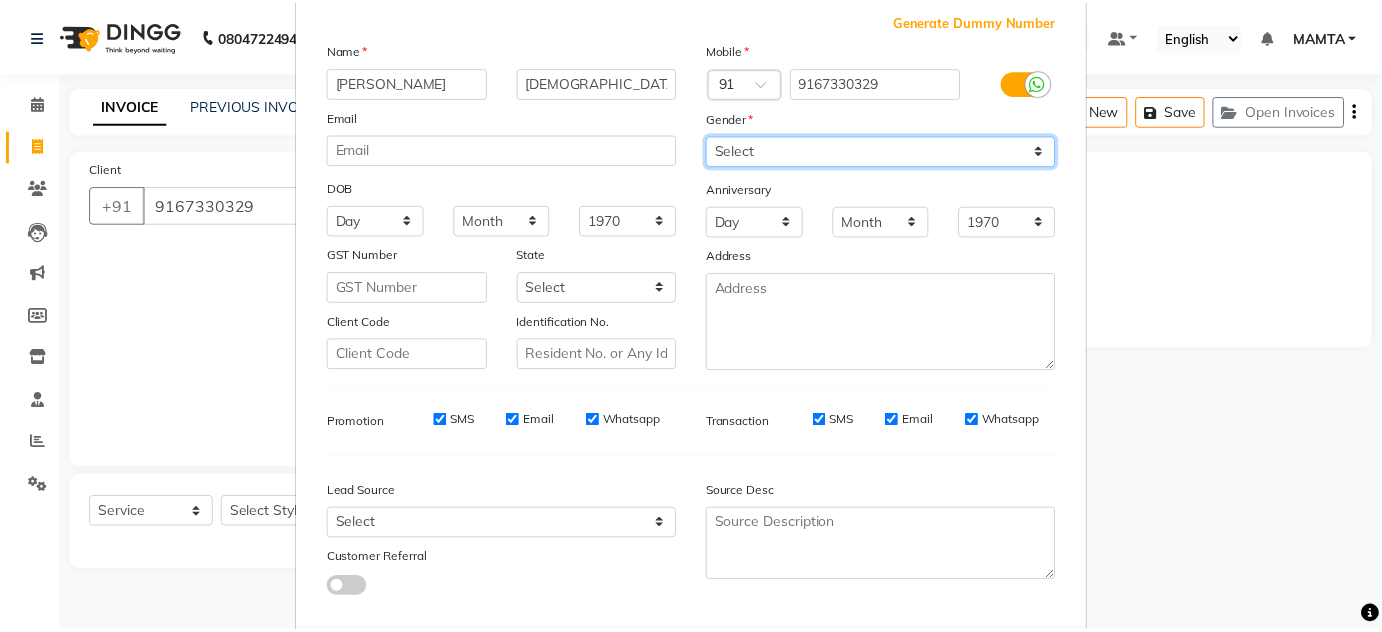 scroll, scrollTop: 215, scrollLeft: 0, axis: vertical 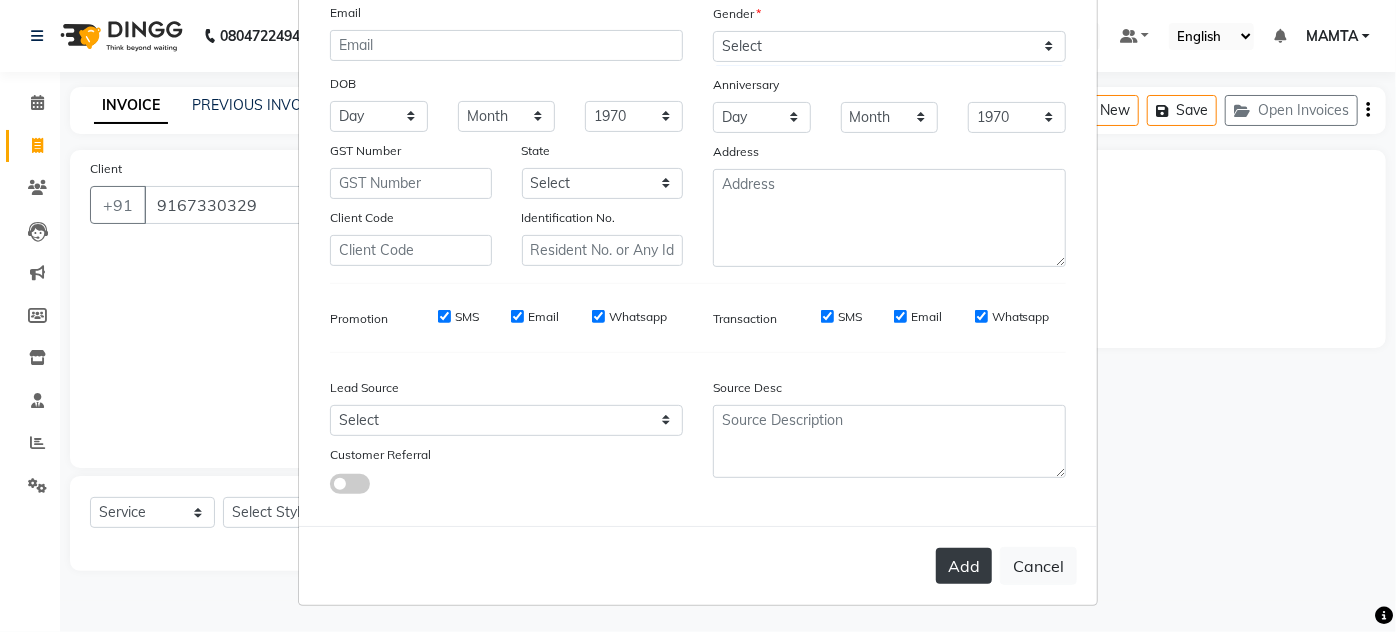 click on "Add" at bounding box center [964, 566] 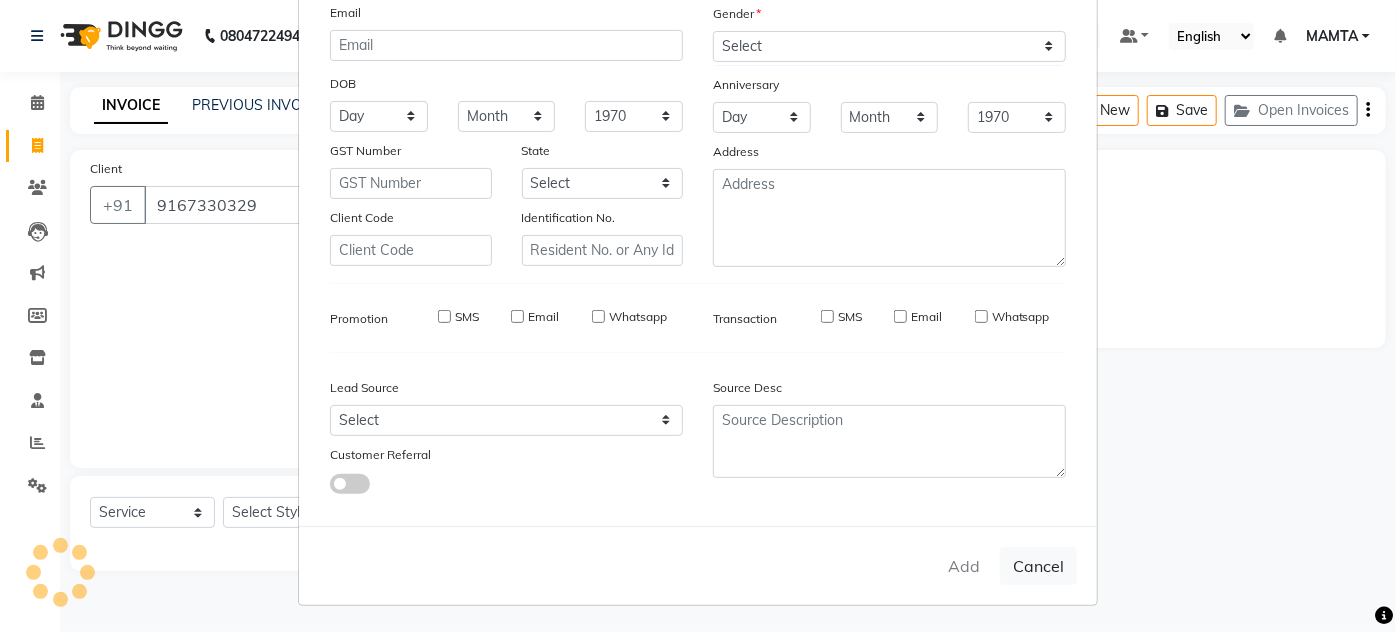 type on "91******29" 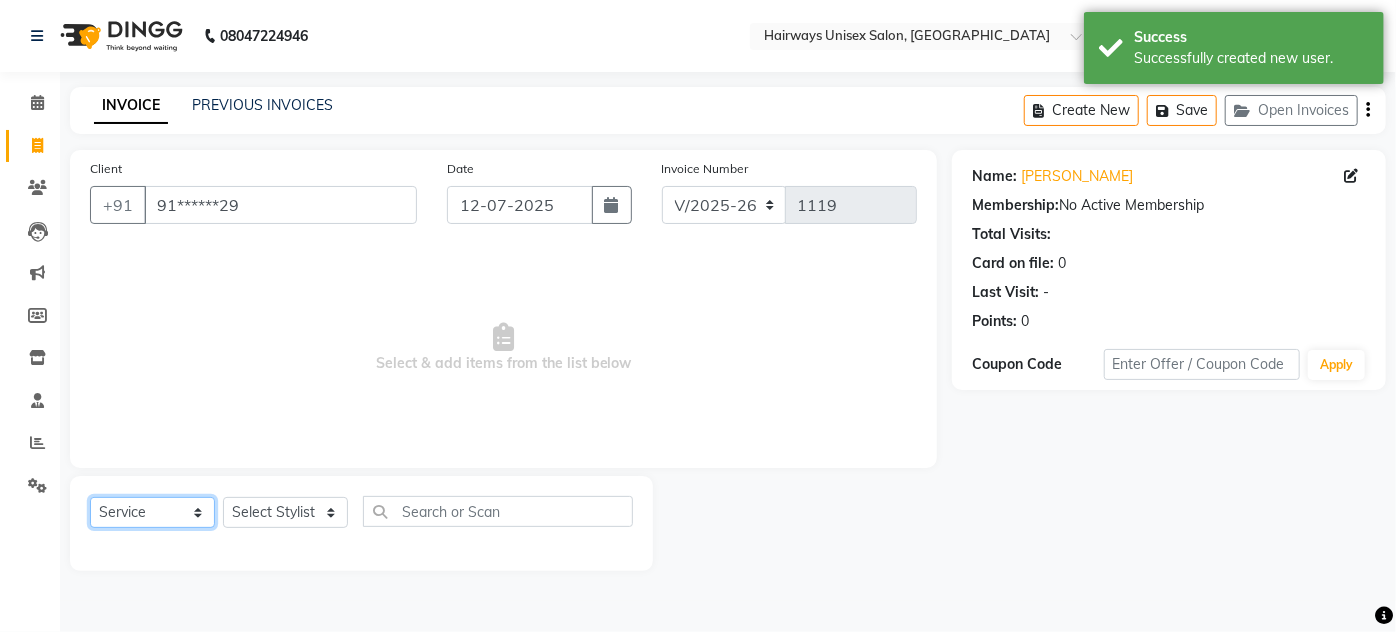 click on "Select  Service  Product  Membership  Package Voucher Prepaid Gift Card" 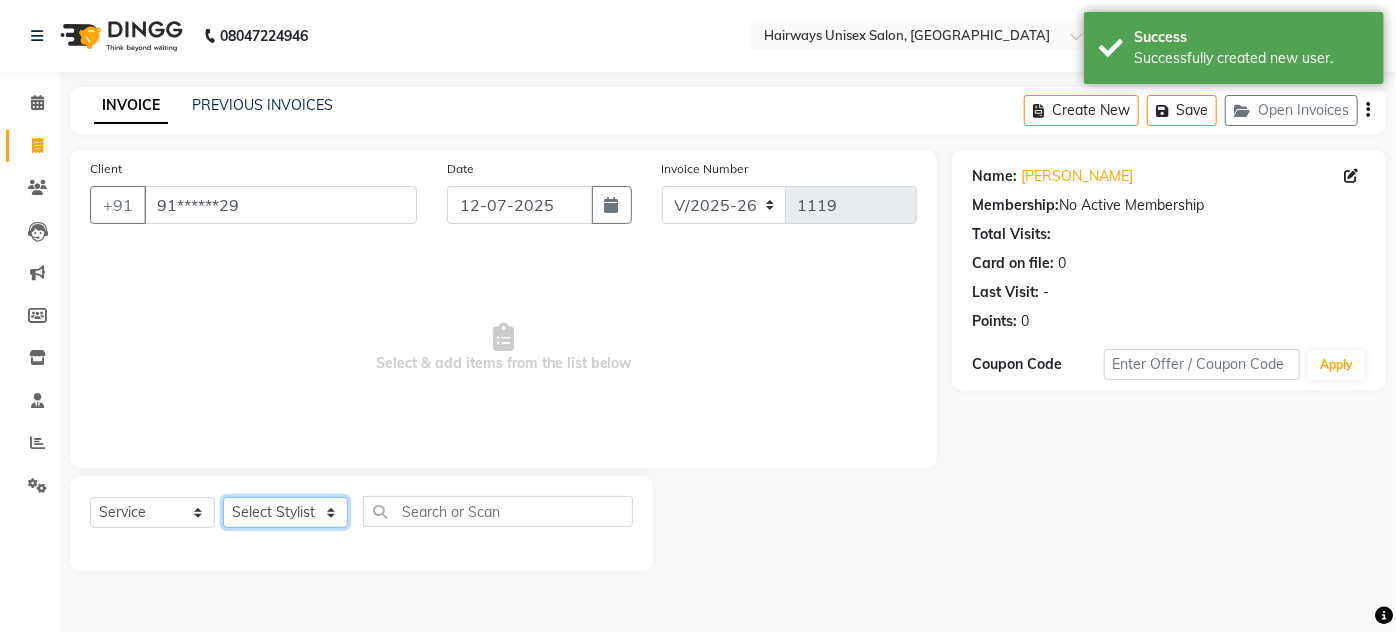 click on "Select Stylist [PERSON_NAME] [PERSON_NAME] [PERSON_NAME] MAMTA POOJA [PERSON_NAME][DATE] [PERSON_NAME] [PERSON_NAME] [PERSON_NAME]" 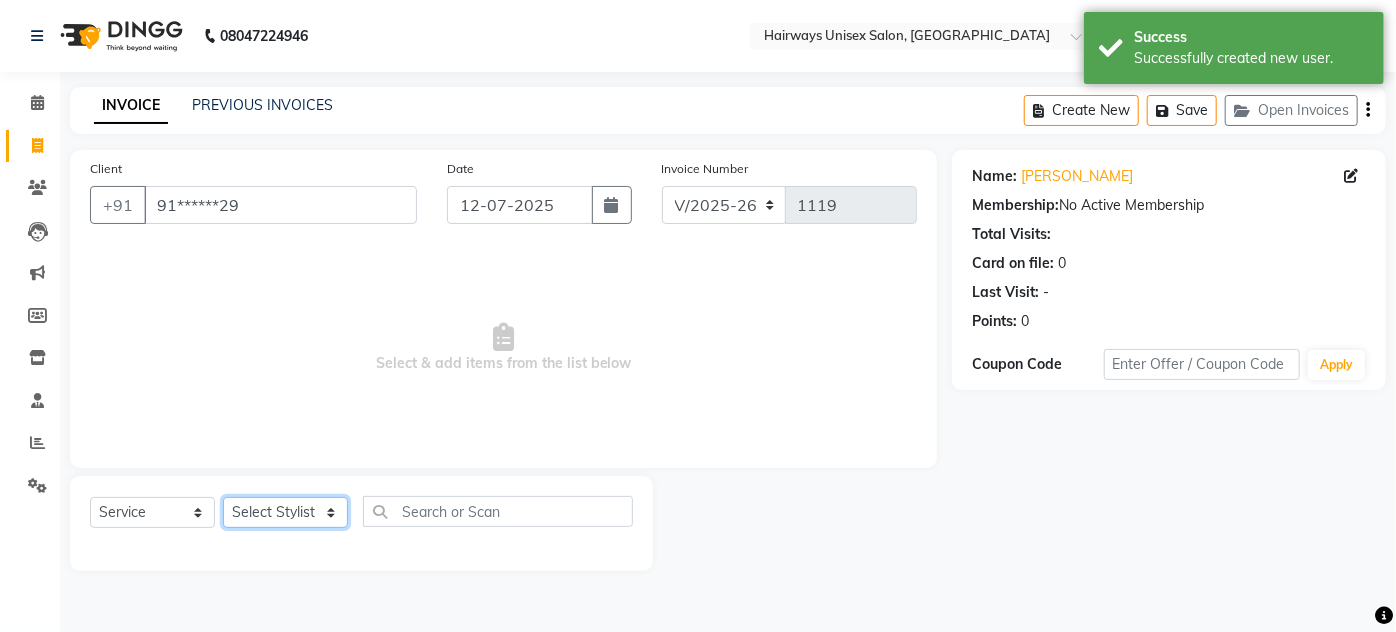 select on "81121" 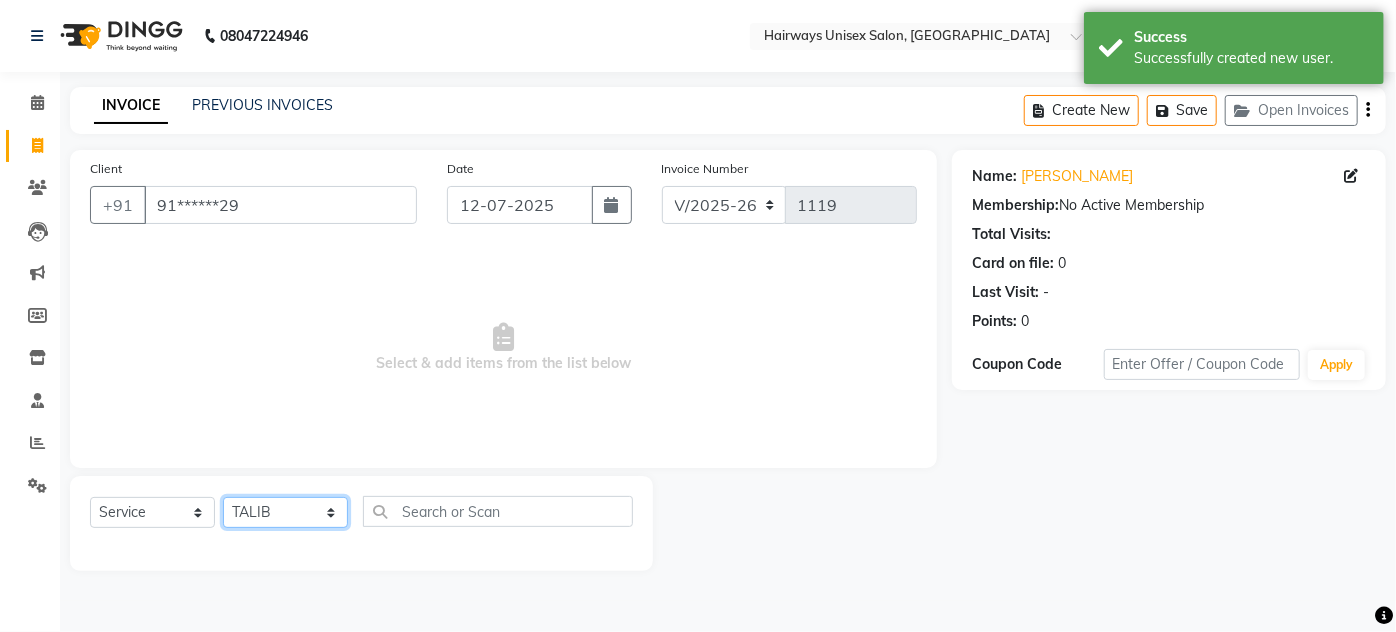 click on "Select Stylist [PERSON_NAME] [PERSON_NAME] [PERSON_NAME] MAMTA POOJA [PERSON_NAME][DATE] [PERSON_NAME] [PERSON_NAME] [PERSON_NAME]" 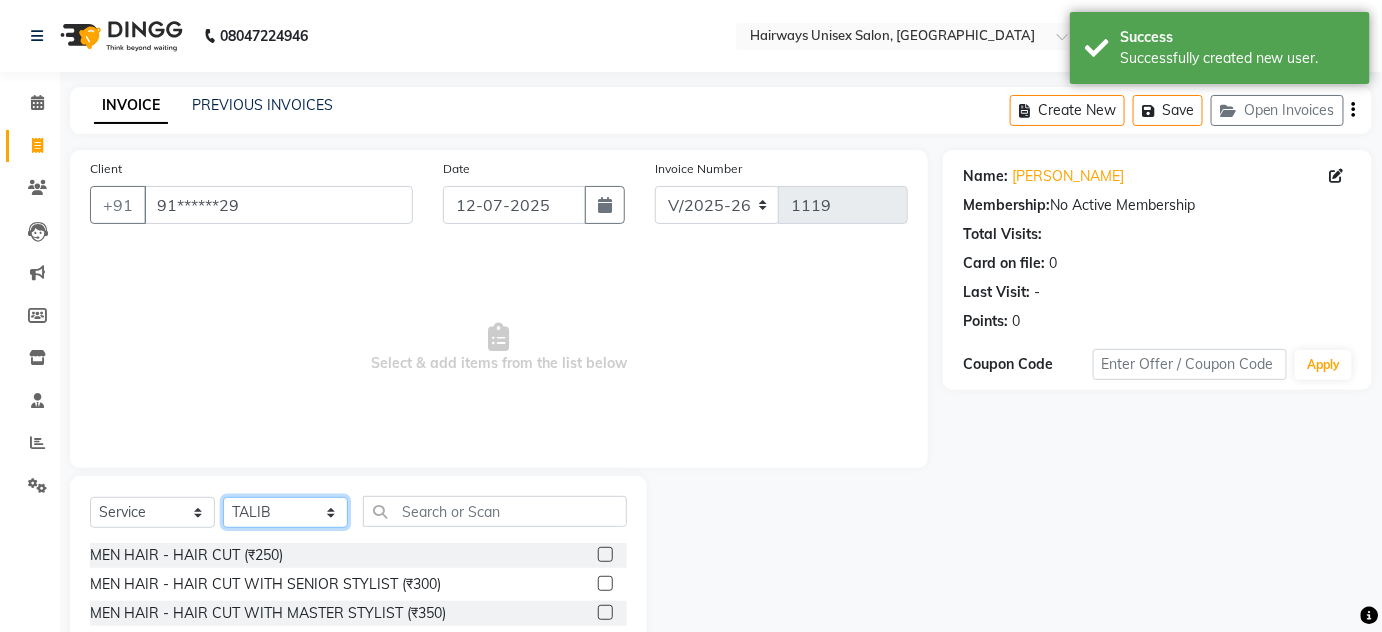 scroll, scrollTop: 168, scrollLeft: 0, axis: vertical 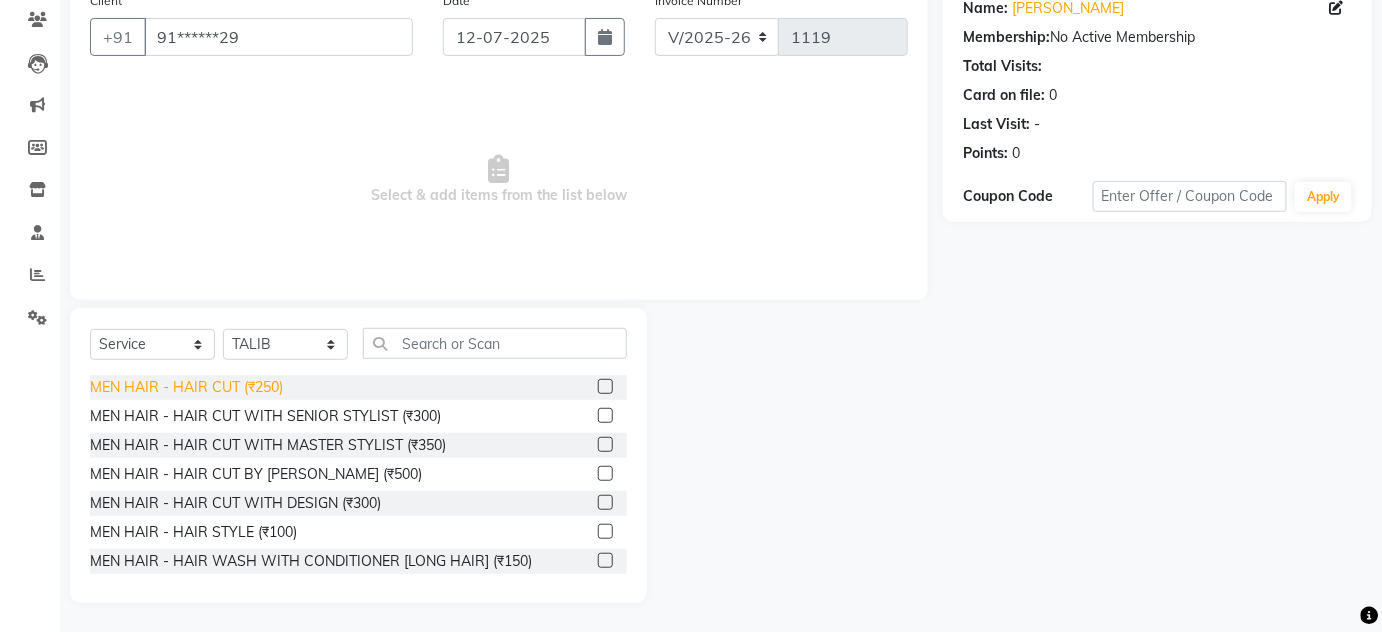 click on "MEN HAIR - HAIR CUT (₹250)" 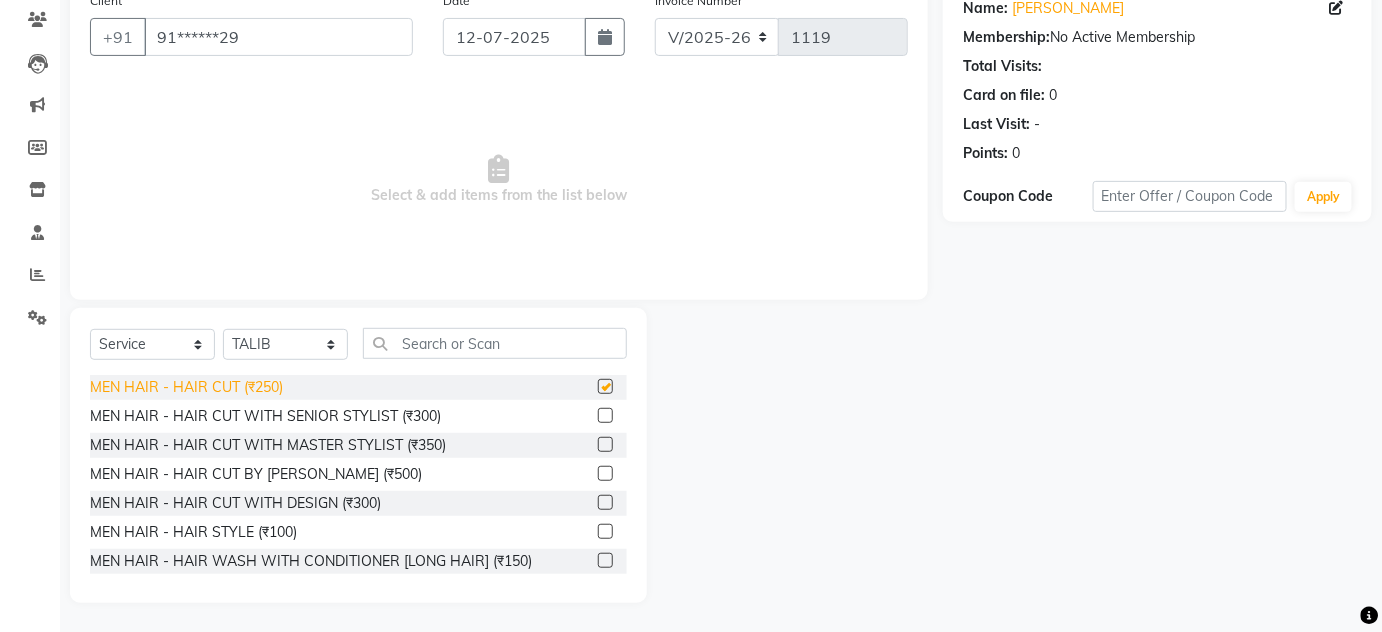 checkbox on "false" 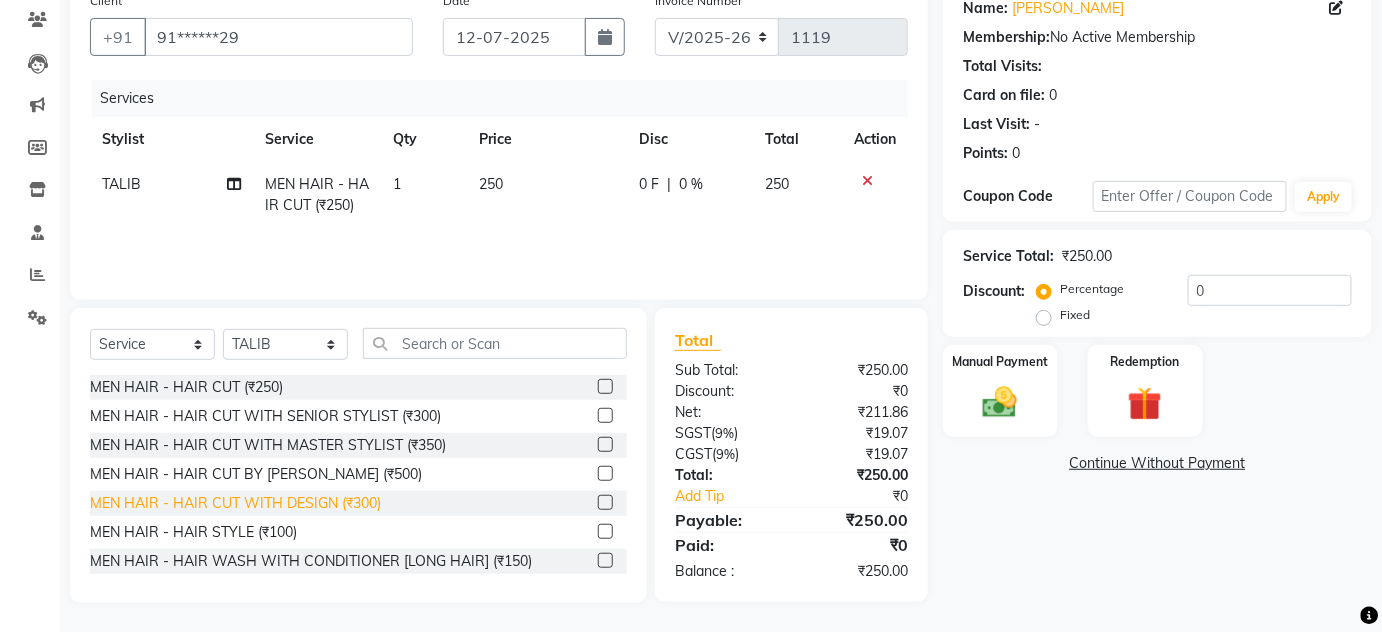 scroll, scrollTop: 90, scrollLeft: 0, axis: vertical 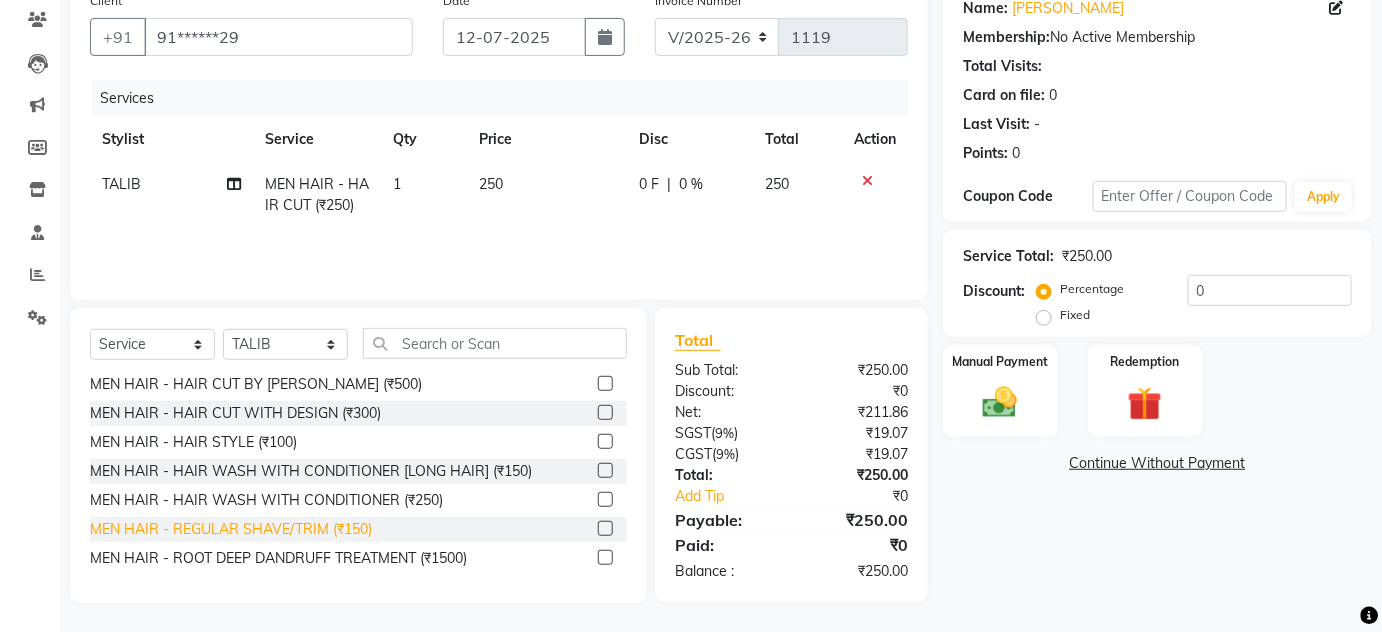 click on "MEN HAIR - REGULAR SHAVE/TRIM (₹150)" 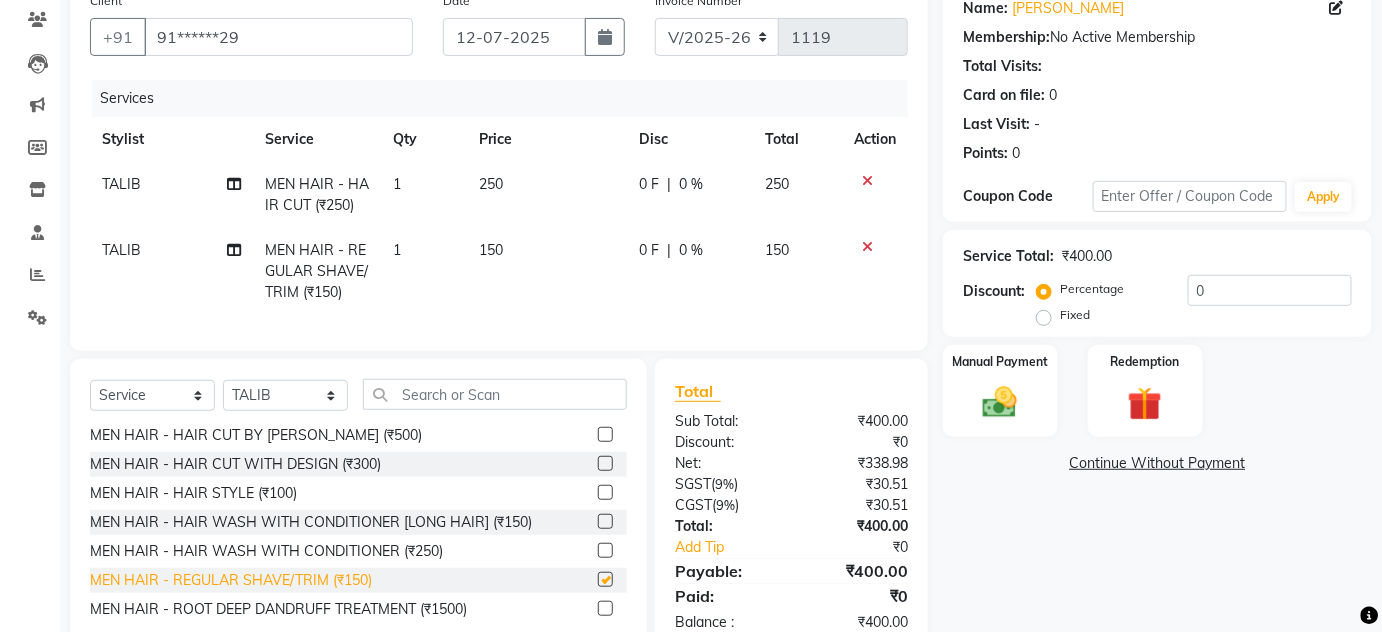 checkbox on "false" 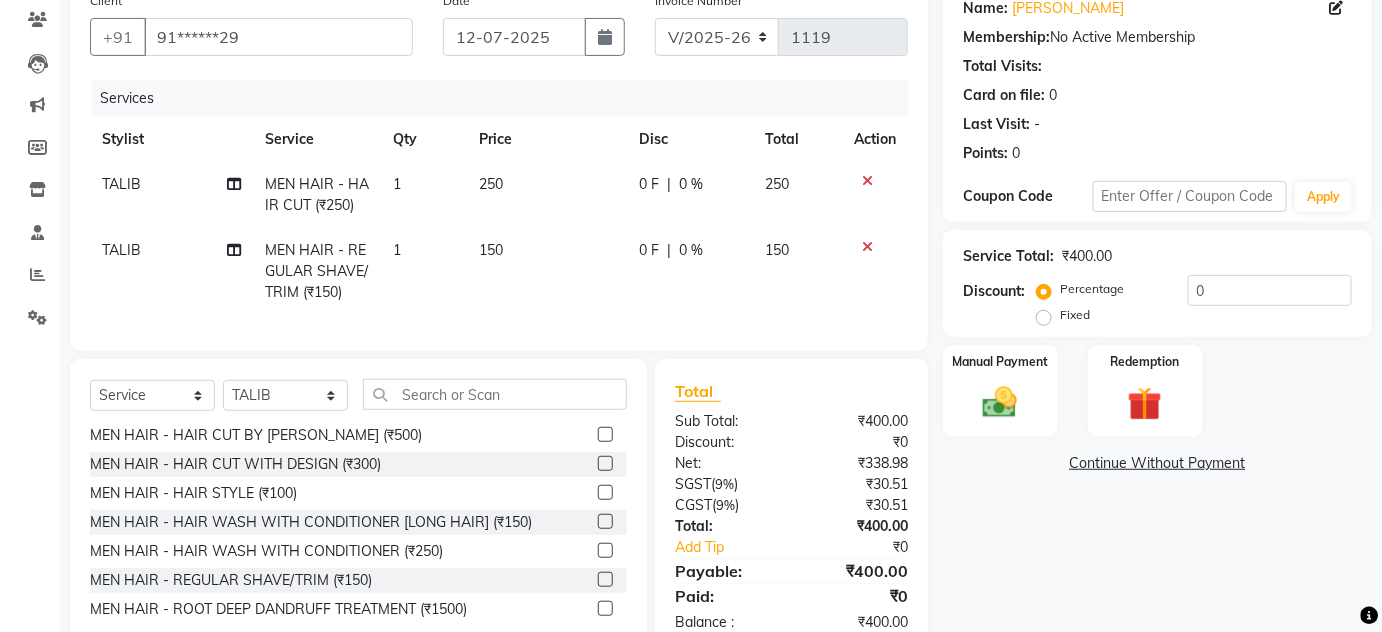 scroll, scrollTop: 233, scrollLeft: 0, axis: vertical 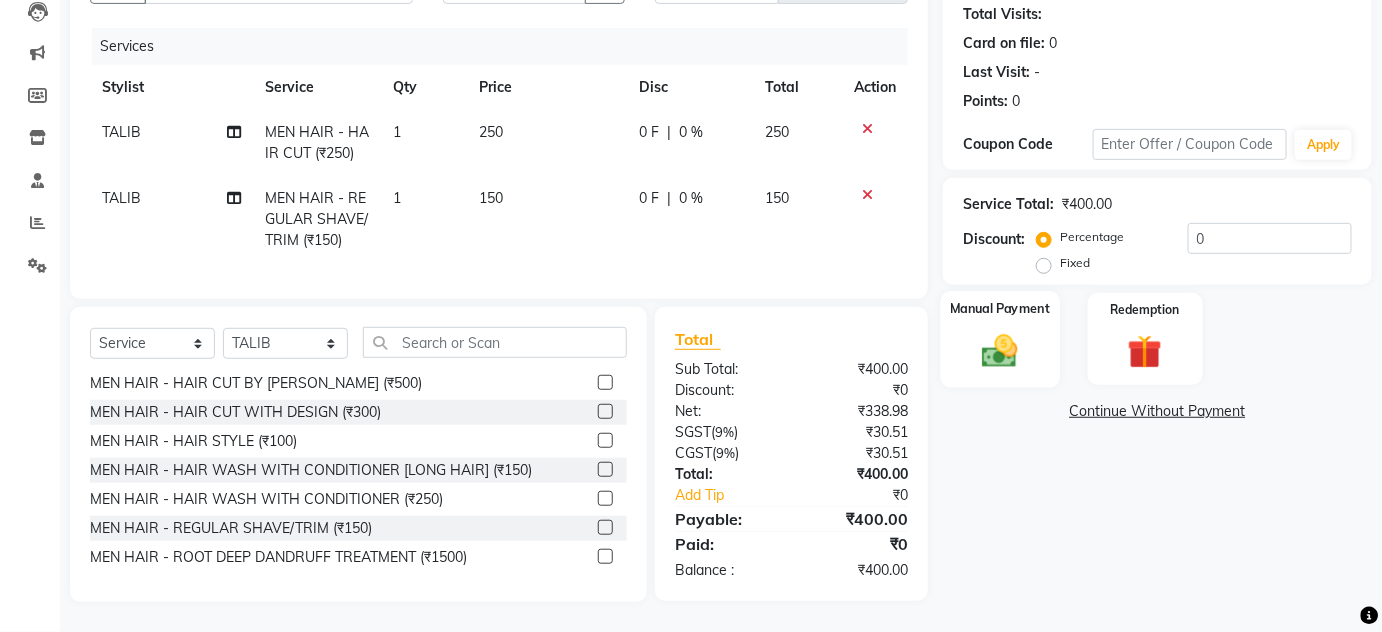 click 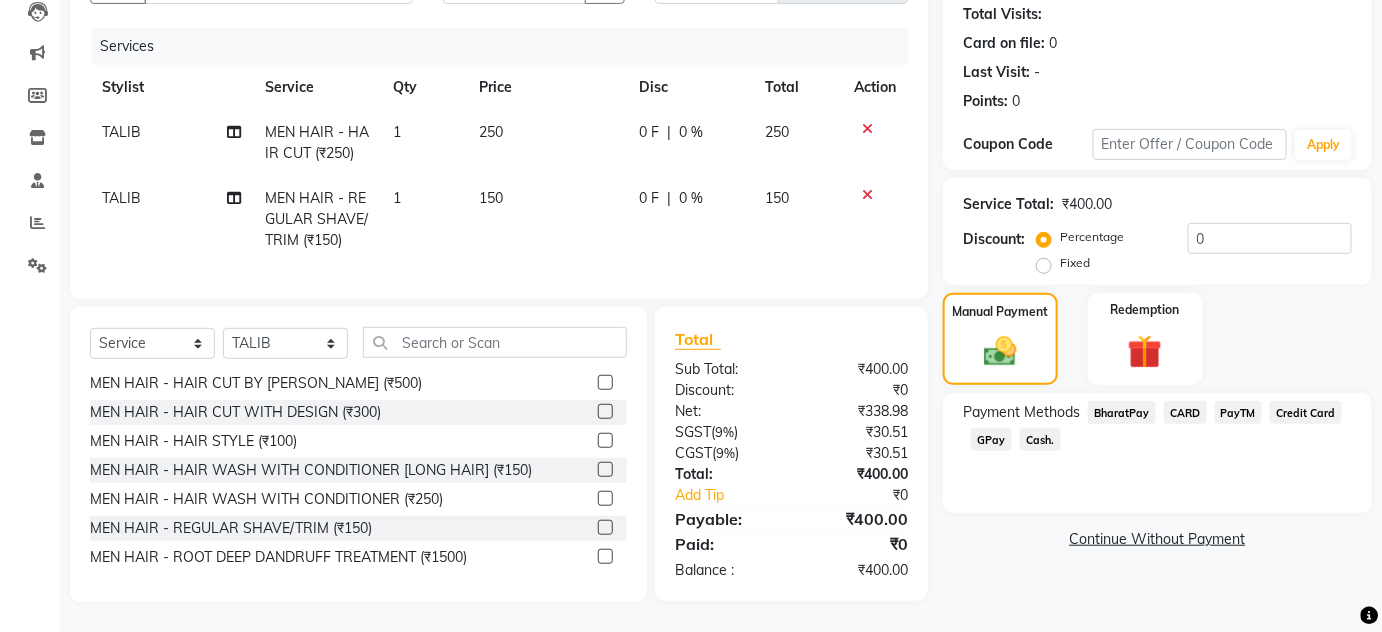 click on "Cash." 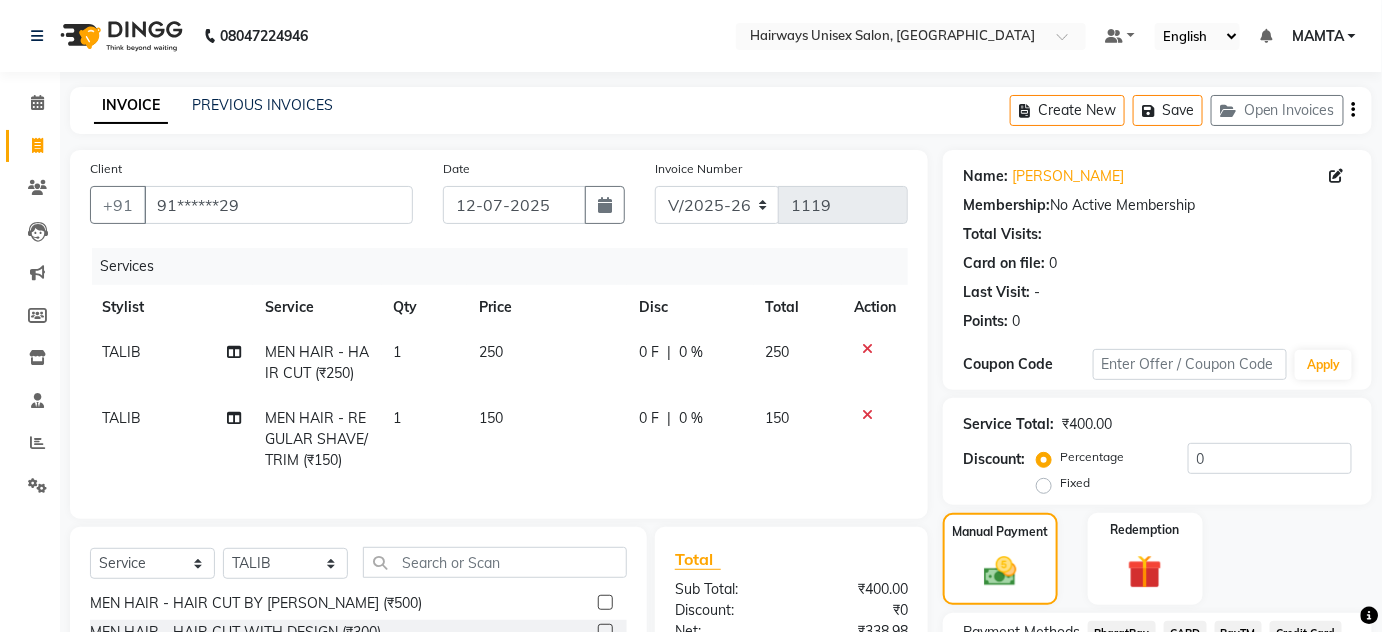 scroll, scrollTop: 233, scrollLeft: 0, axis: vertical 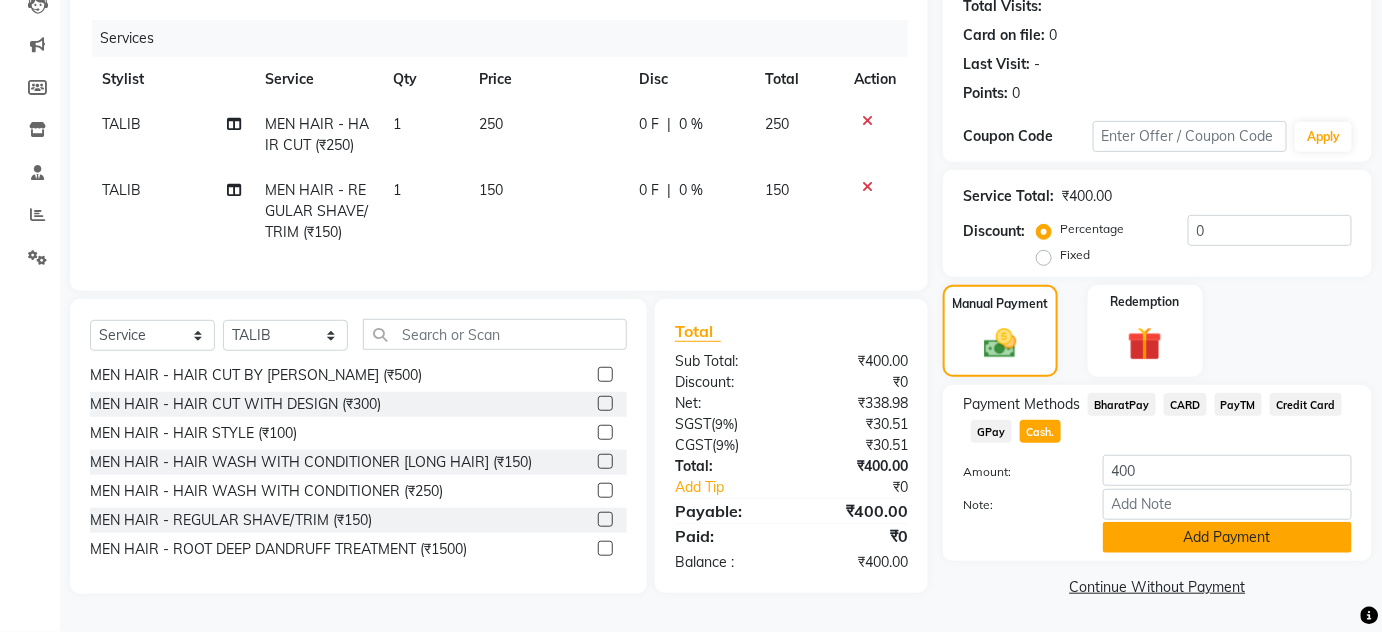click on "Add Payment" 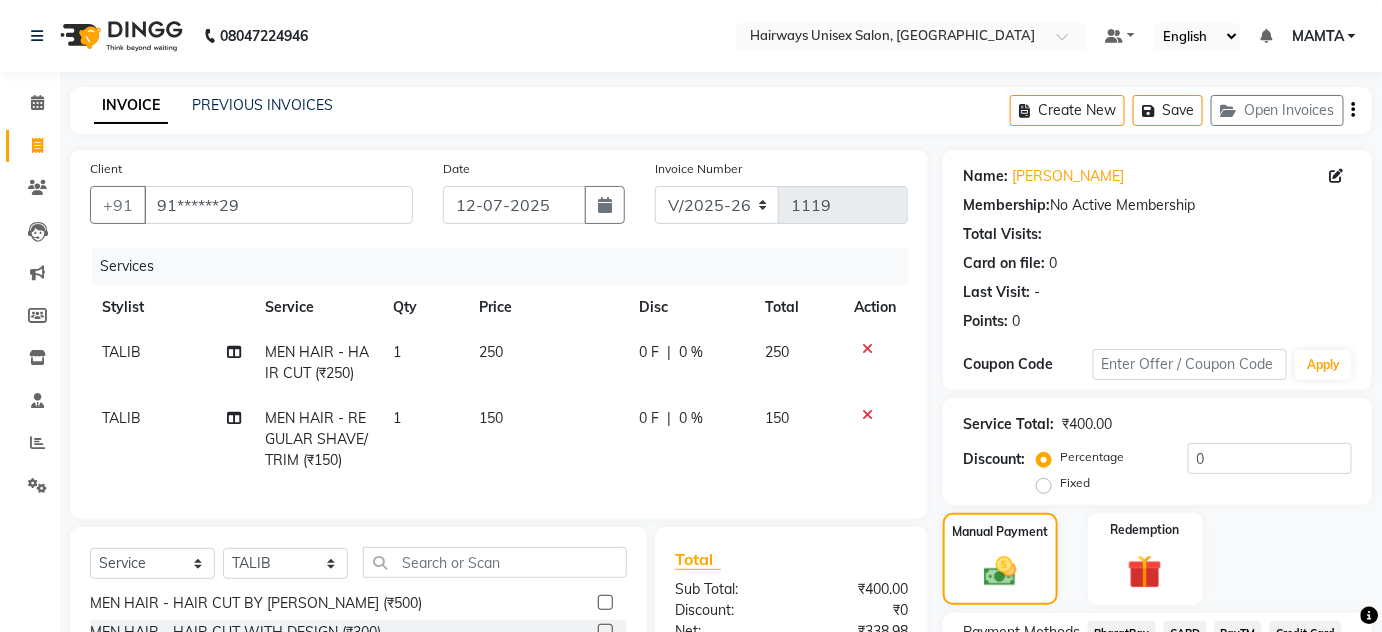 scroll, scrollTop: 283, scrollLeft: 0, axis: vertical 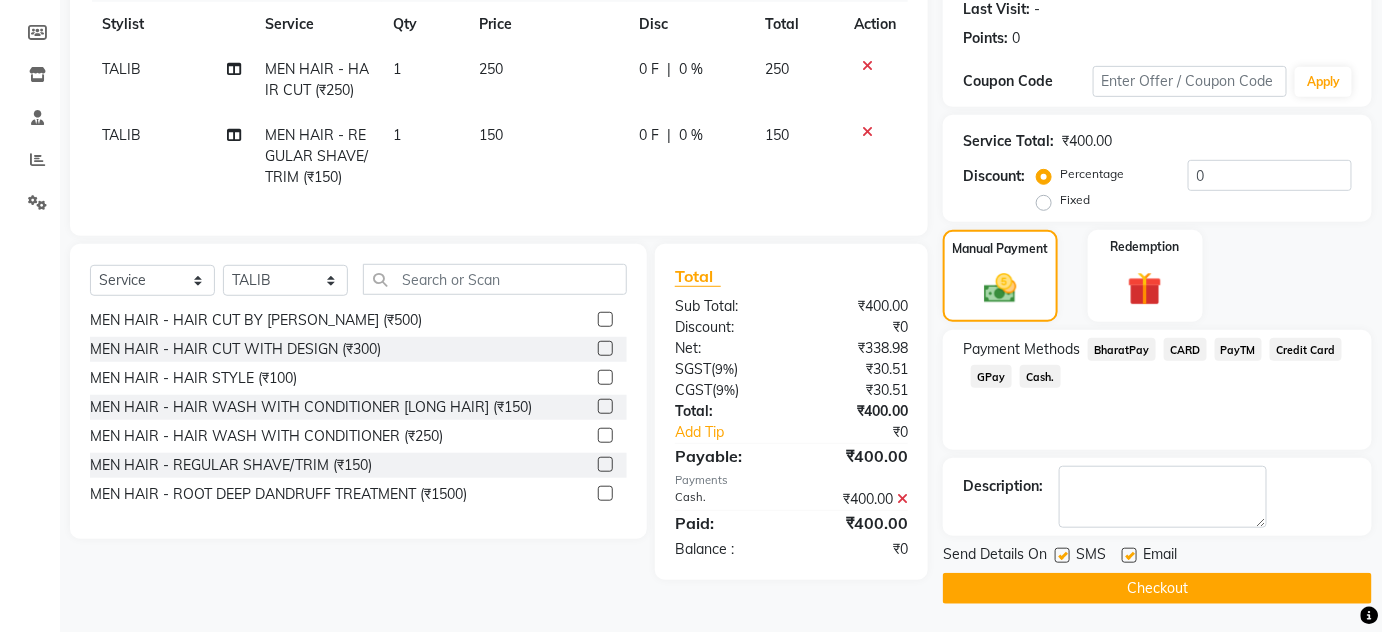 click on "Checkout" 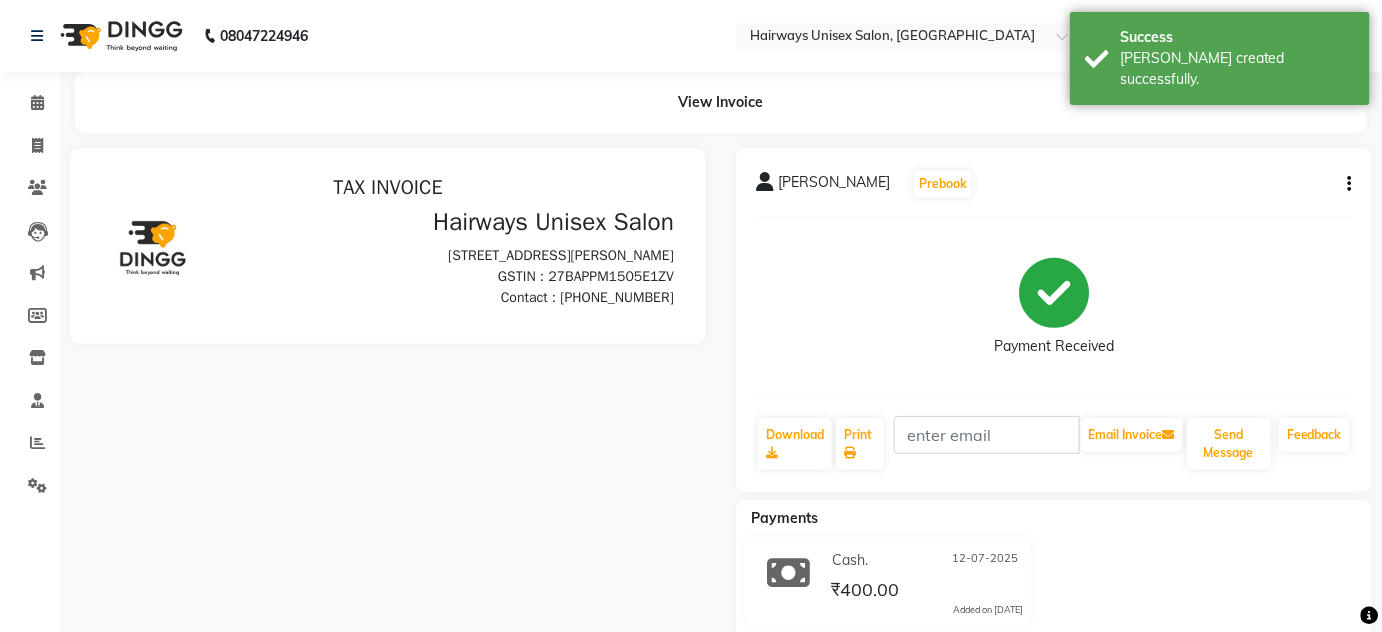 scroll, scrollTop: 0, scrollLeft: 0, axis: both 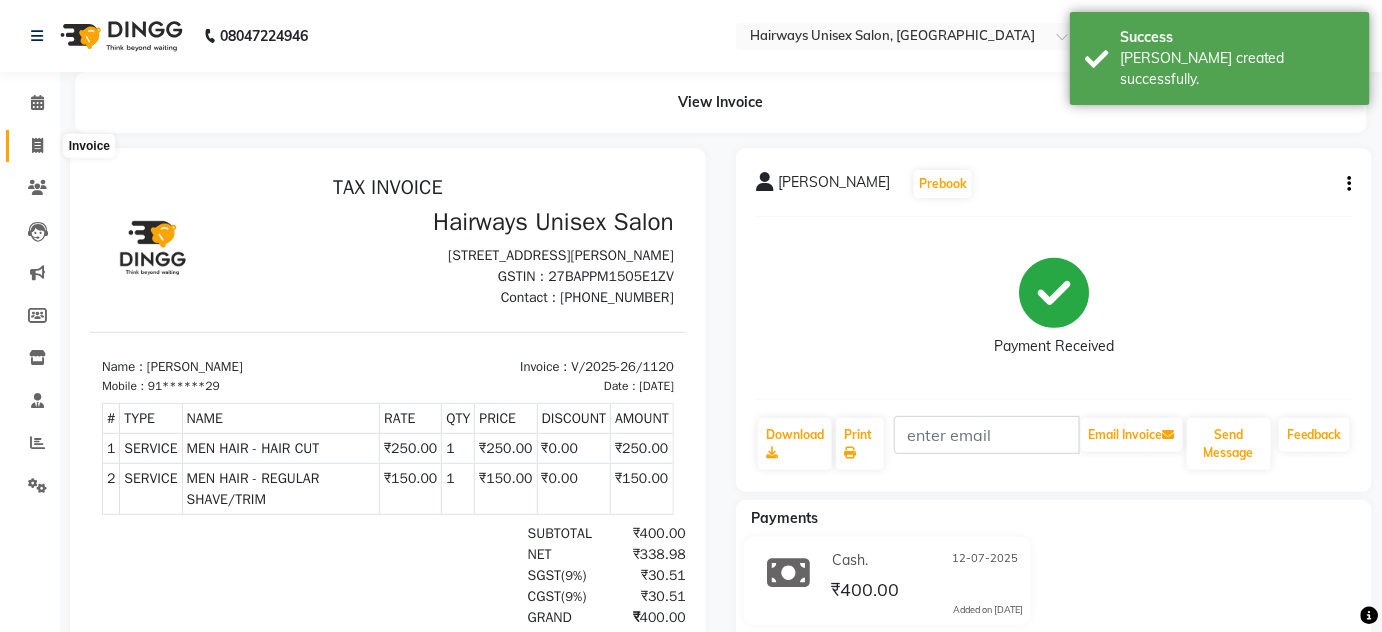 click 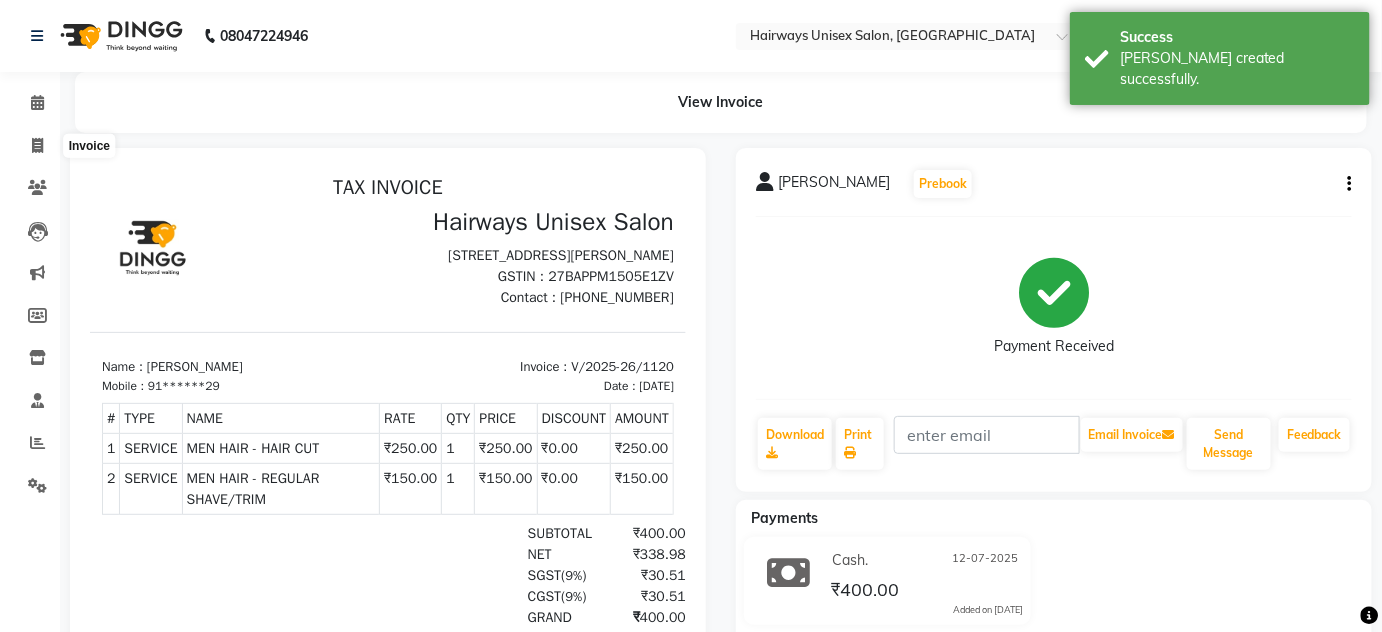select on "8320" 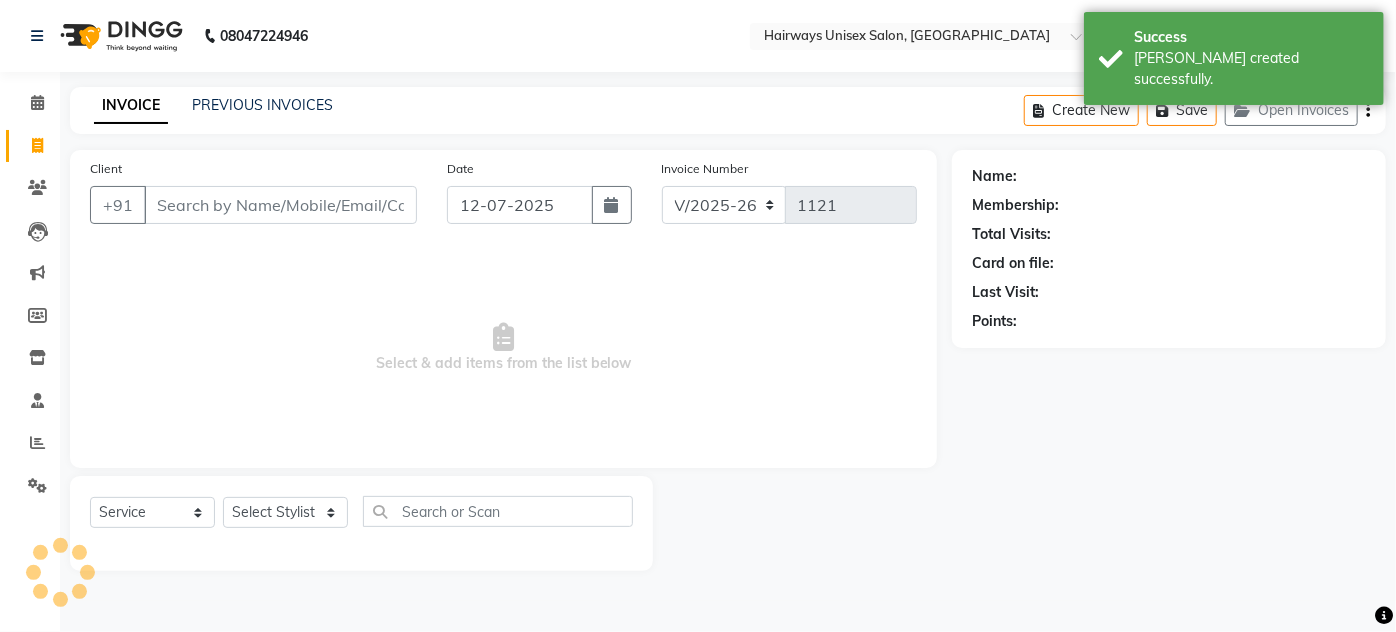 click on "Client" at bounding box center [280, 205] 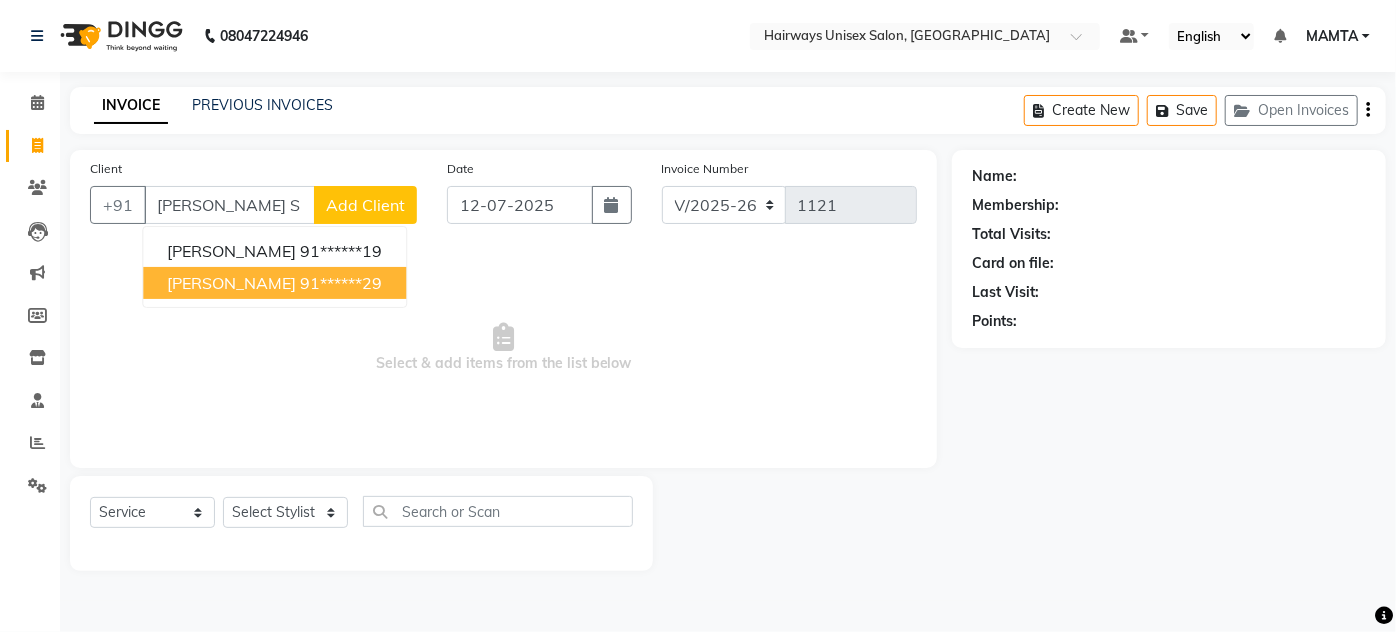 click on "91******29" at bounding box center [341, 283] 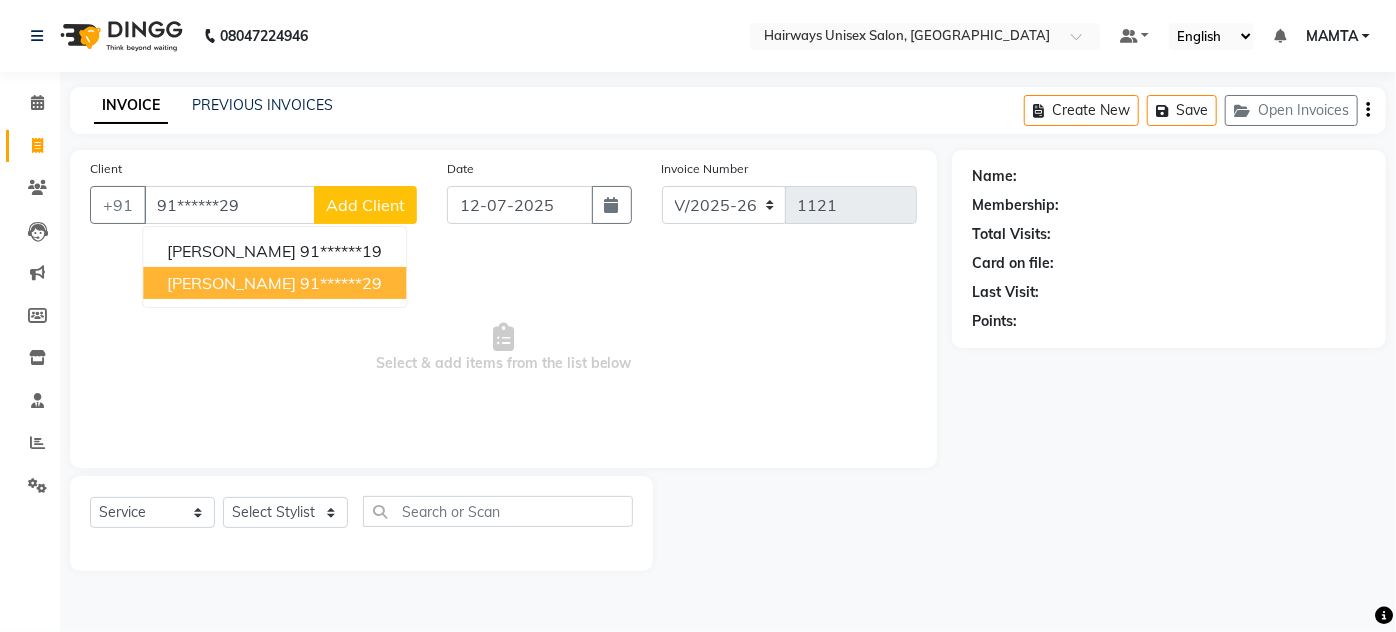type on "91******29" 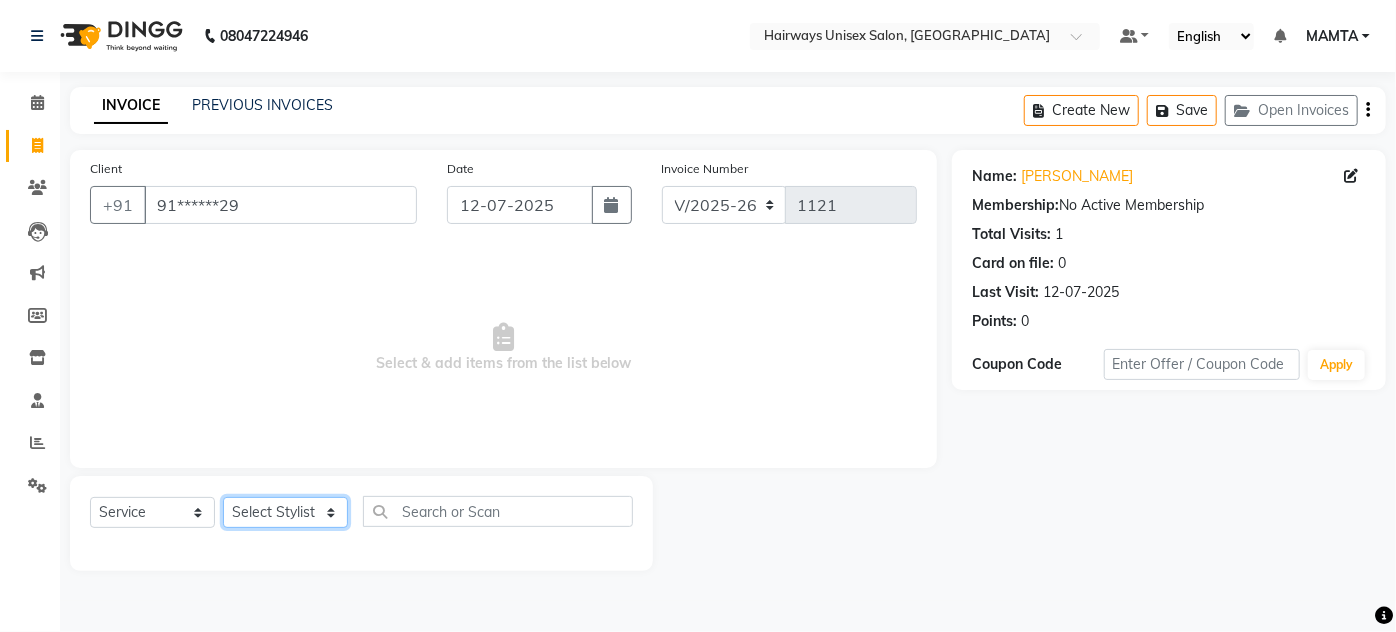 click on "Select Stylist [PERSON_NAME] [PERSON_NAME] [PERSON_NAME] MAMTA POOJA [PERSON_NAME][DATE] [PERSON_NAME] [PERSON_NAME] [PERSON_NAME]" 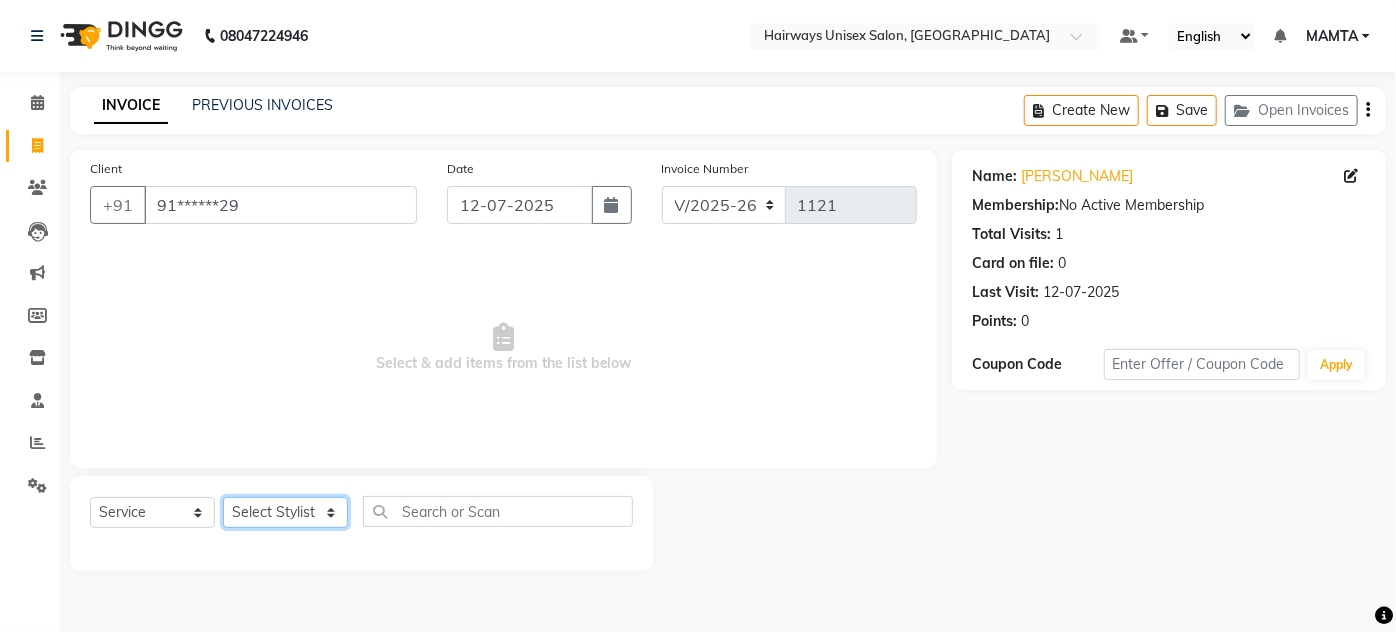 select on "80493" 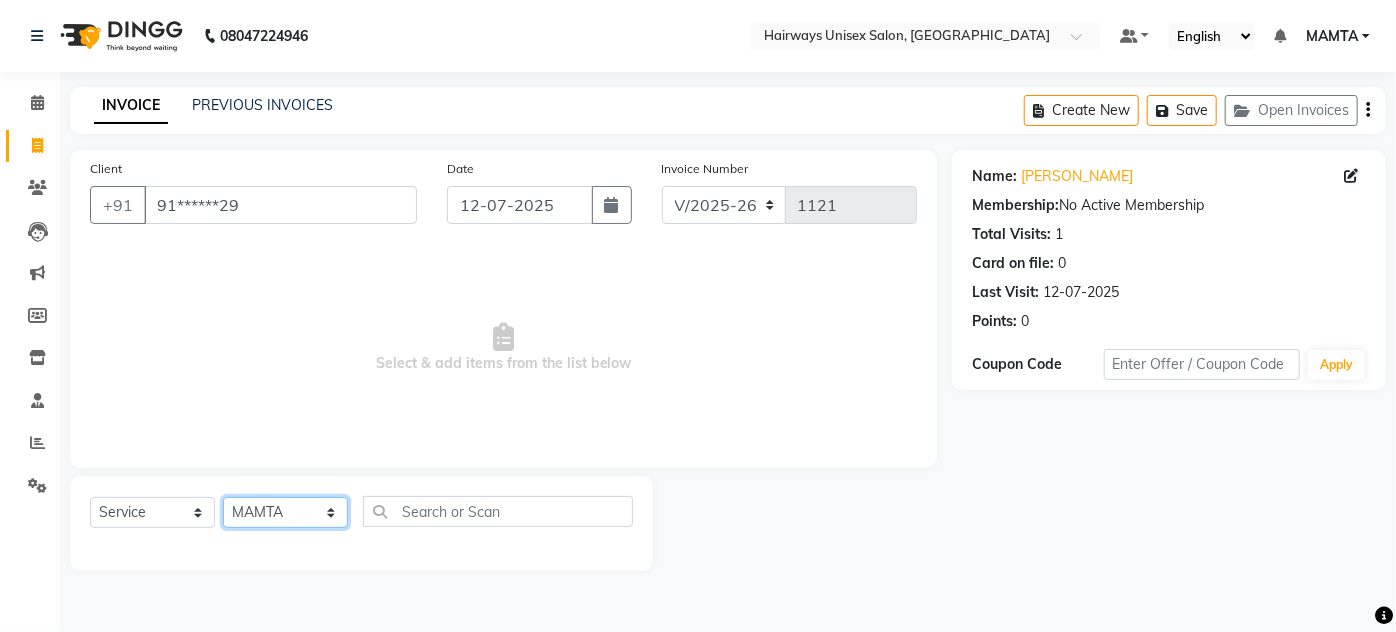 click on "Select Stylist [PERSON_NAME] [PERSON_NAME] [PERSON_NAME] MAMTA POOJA [PERSON_NAME][DATE] [PERSON_NAME] [PERSON_NAME] [PERSON_NAME]" 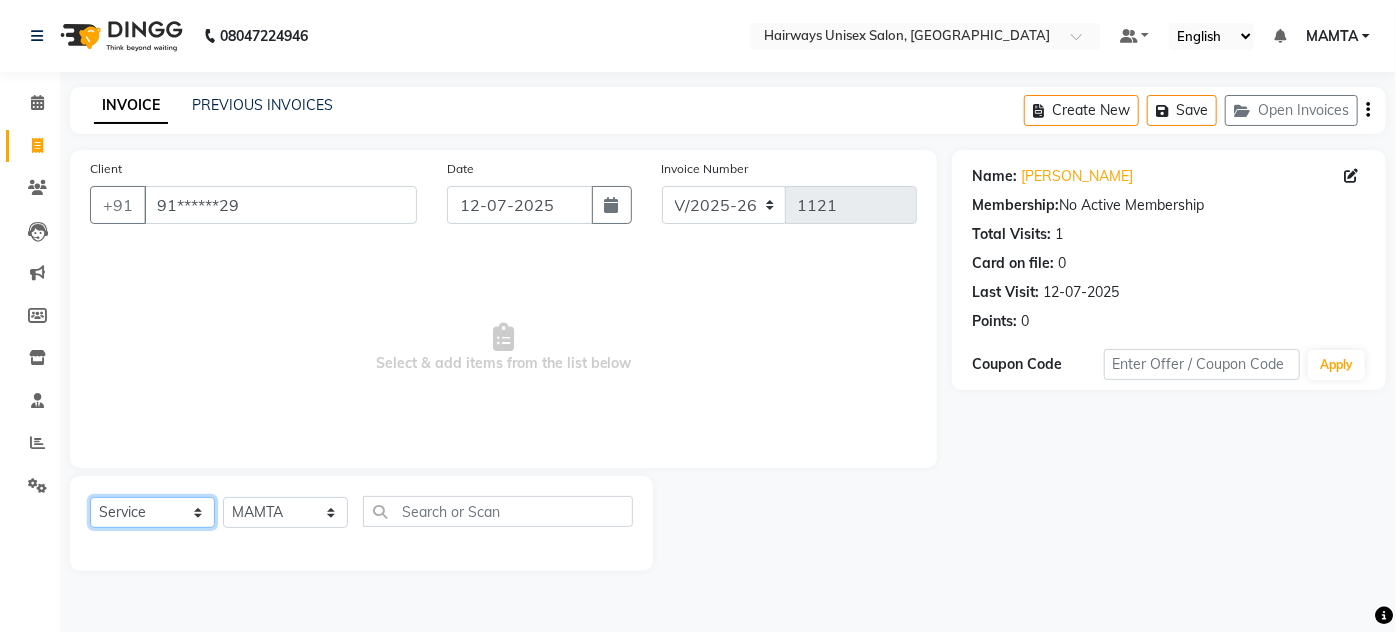 click on "Select  Service  Product  Membership  Package Voucher Prepaid Gift Card" 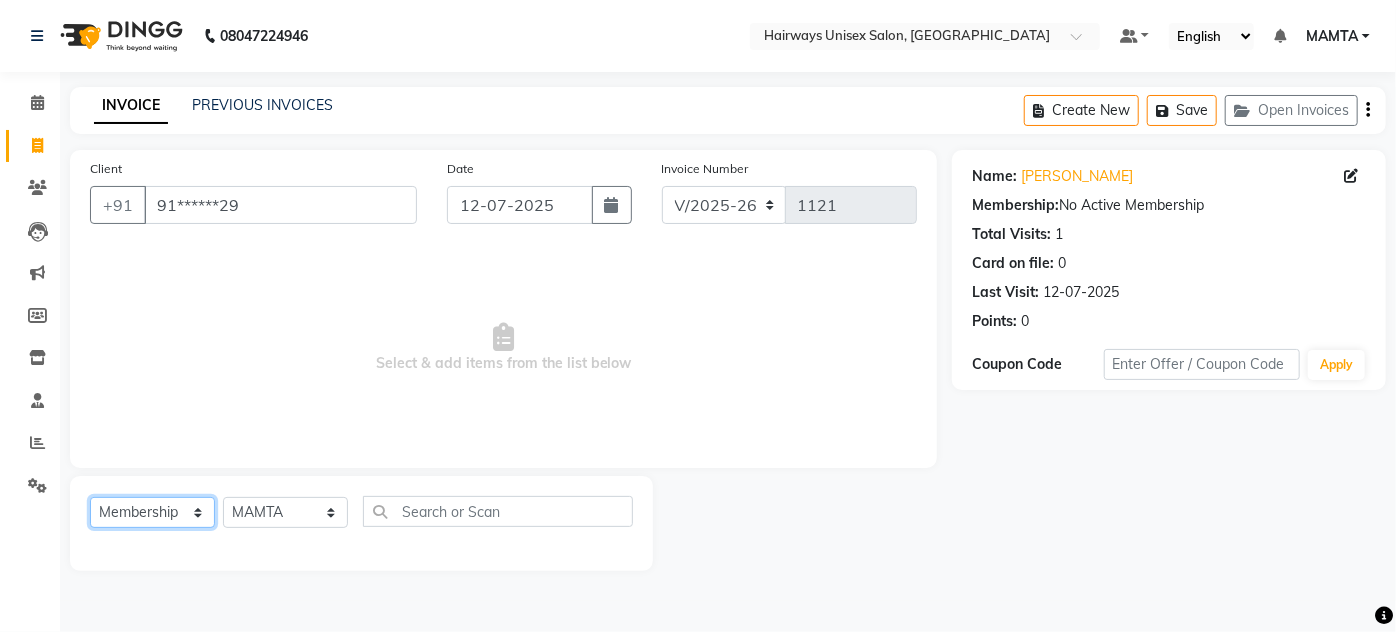 click on "Select  Service  Product  Membership  Package Voucher Prepaid Gift Card" 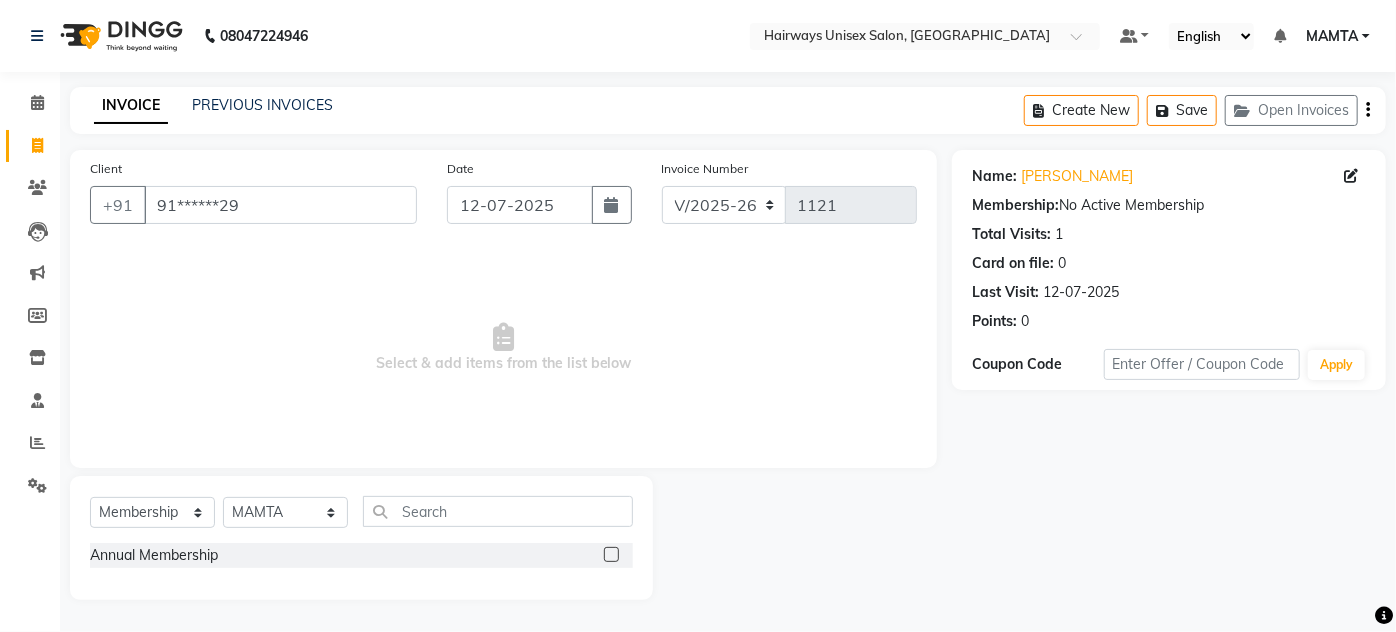 click 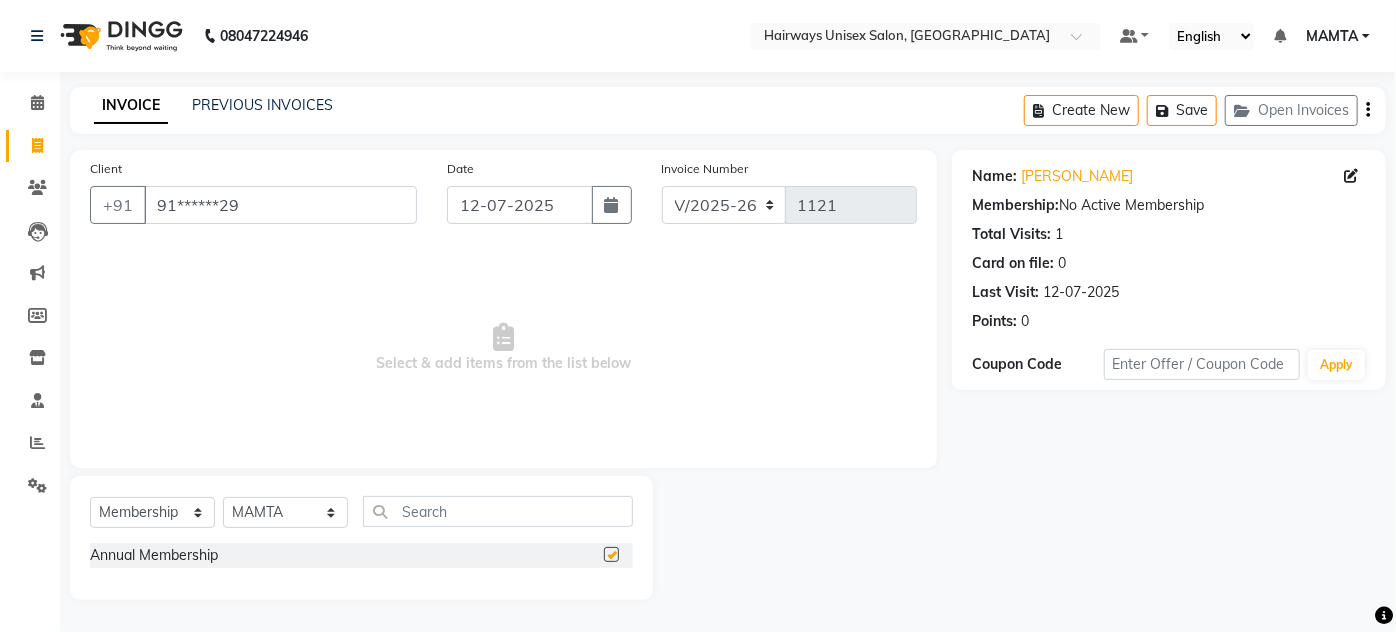 select on "select" 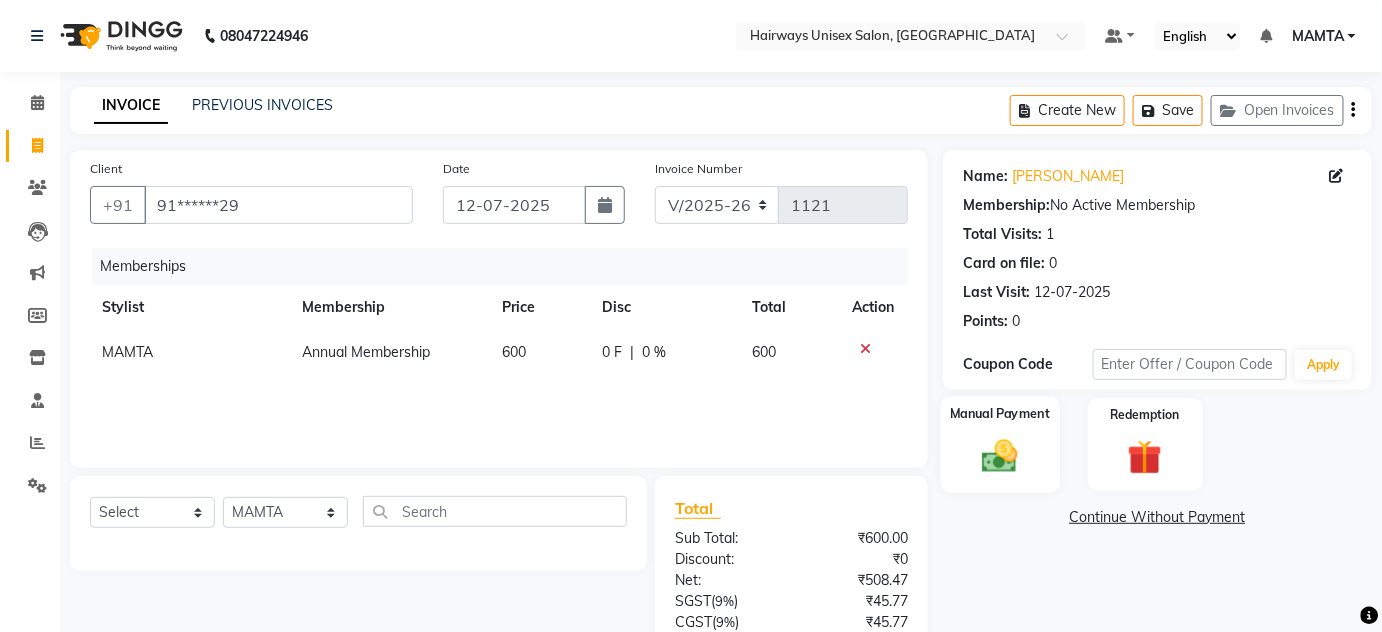 scroll, scrollTop: 146, scrollLeft: 0, axis: vertical 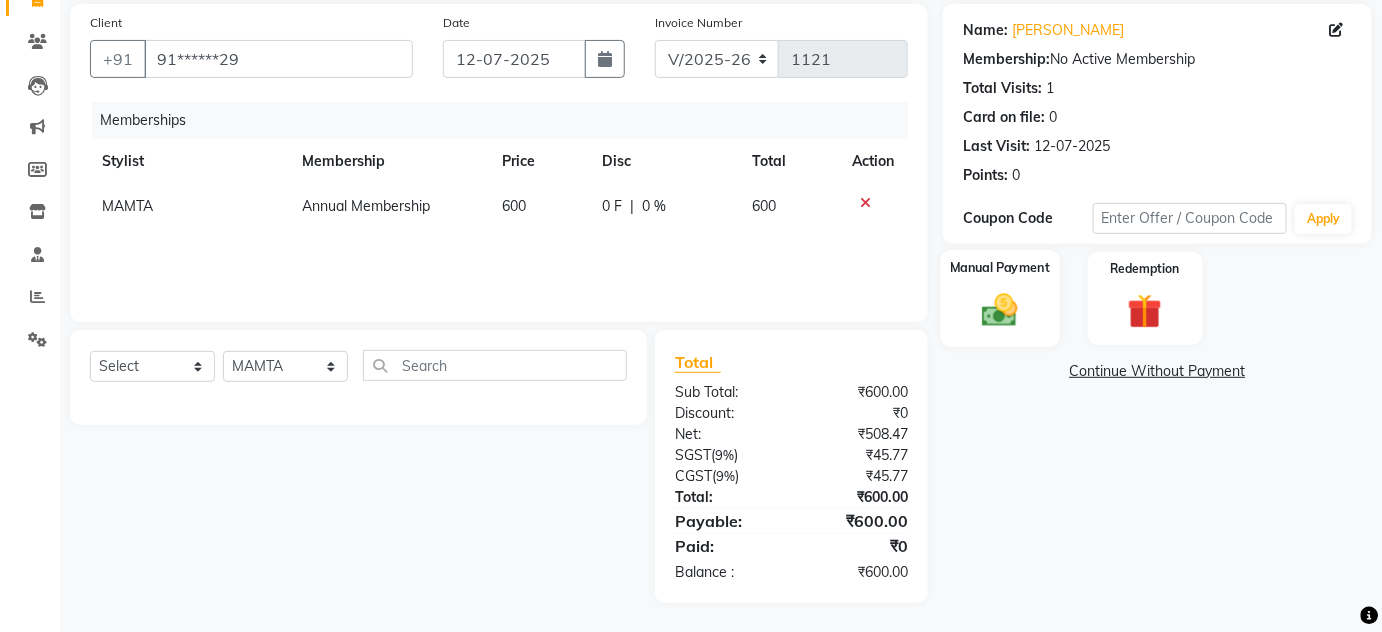 click on "Manual Payment" 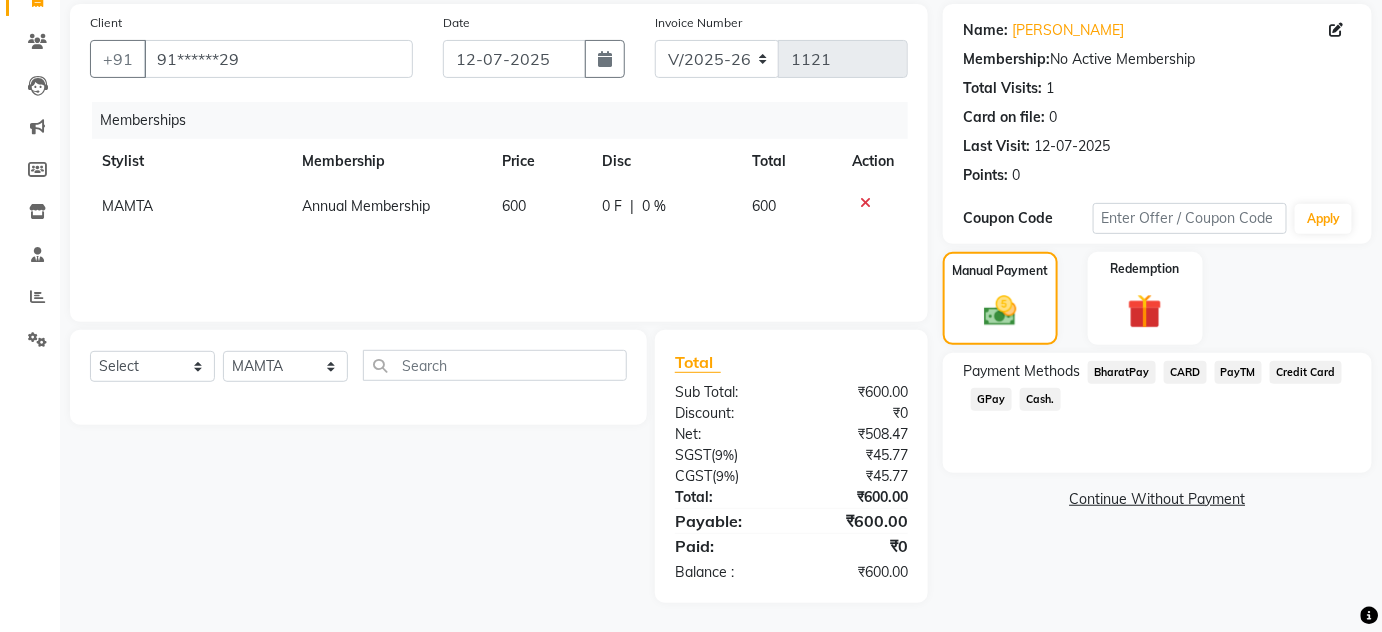 click on "Cash." 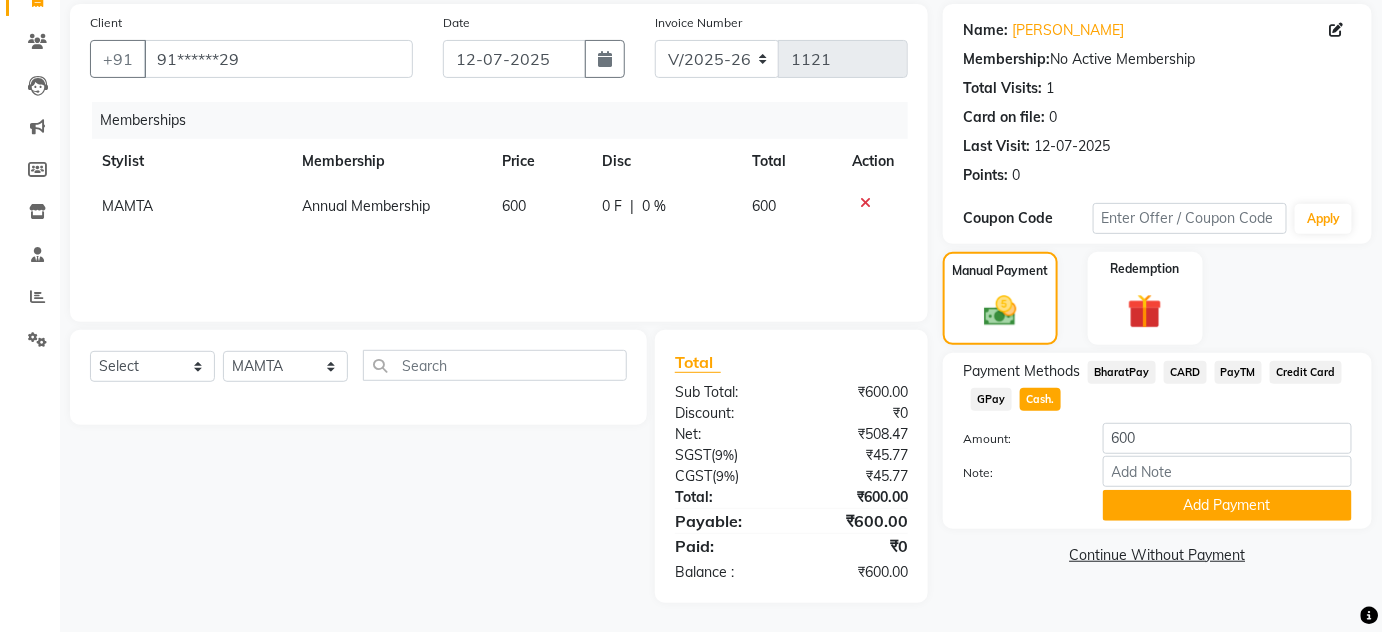 scroll, scrollTop: 0, scrollLeft: 0, axis: both 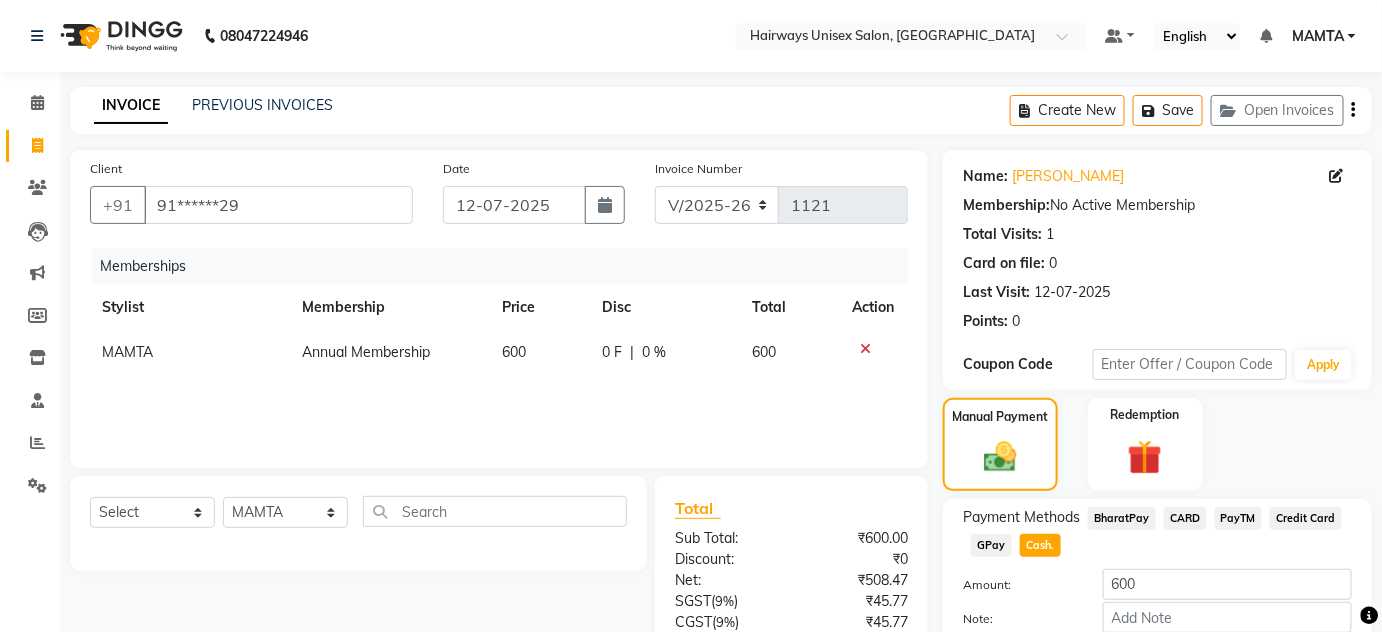 click 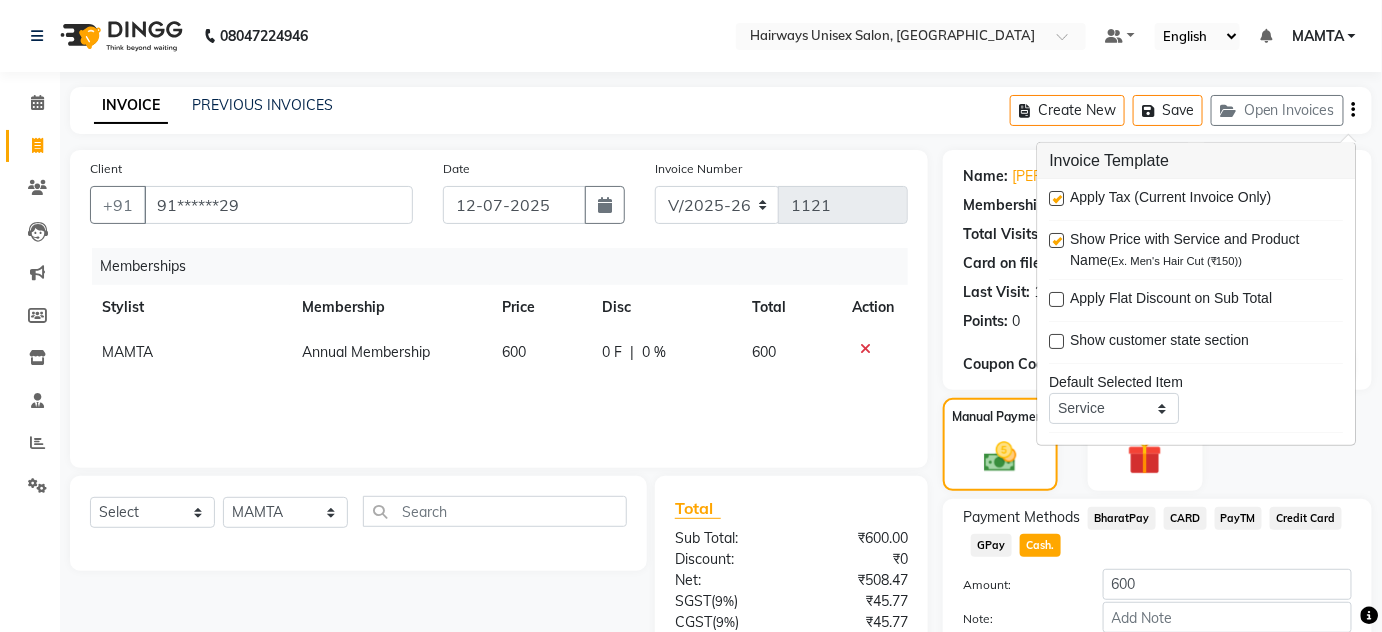 click at bounding box center (1057, 198) 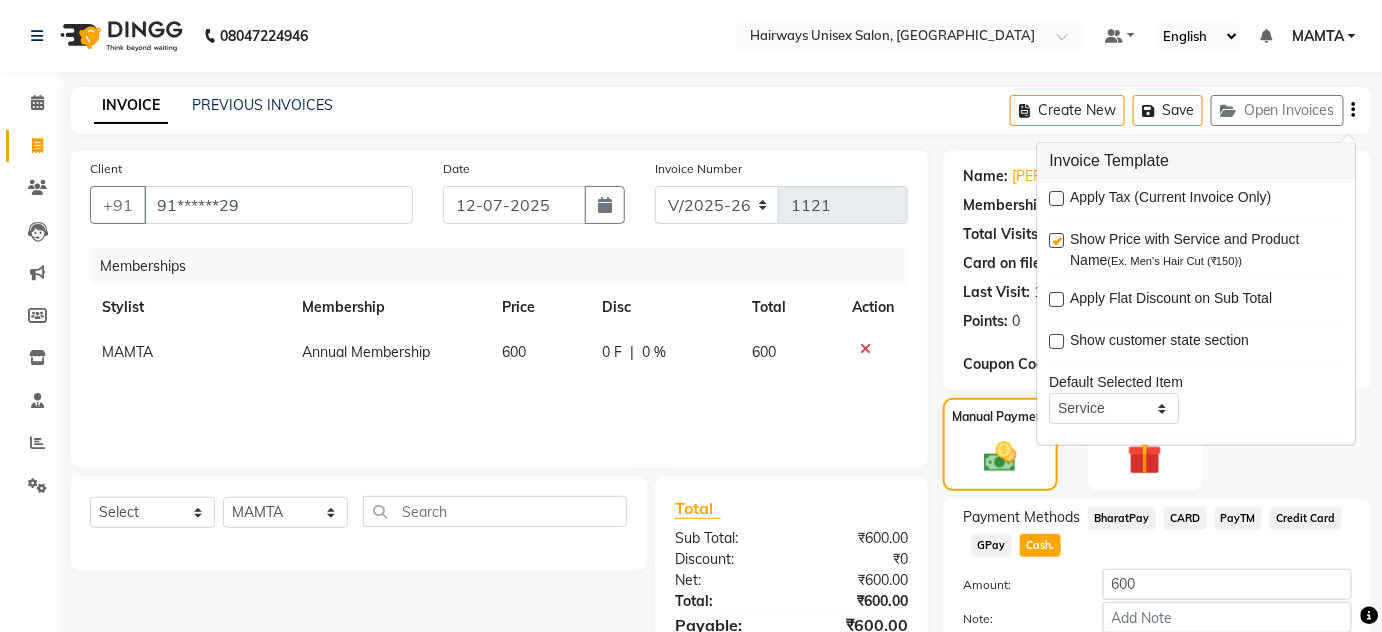 click on "INVOICE PREVIOUS INVOICES Create New   Save   Open Invoices  Client +91 91******29 Date [DATE] Invoice Number V/2025 V/[PHONE_NUMBER] Memberships Stylist Membership Price Disc Total Action MAMTA Annual Membership 600 0 F | 0 % 600 Select  Service  Product  Package Voucher Prepaid Gift Card  Select Stylist [PERSON_NAME] [PERSON_NAME] [PERSON_NAME] MAMTA POOJA [PERSON_NAME][DATE] [PERSON_NAME] [PERSON_NAME] [PERSON_NAME] Total Sub Total: ₹600.00 Discount: ₹0 Net: ₹600.00 Total: ₹600.00 Payable: ₹600.00 Paid: ₹0 Balance   : ₹600.00 Name: [PERSON_NAME] Membership:  No Active Membership  Total Visits:  1 Card on file:  0 Last Visit:   [DATE] Points:   0  Coupon Code Apply Manual Payment Redemption Payment Methods  BharatPay   CARD   PayTM   Credit Card   GPay   Cash.  Amount: 600 Note: Add Payment  Continue Without Payment" 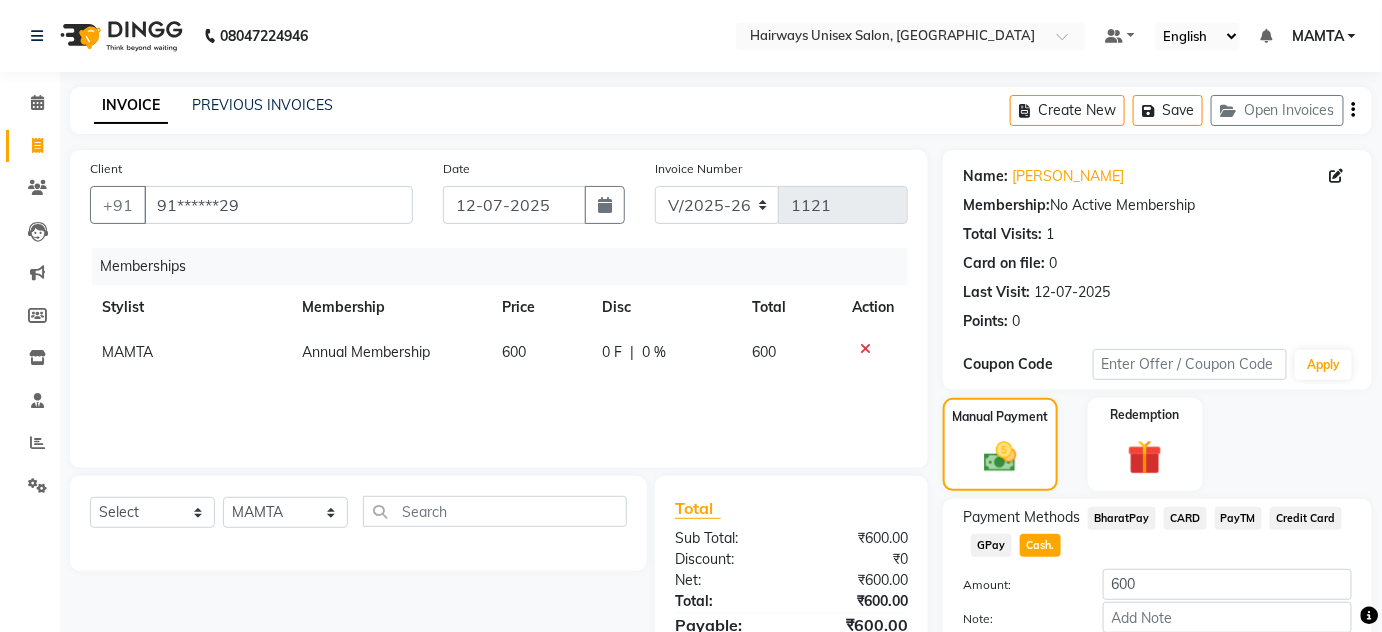 scroll, scrollTop: 112, scrollLeft: 0, axis: vertical 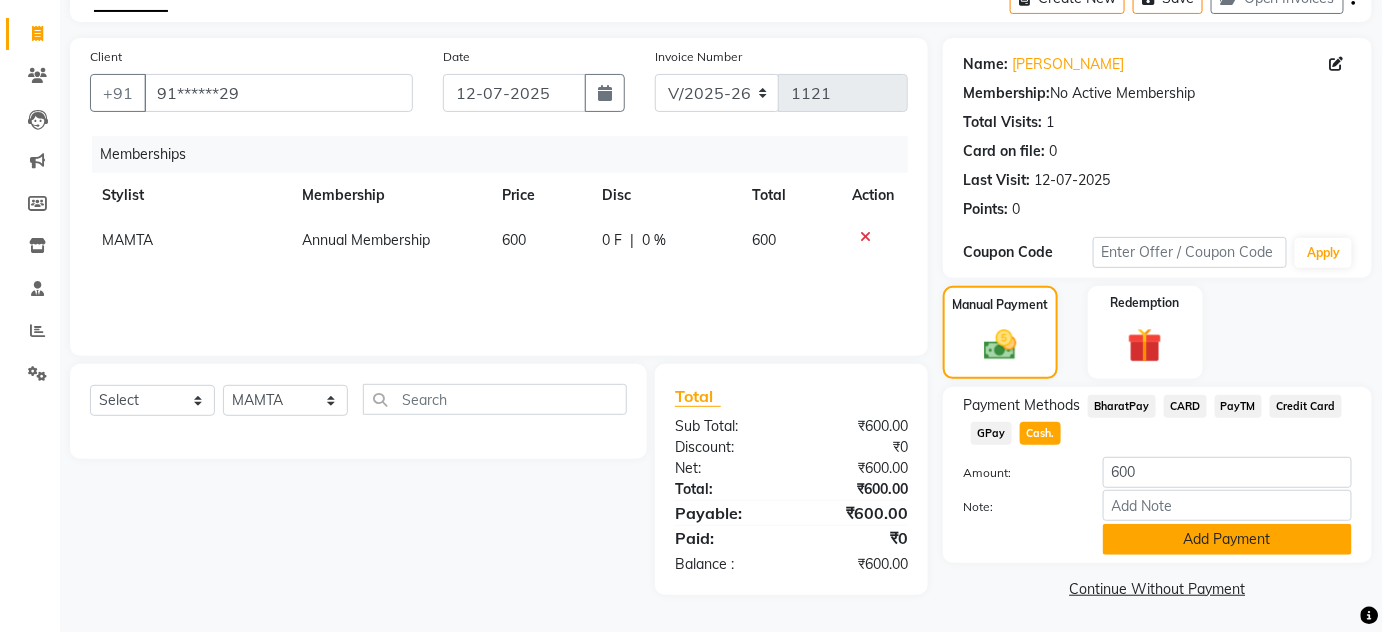 click on "Add Payment" 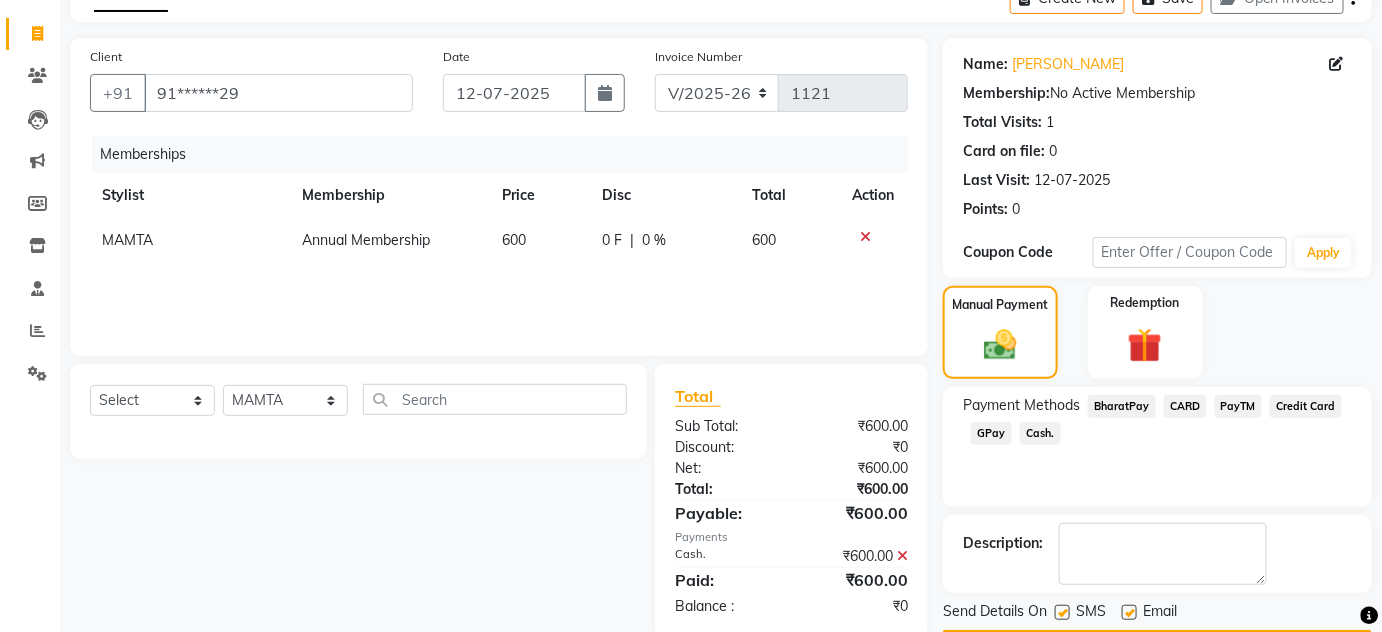 scroll, scrollTop: 169, scrollLeft: 0, axis: vertical 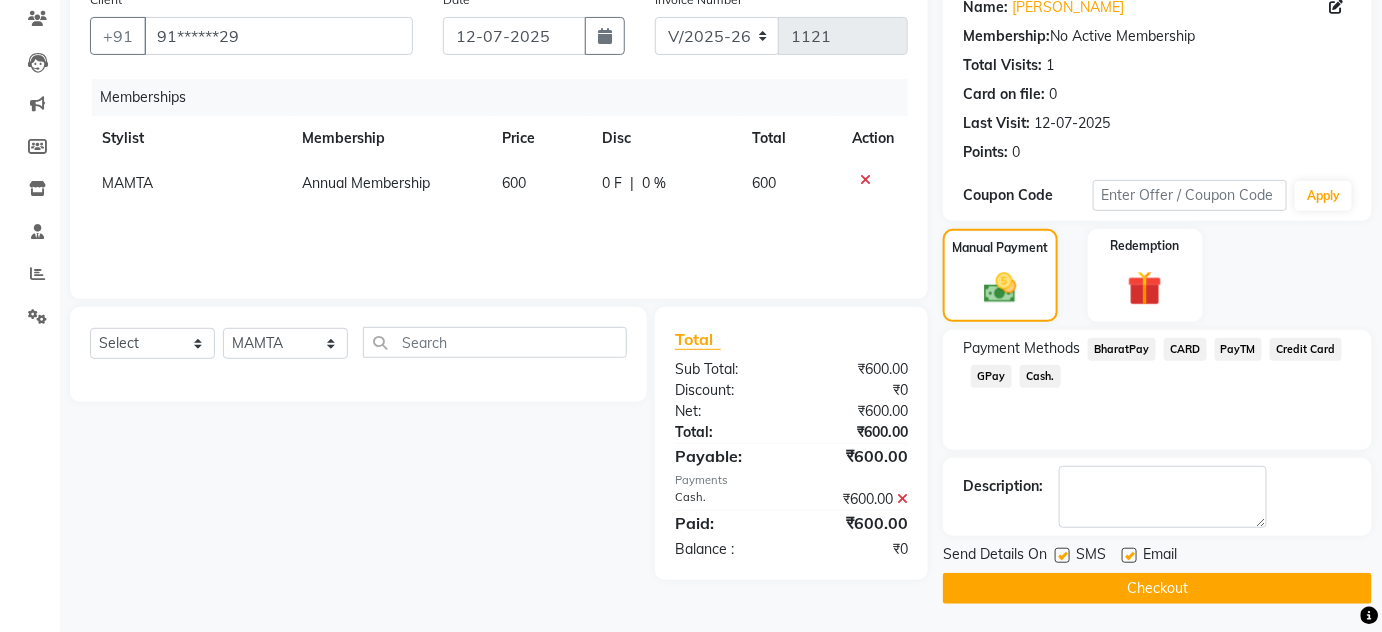 click on "Checkout" 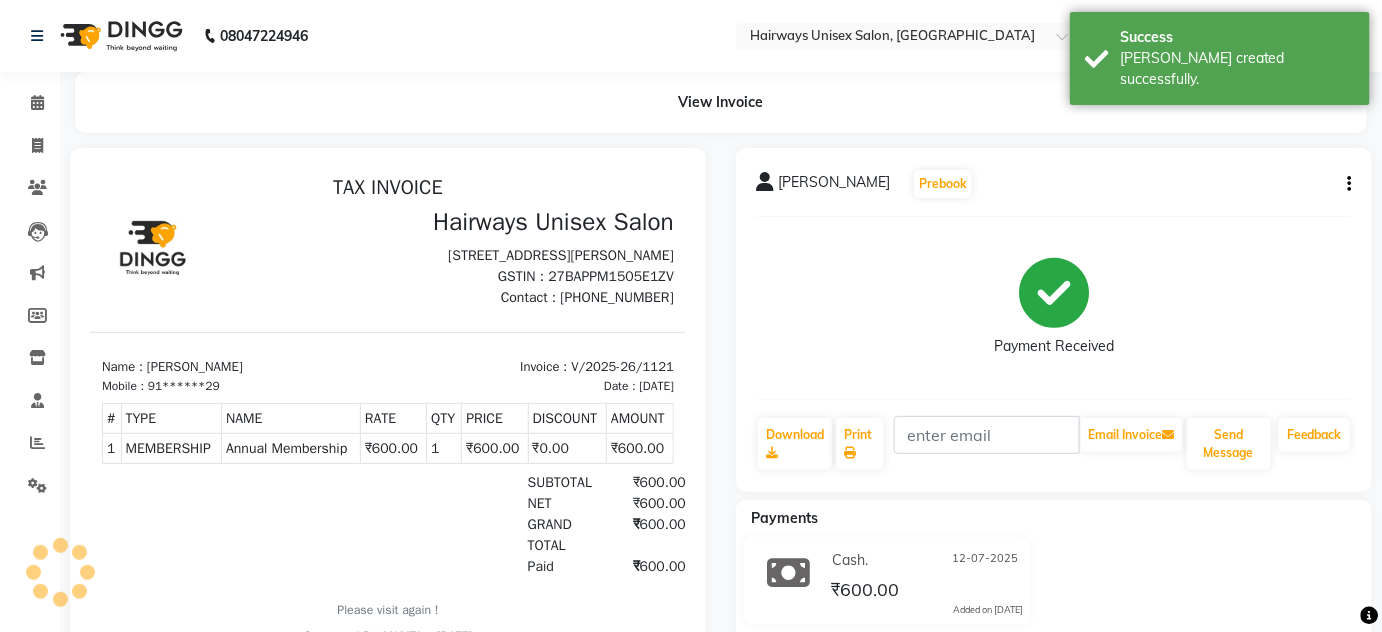 scroll, scrollTop: 0, scrollLeft: 0, axis: both 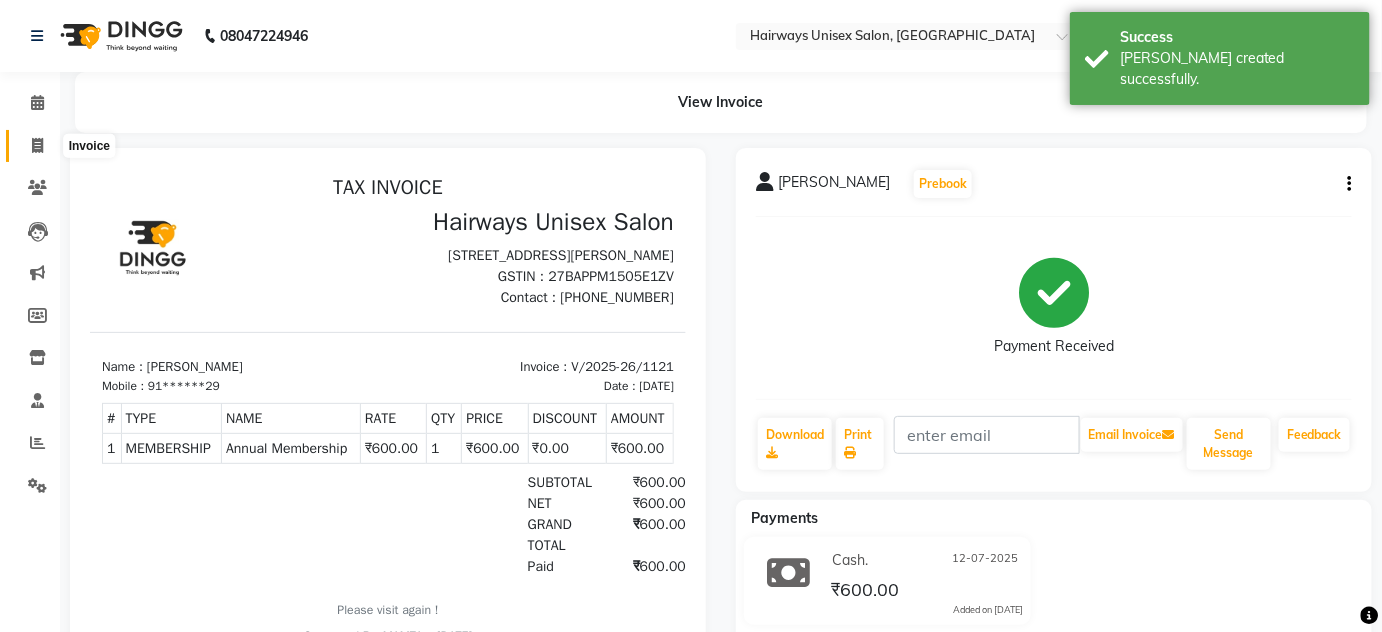 click 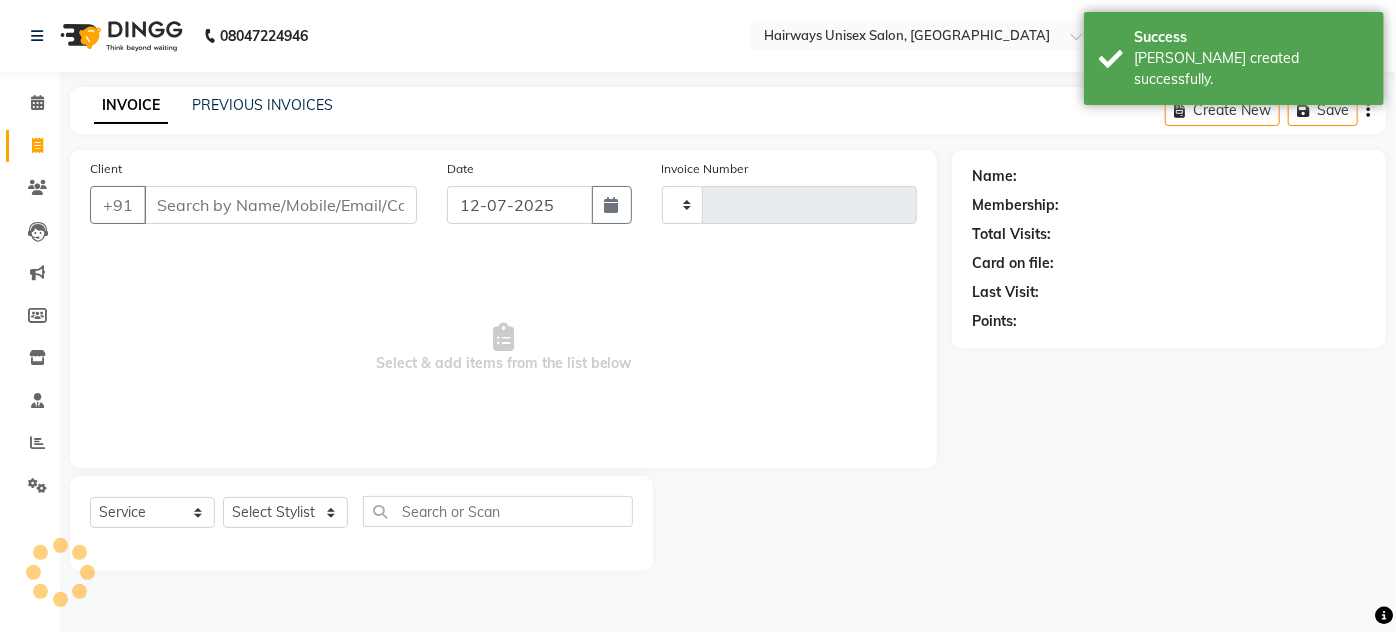 type on "1122" 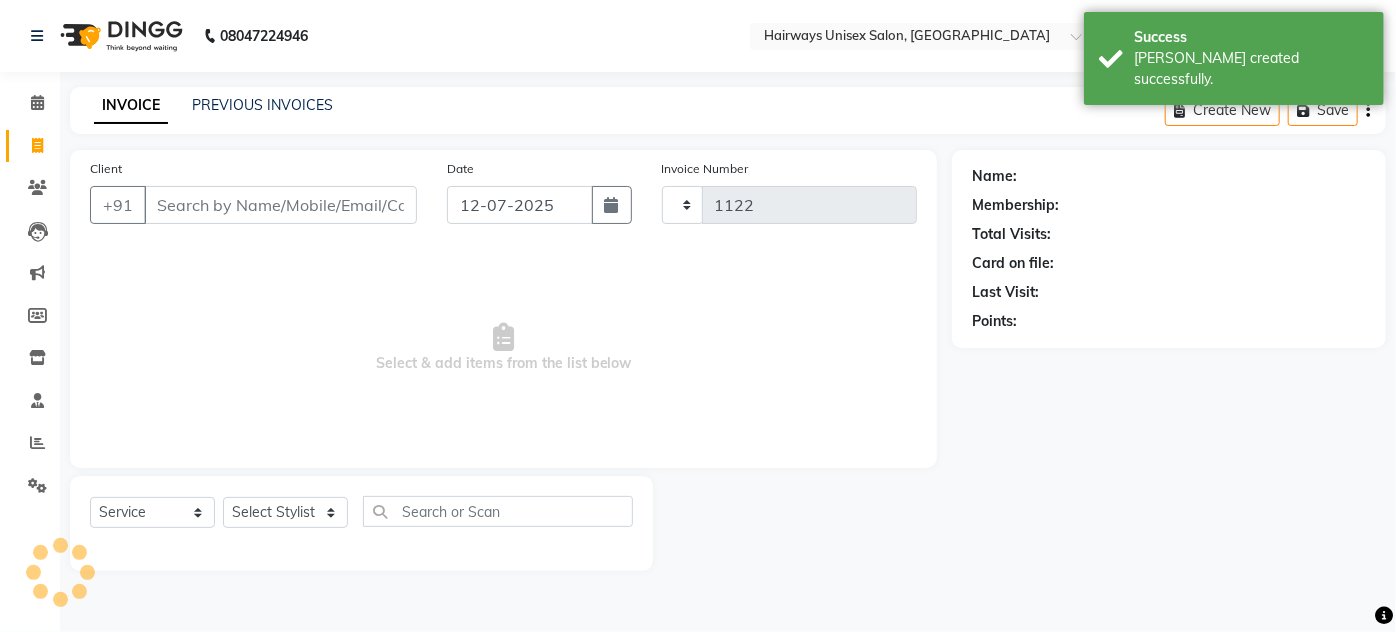 select on "8320" 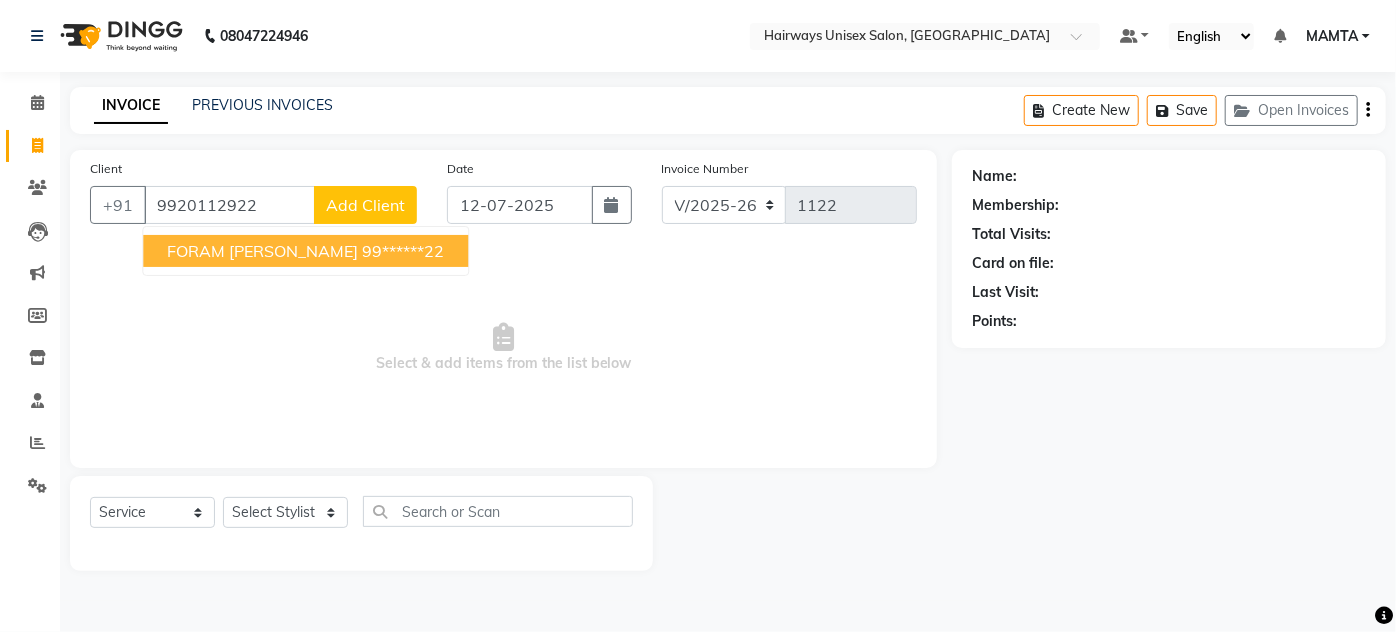 type on "9920112922" 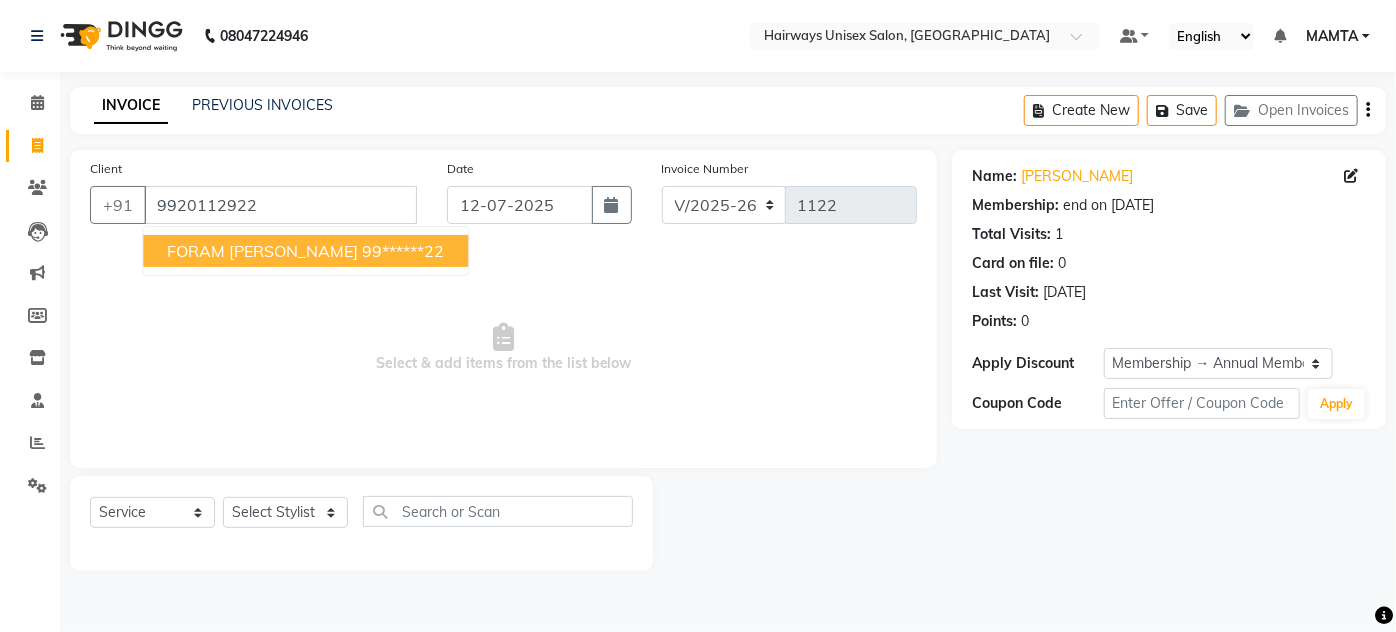 click on "FORAM [PERSON_NAME]" at bounding box center [262, 251] 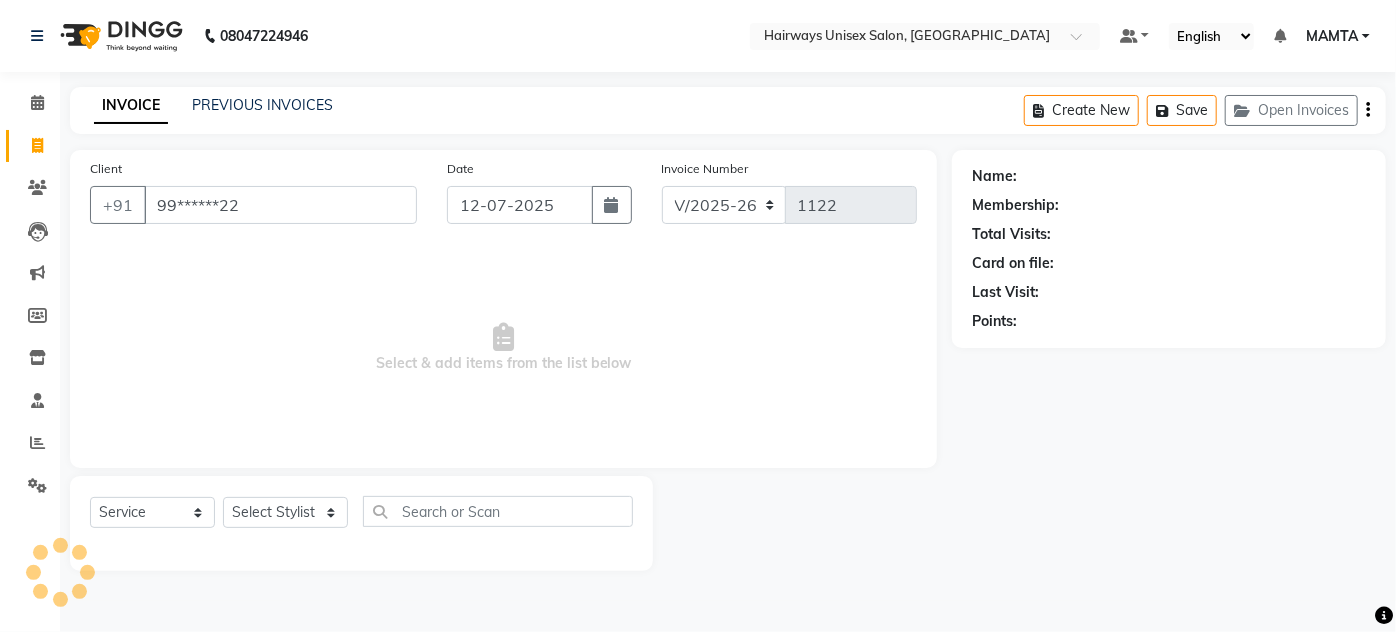 select on "1: Object" 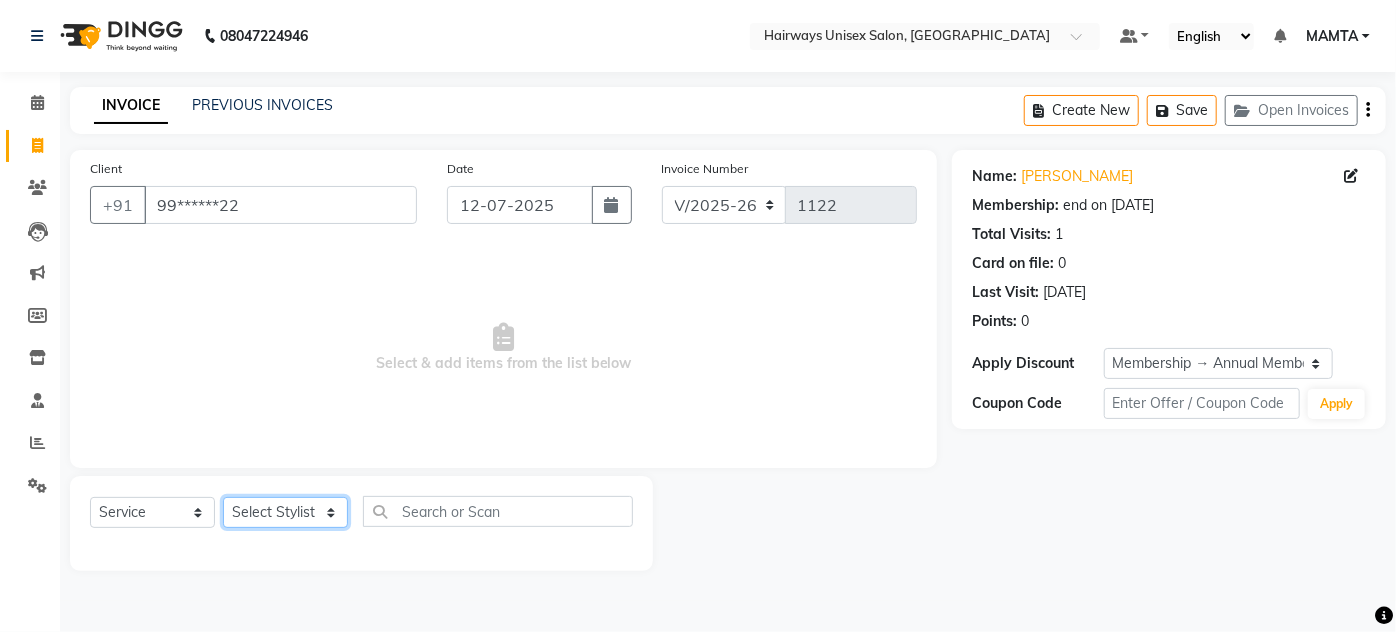 click on "Select Stylist [PERSON_NAME] [PERSON_NAME] [PERSON_NAME] MAMTA POOJA [PERSON_NAME][DATE] [PERSON_NAME] [PERSON_NAME] [PERSON_NAME]" 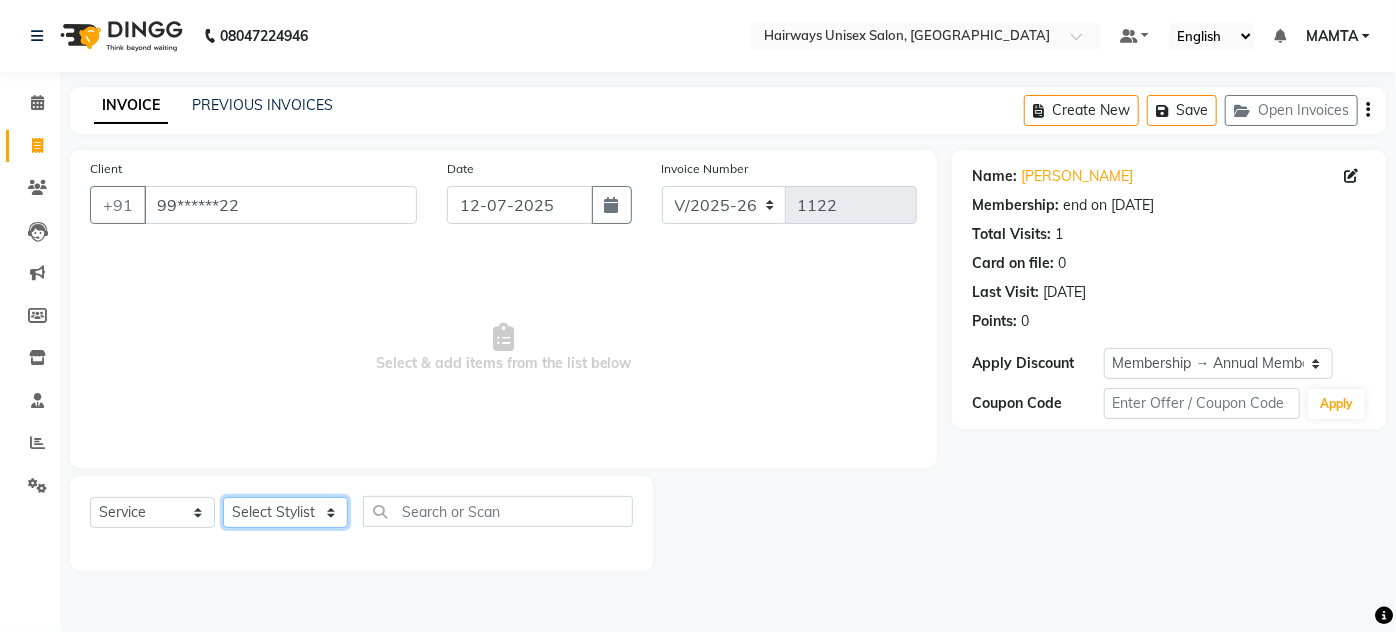 select on "80510" 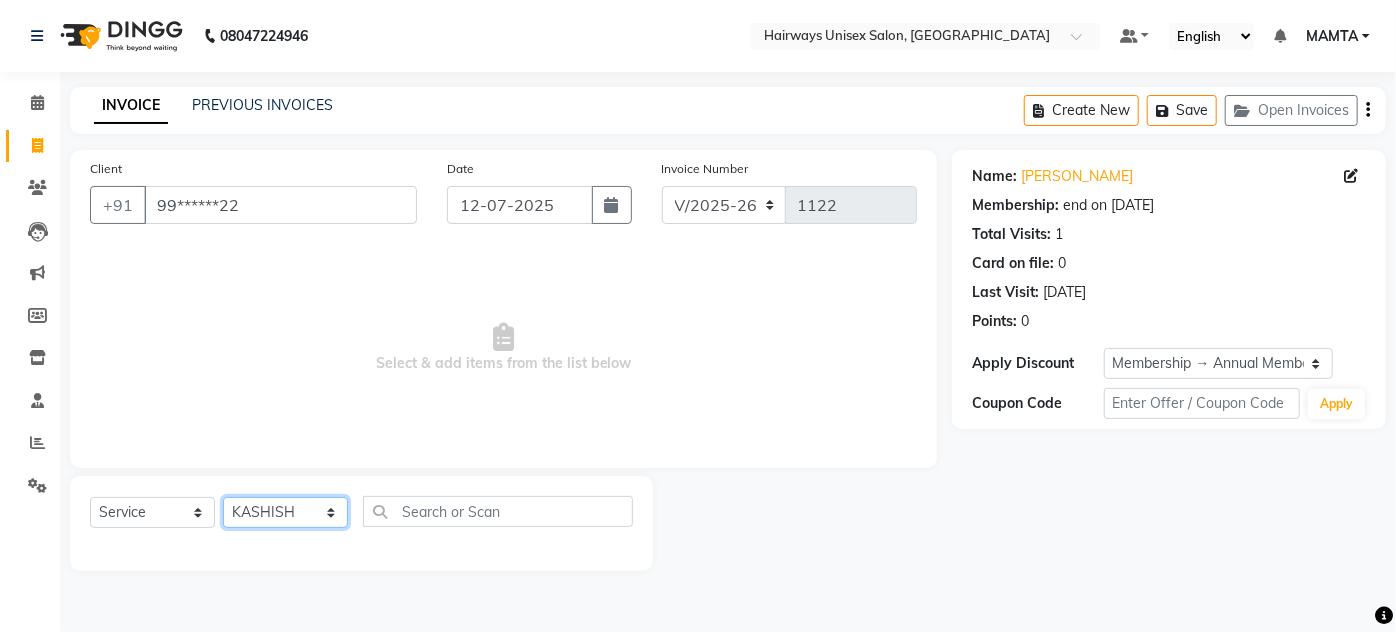 click on "Select Stylist [PERSON_NAME] [PERSON_NAME] [PERSON_NAME] MAMTA POOJA [PERSON_NAME][DATE] [PERSON_NAME] [PERSON_NAME] [PERSON_NAME]" 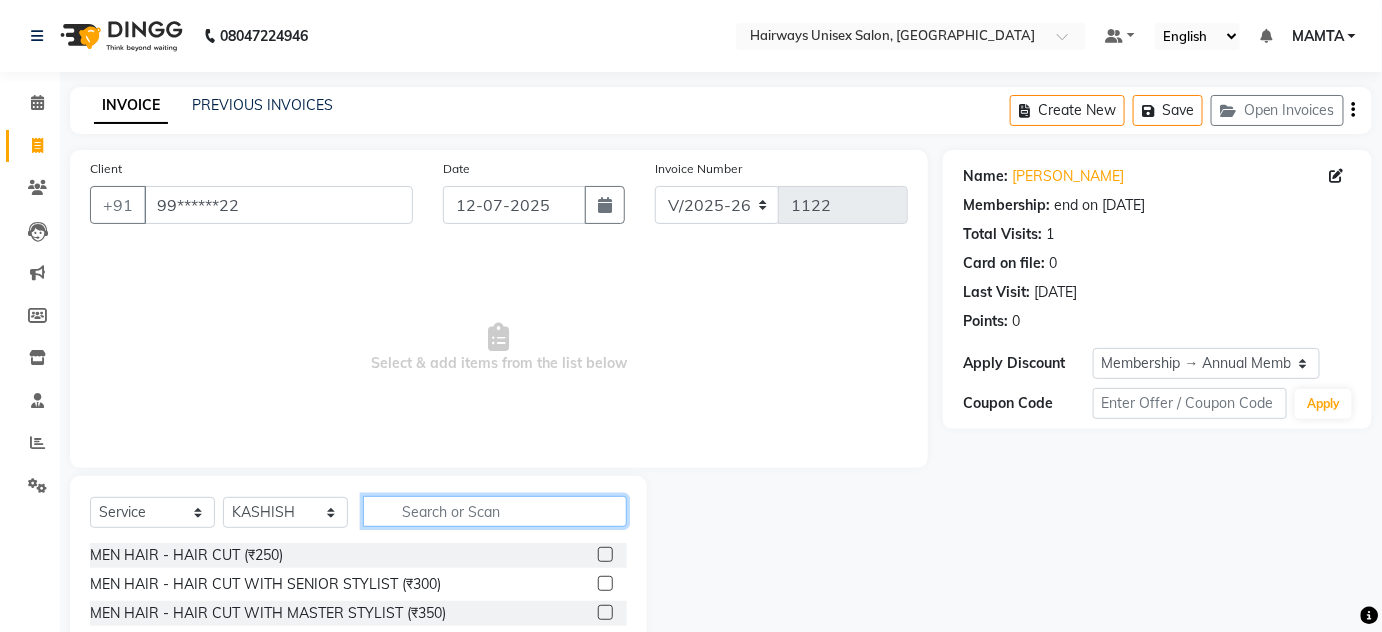 click 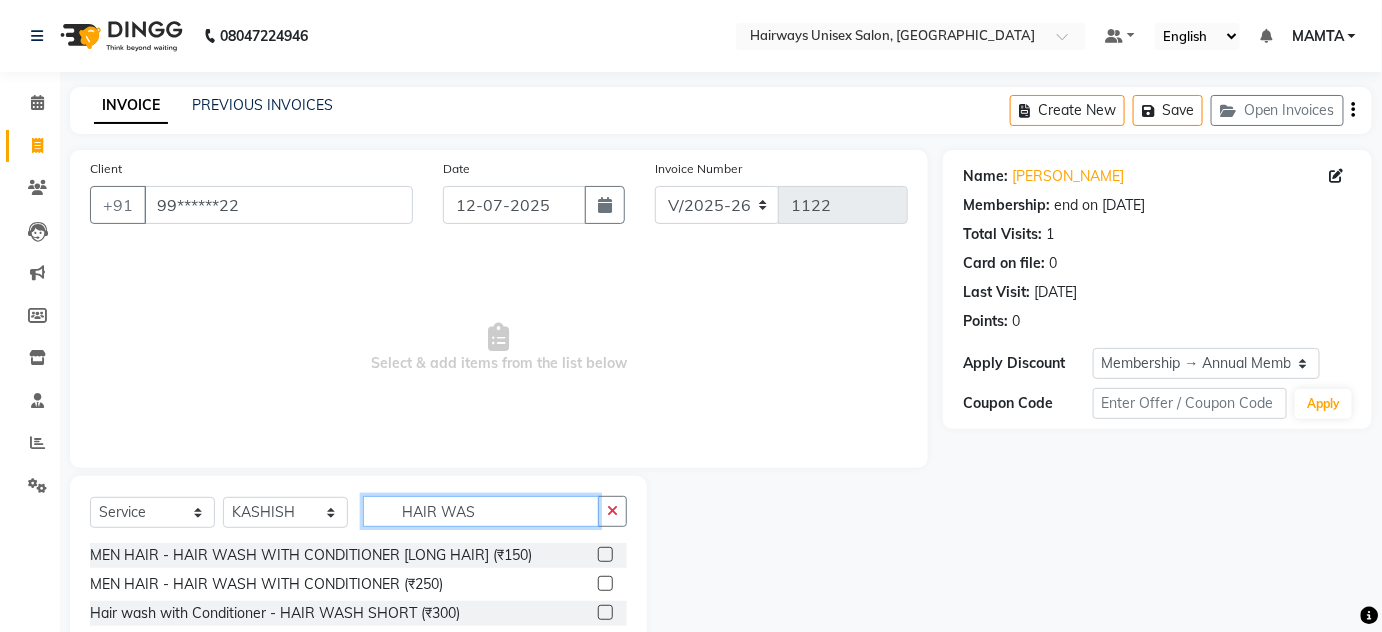 scroll, scrollTop: 142, scrollLeft: 0, axis: vertical 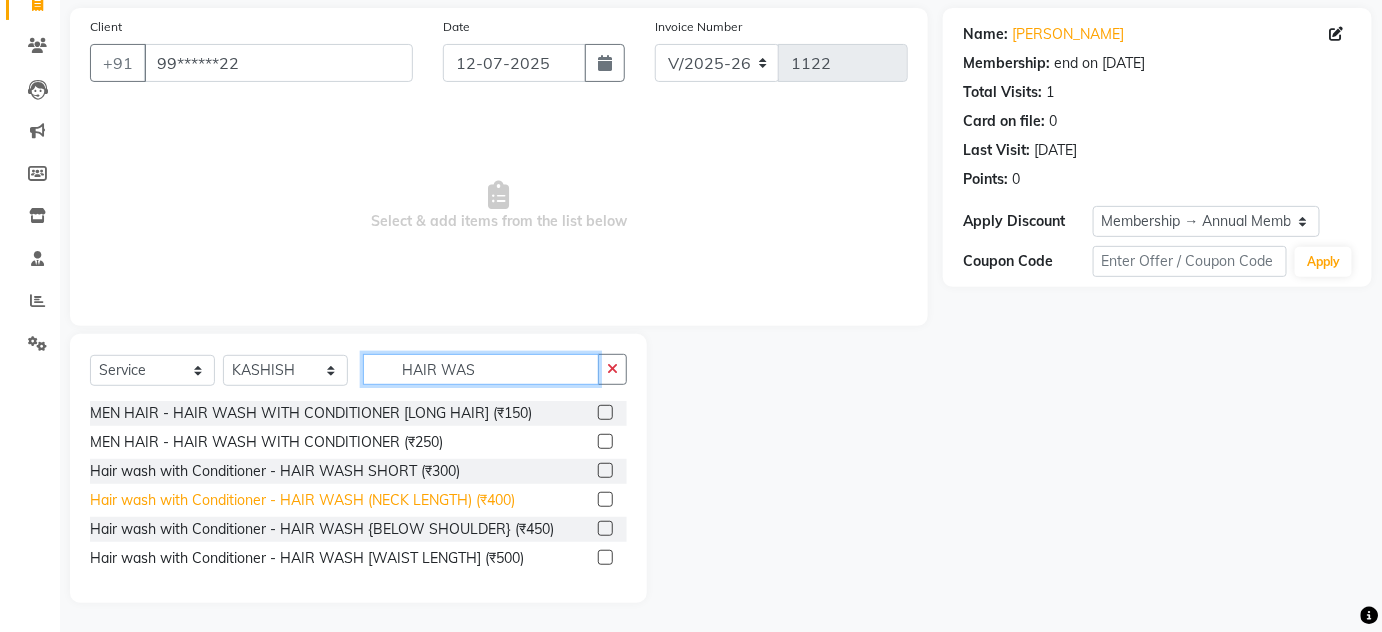 type on "HAIR WAS" 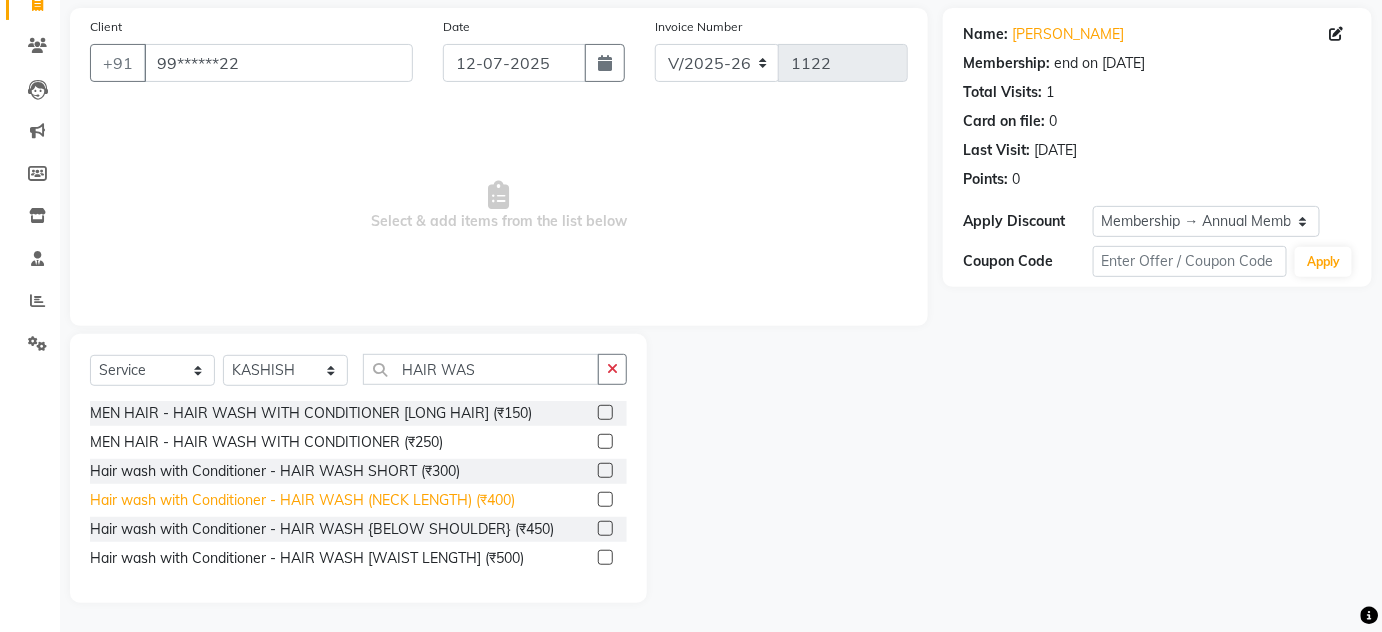 click on "Hair wash with Conditioner - HAIR WASH (NECK LENGTH) (₹400)" 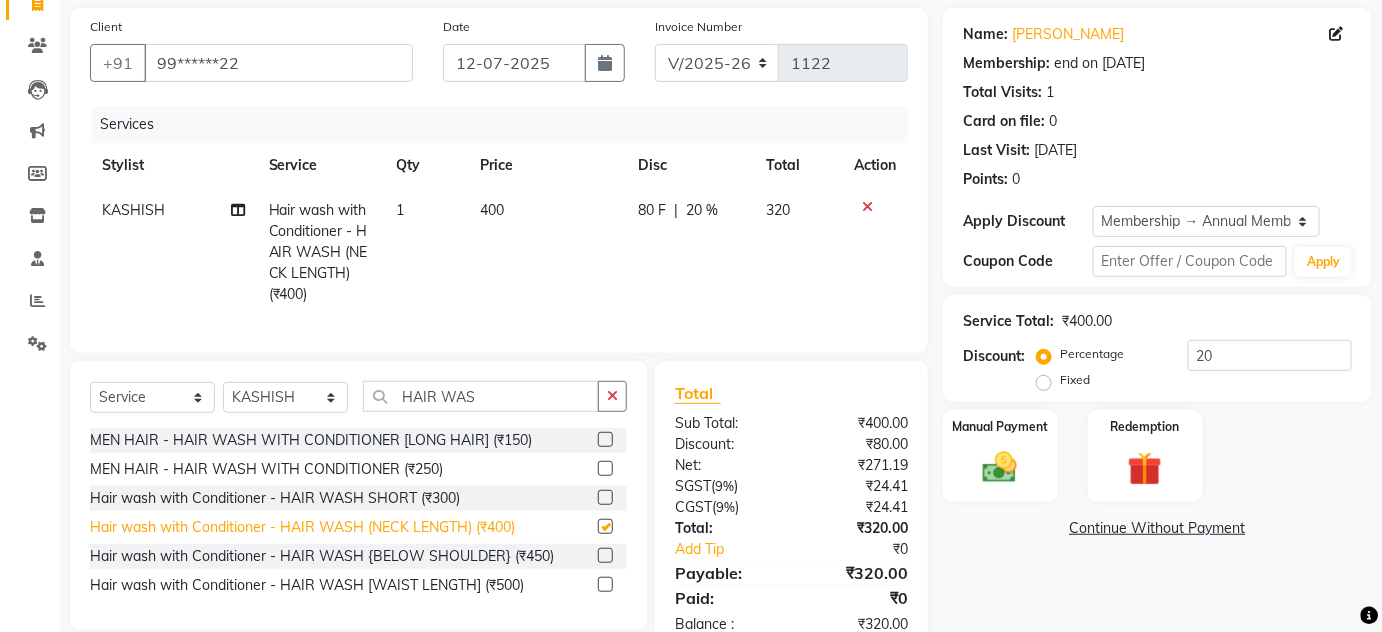 checkbox on "false" 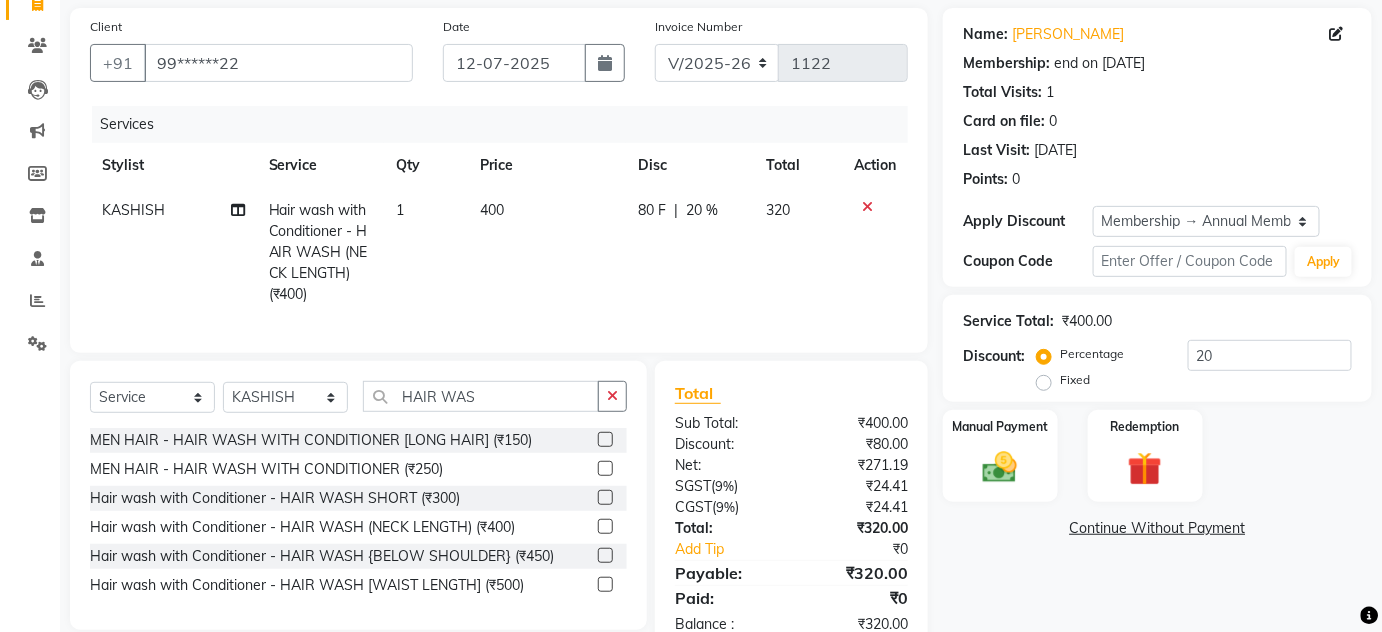 scroll, scrollTop: 208, scrollLeft: 0, axis: vertical 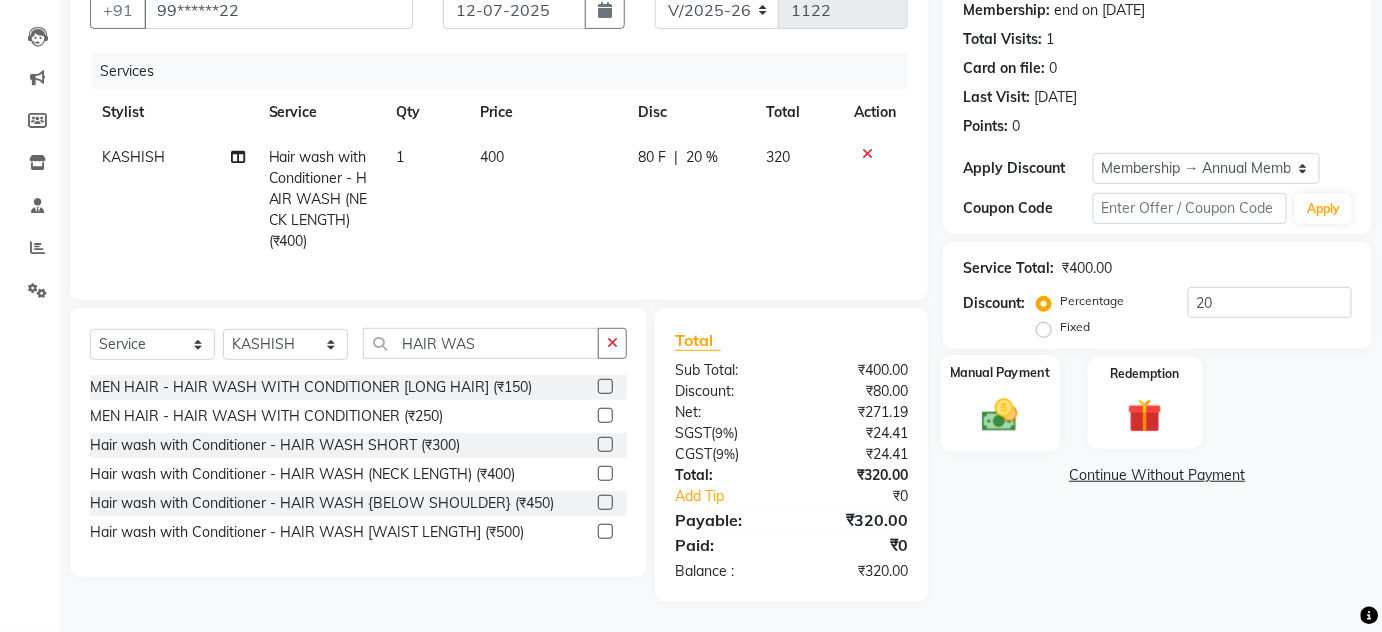 click on "Manual Payment" 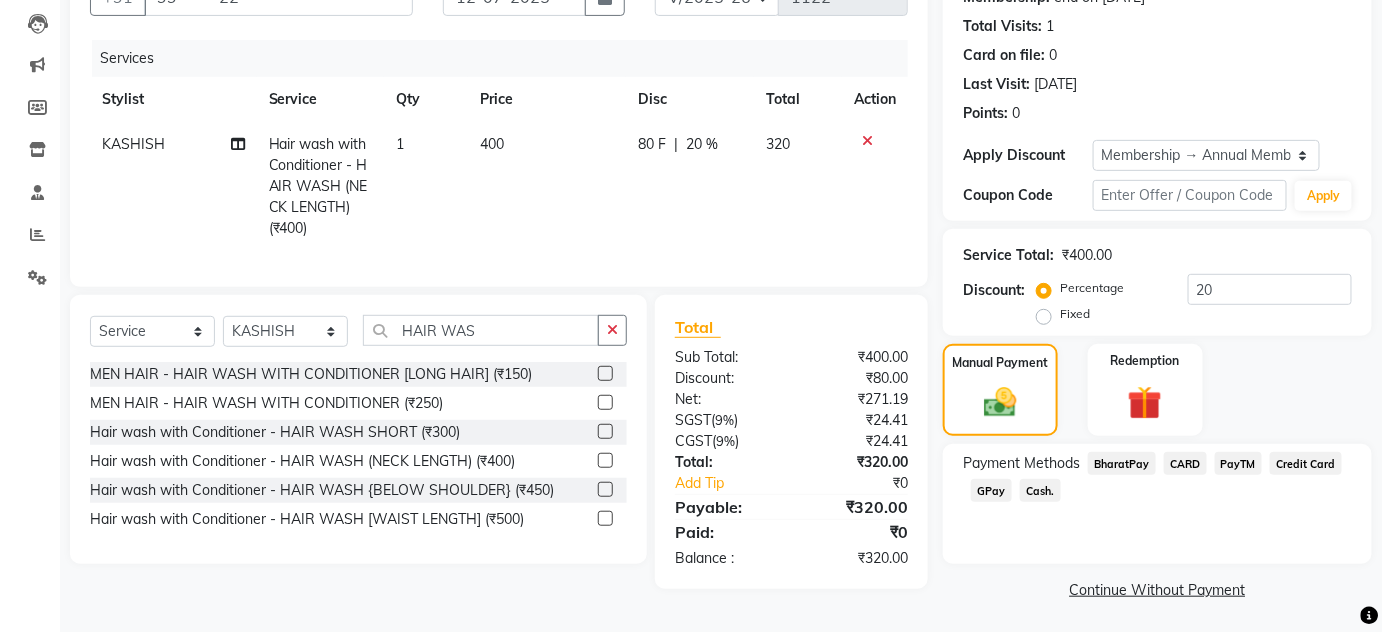 scroll, scrollTop: 210, scrollLeft: 0, axis: vertical 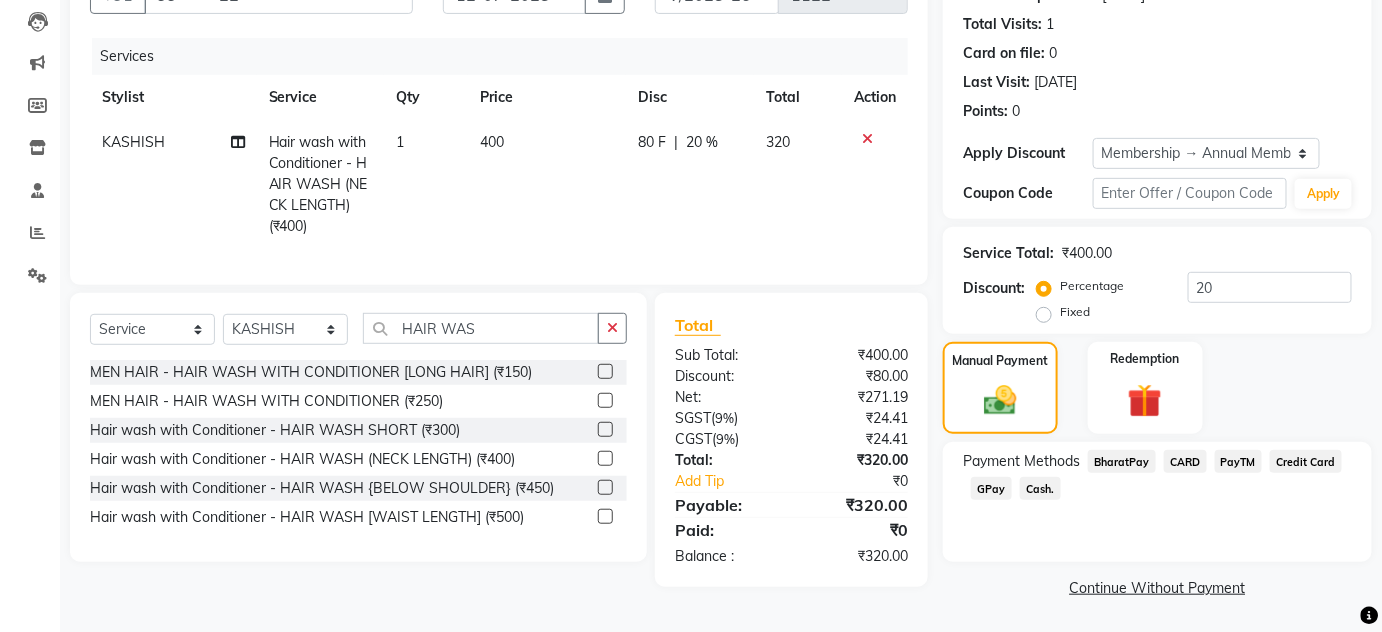 click on "GPay" 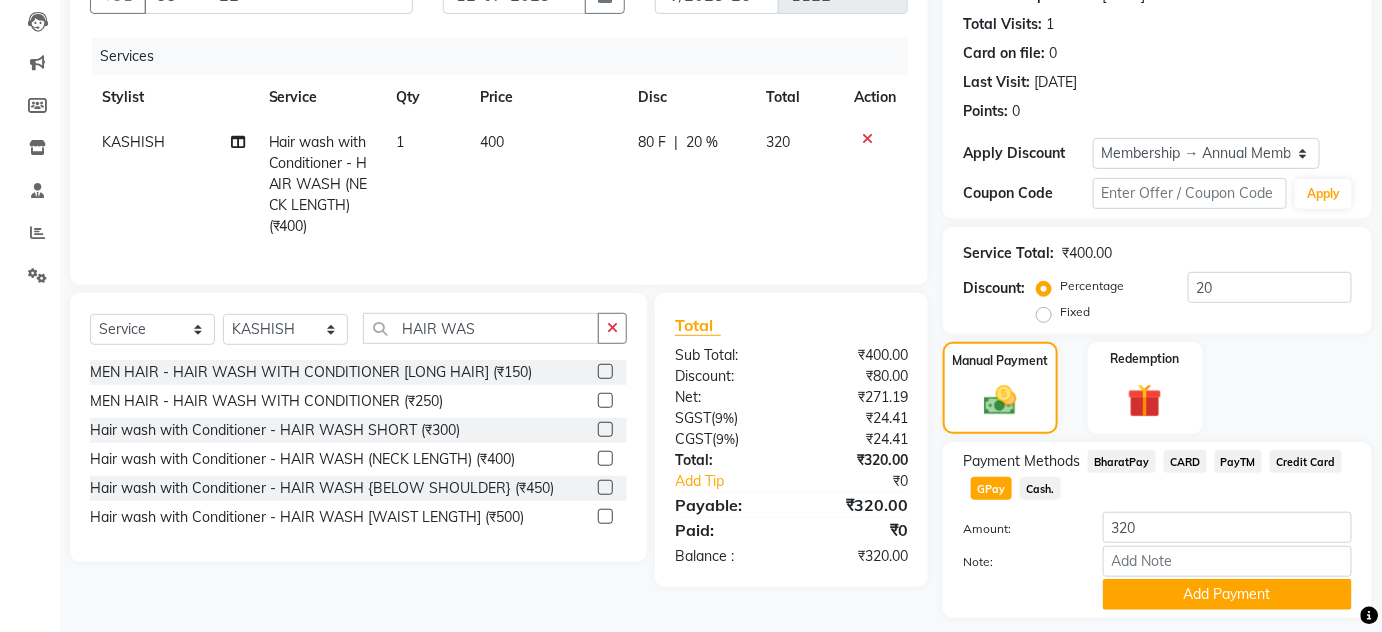 scroll, scrollTop: 266, scrollLeft: 0, axis: vertical 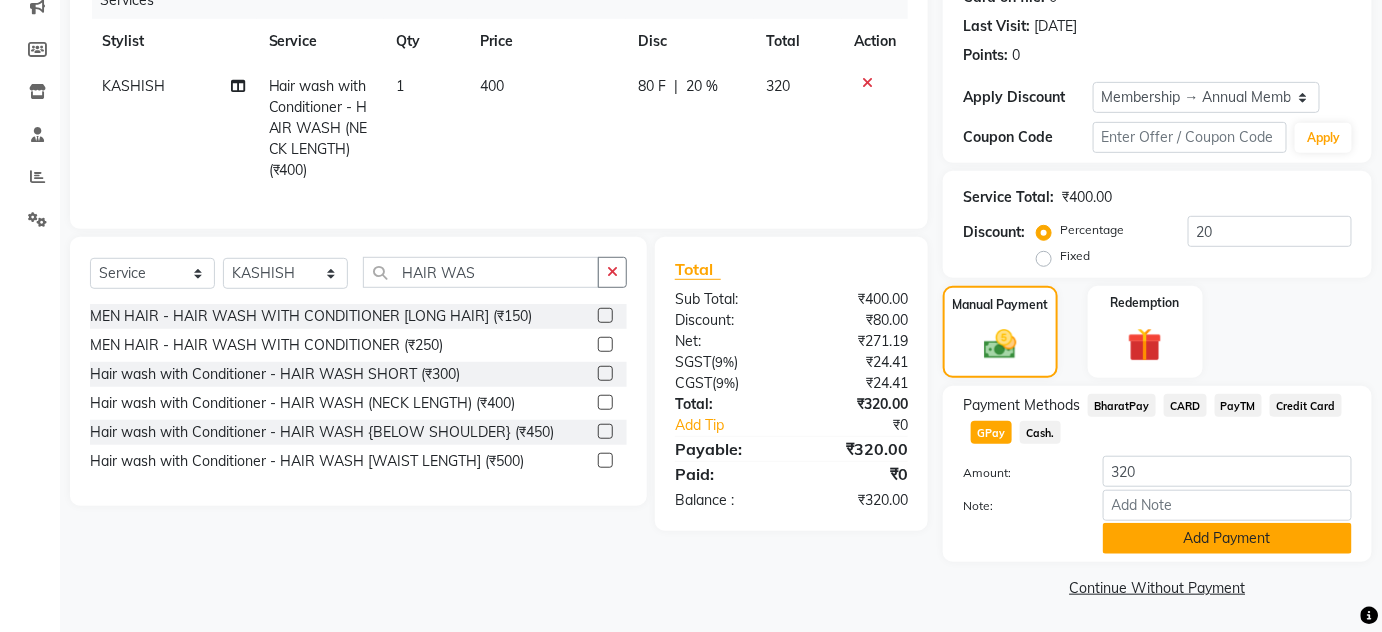 click on "Add Payment" 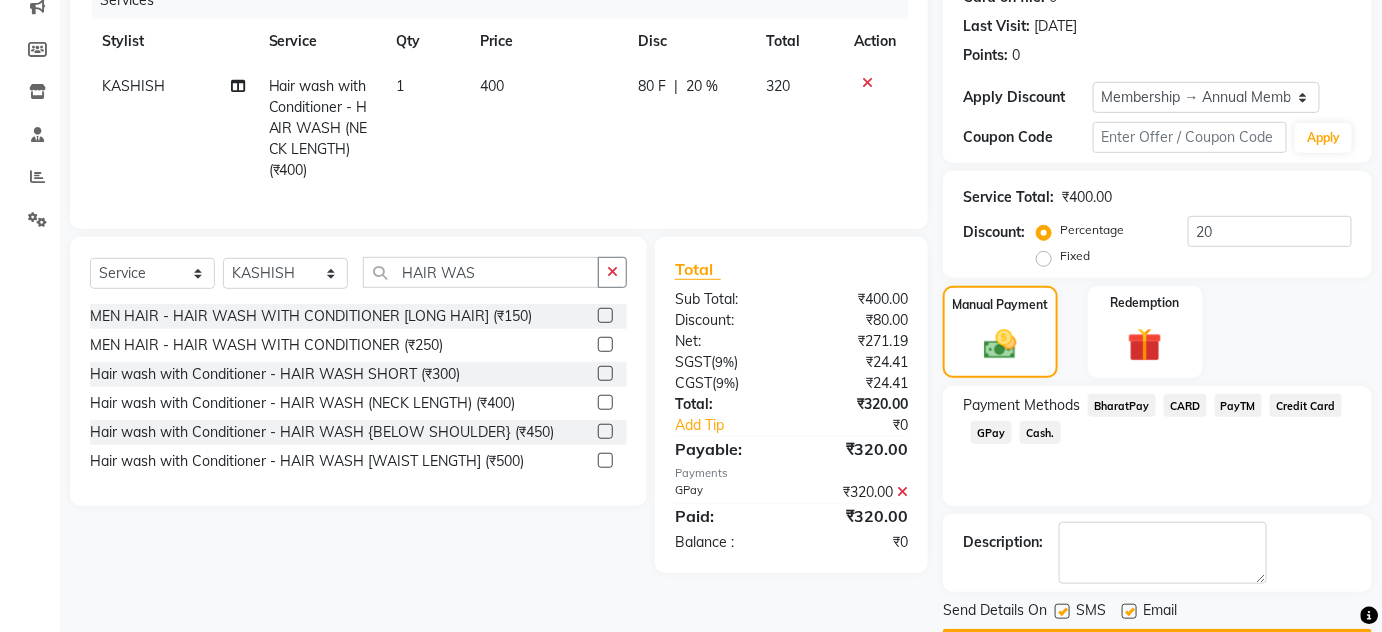 scroll, scrollTop: 322, scrollLeft: 0, axis: vertical 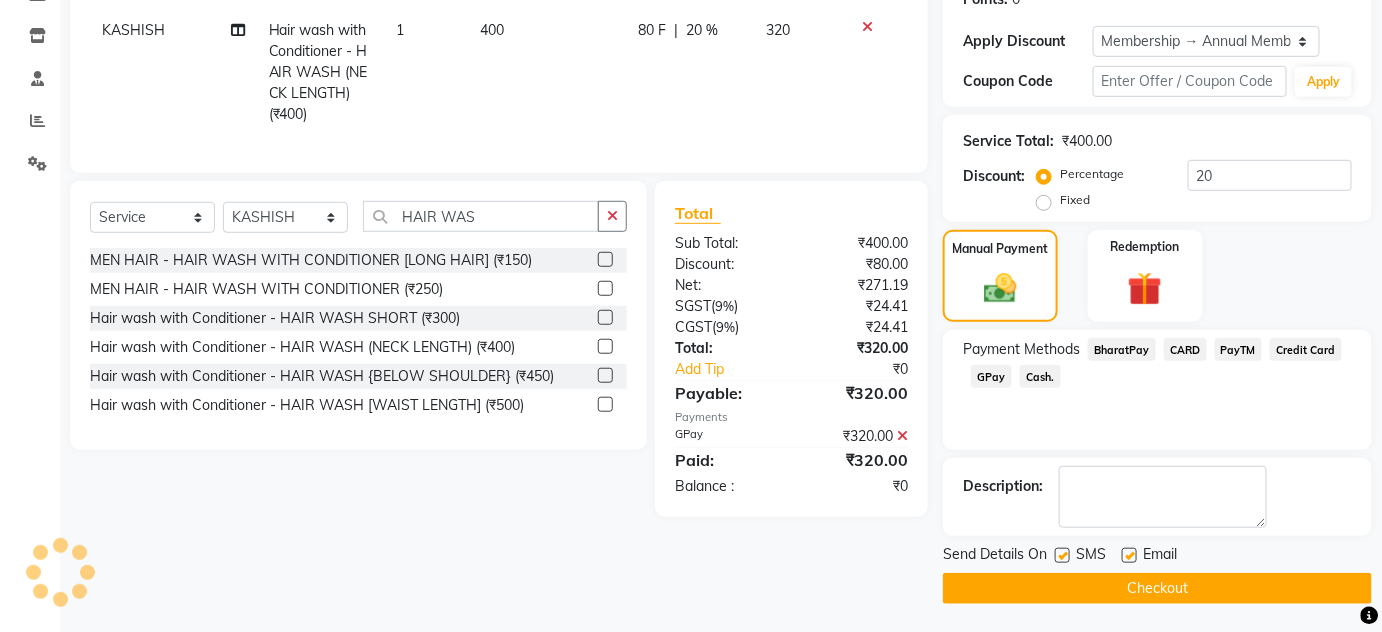 click on "Checkout" 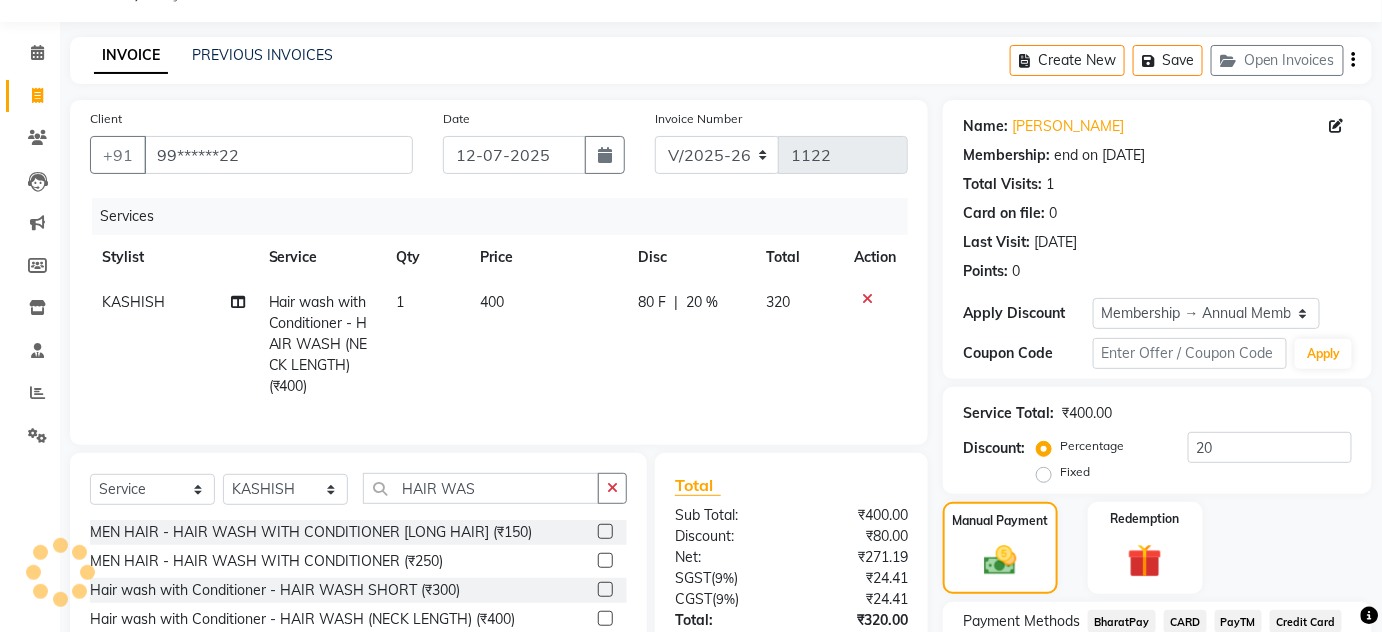 scroll, scrollTop: 322, scrollLeft: 0, axis: vertical 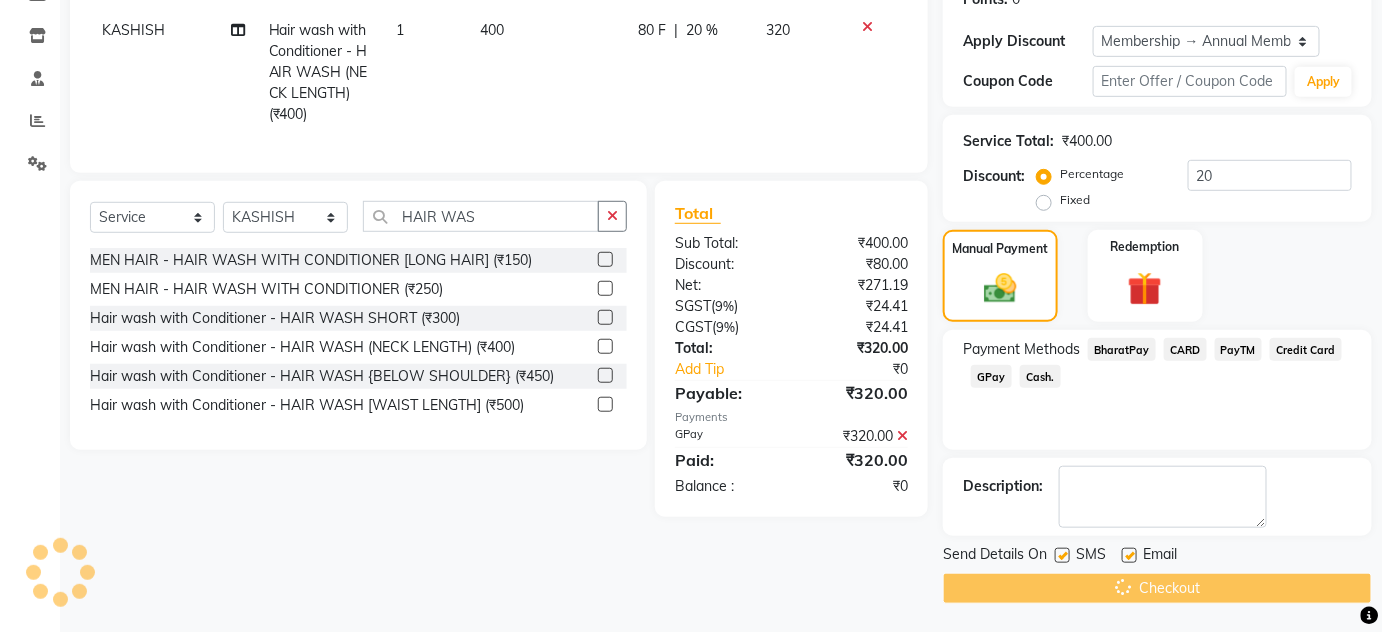 click on "Payment Methods  BharatPay   CARD   PayTM   Credit Card   GPay   Cash." 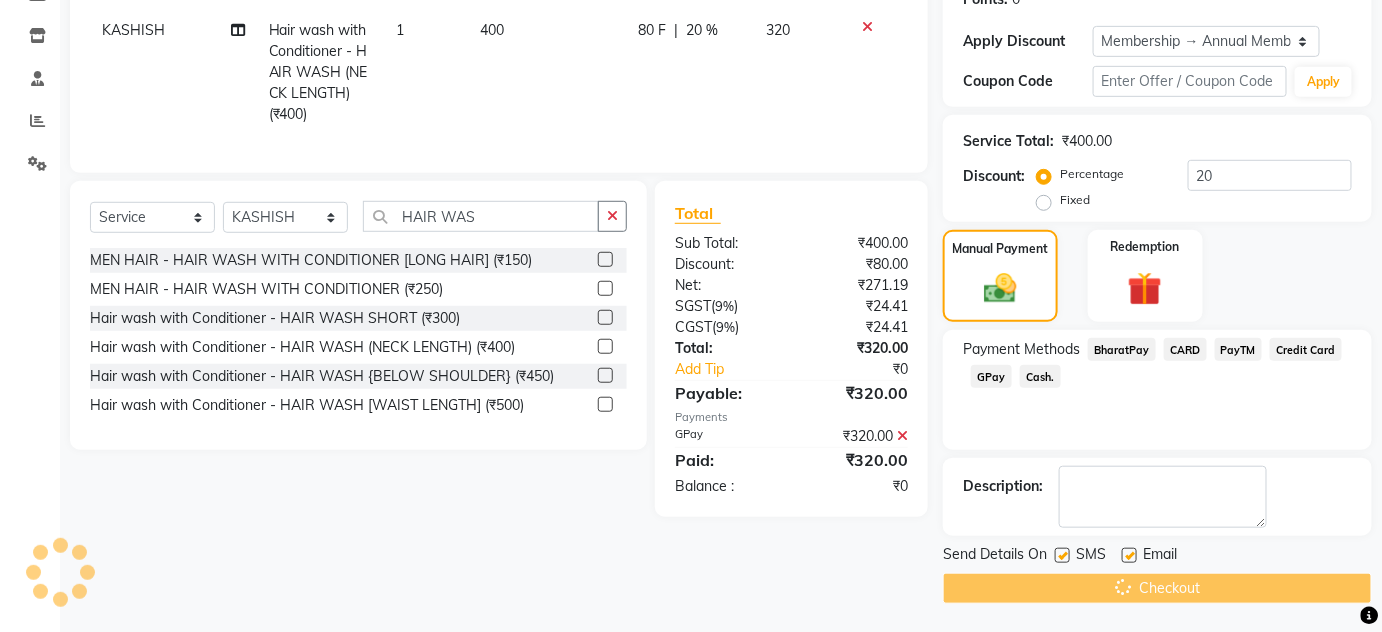 scroll, scrollTop: 0, scrollLeft: 0, axis: both 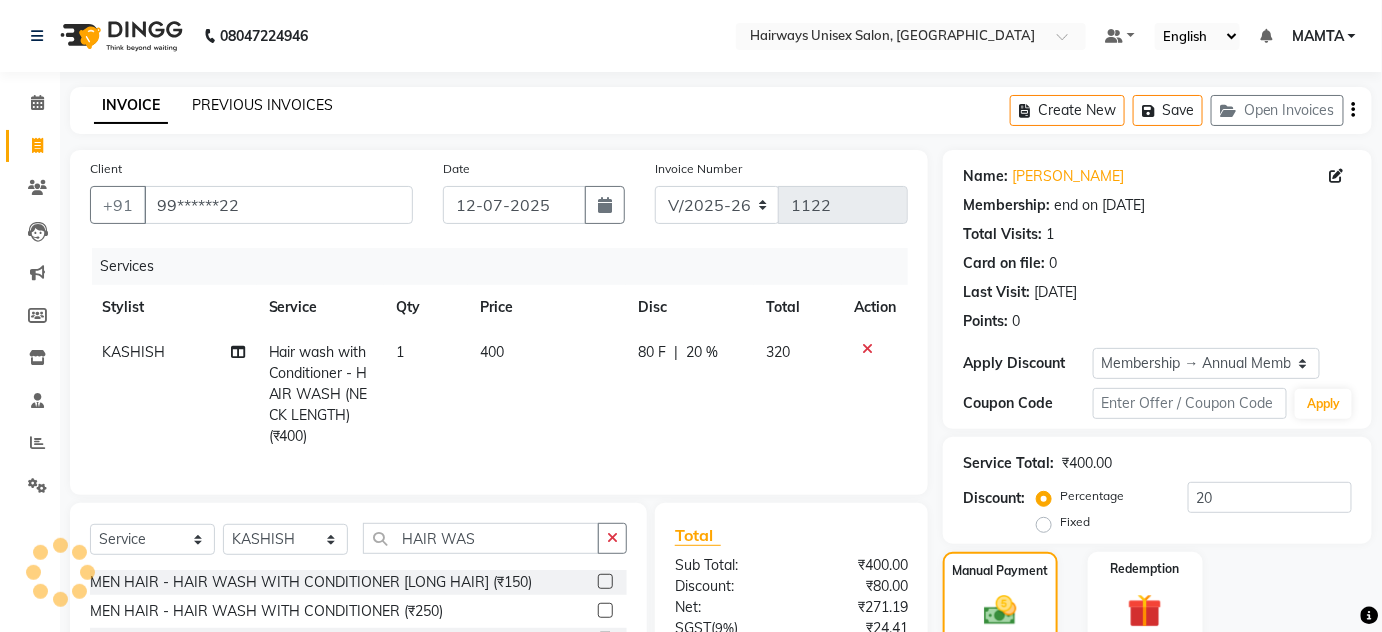 click on "PREVIOUS INVOICES" 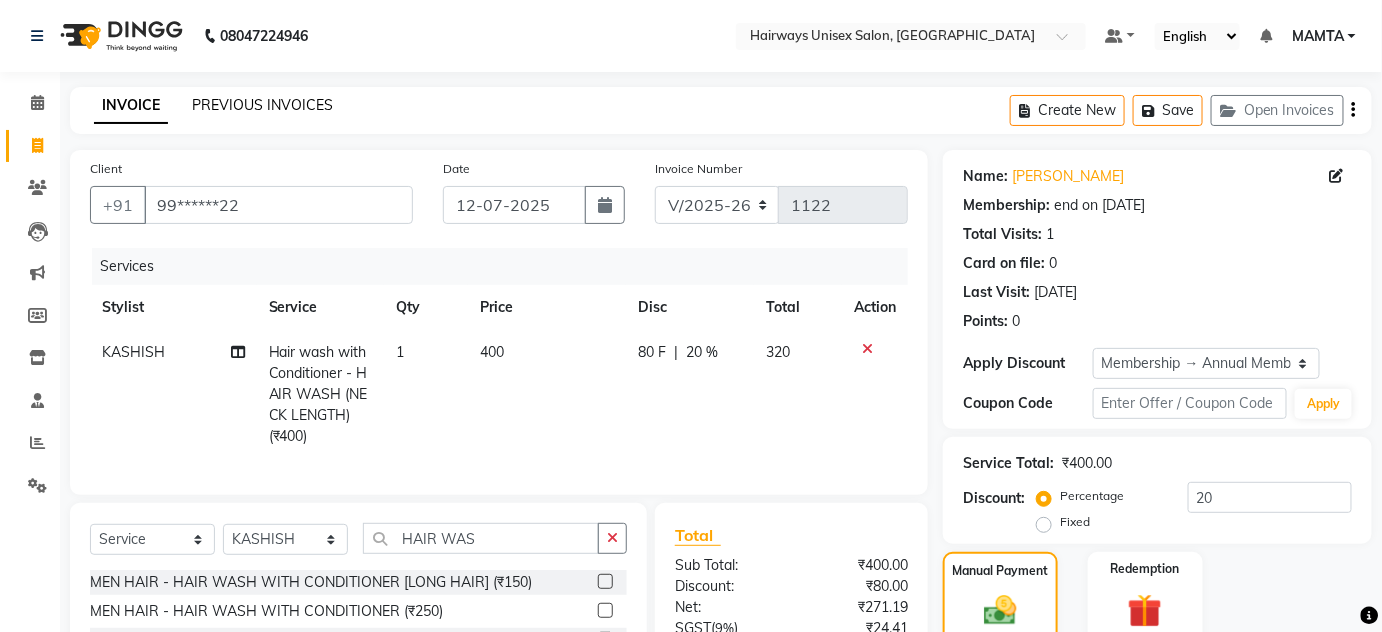 scroll, scrollTop: 322, scrollLeft: 0, axis: vertical 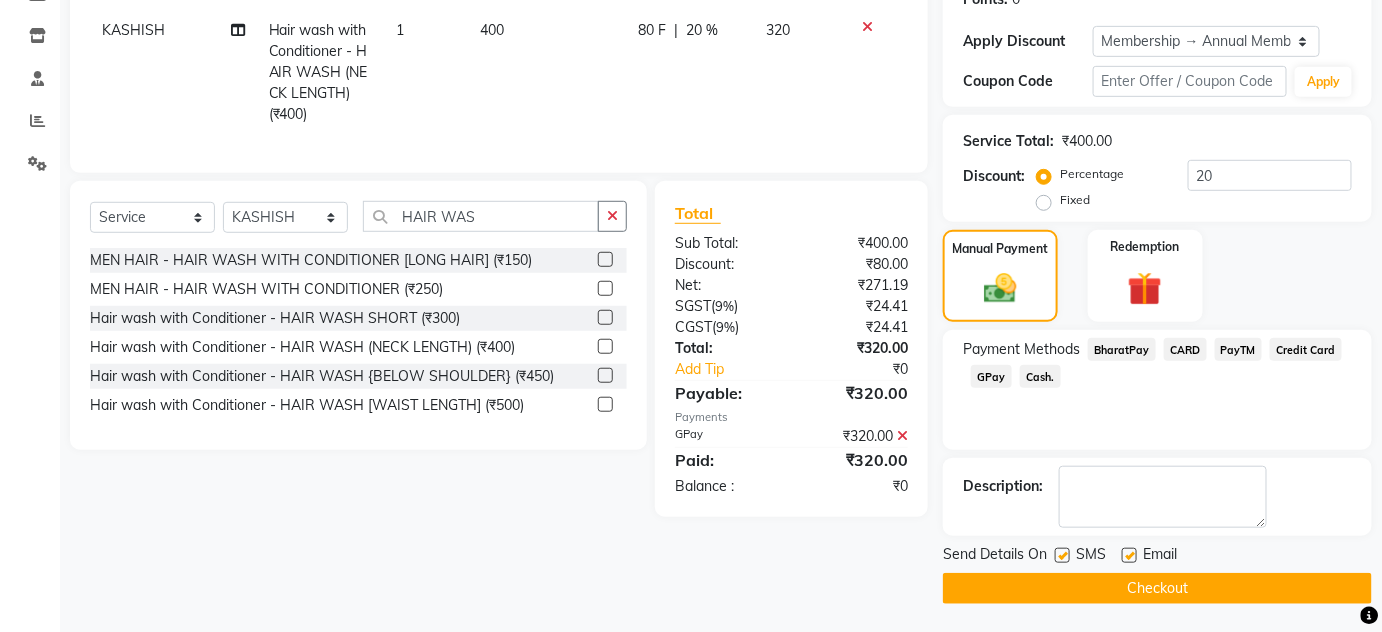 click on "Checkout" 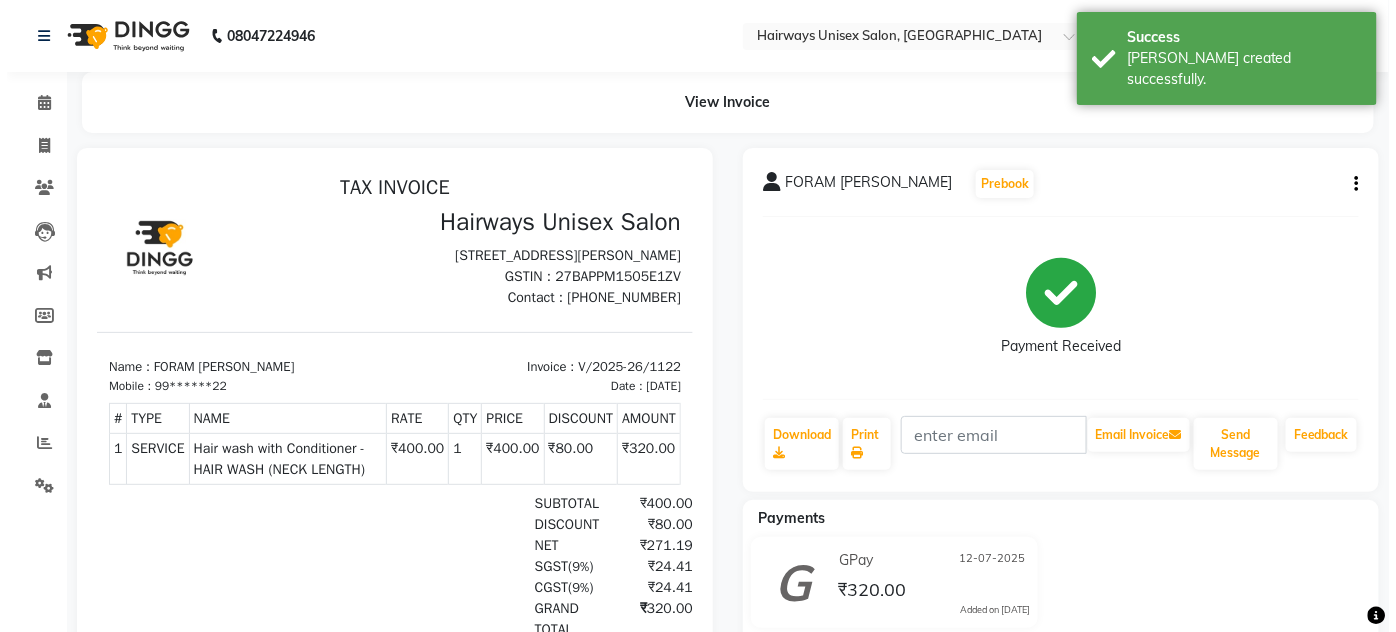 scroll, scrollTop: 0, scrollLeft: 0, axis: both 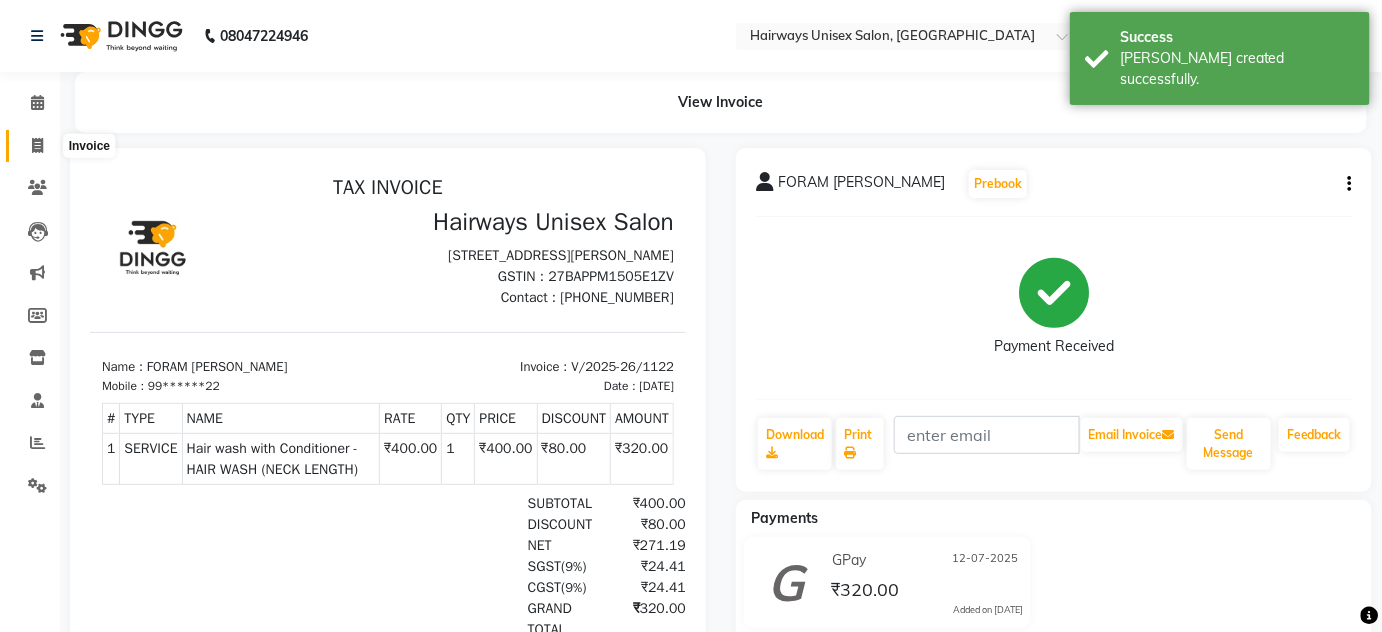 click 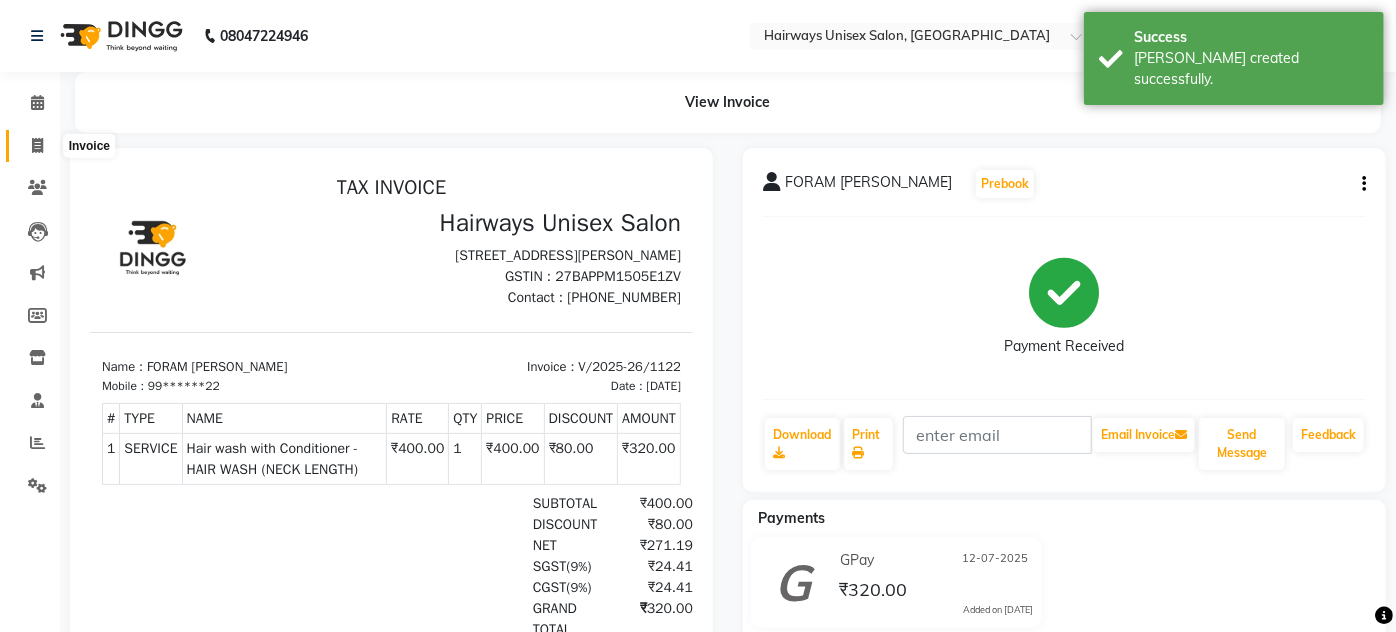 select on "8320" 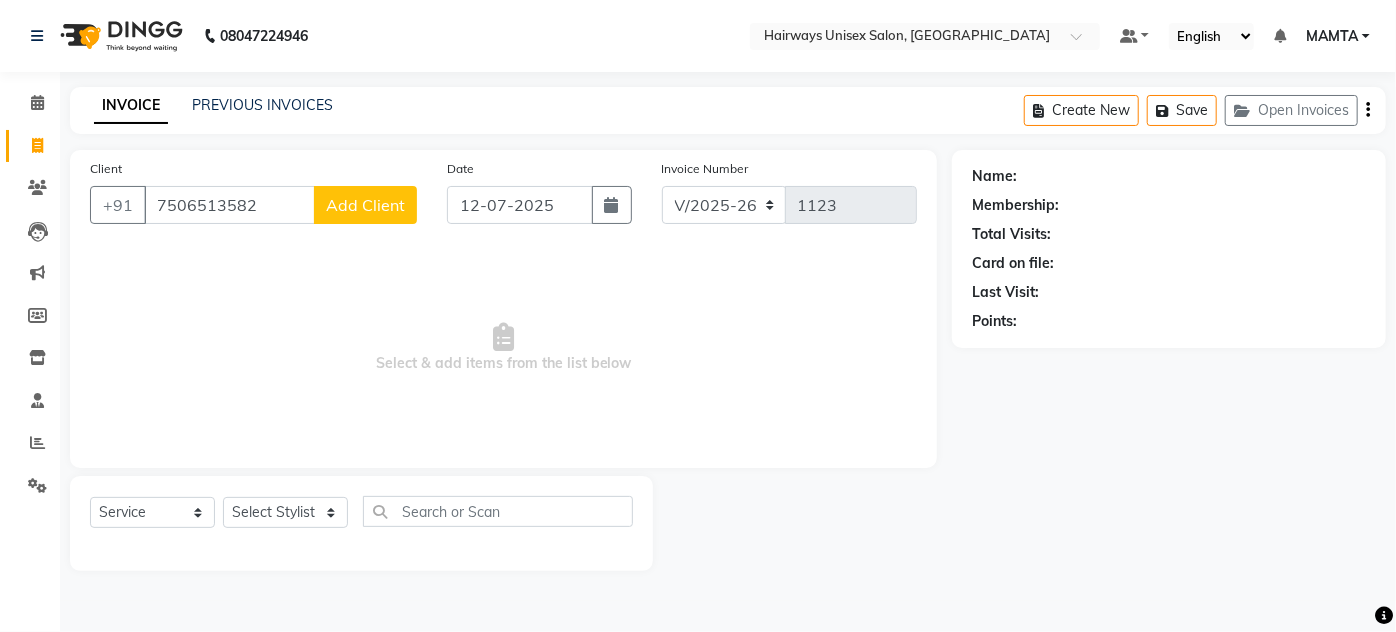 type on "7506513582" 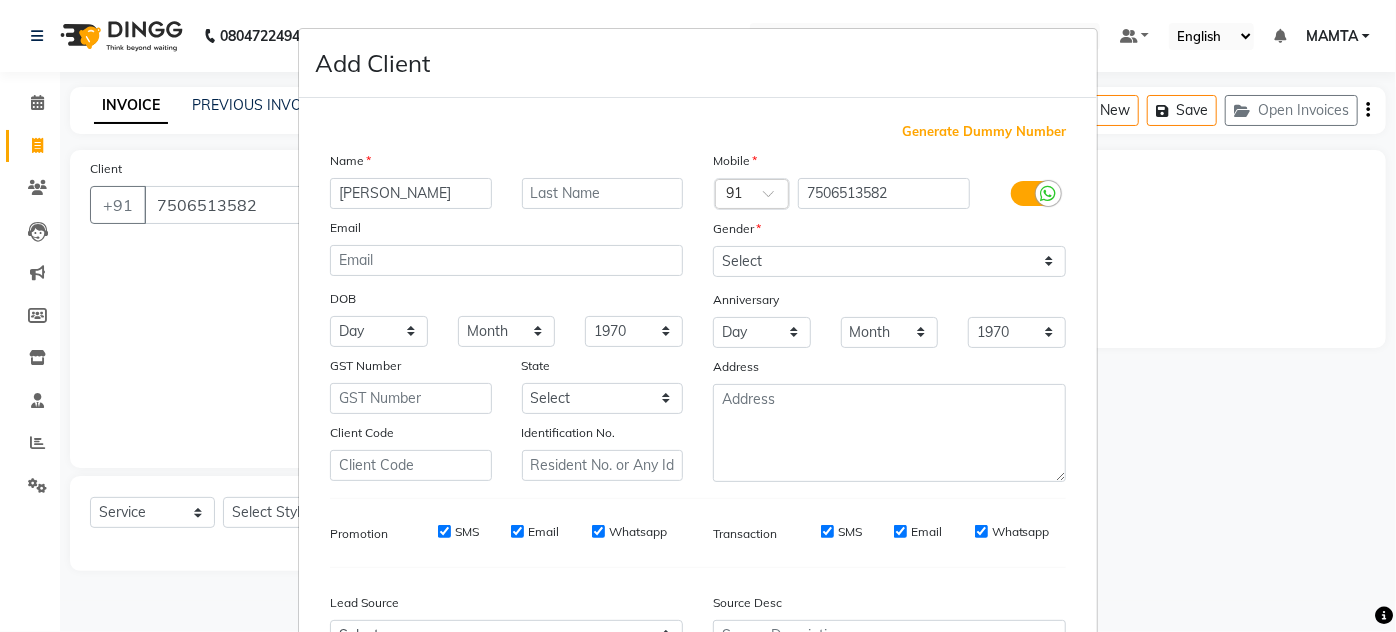 type on "[PERSON_NAME]" 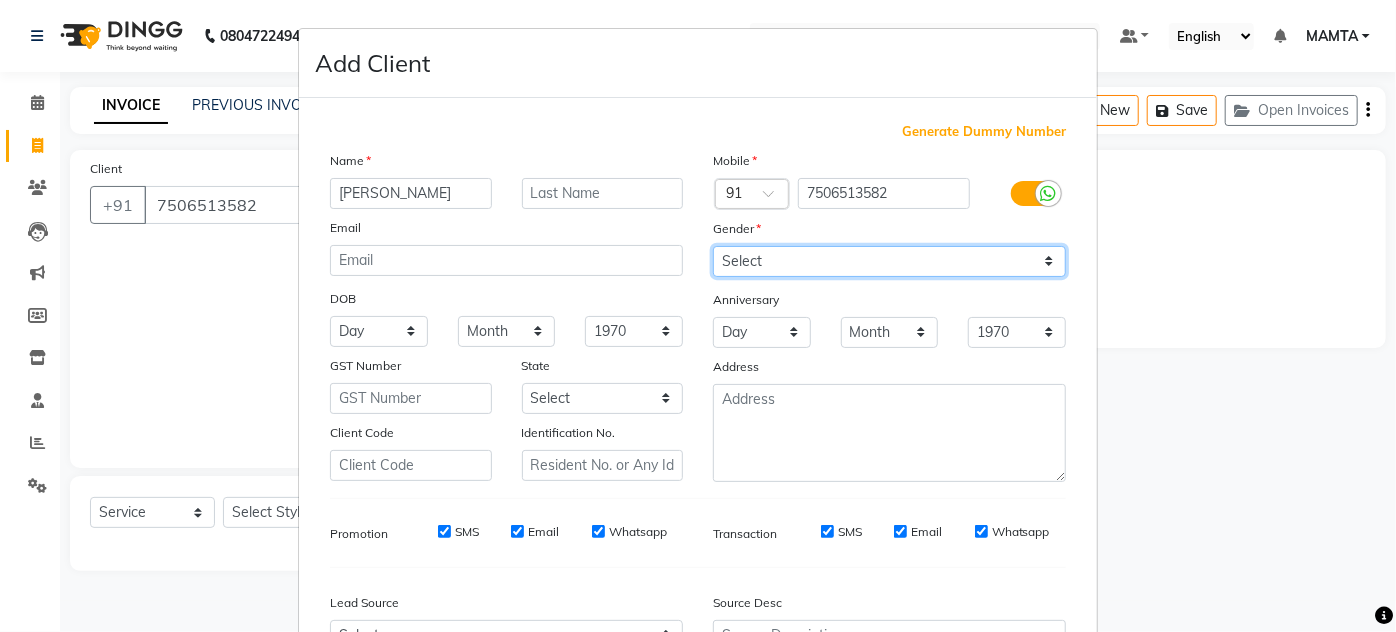 click on "Select [DEMOGRAPHIC_DATA] [DEMOGRAPHIC_DATA] Other Prefer Not To Say" at bounding box center [889, 261] 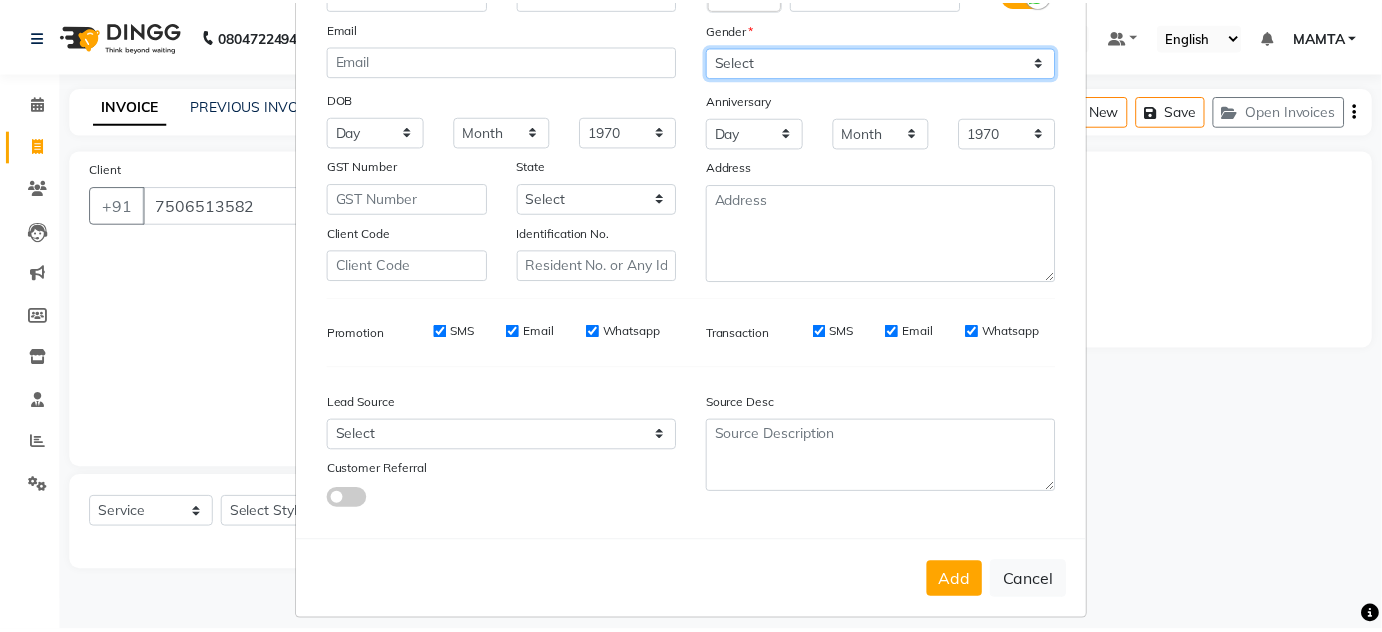 scroll, scrollTop: 215, scrollLeft: 0, axis: vertical 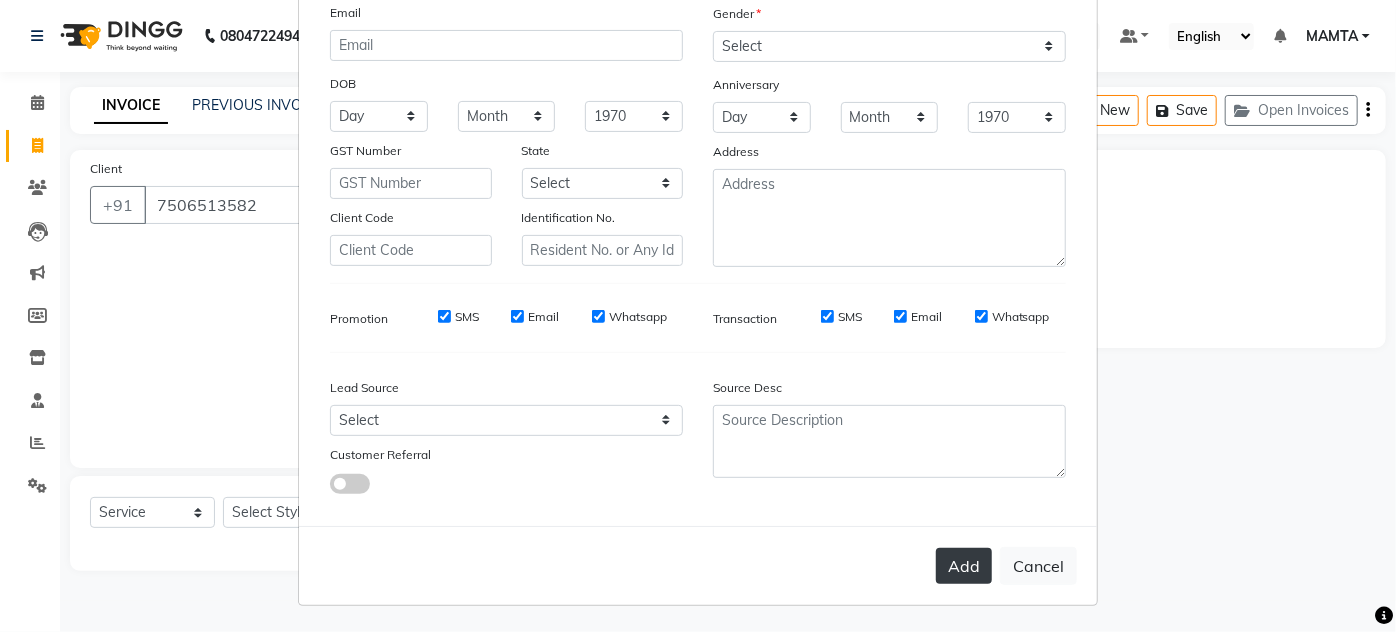 click on "Add" at bounding box center (964, 566) 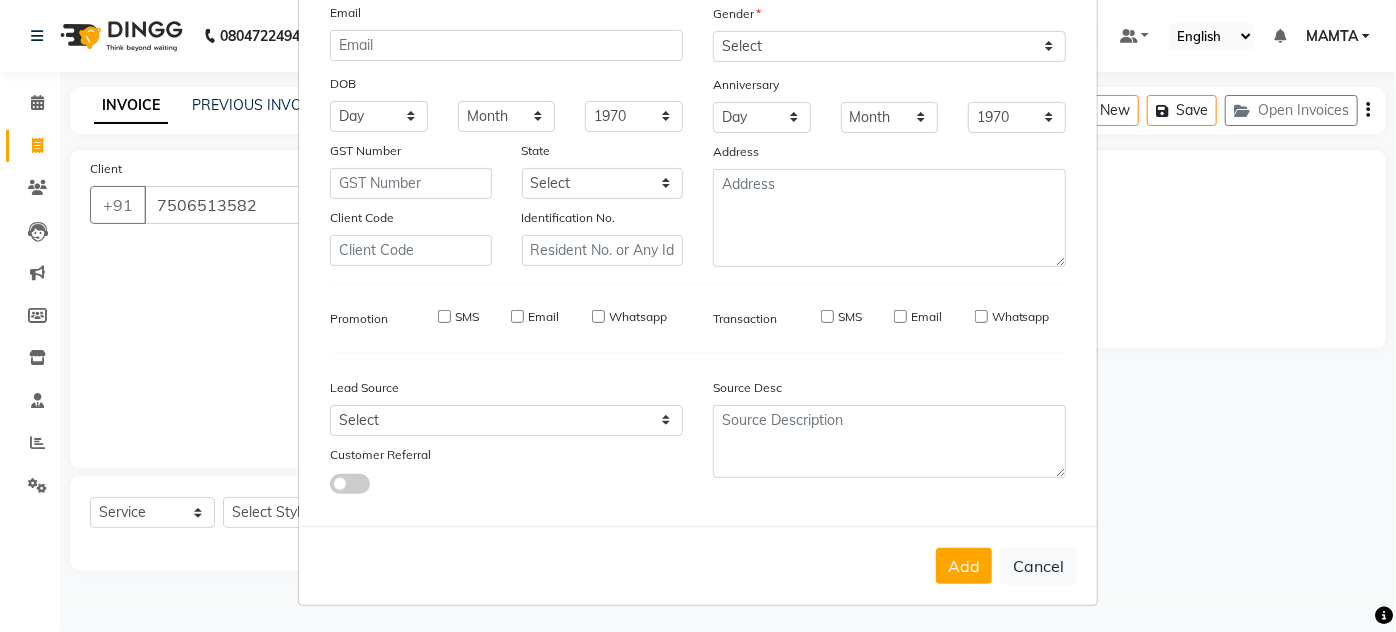 type on "75******82" 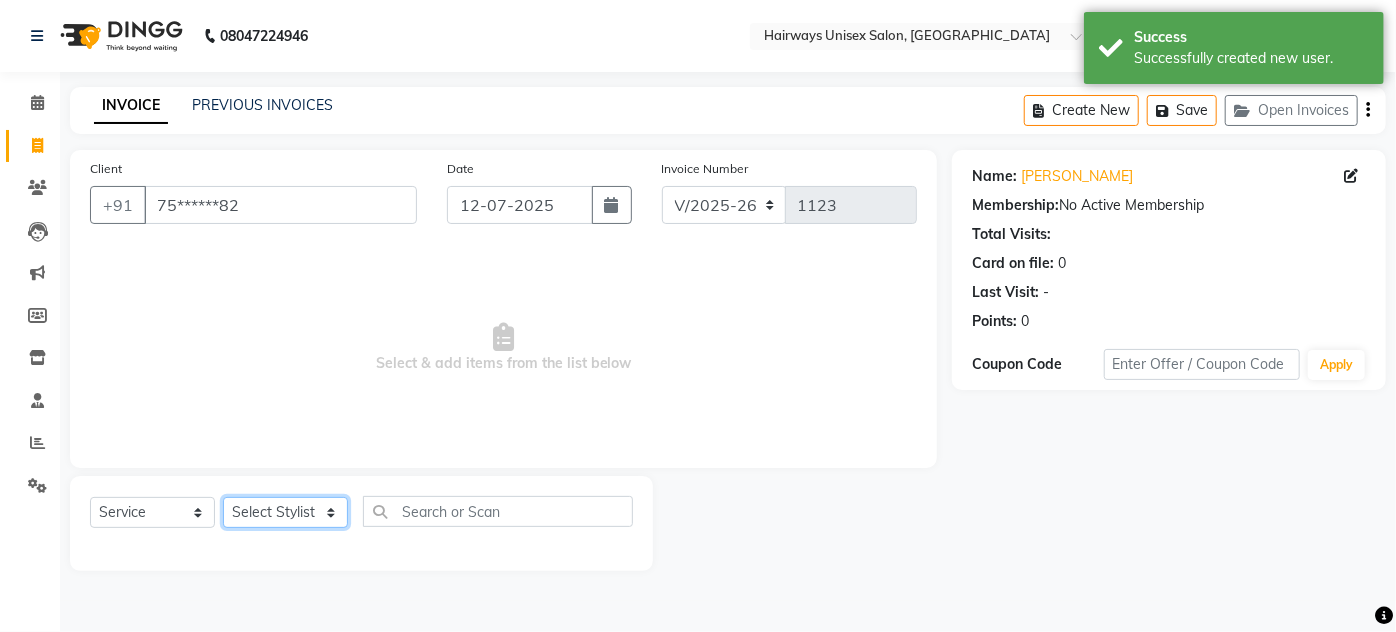click on "Select Stylist [PERSON_NAME] [PERSON_NAME] [PERSON_NAME] MAMTA POOJA [PERSON_NAME][DATE] [PERSON_NAME] [PERSON_NAME] [PERSON_NAME]" 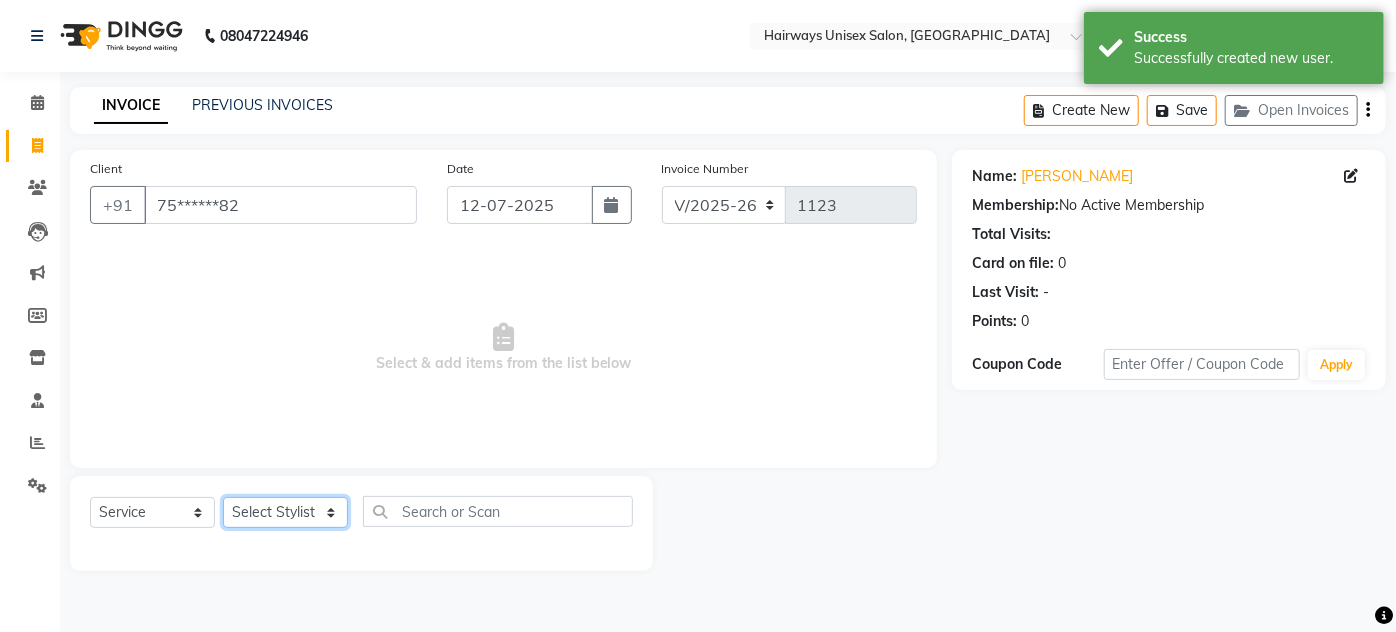 select on "80510" 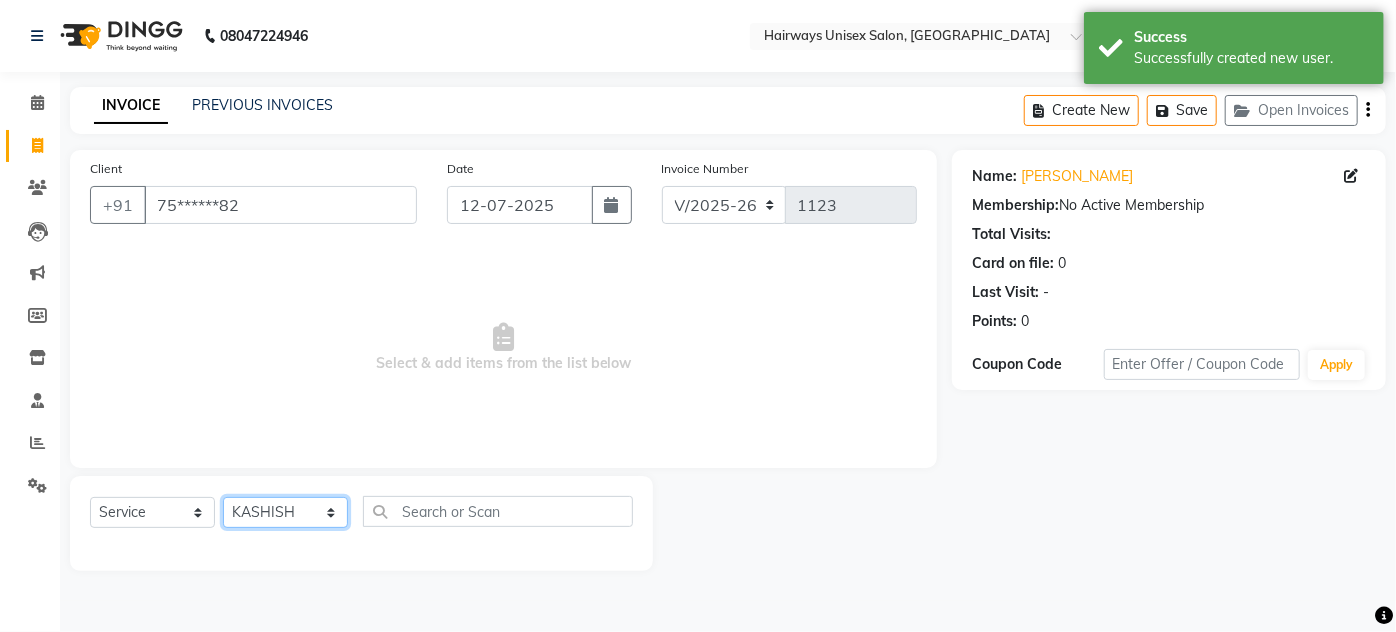 click on "Select Stylist [PERSON_NAME] [PERSON_NAME] [PERSON_NAME] MAMTA POOJA [PERSON_NAME][DATE] [PERSON_NAME] [PERSON_NAME] [PERSON_NAME]" 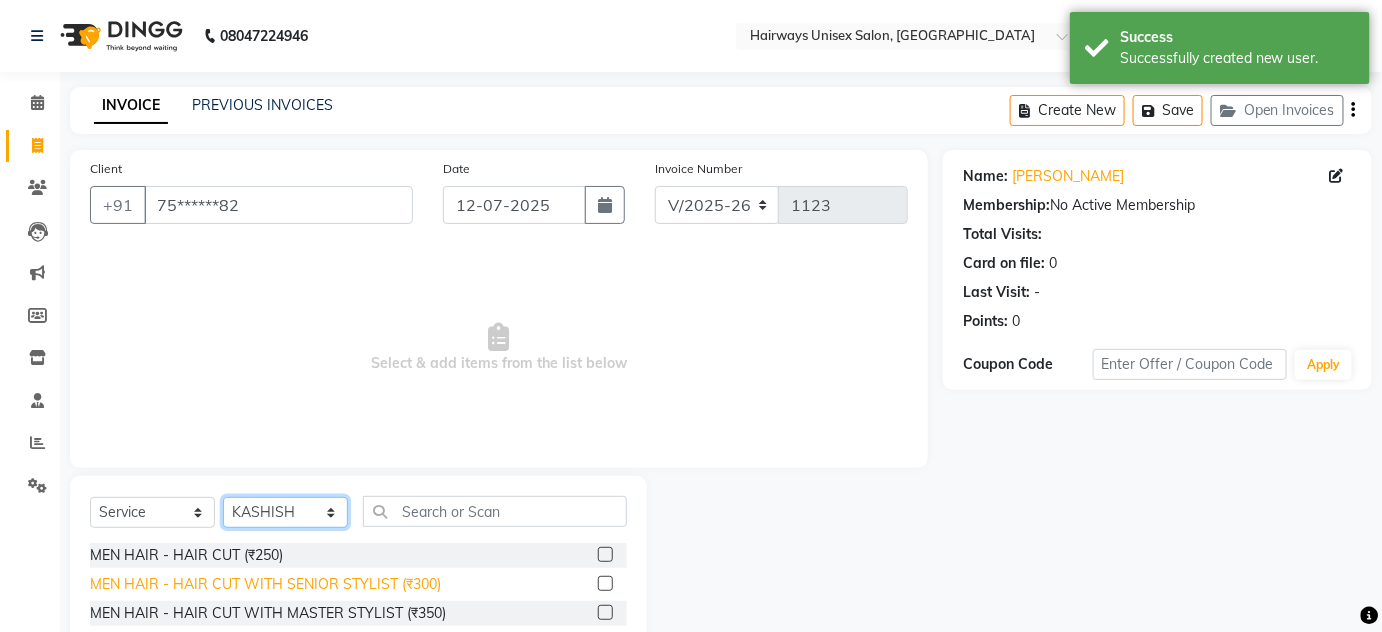 scroll, scrollTop: 168, scrollLeft: 0, axis: vertical 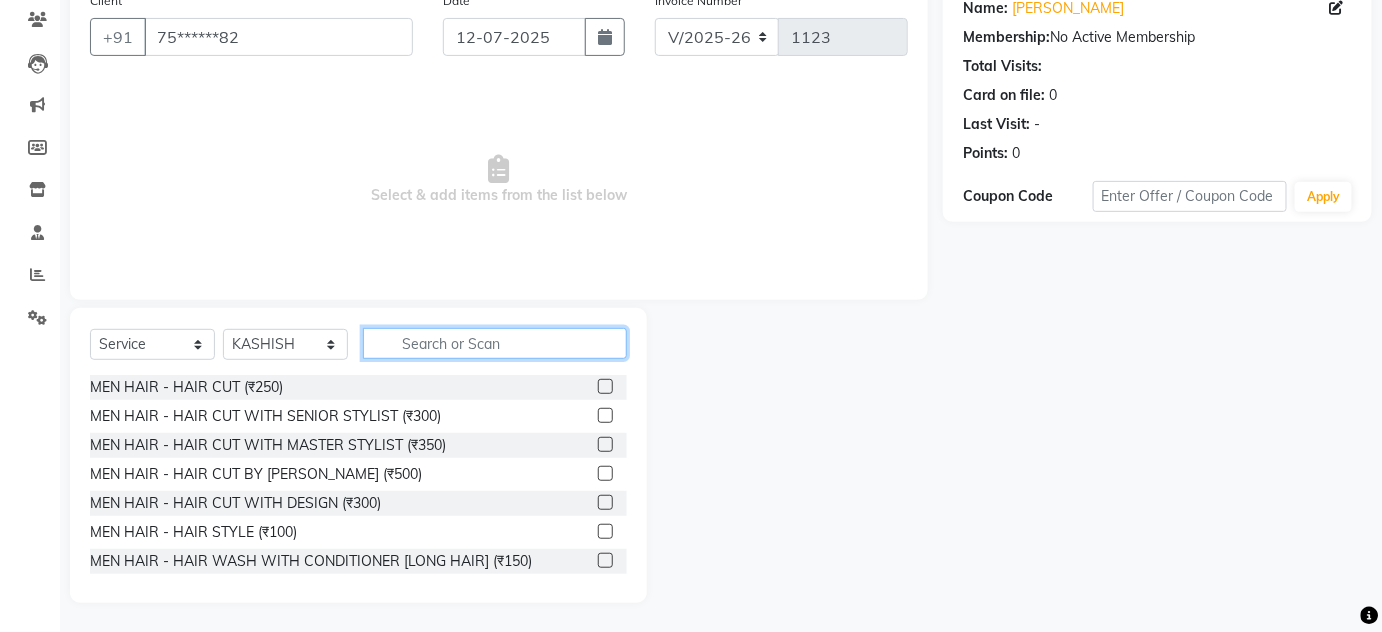 click 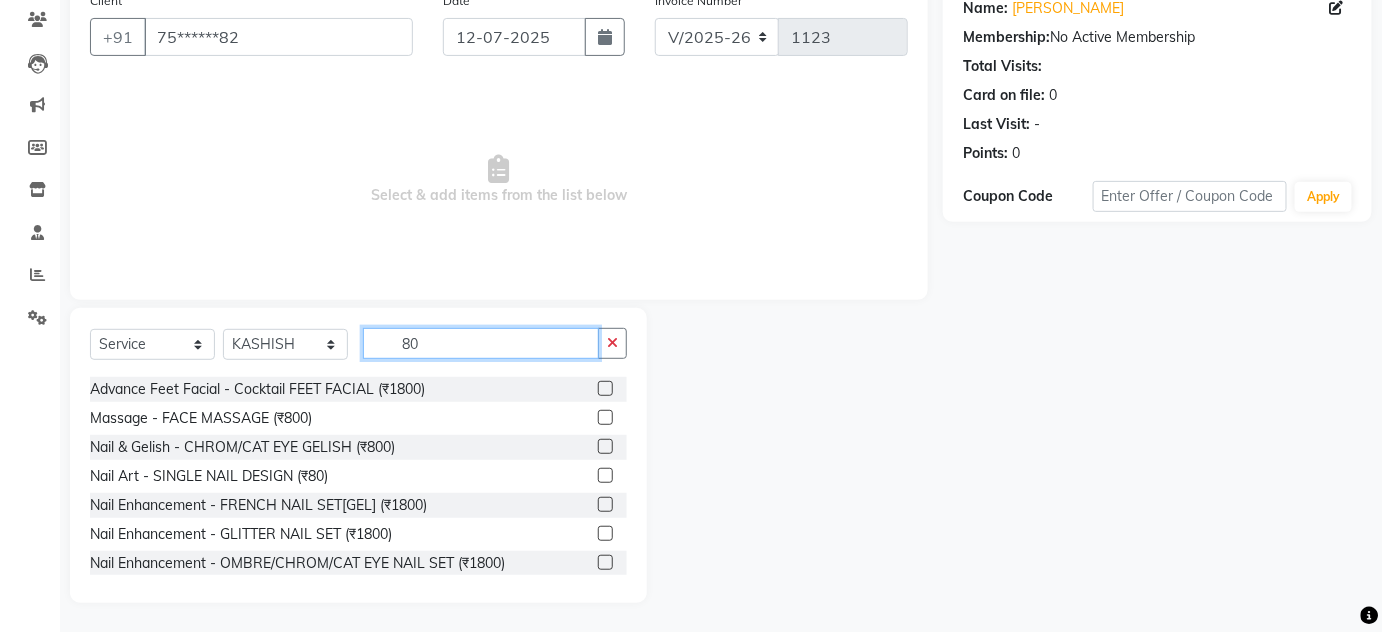 scroll, scrollTop: 757, scrollLeft: 0, axis: vertical 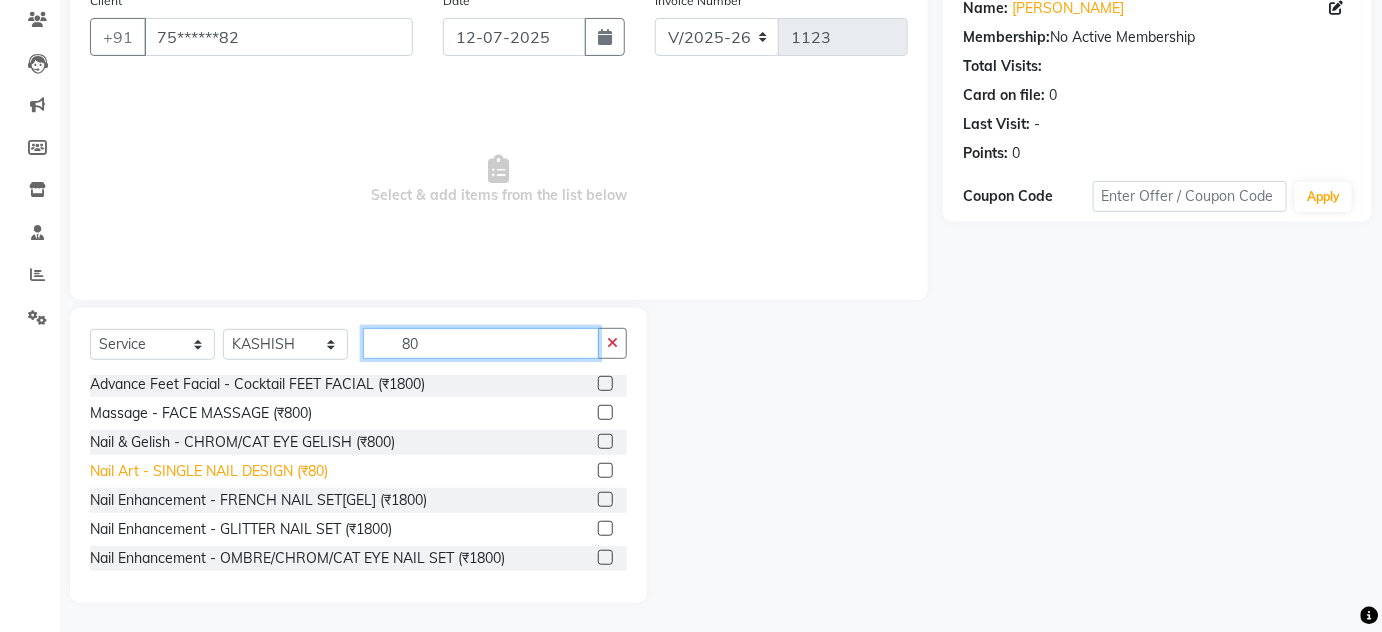 type on "80" 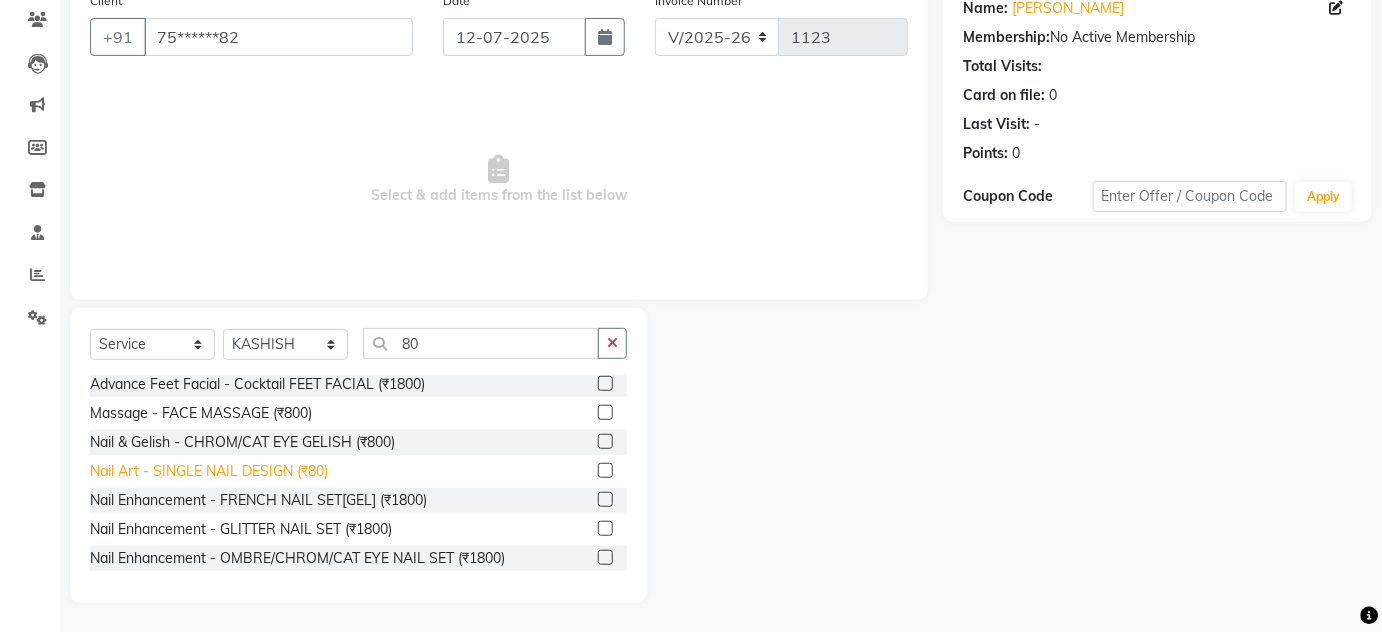 click on "Nail Art - SINGLE NAIL DESIGN (₹80)" 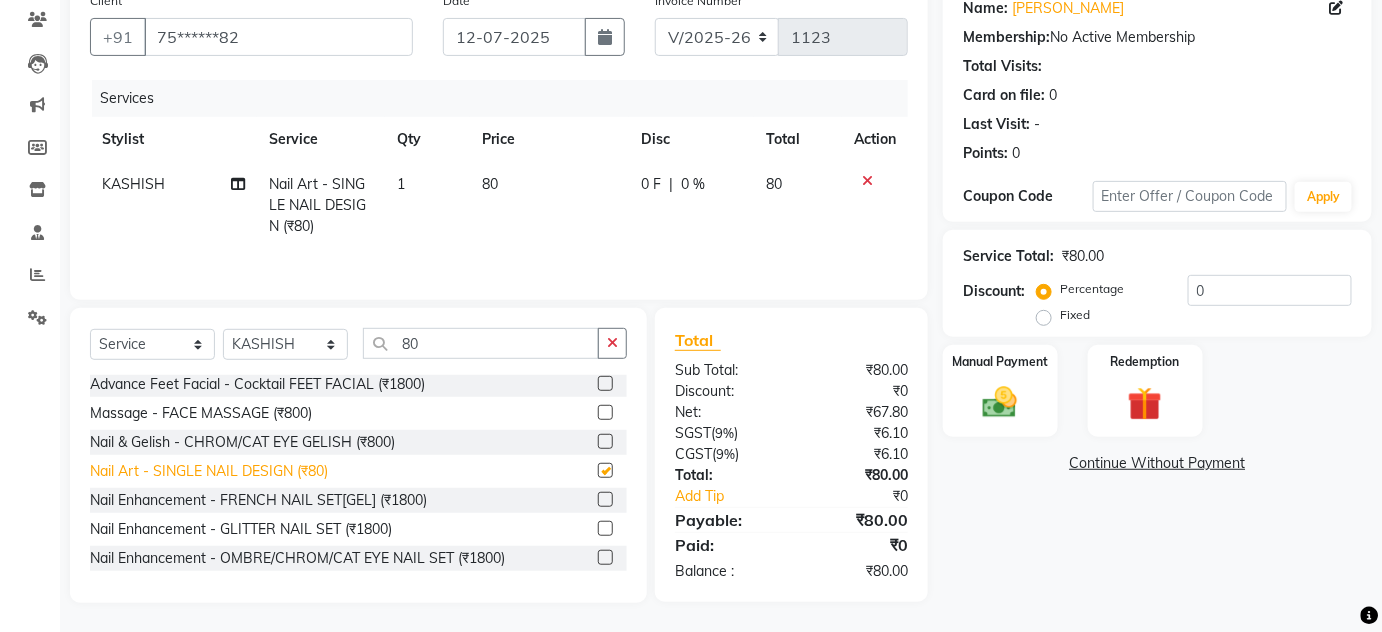checkbox on "false" 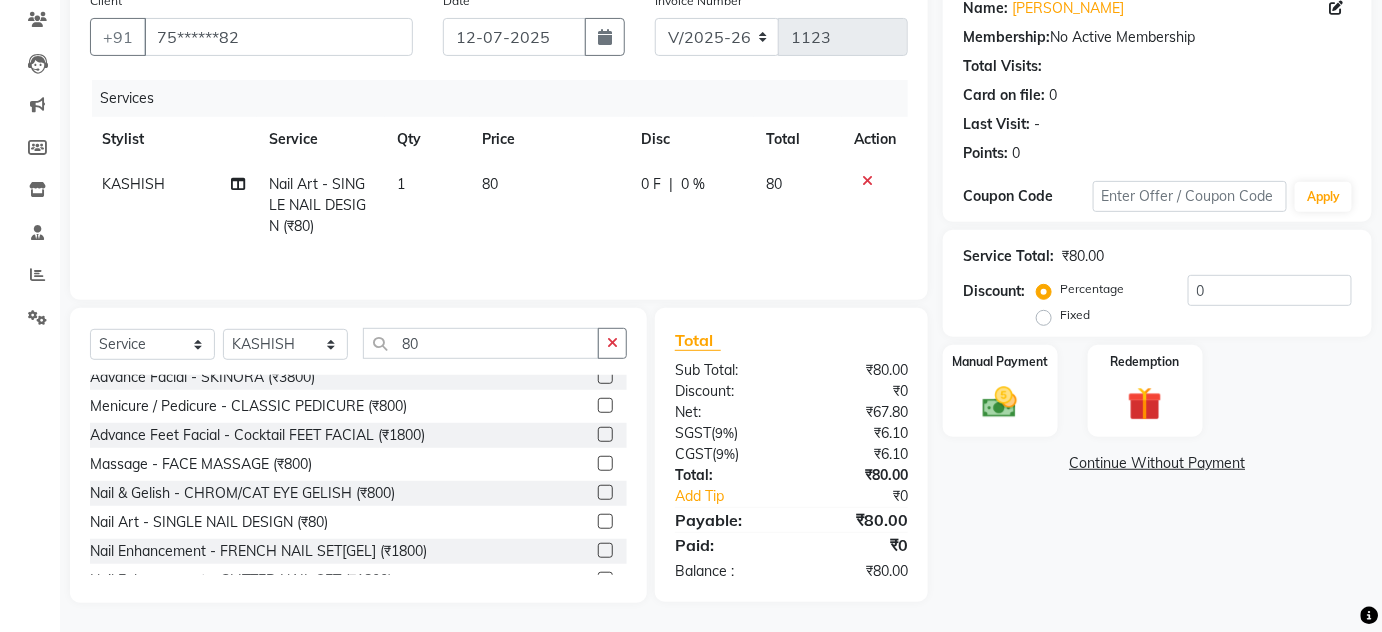 scroll, scrollTop: 666, scrollLeft: 0, axis: vertical 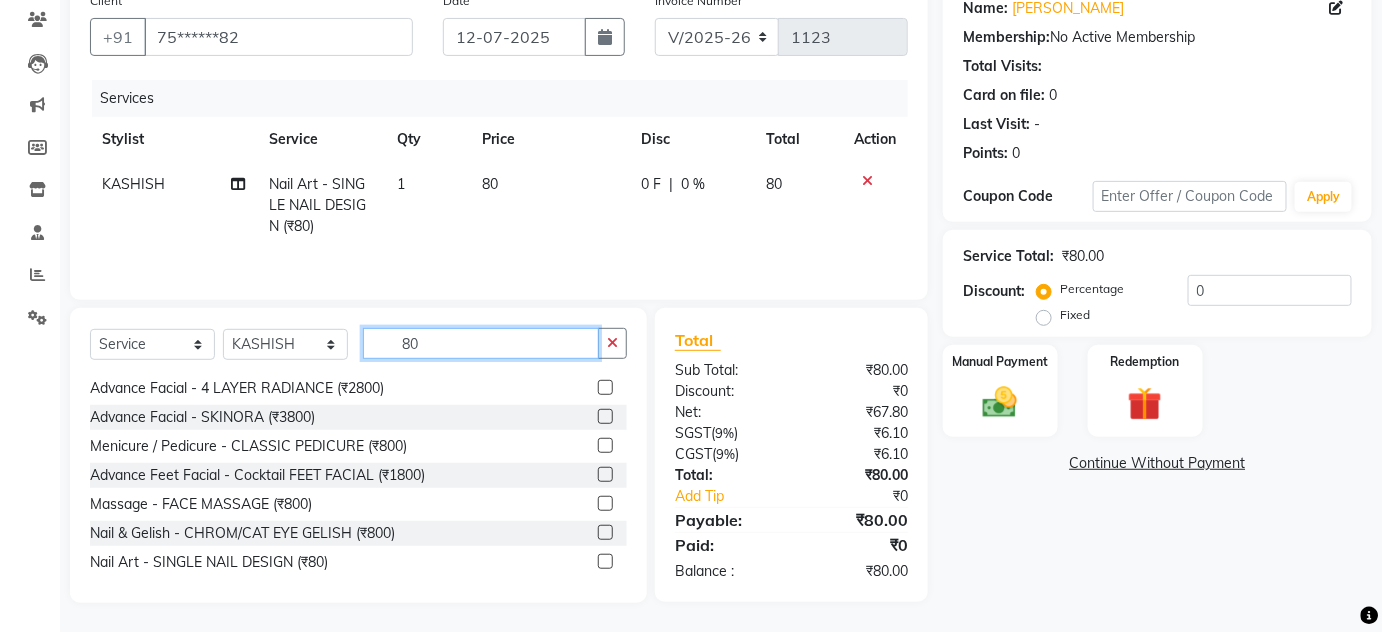 drag, startPoint x: 459, startPoint y: 339, endPoint x: 367, endPoint y: 342, distance: 92.0489 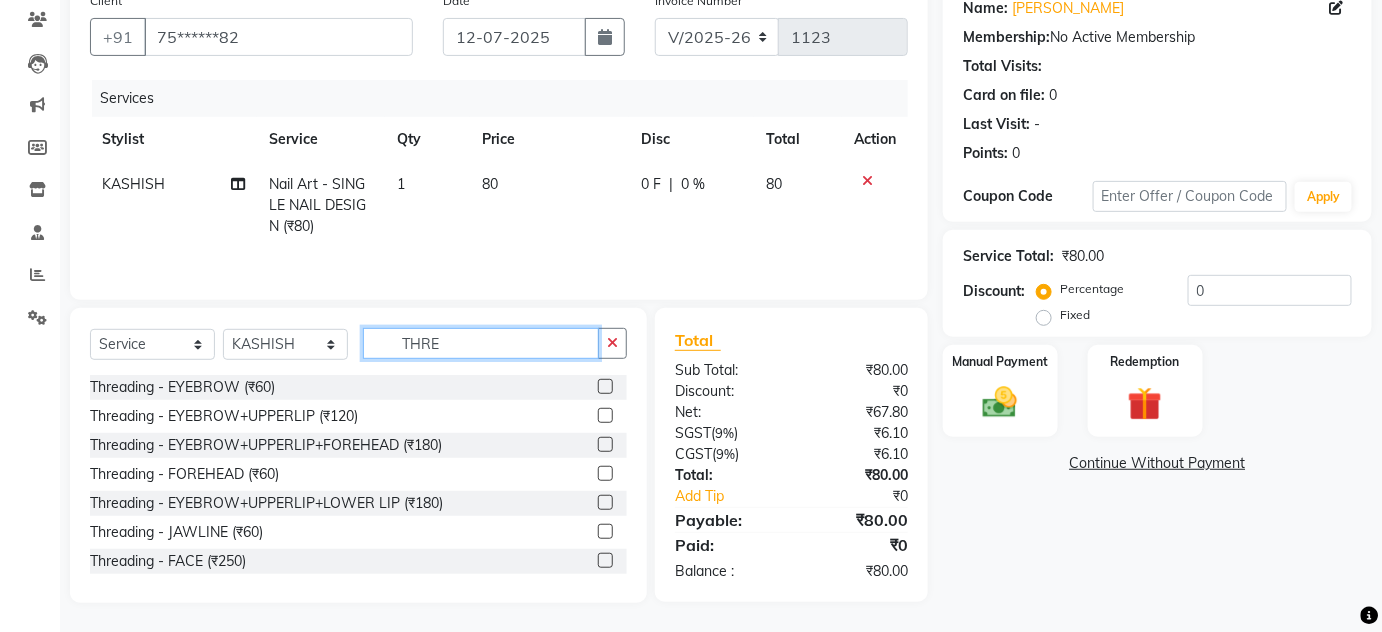 scroll, scrollTop: 32, scrollLeft: 0, axis: vertical 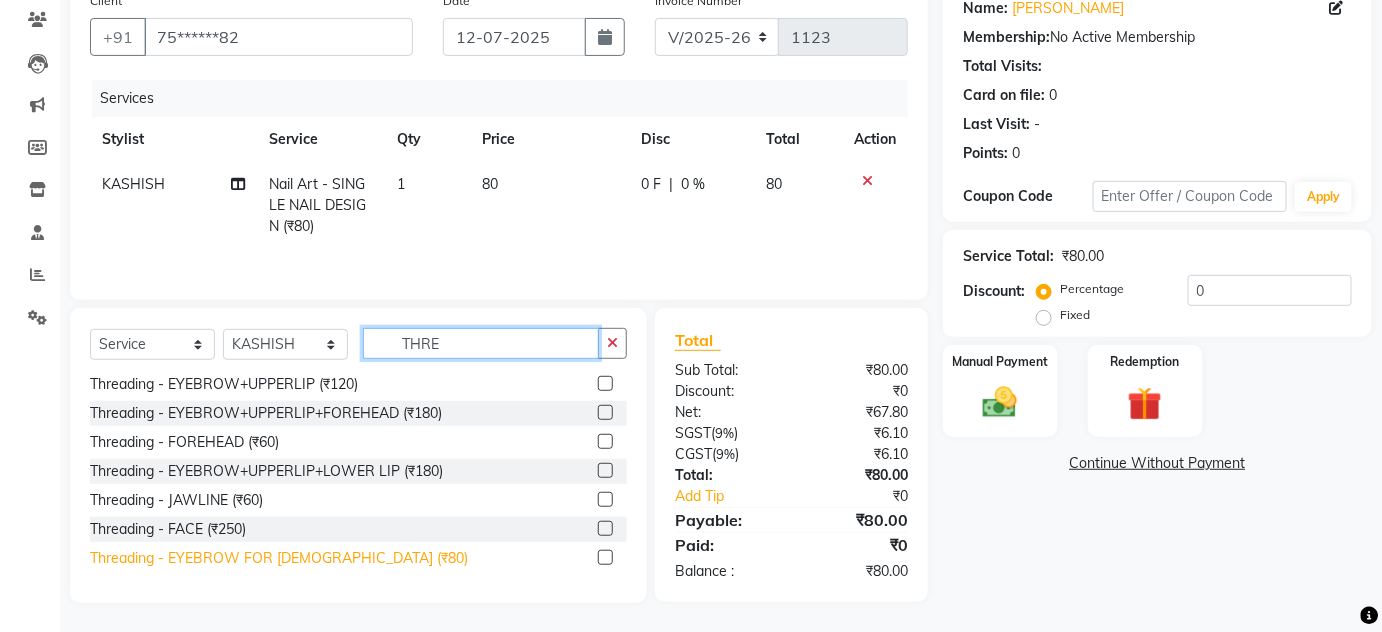 type on "THRE" 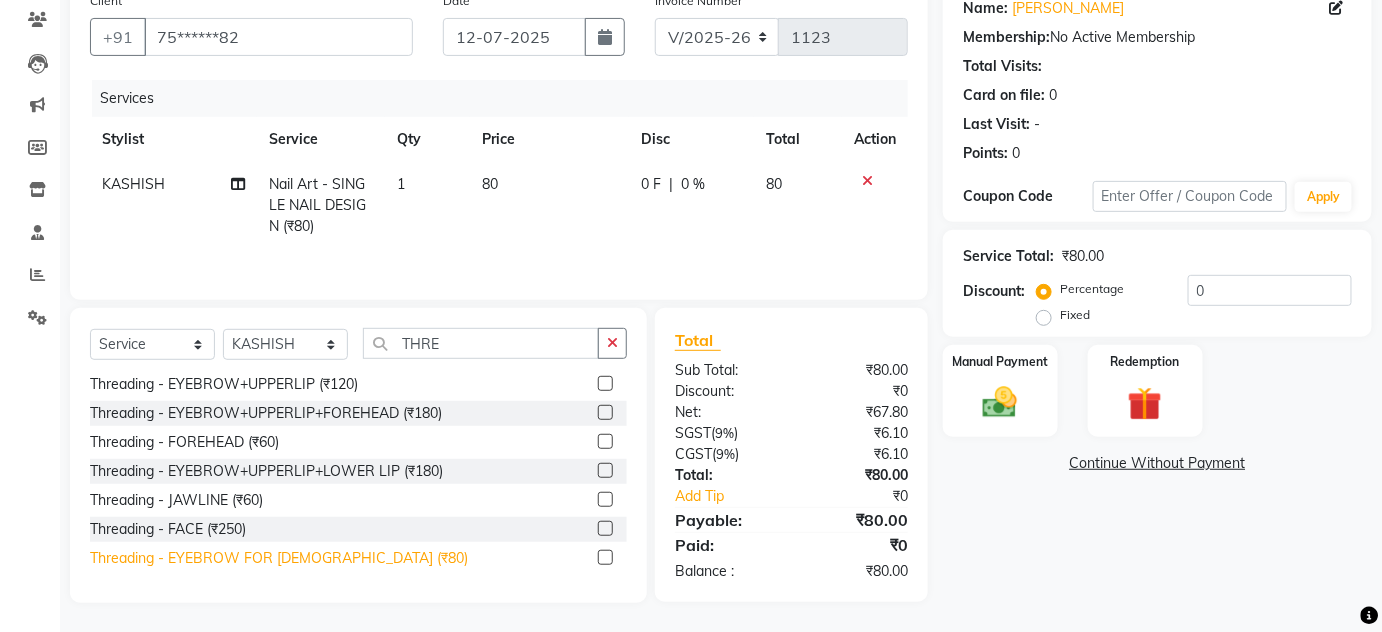 click on "Threading - EYEBROW FOR [DEMOGRAPHIC_DATA] (₹80)" 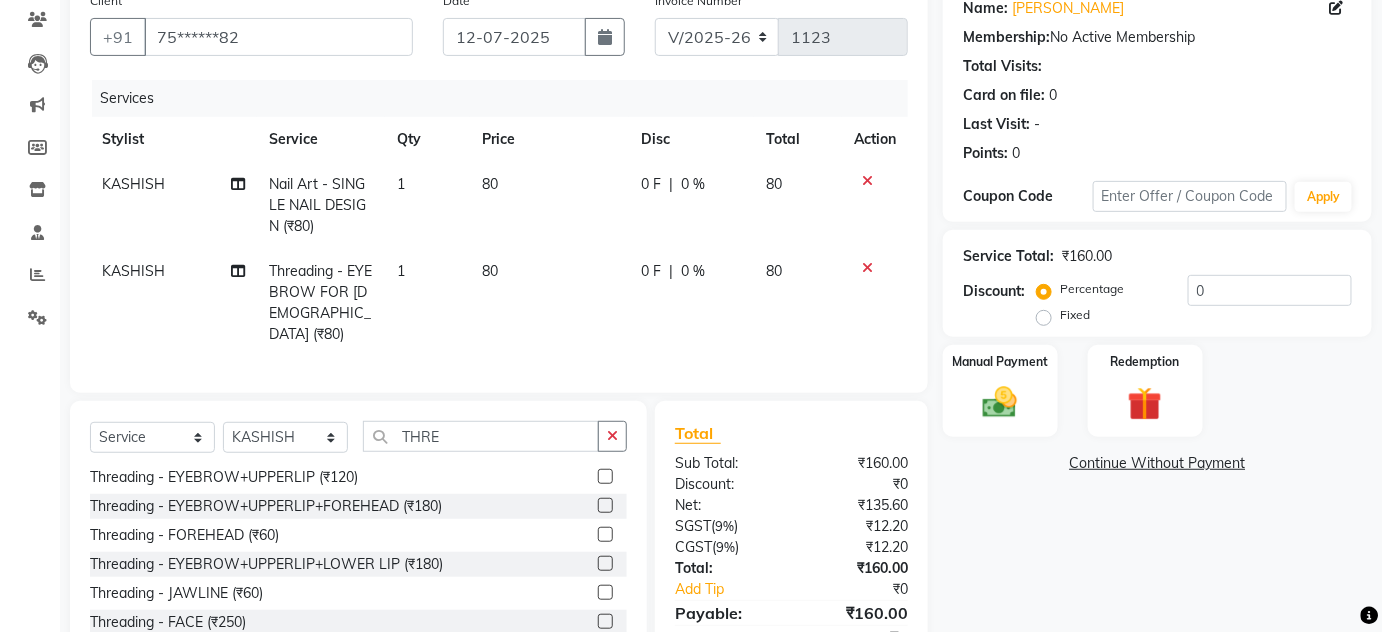 checkbox on "false" 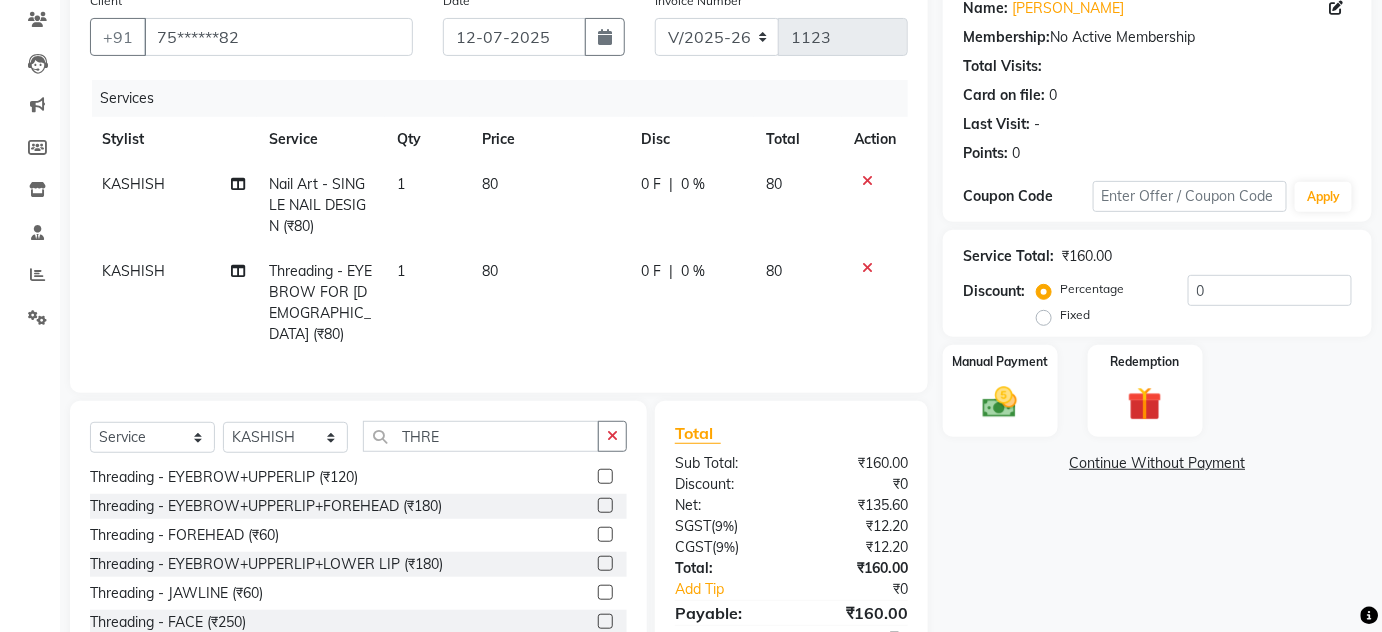 click 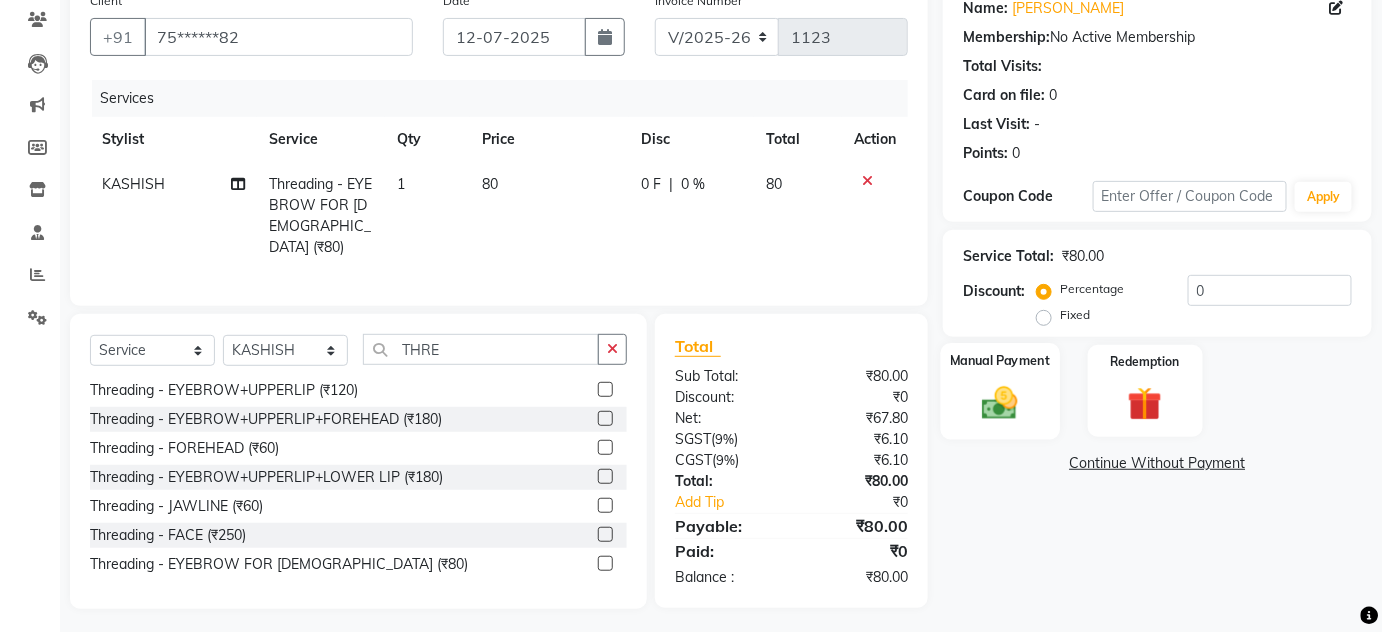 click on "Manual Payment" 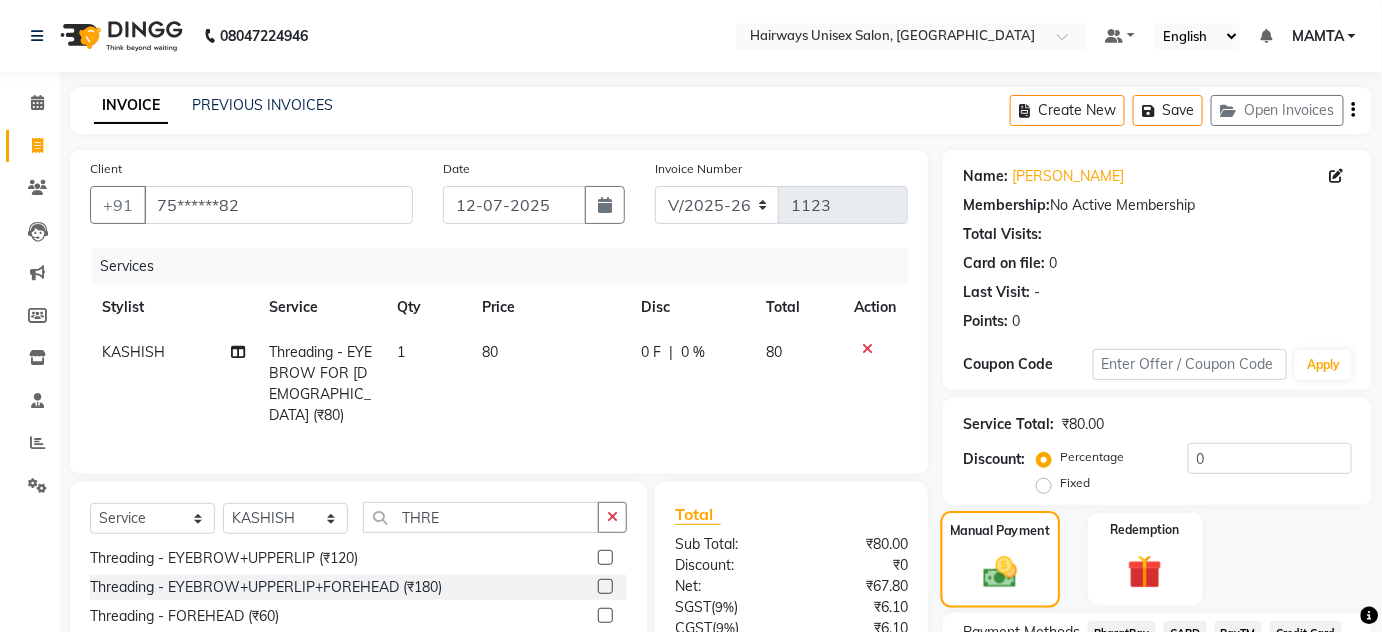 scroll, scrollTop: 171, scrollLeft: 0, axis: vertical 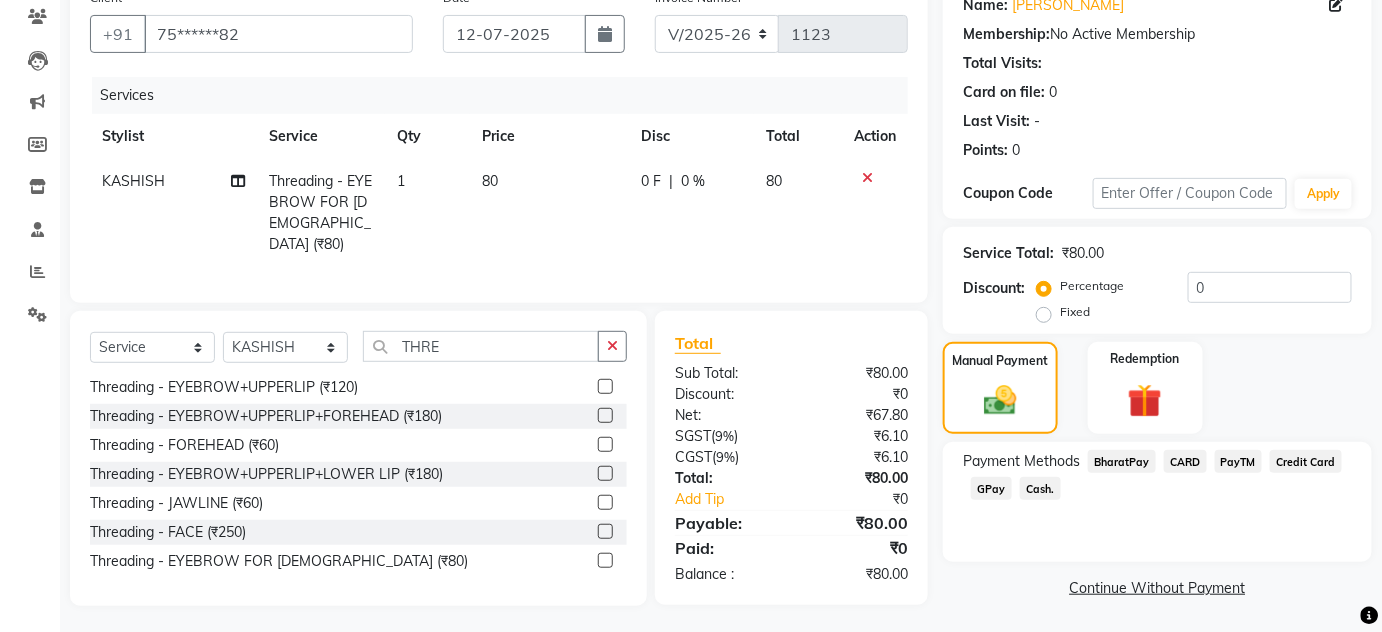 click on "Cash." 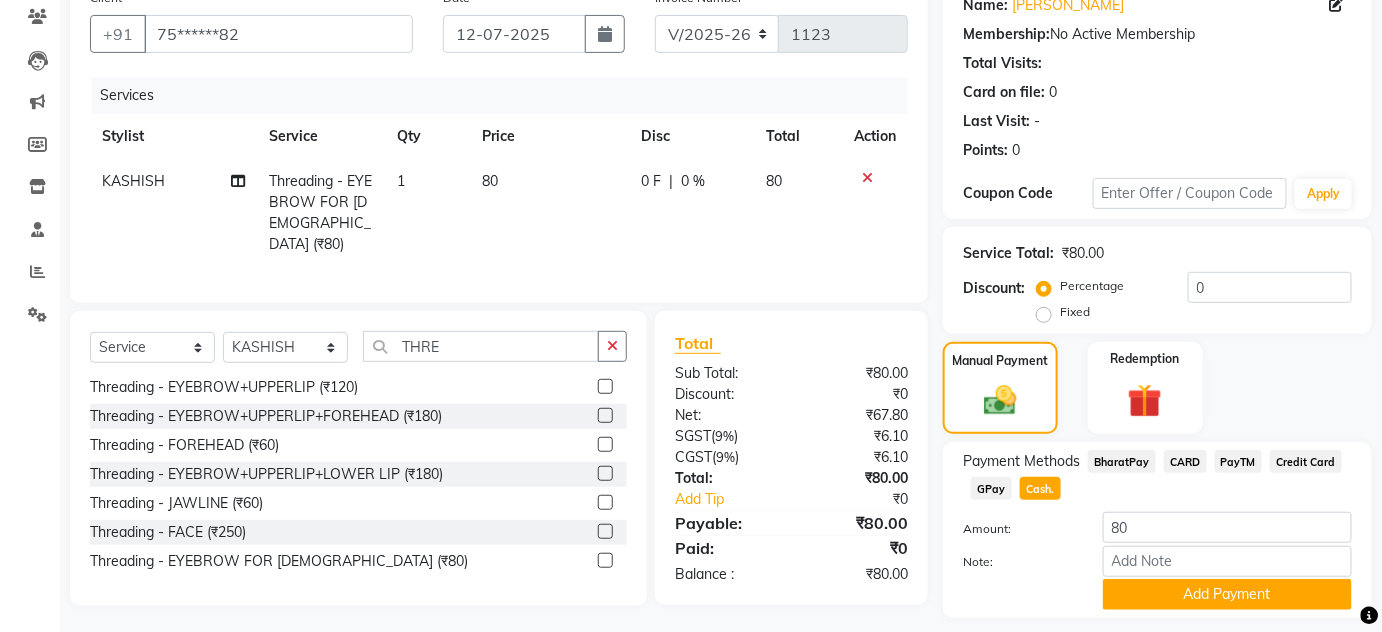 scroll, scrollTop: 0, scrollLeft: 0, axis: both 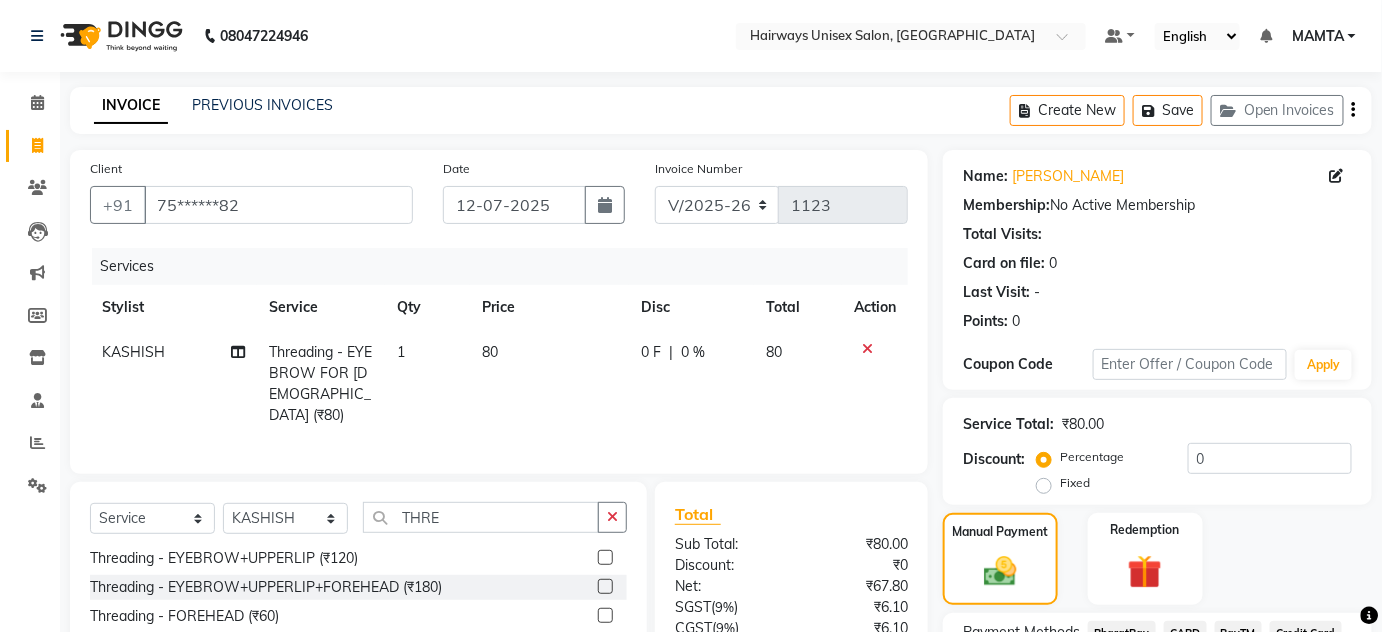 click on "Create New   Save   Open Invoices" 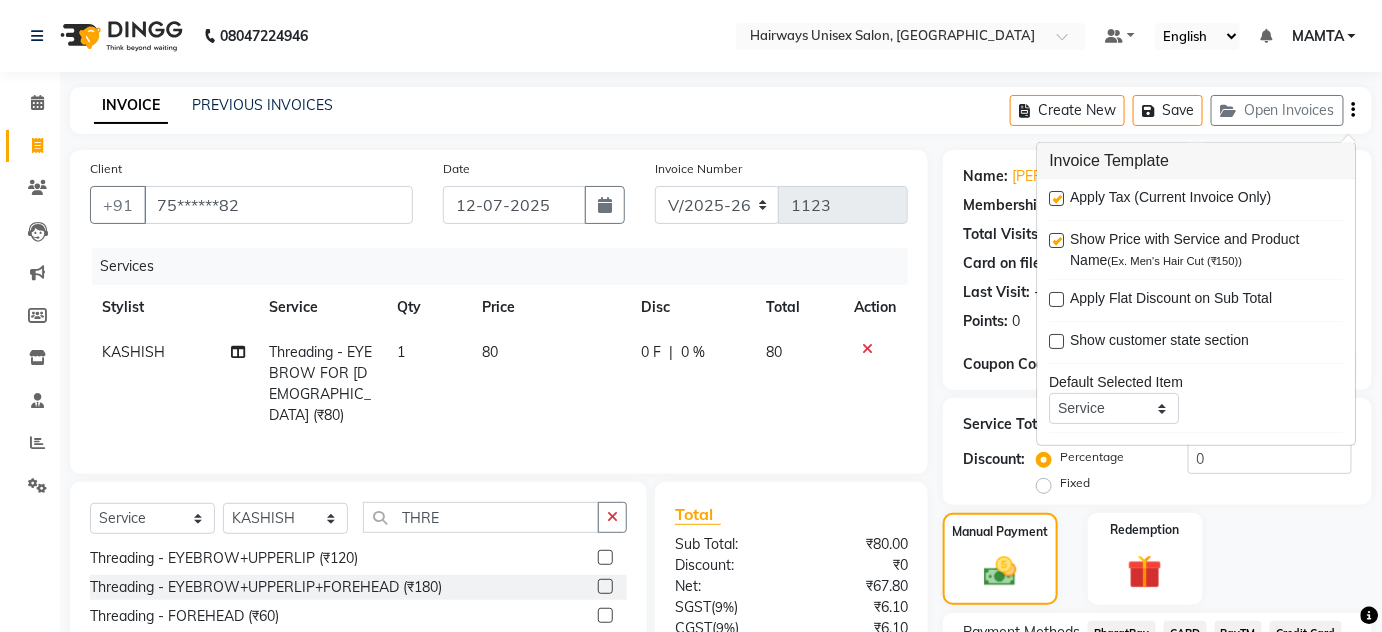 click at bounding box center [1057, 198] 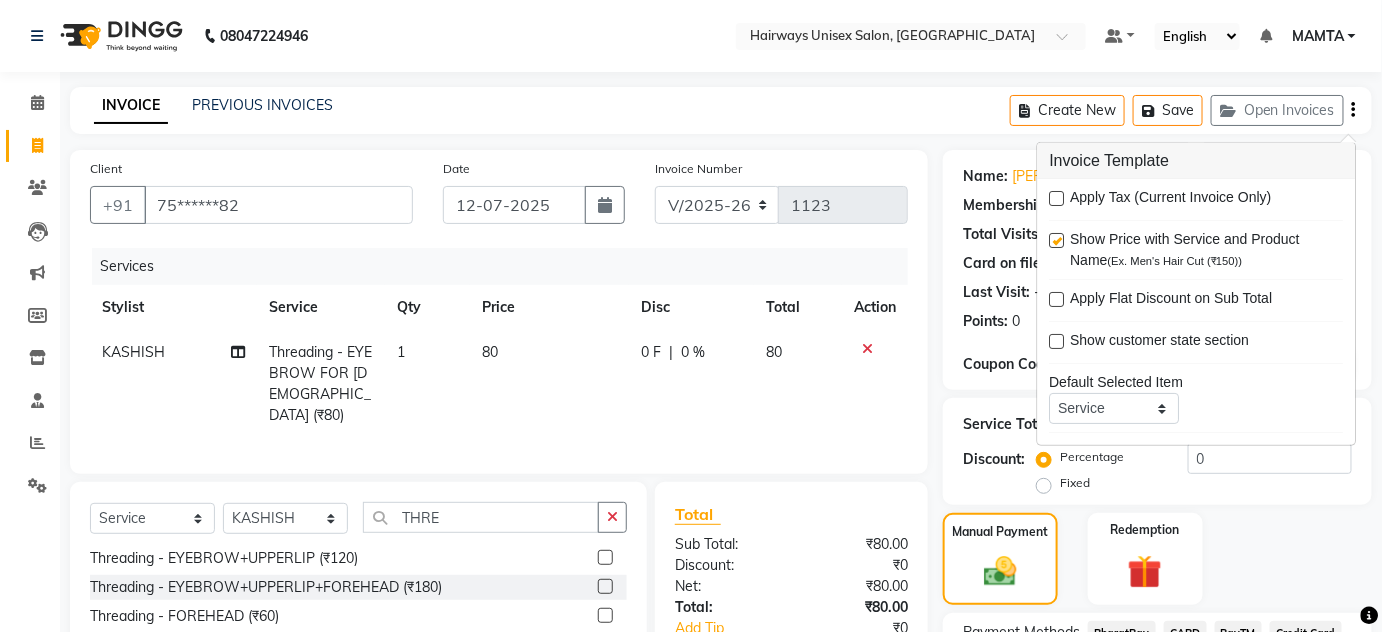 click on "INVOICE PREVIOUS INVOICES Create New   Save   Open Invoices  Client +91 75******82 Date [DATE] Invoice Number V/2025 V/[PHONE_NUMBER] Services Stylist Service Qty Price Disc Total Action [PERSON_NAME] Threading - EYEBROW FOR [DEMOGRAPHIC_DATA] (₹80) 1 80 0 F | 0 % 80 Select  Service  Product  Membership  Package Voucher Prepaid Gift Card  Select Stylist [PERSON_NAME] [PERSON_NAME] [PERSON_NAME] MAMTA POOJA [PERSON_NAME][DATE] [PERSON_NAME] [PERSON_NAME] [PERSON_NAME] THRE Threading - EYEBROW (₹60)  Threading - EYEBROW+UPPERLIP (₹120)  Threading - EYEBROW+UPPERLIP+FOREHEAD (₹180)  Threading - FOREHEAD (₹60)  Threading - EYEBROW+UPPERLIP+LOWER LIP (₹180)  Threading - JAWLINE (₹60)  Threading - FACE (₹250)  Threading - EYEBROW FOR [DEMOGRAPHIC_DATA] (₹80)  Total Sub Total: ₹80.00 Discount: ₹0 Net: ₹80.00 Total: ₹80.00 Add Tip ₹0 Payable: ₹80.00 Paid: ₹0 Balance   : ₹80.00 Name: [PERSON_NAME]  Membership:  No Active Membership  Total Visits:   Card on file:  0 Last Visit:   - Points:   0  Coupon Code Apply Service Total:  ₹80.00" 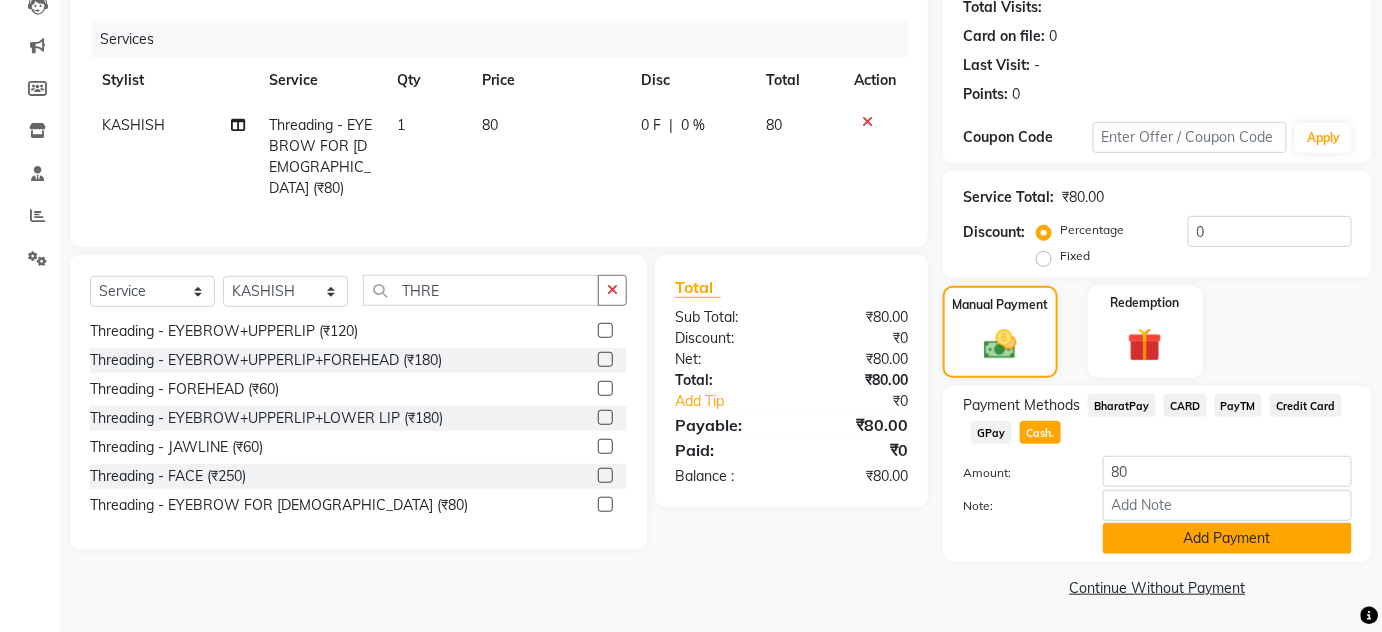 click on "Add Payment" 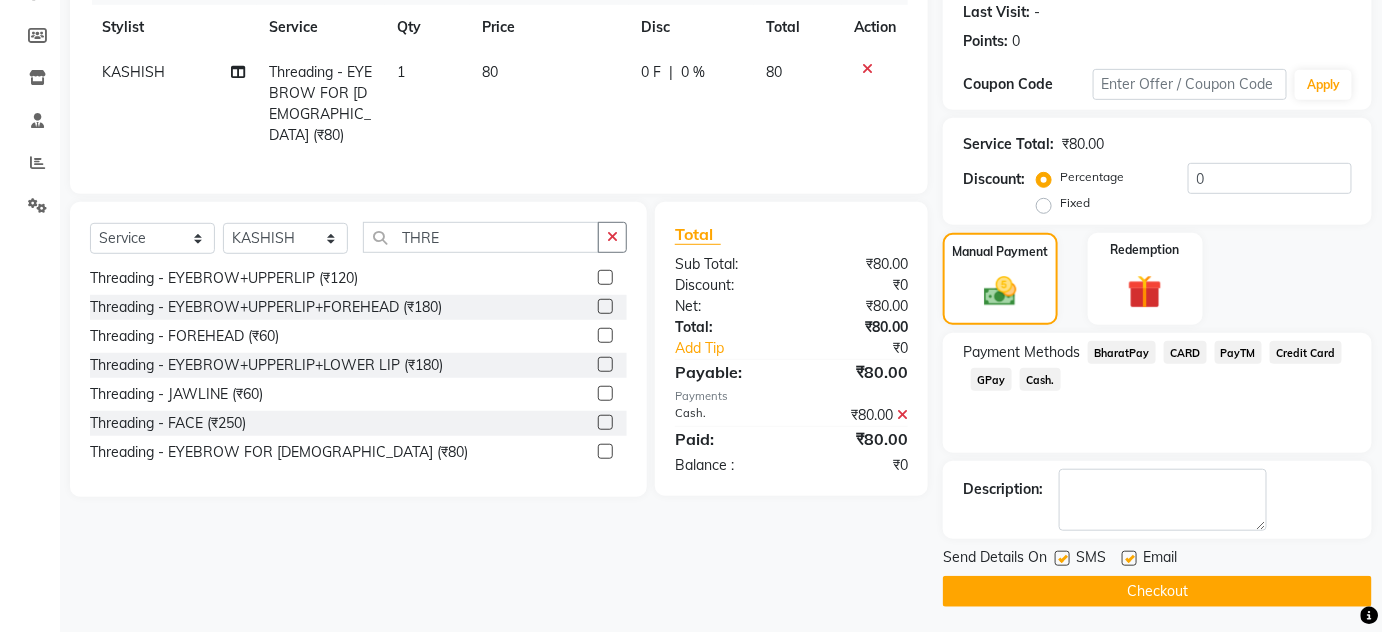 scroll, scrollTop: 283, scrollLeft: 0, axis: vertical 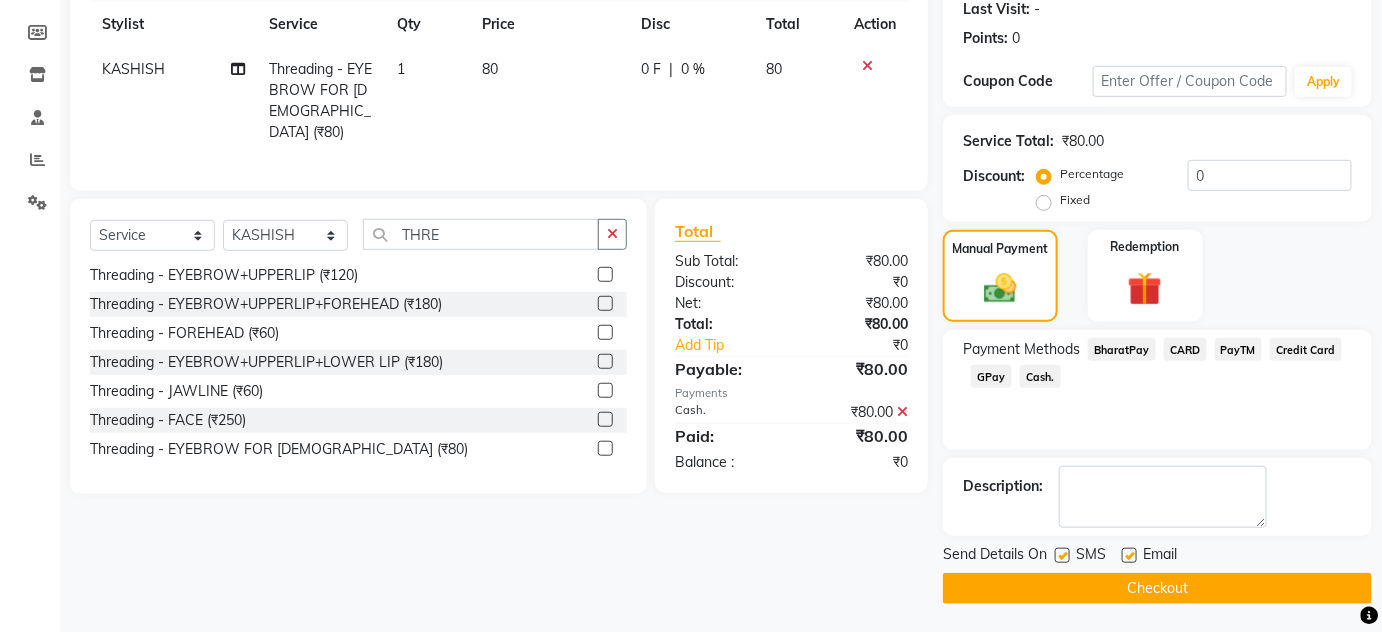 click on "SMS" 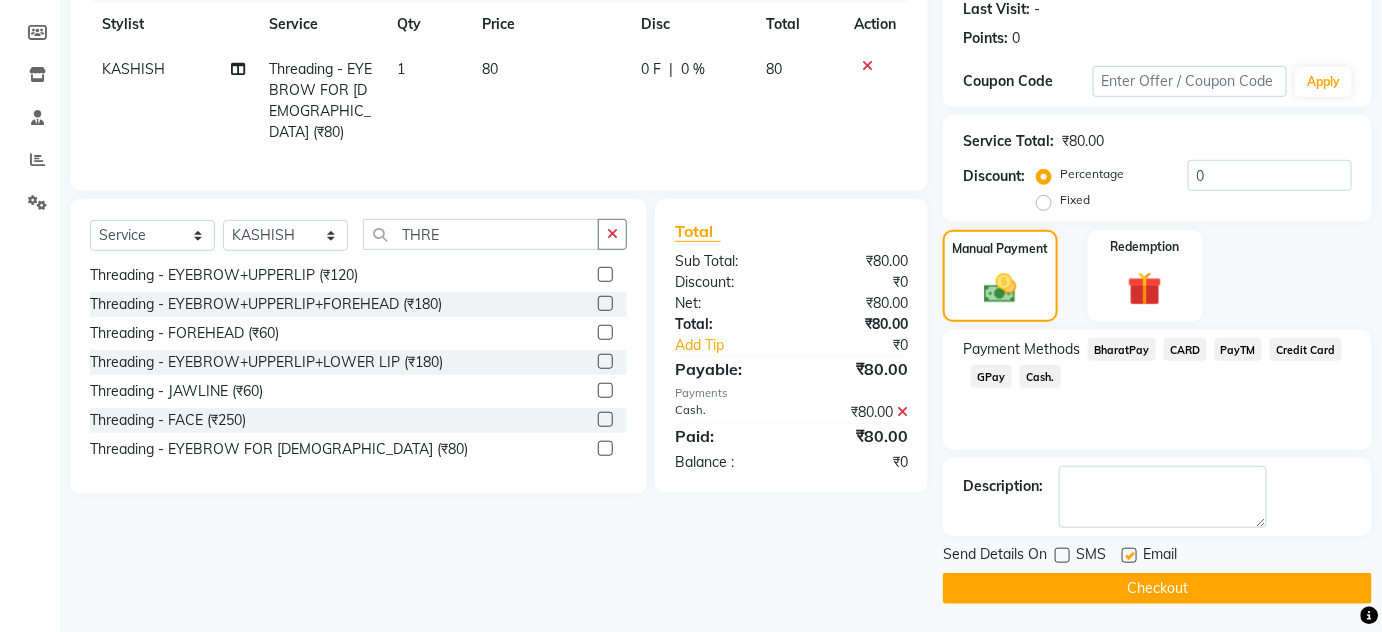 click 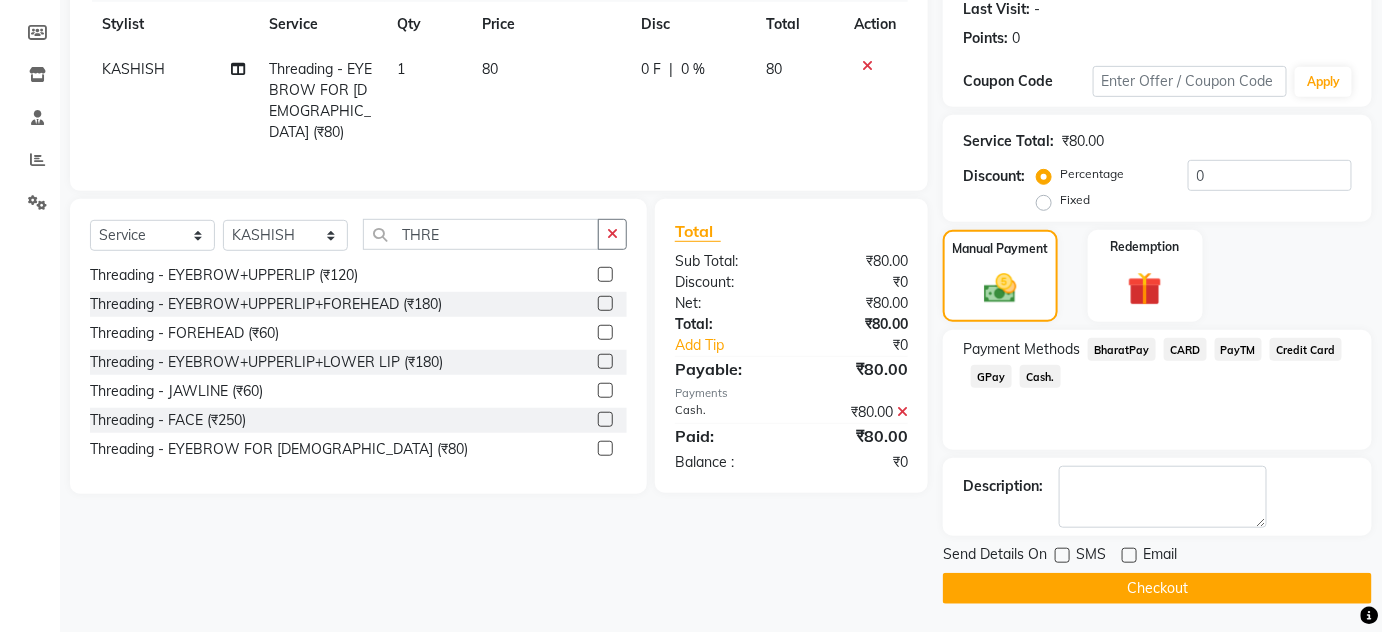 click on "Checkout" 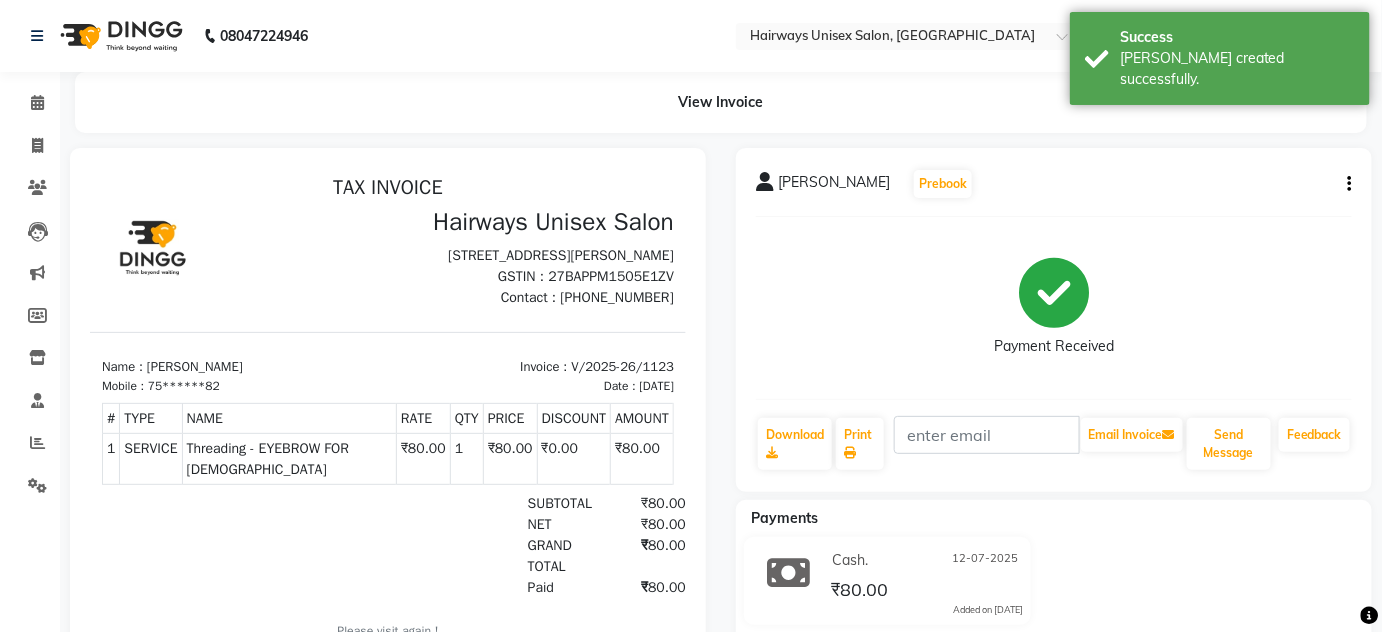 scroll, scrollTop: 0, scrollLeft: 0, axis: both 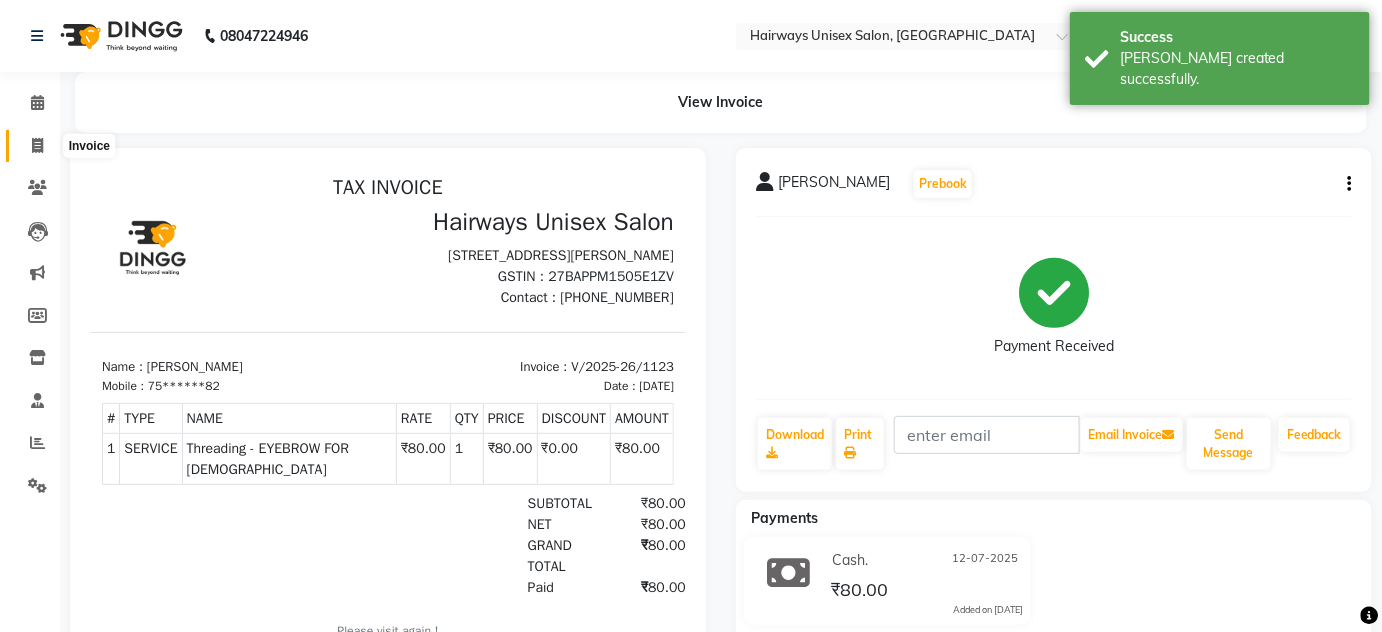 click 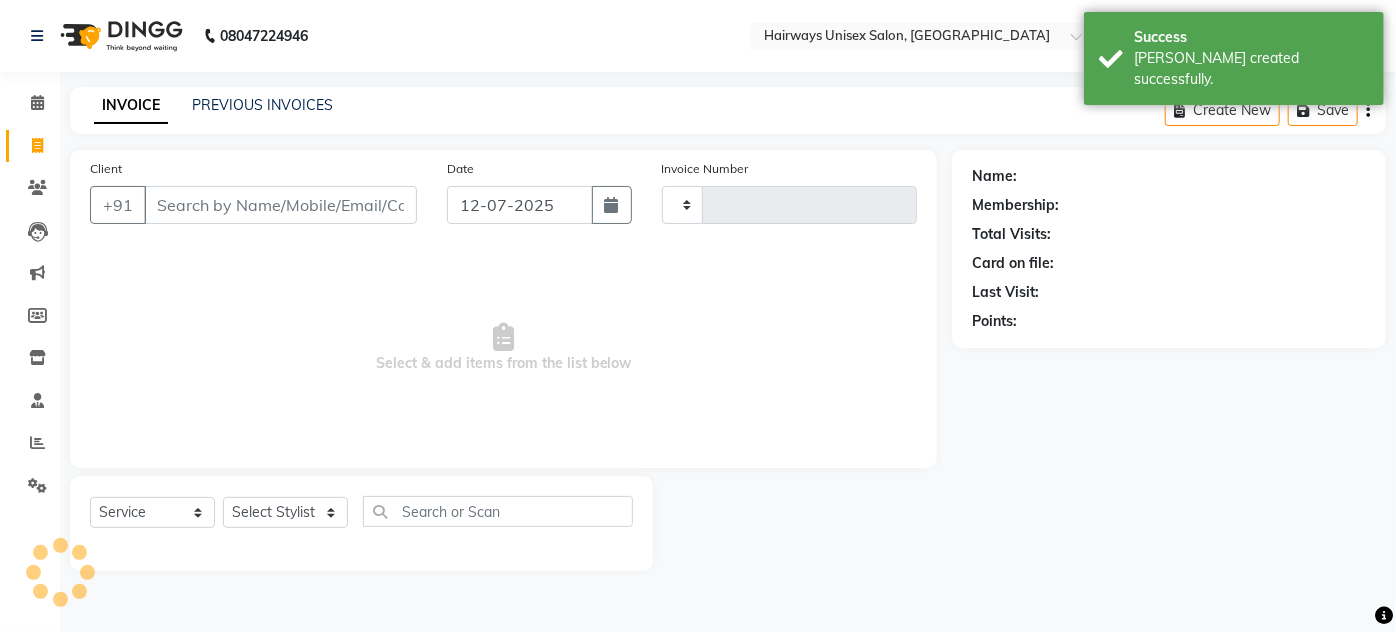 type on "1124" 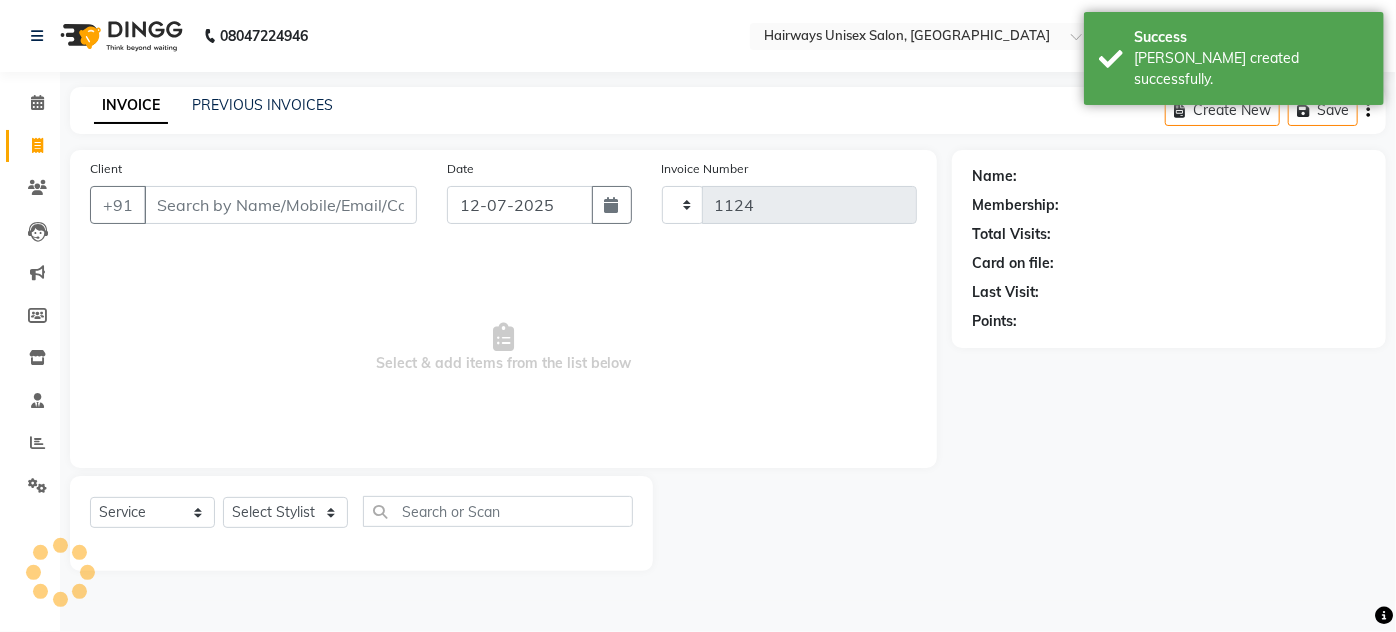 select on "8320" 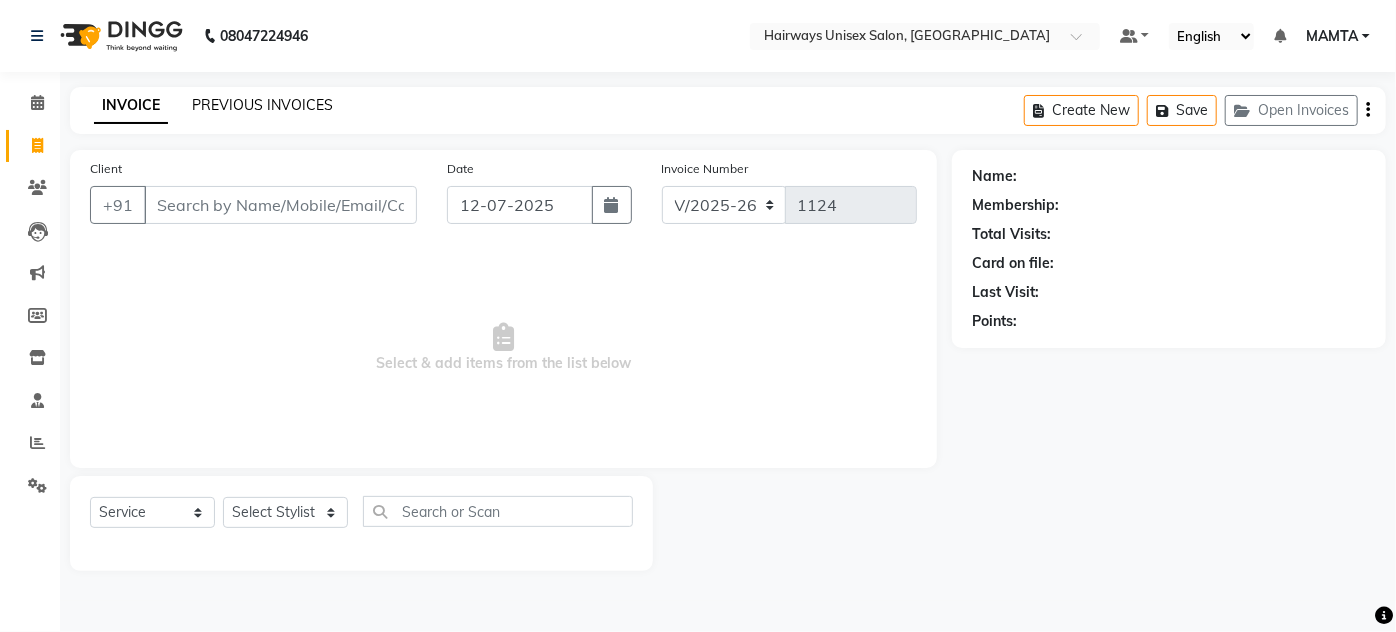 click on "PREVIOUS INVOICES" 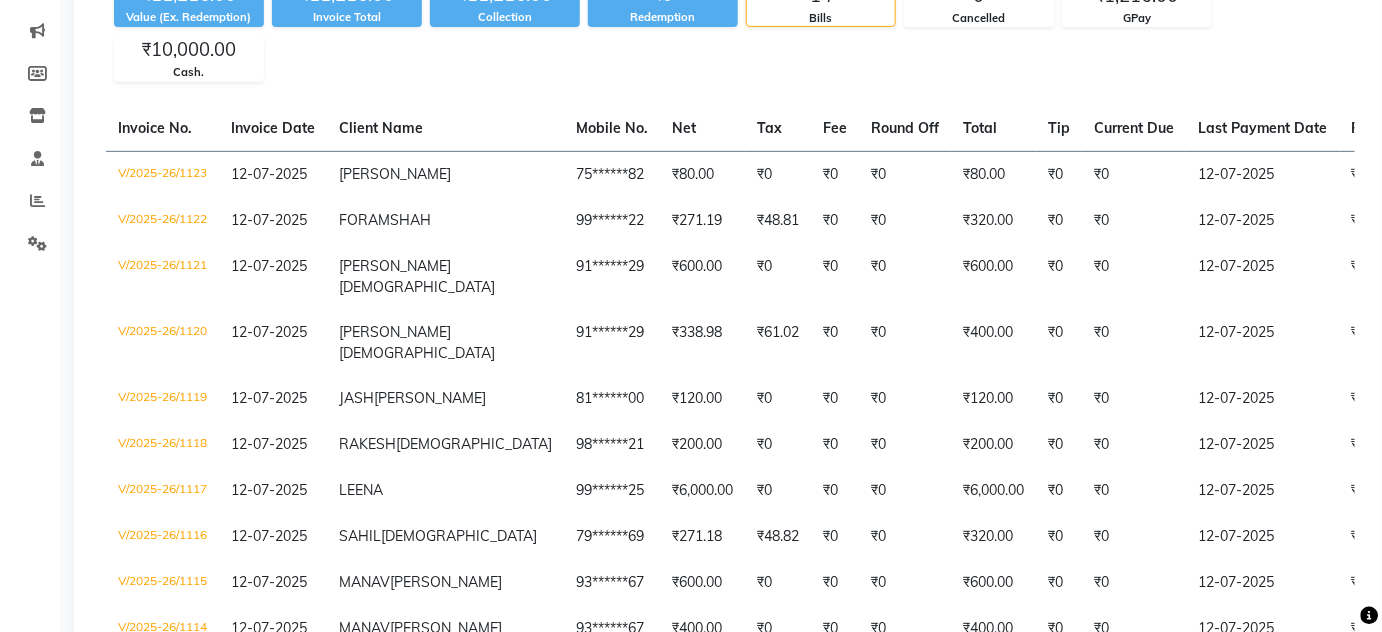 scroll, scrollTop: 0, scrollLeft: 0, axis: both 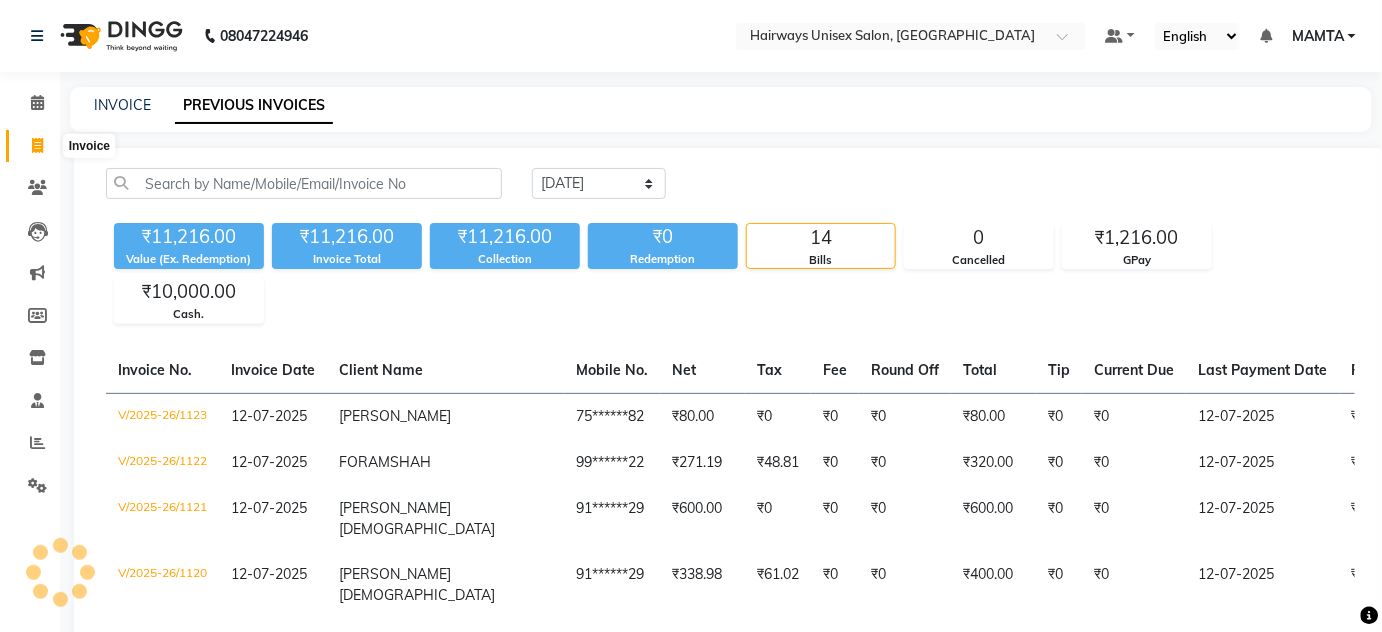 click 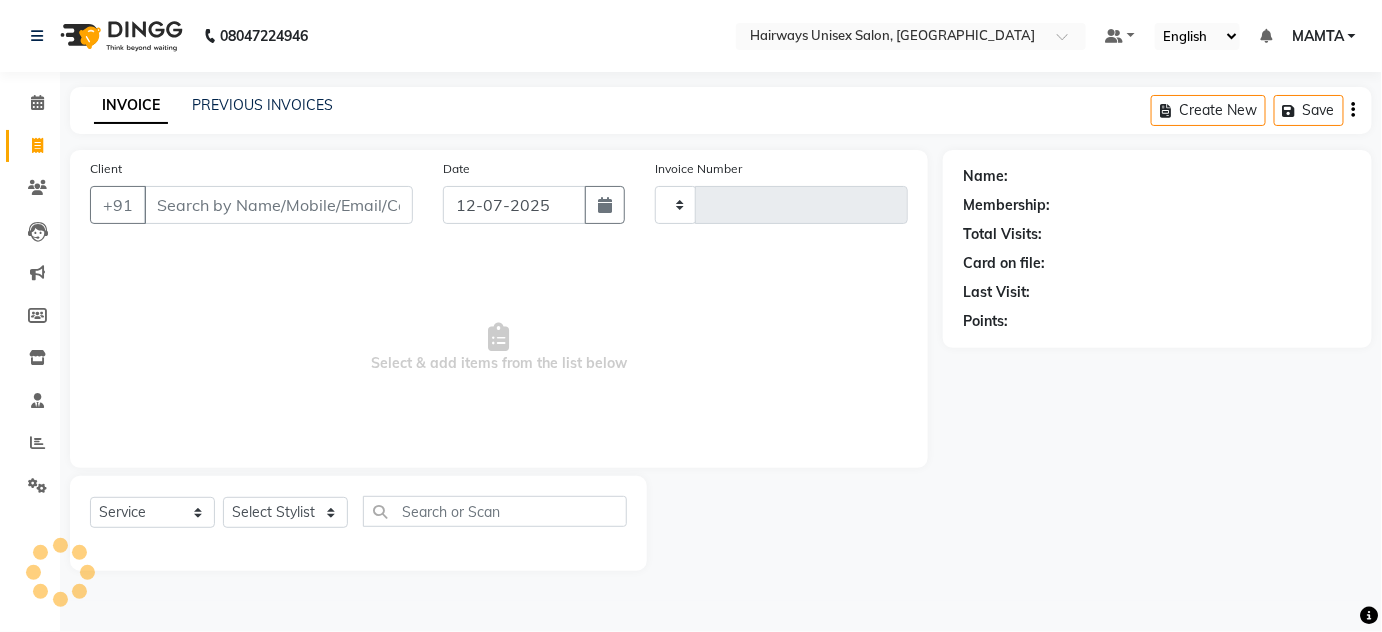 type on "1124" 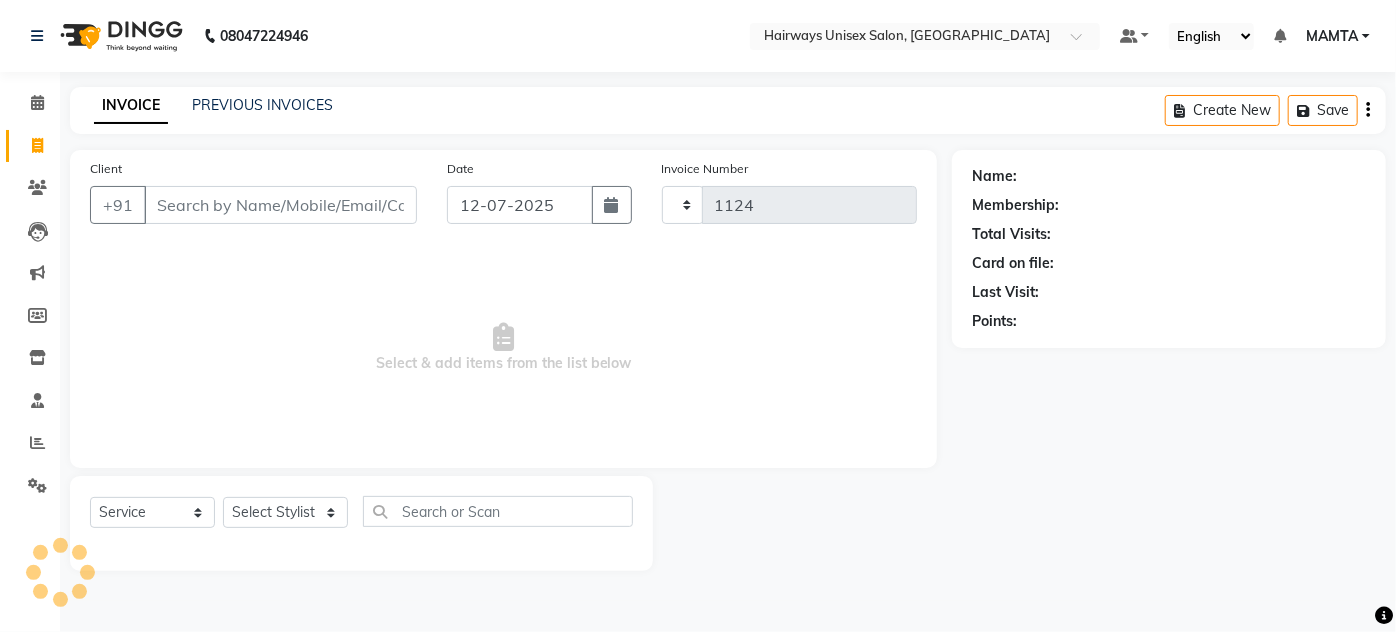 select on "8320" 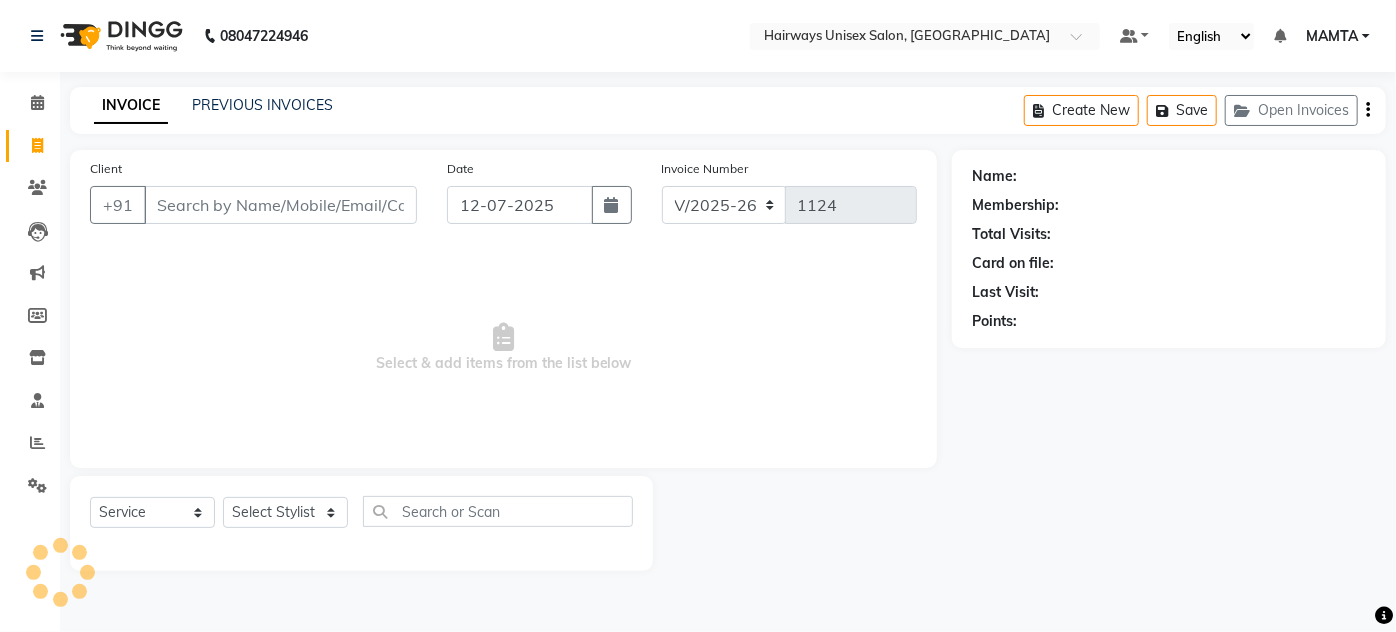click on "Client" at bounding box center (280, 205) 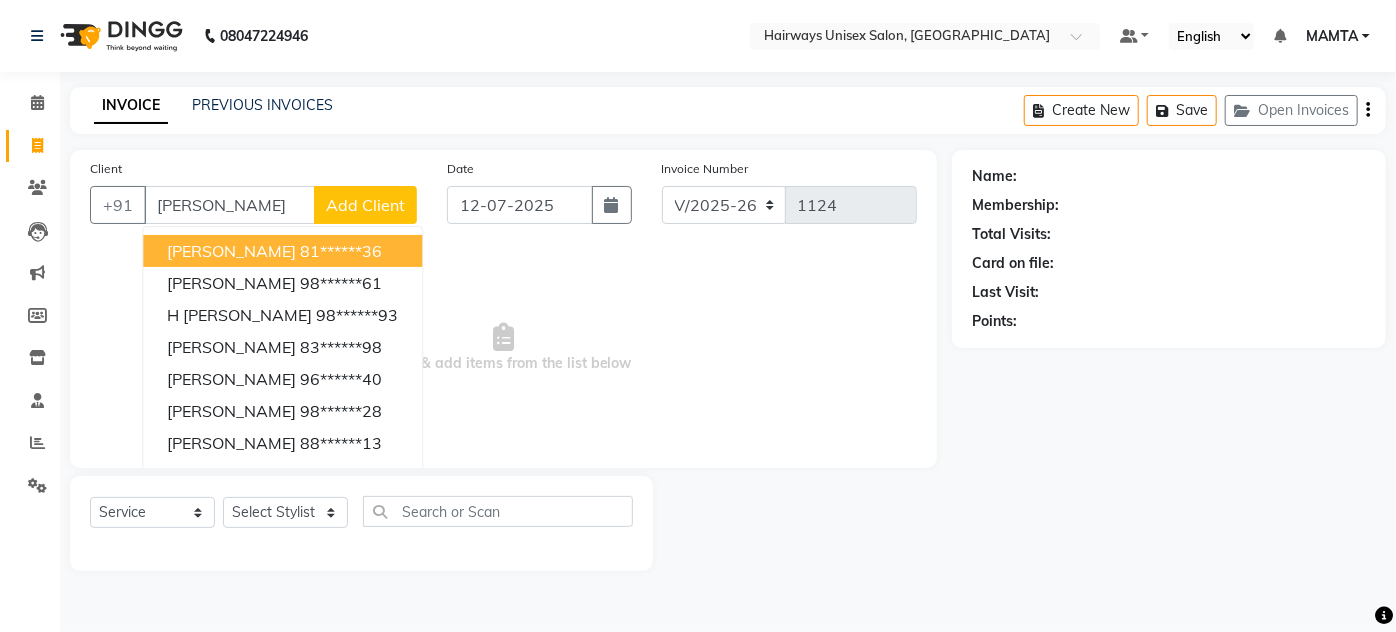 drag, startPoint x: 289, startPoint y: 207, endPoint x: 165, endPoint y: 192, distance: 124.90396 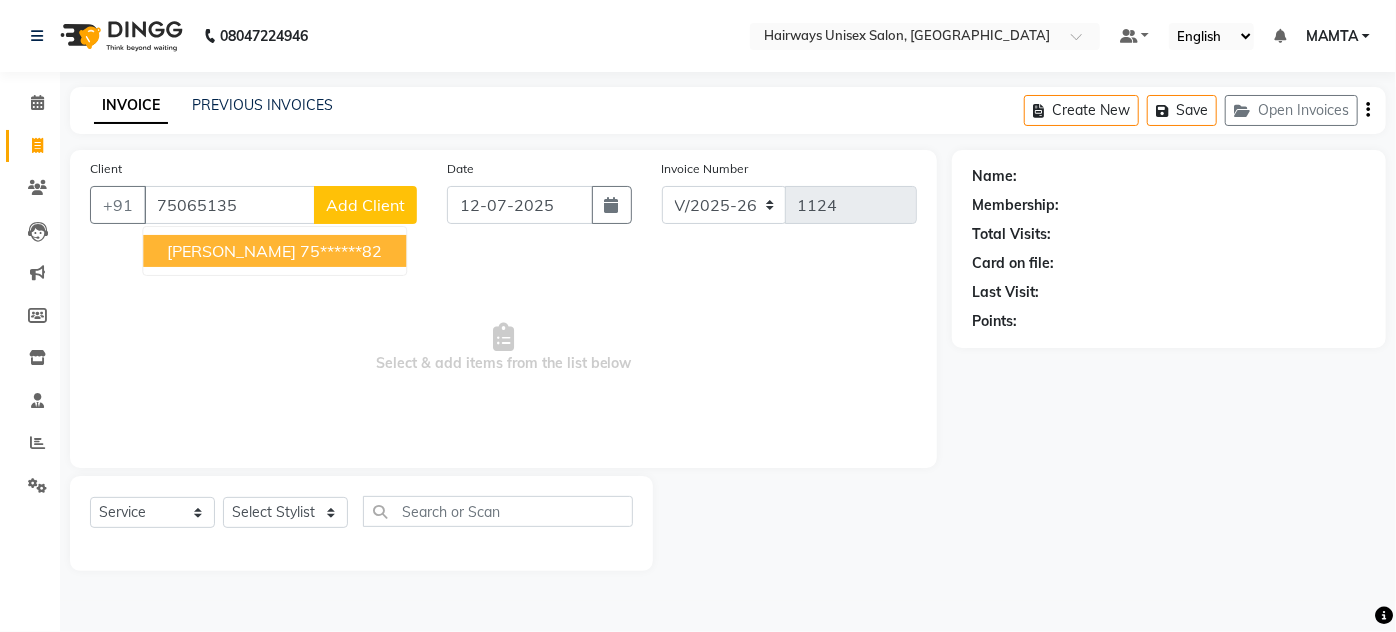 click on "75******82" at bounding box center [341, 251] 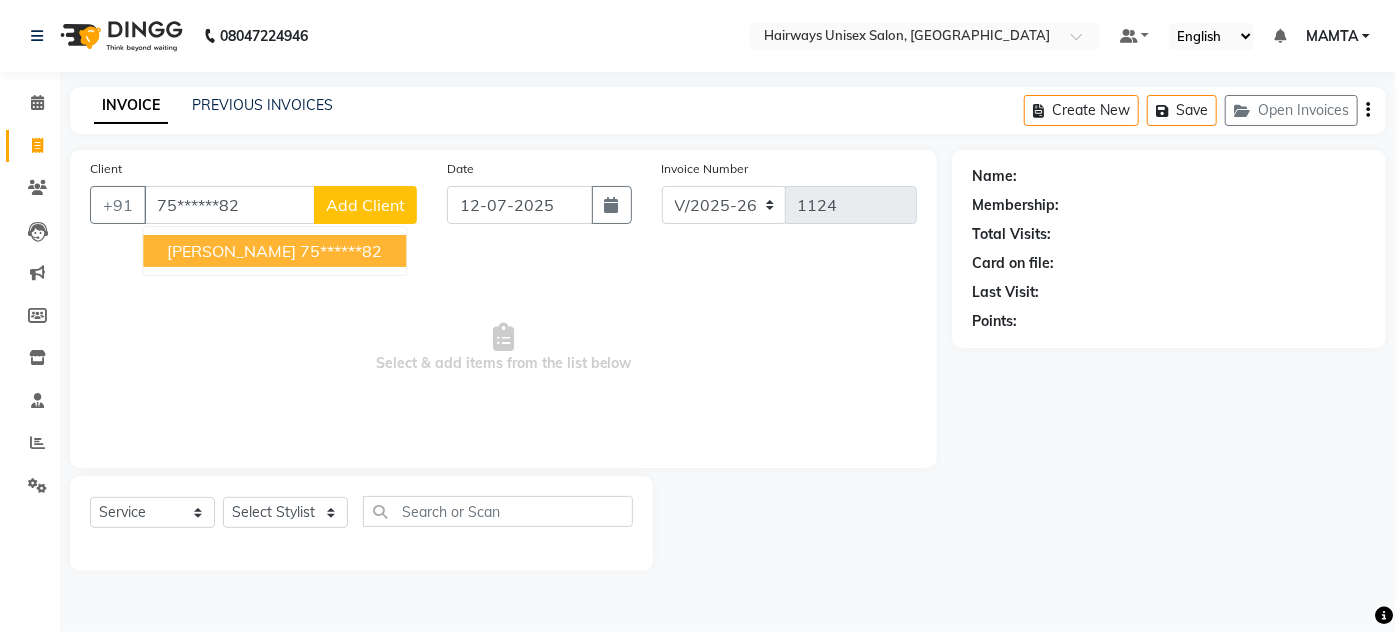 type on "75******82" 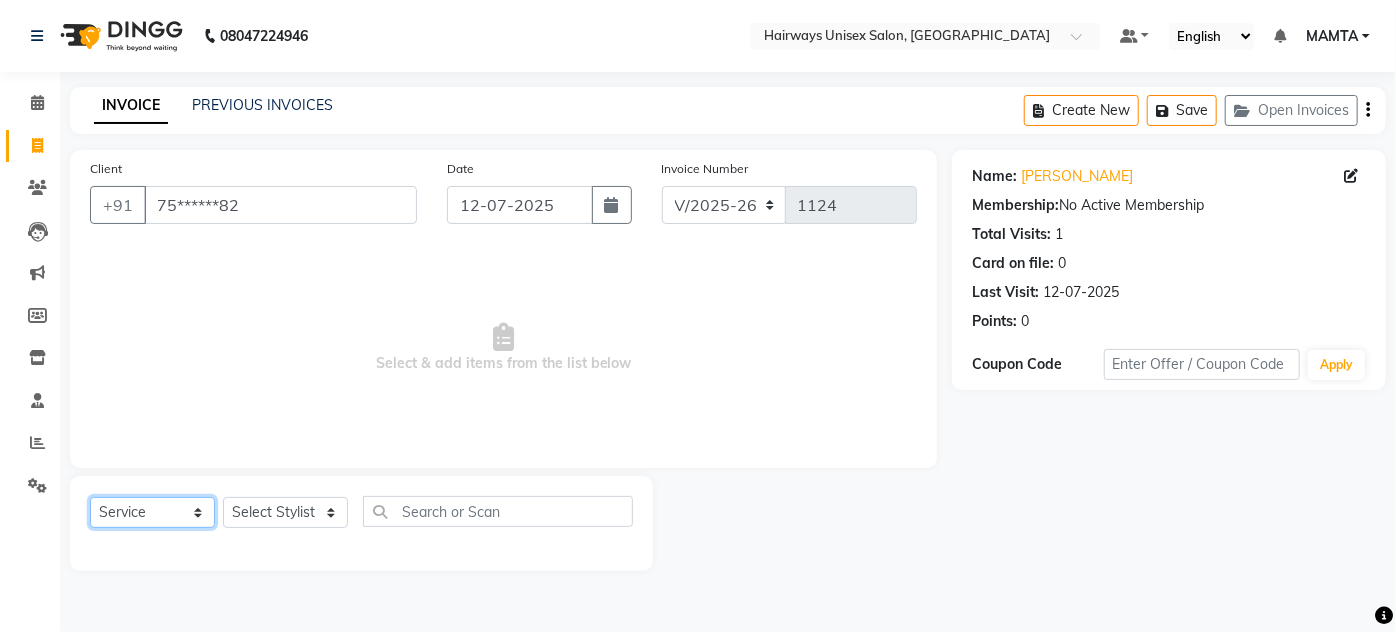 click on "Select  Service  Product  Membership  Package Voucher Prepaid Gift Card" 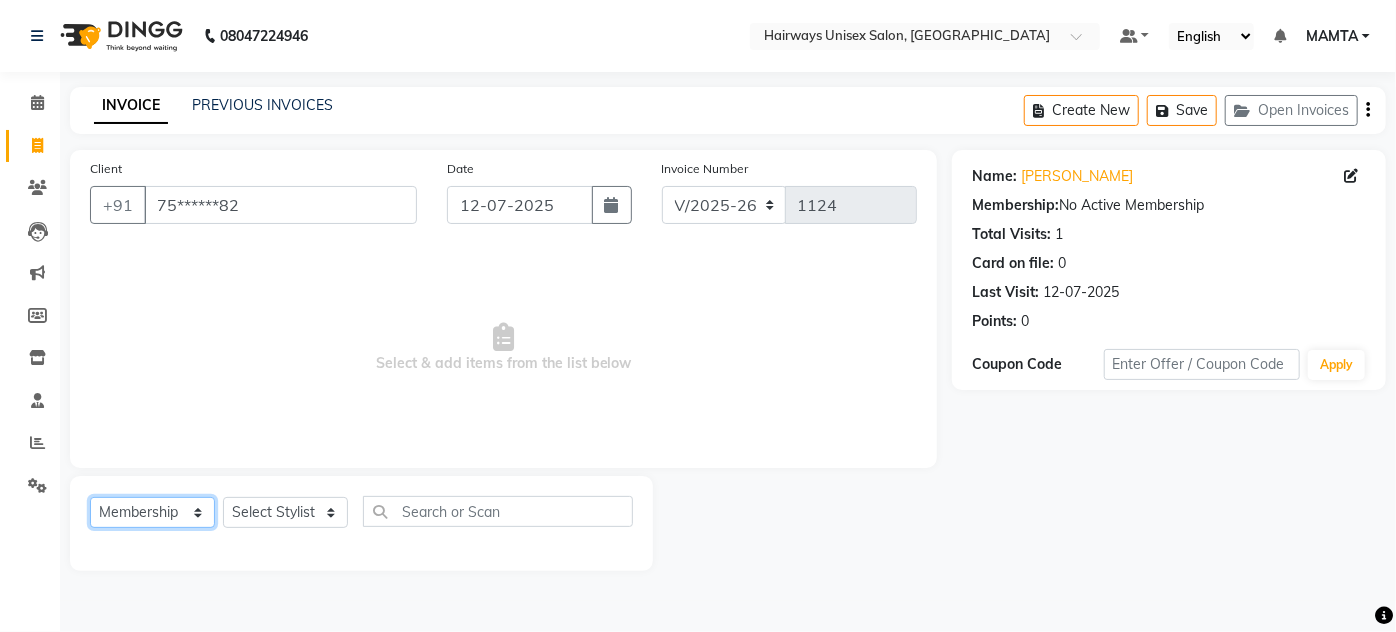 click on "Select  Service  Product  Membership  Package Voucher Prepaid Gift Card" 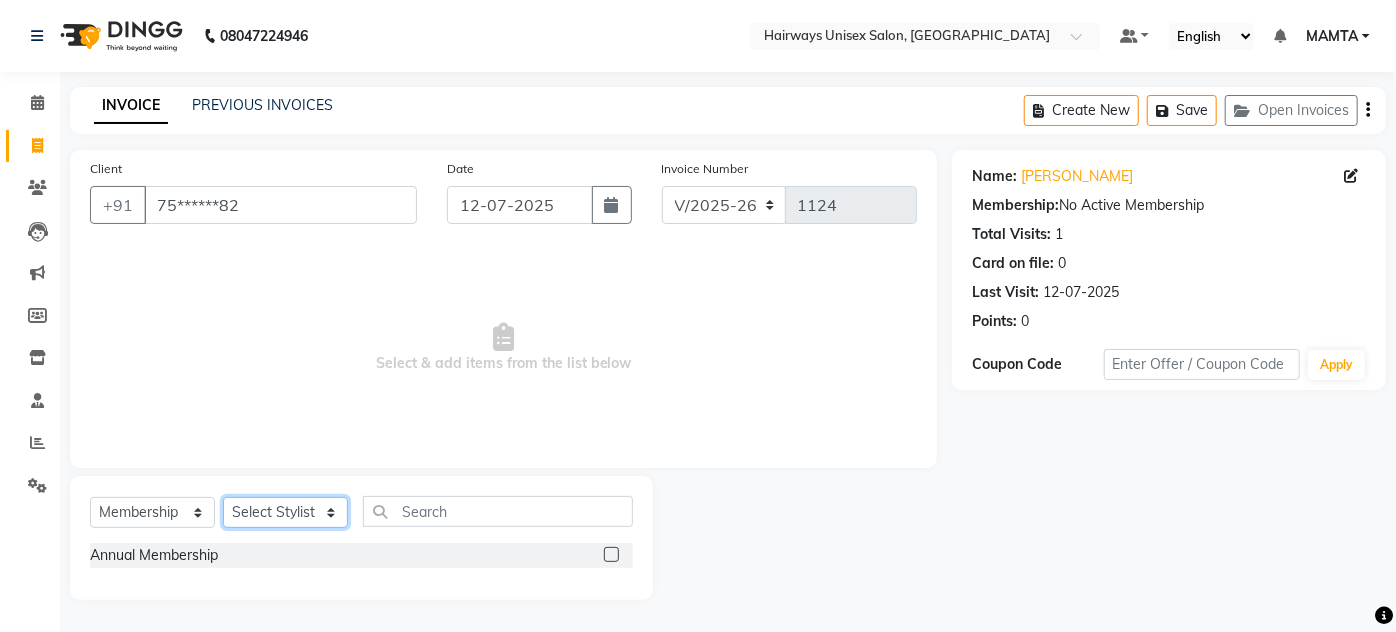 drag, startPoint x: 275, startPoint y: 514, endPoint x: 280, endPoint y: 502, distance: 13 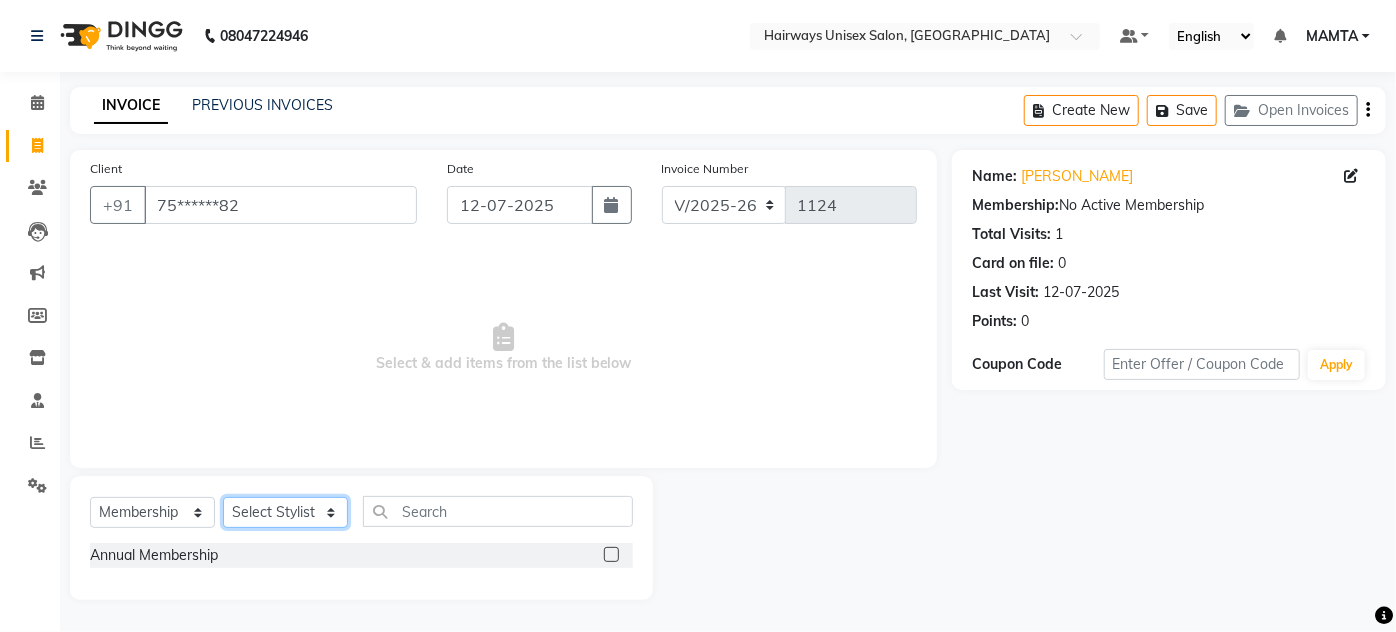 select on "80493" 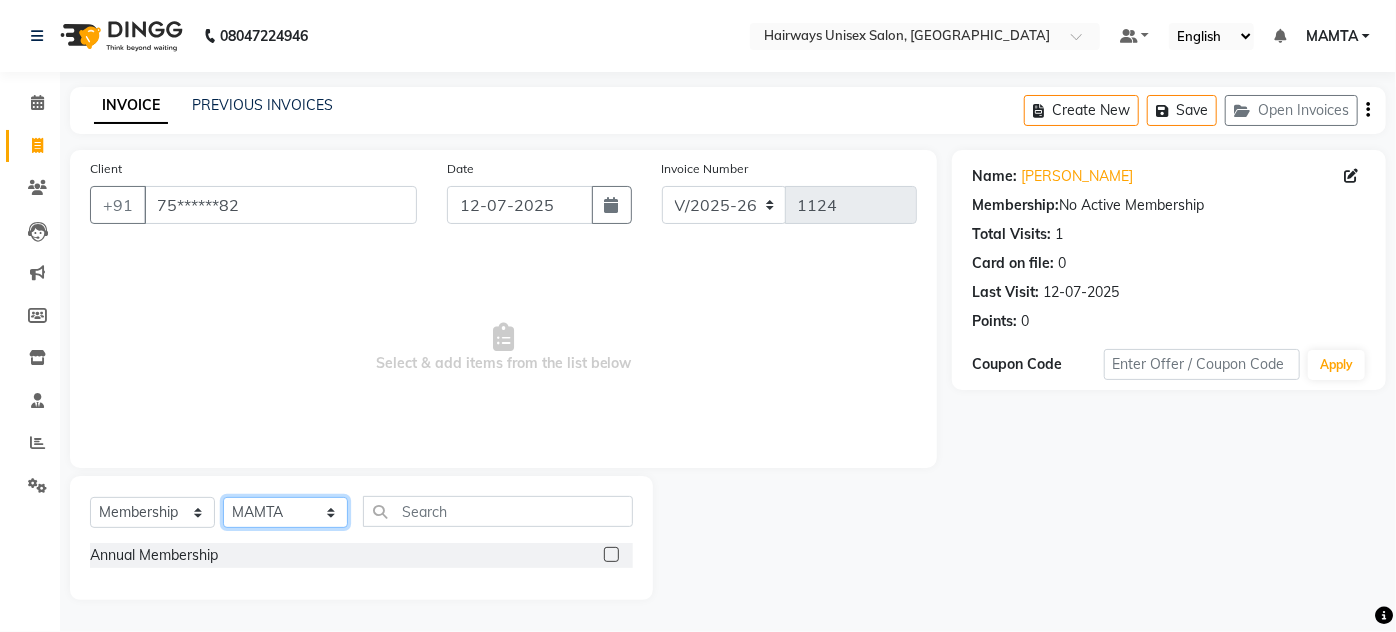 click on "Select Stylist [PERSON_NAME] [PERSON_NAME] [PERSON_NAME] MAMTA POOJA [PERSON_NAME][DATE] [PERSON_NAME] [PERSON_NAME] [PERSON_NAME]" 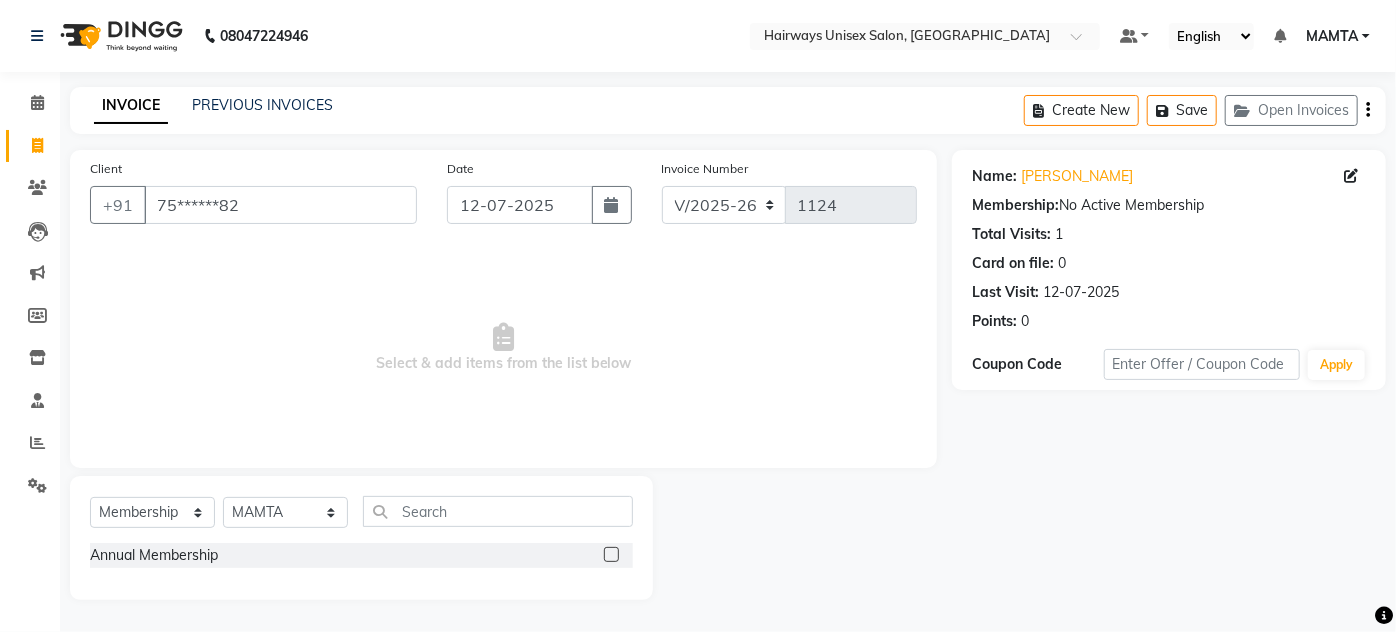 click 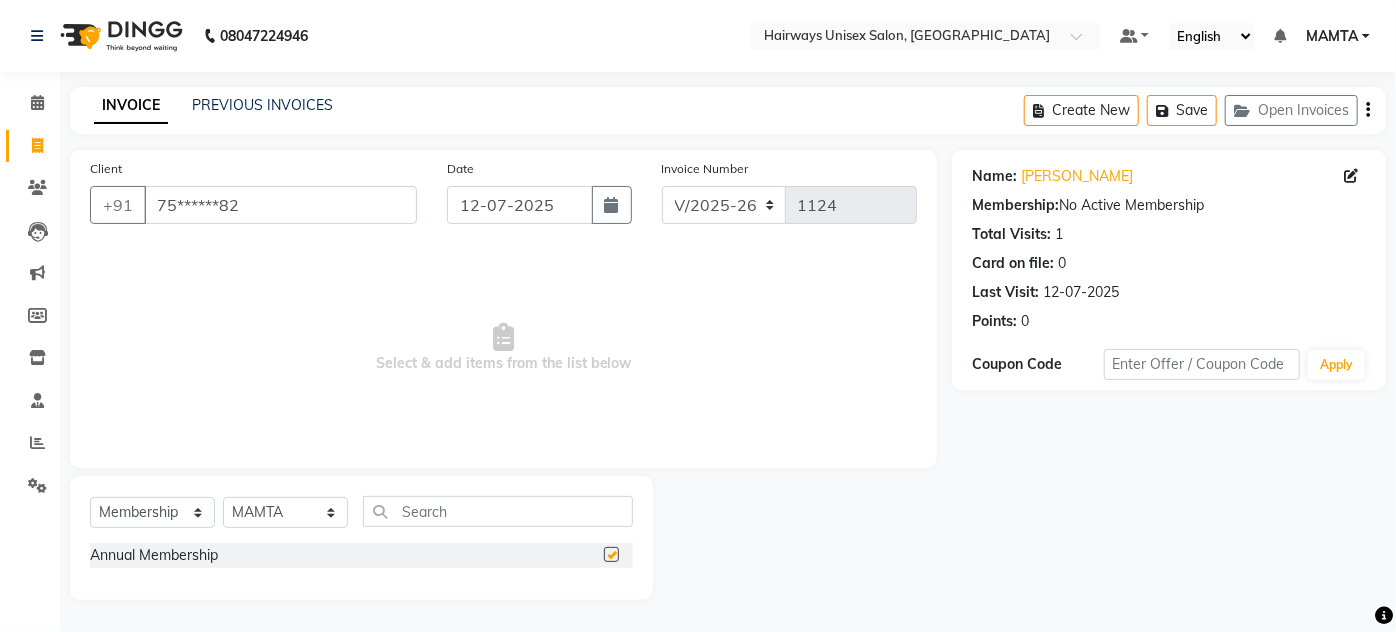 select on "select" 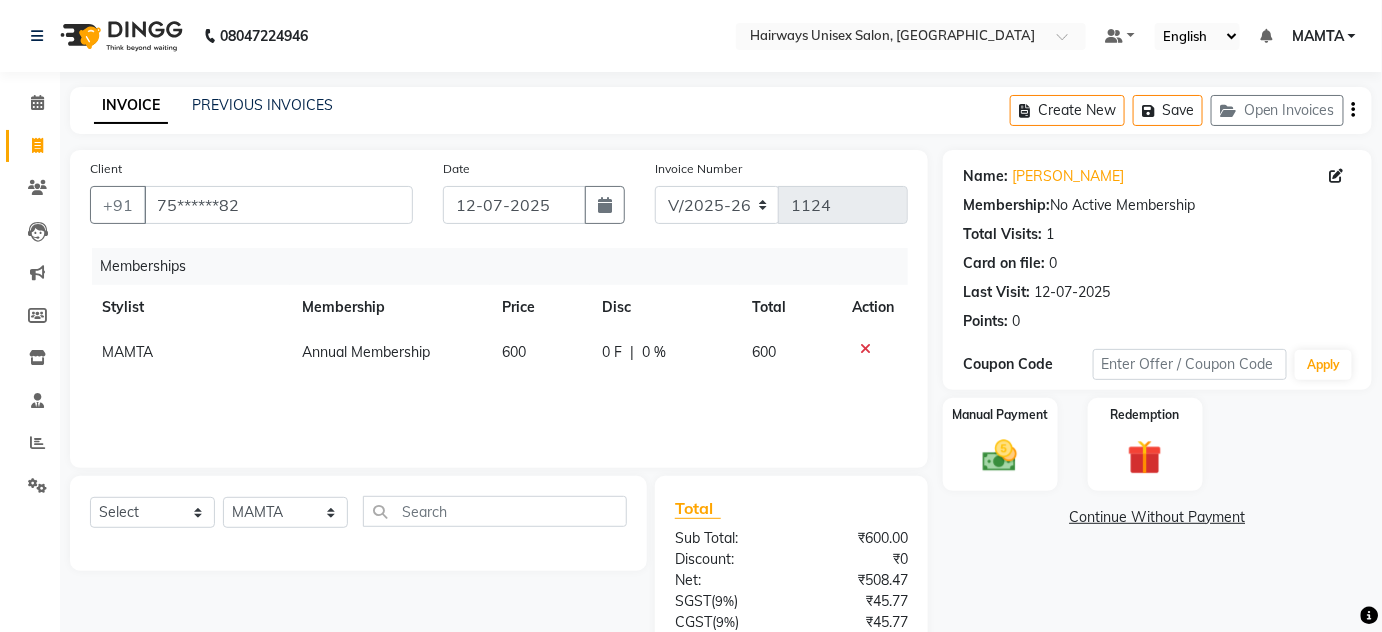 click 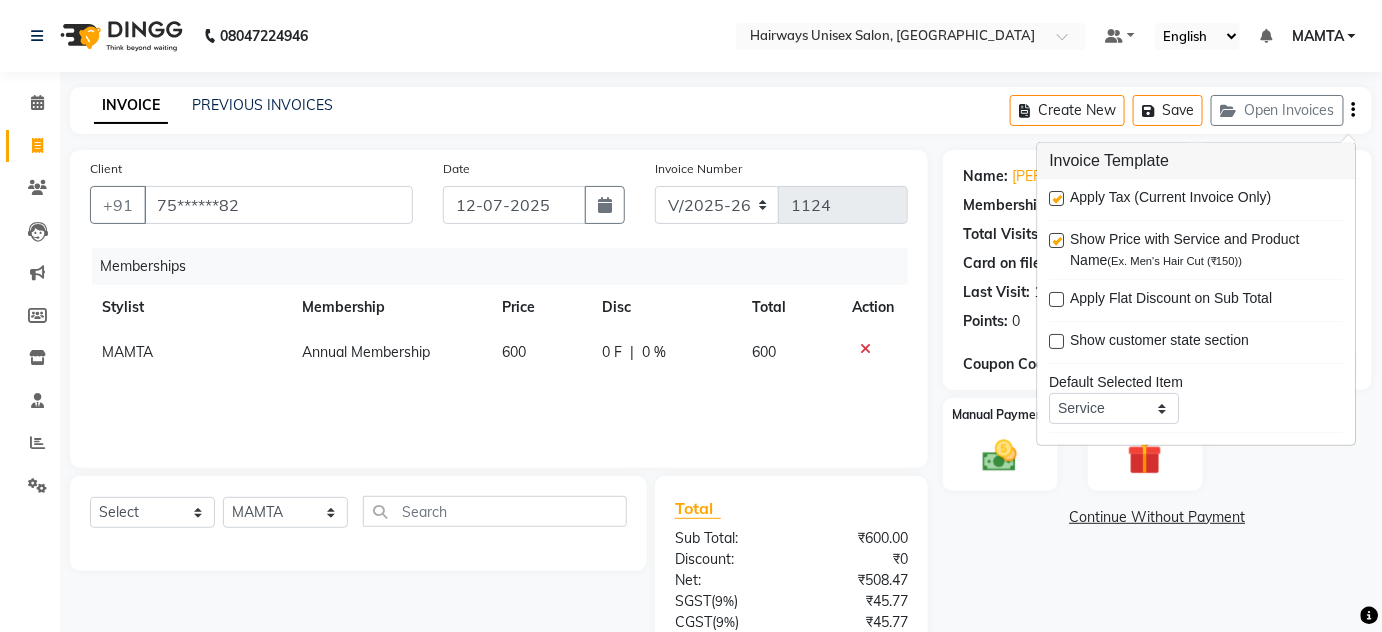 click at bounding box center [1057, 198] 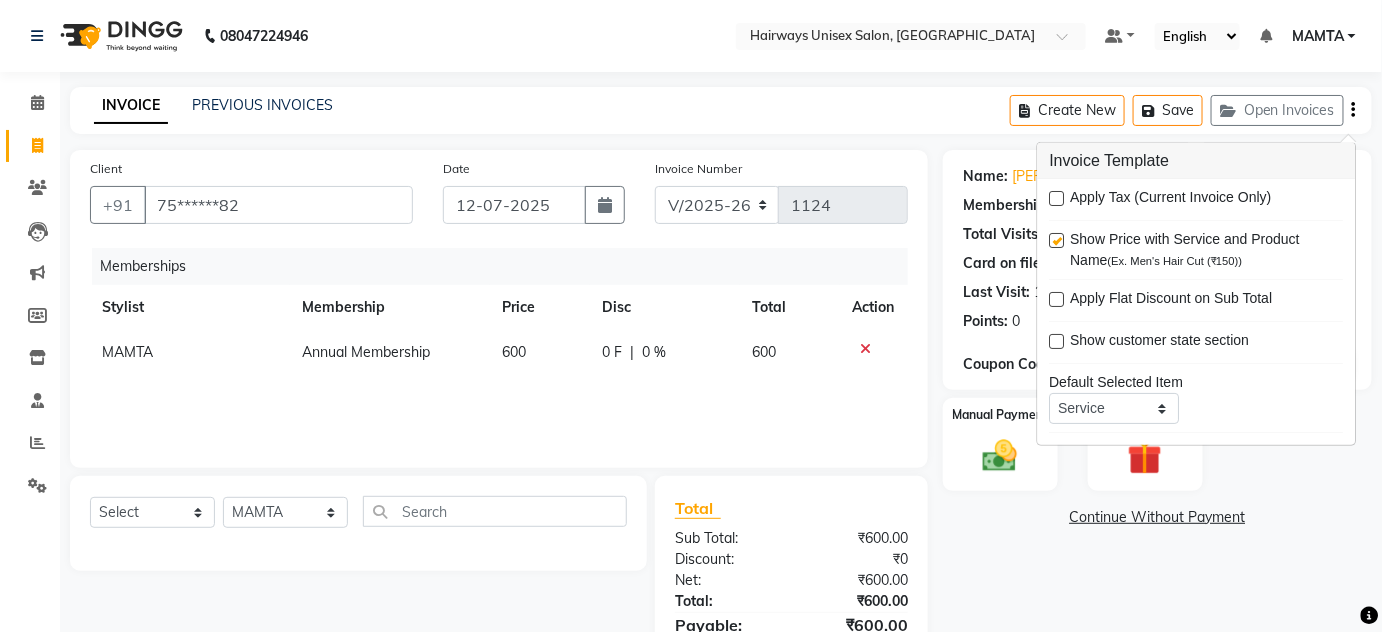 click on "INVOICE PREVIOUS INVOICES Create New   Save   Open Invoices" 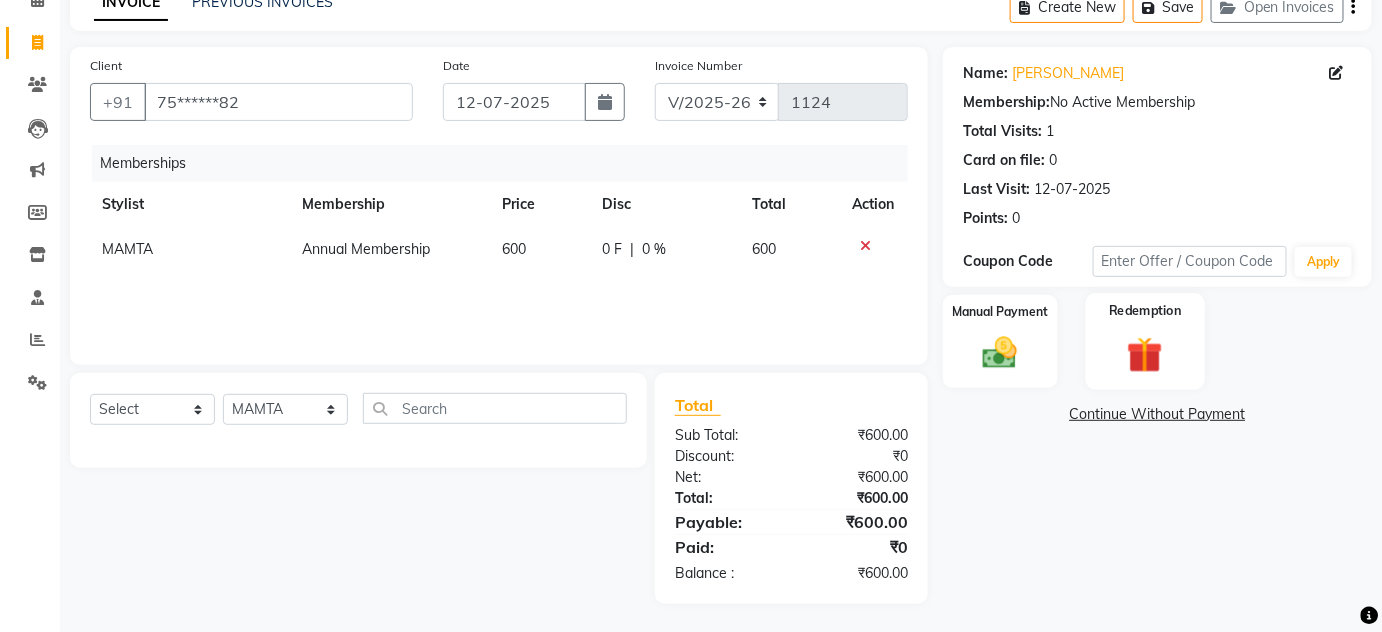 scroll, scrollTop: 104, scrollLeft: 0, axis: vertical 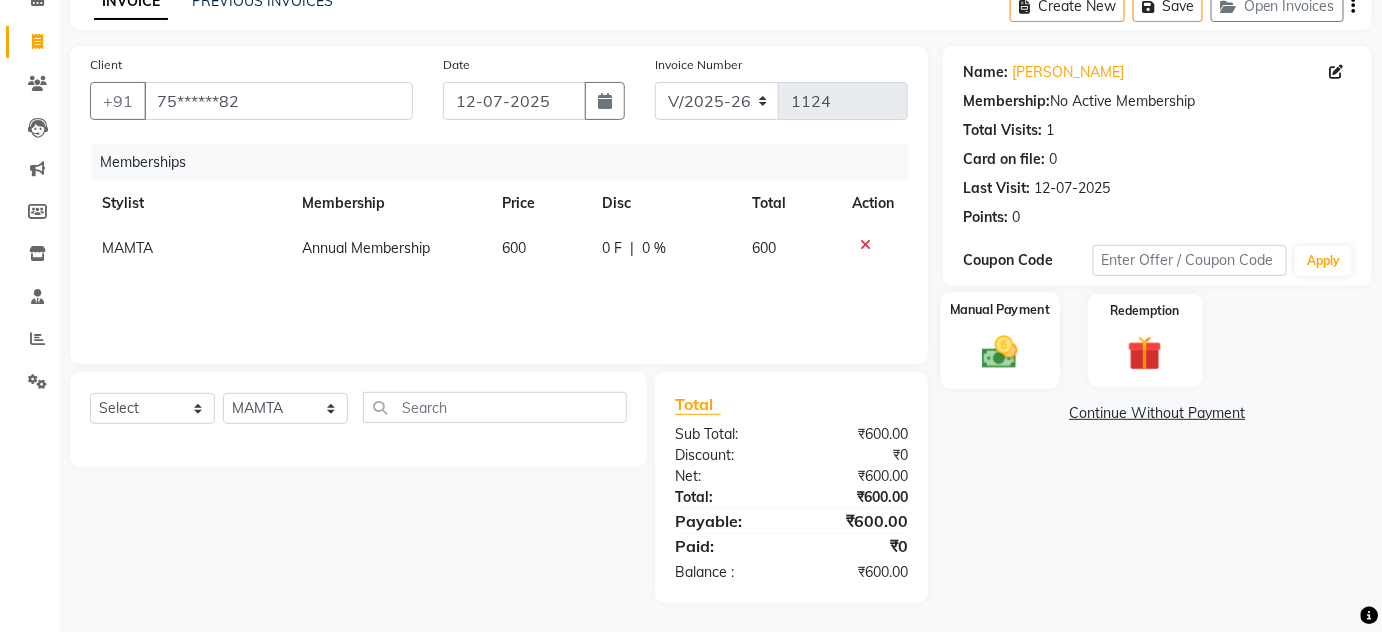click on "Manual Payment" 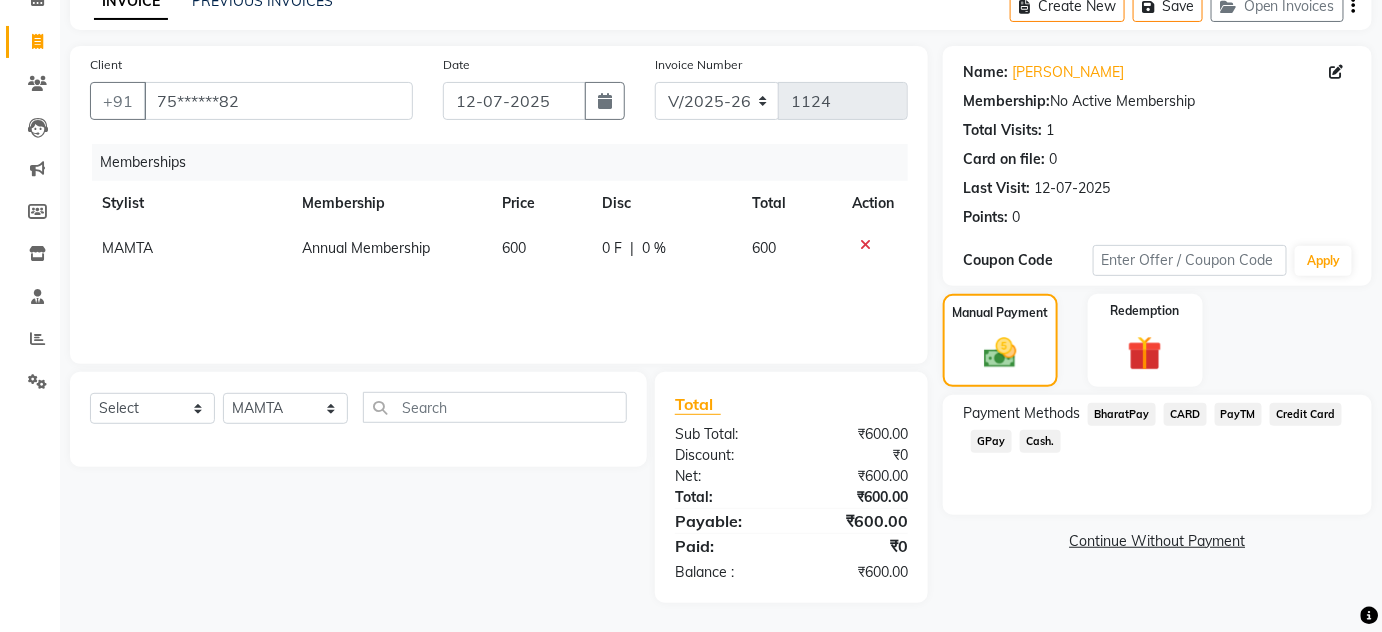 click on "Cash." 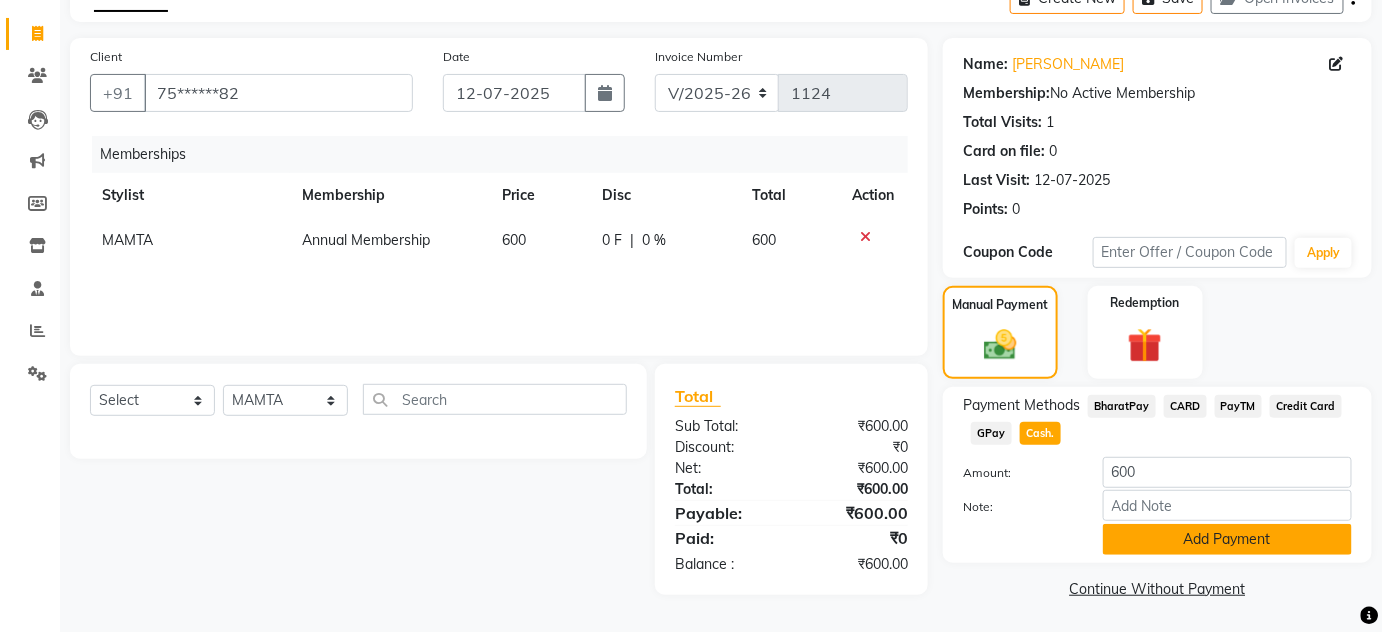 click on "Add Payment" 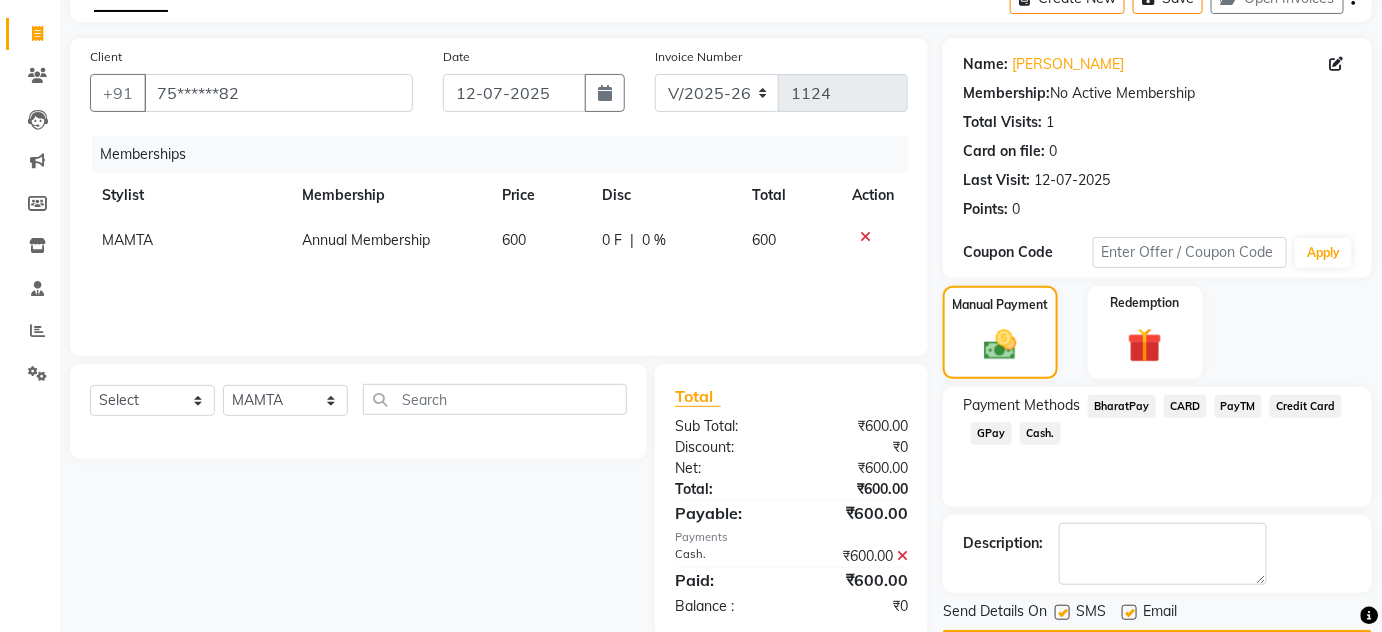 scroll, scrollTop: 169, scrollLeft: 0, axis: vertical 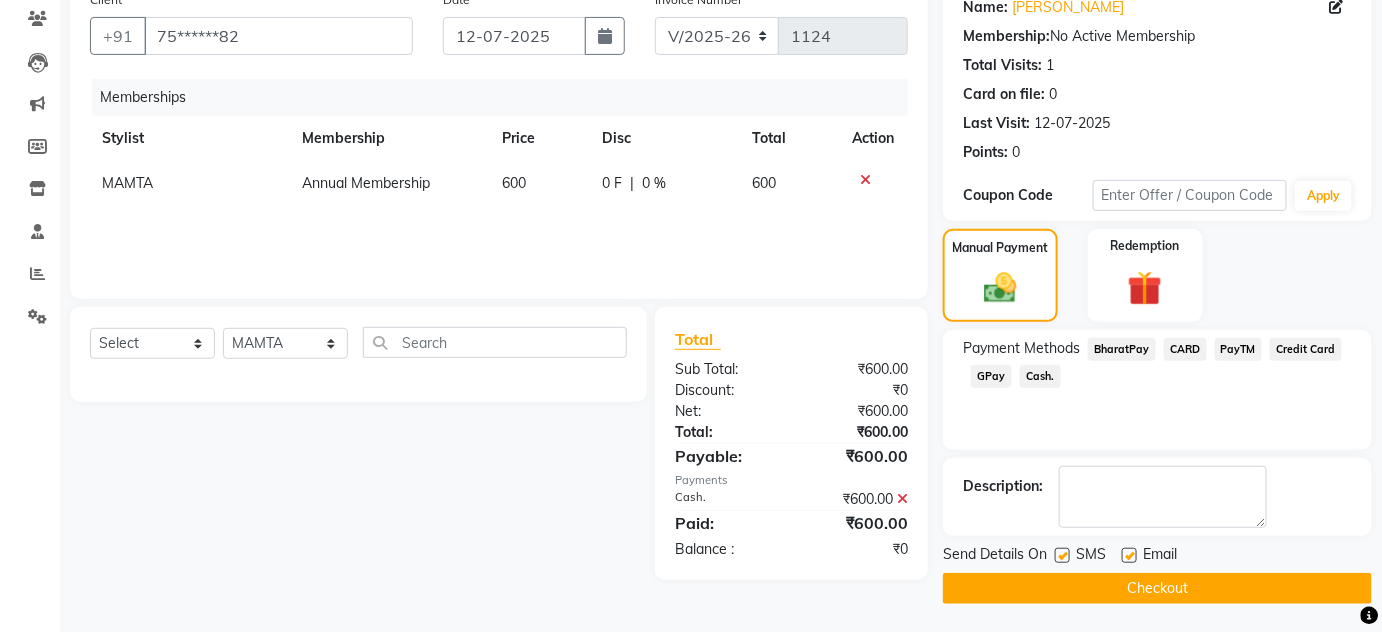 click on "Checkout" 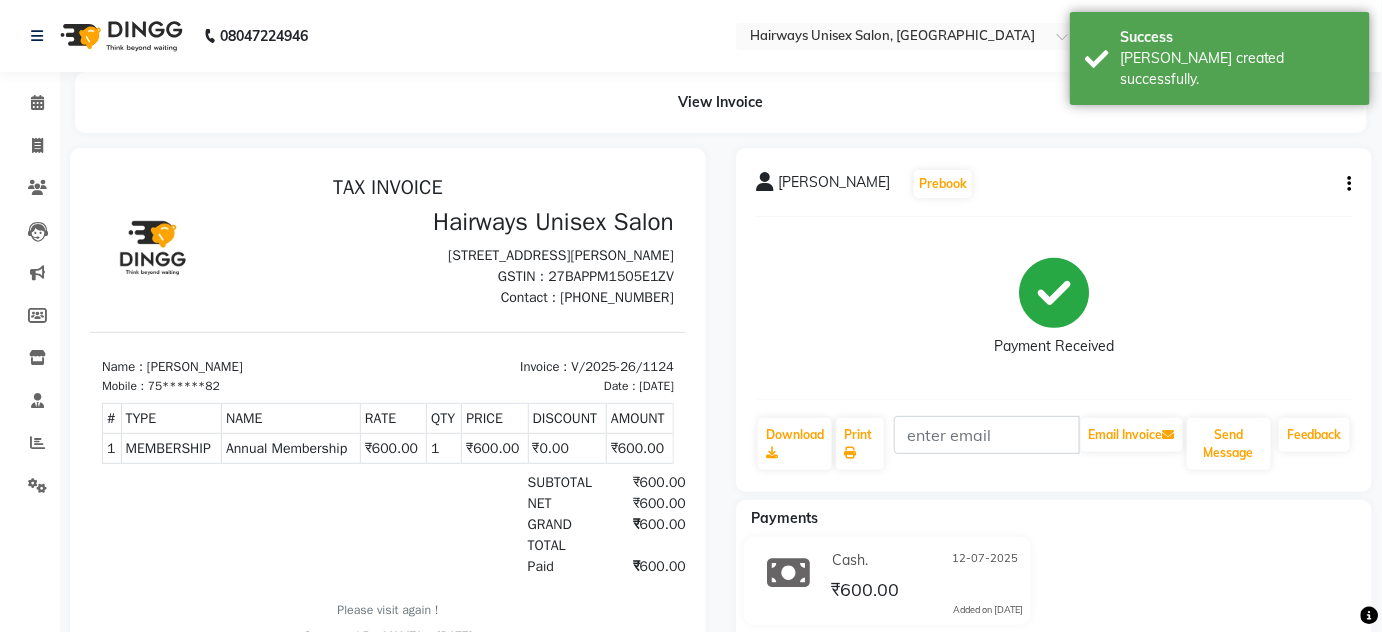scroll, scrollTop: 0, scrollLeft: 0, axis: both 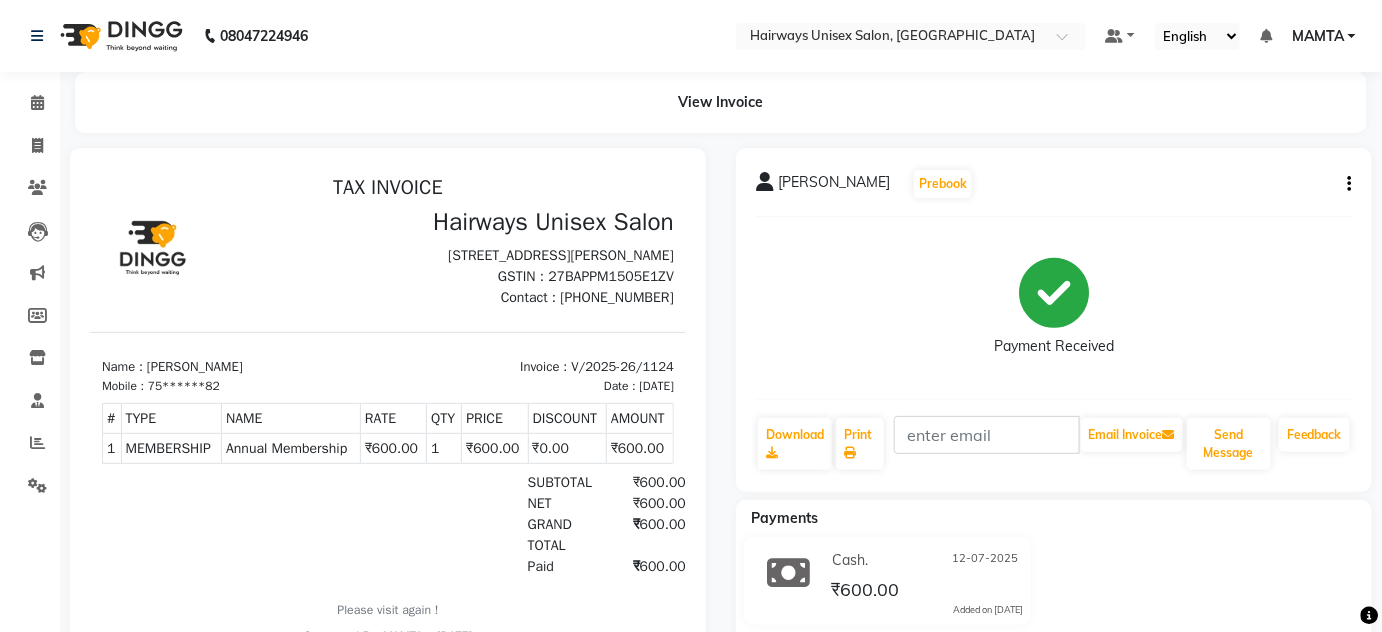click on "View Invoice" 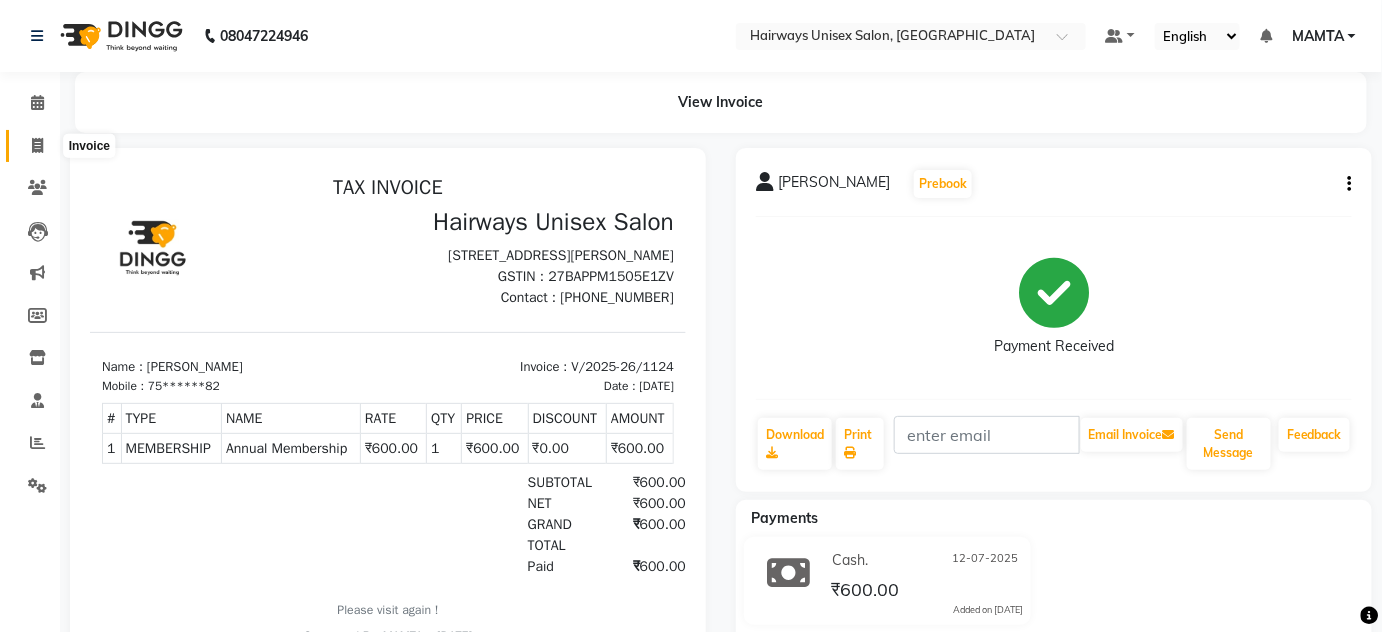 click 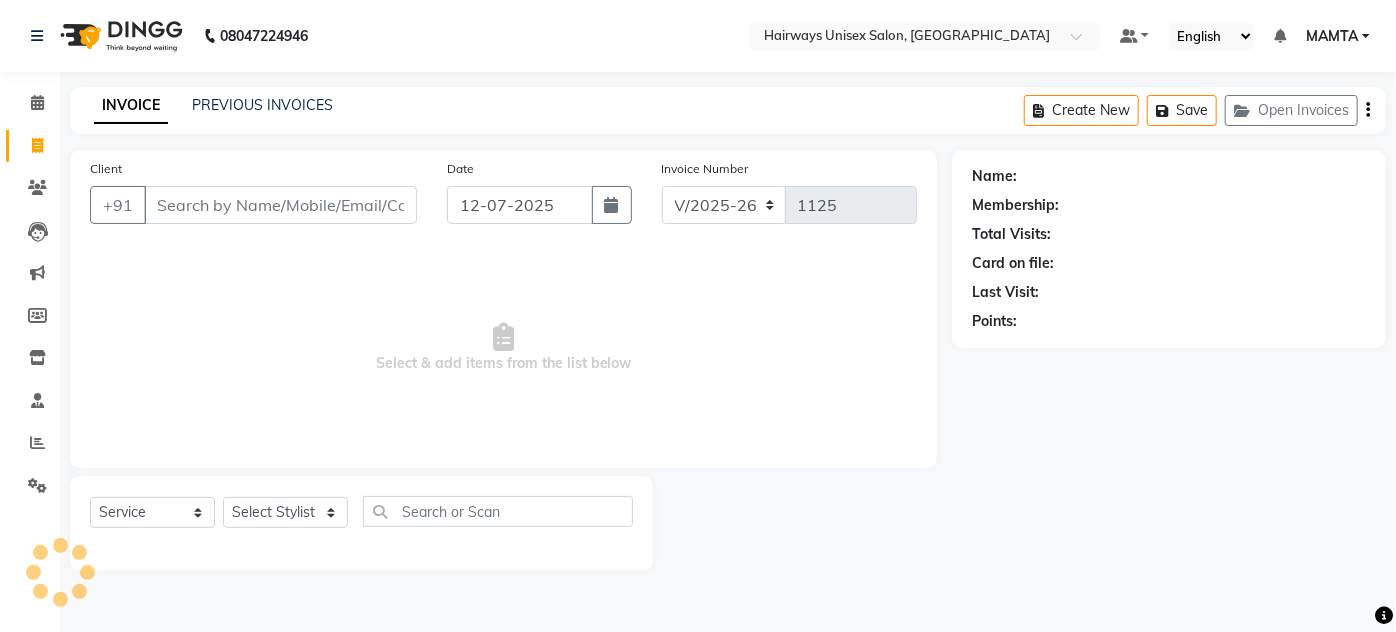 click on "Client" at bounding box center [280, 205] 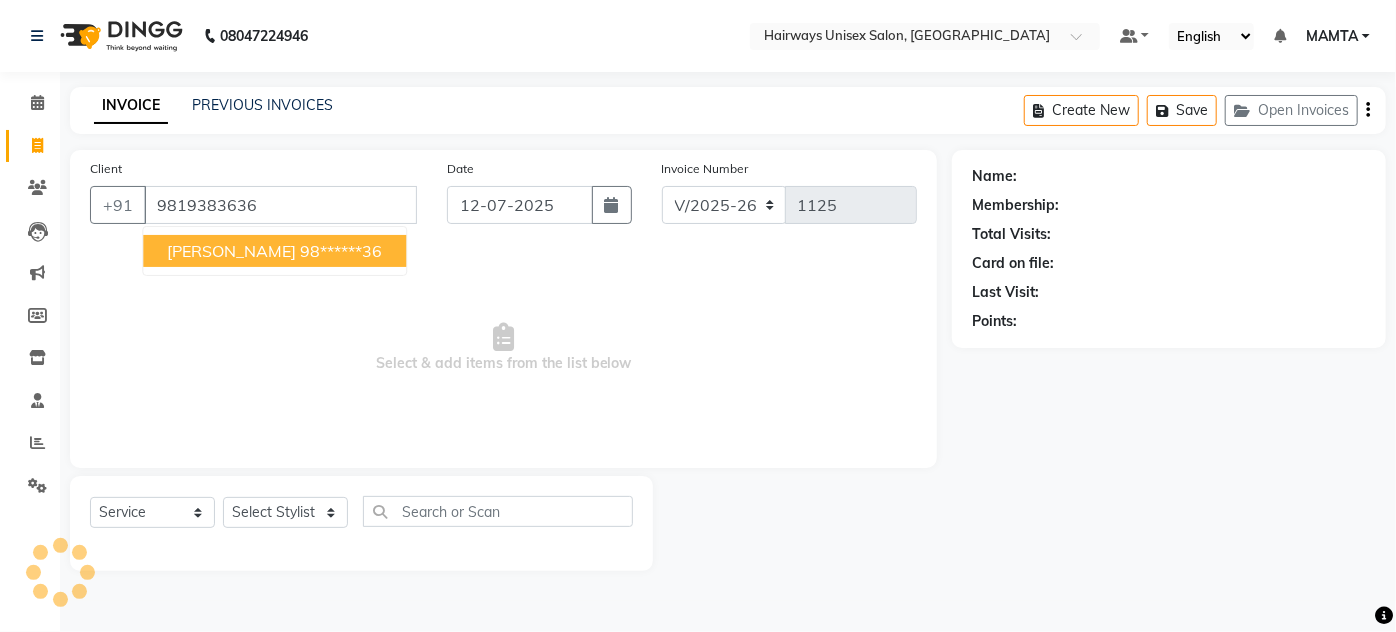 type on "9819383636" 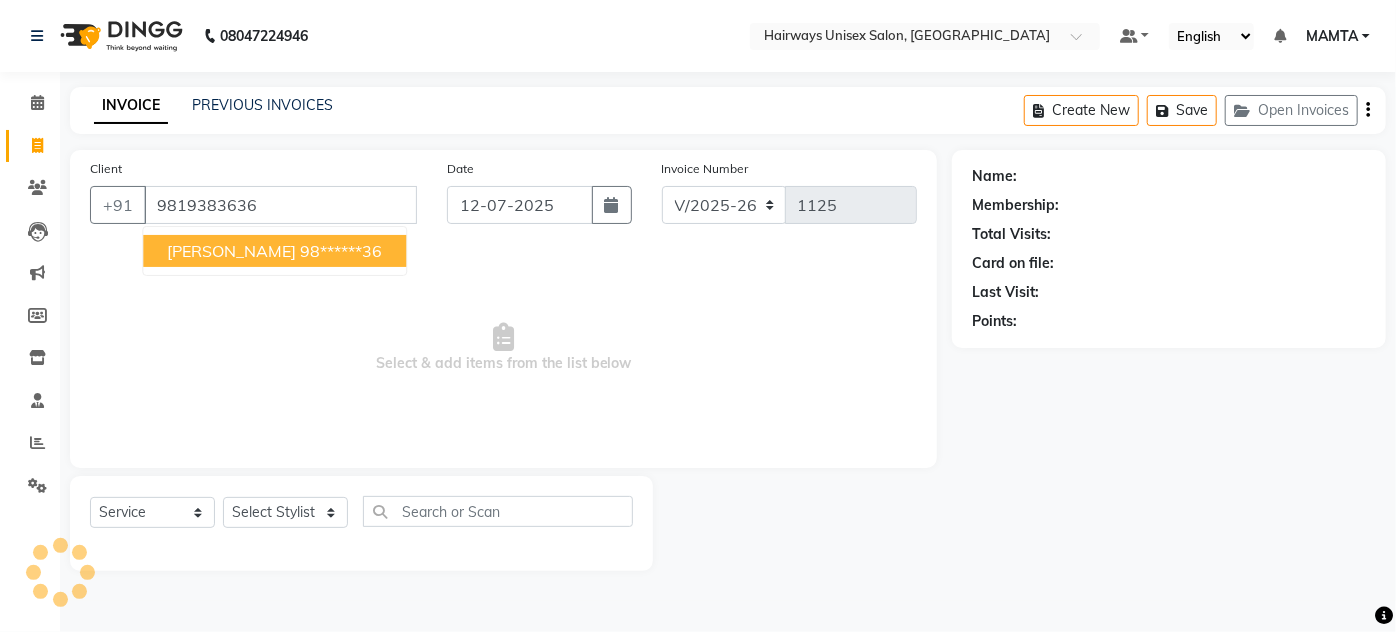 select on "1: Object" 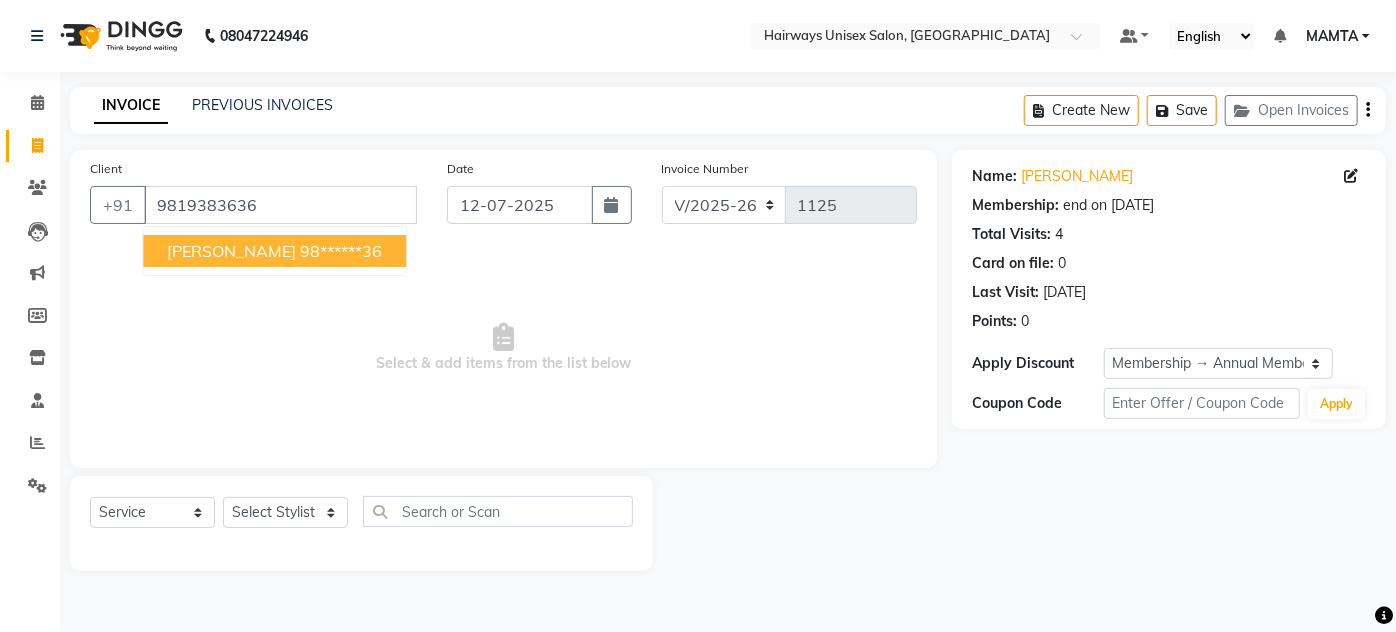 click on "98******36" at bounding box center [341, 251] 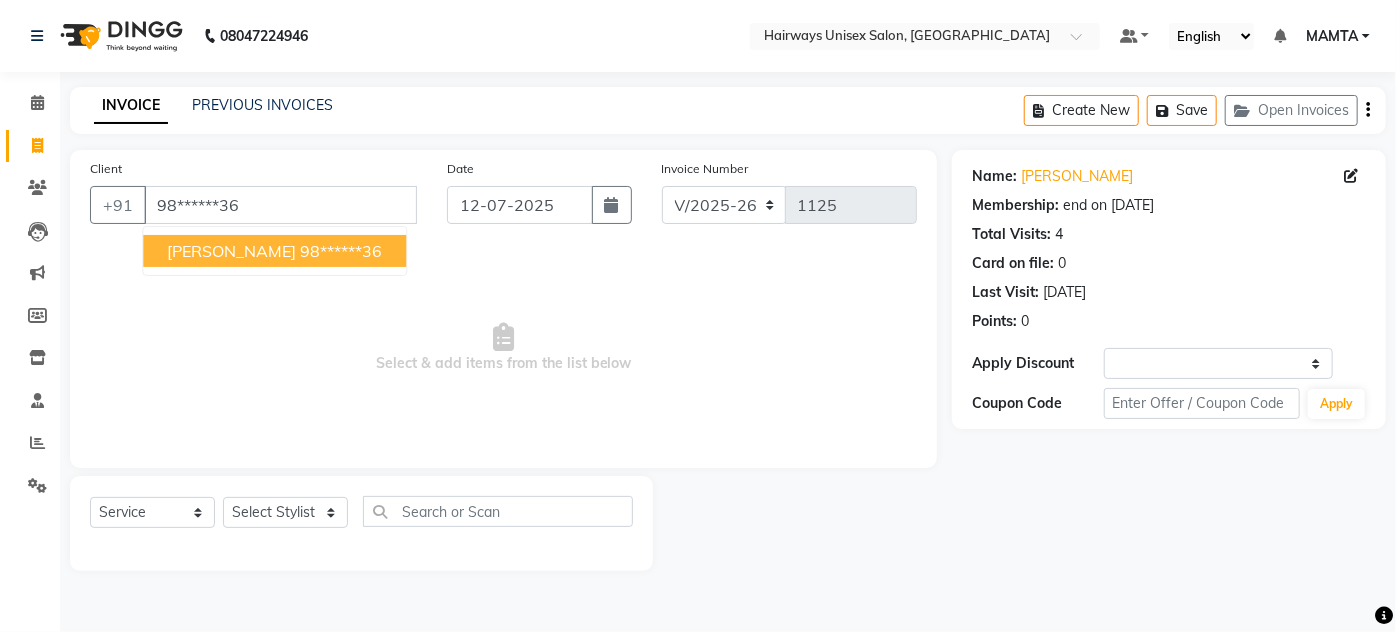 select on "1: Object" 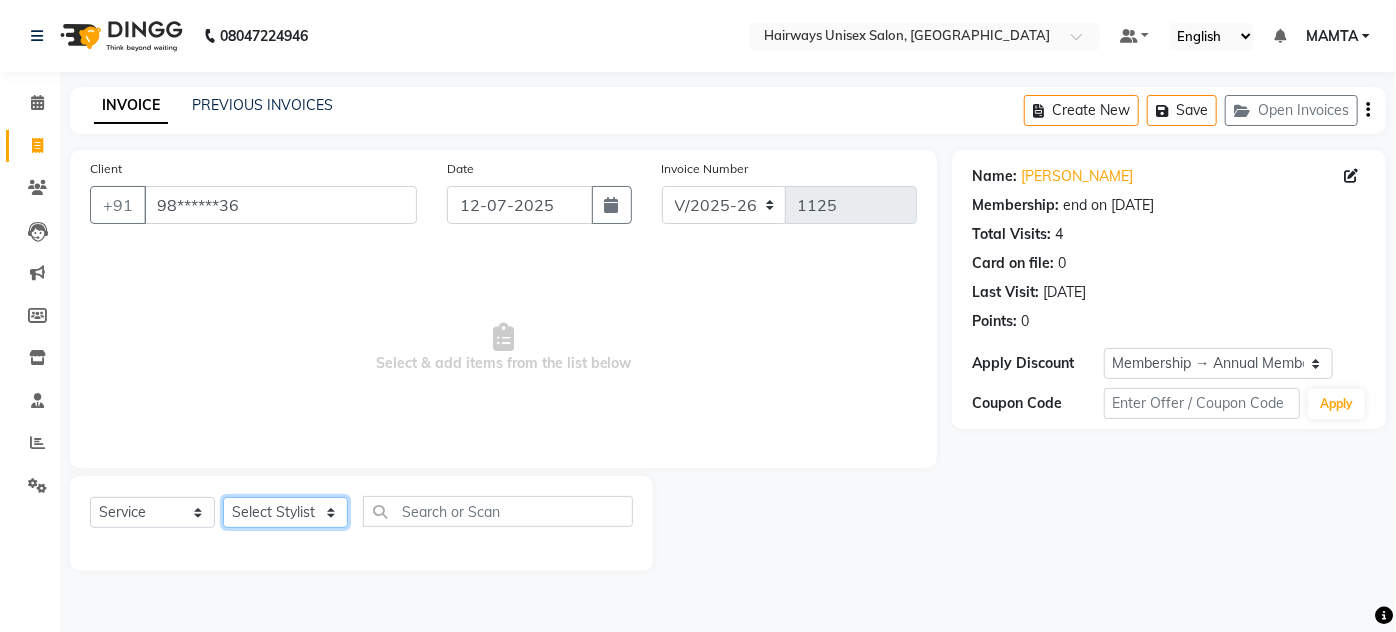 click on "Select Stylist [PERSON_NAME] [PERSON_NAME] [PERSON_NAME] MAMTA POOJA [PERSON_NAME][DATE] [PERSON_NAME] [PERSON_NAME] [PERSON_NAME]" 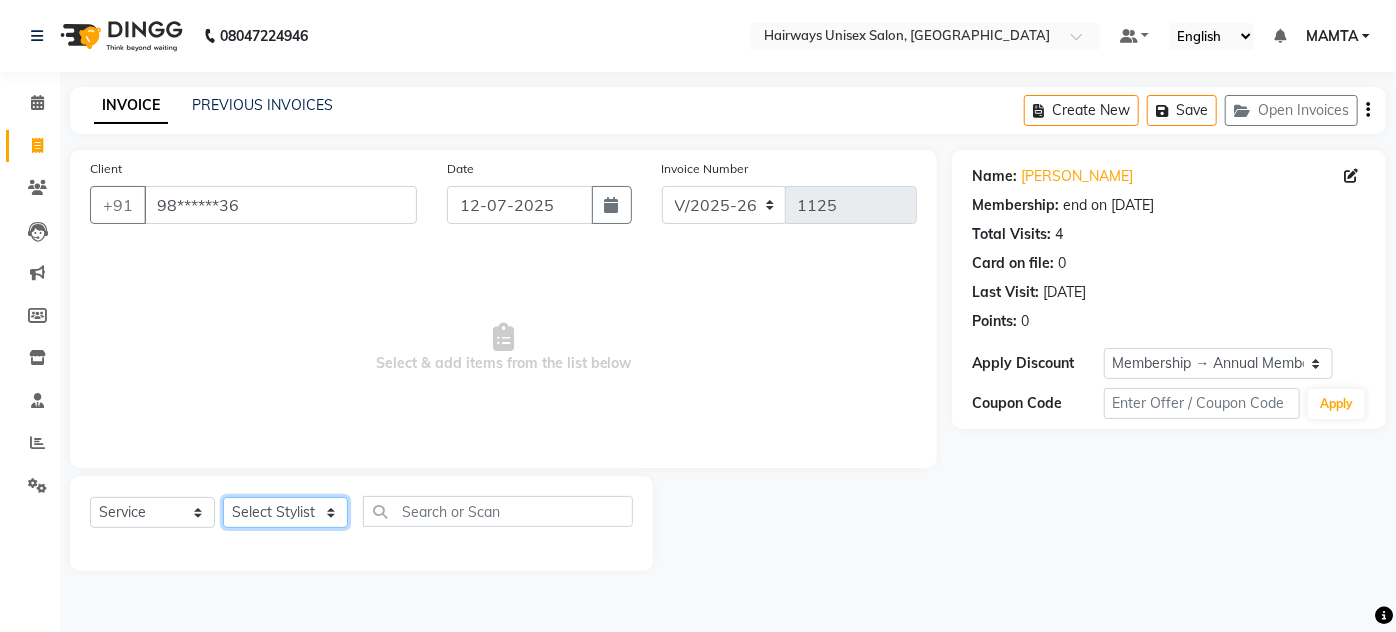 select on "80510" 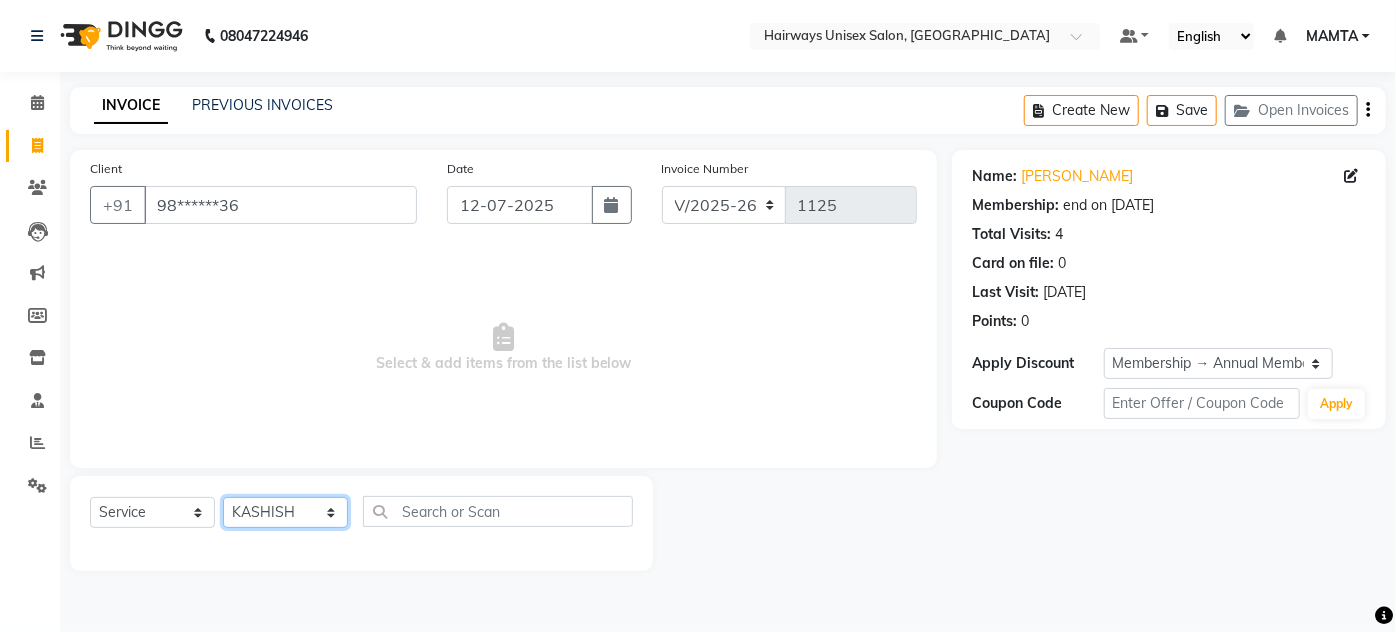 click on "Select Stylist [PERSON_NAME] [PERSON_NAME] [PERSON_NAME] MAMTA POOJA [PERSON_NAME][DATE] [PERSON_NAME] [PERSON_NAME] [PERSON_NAME]" 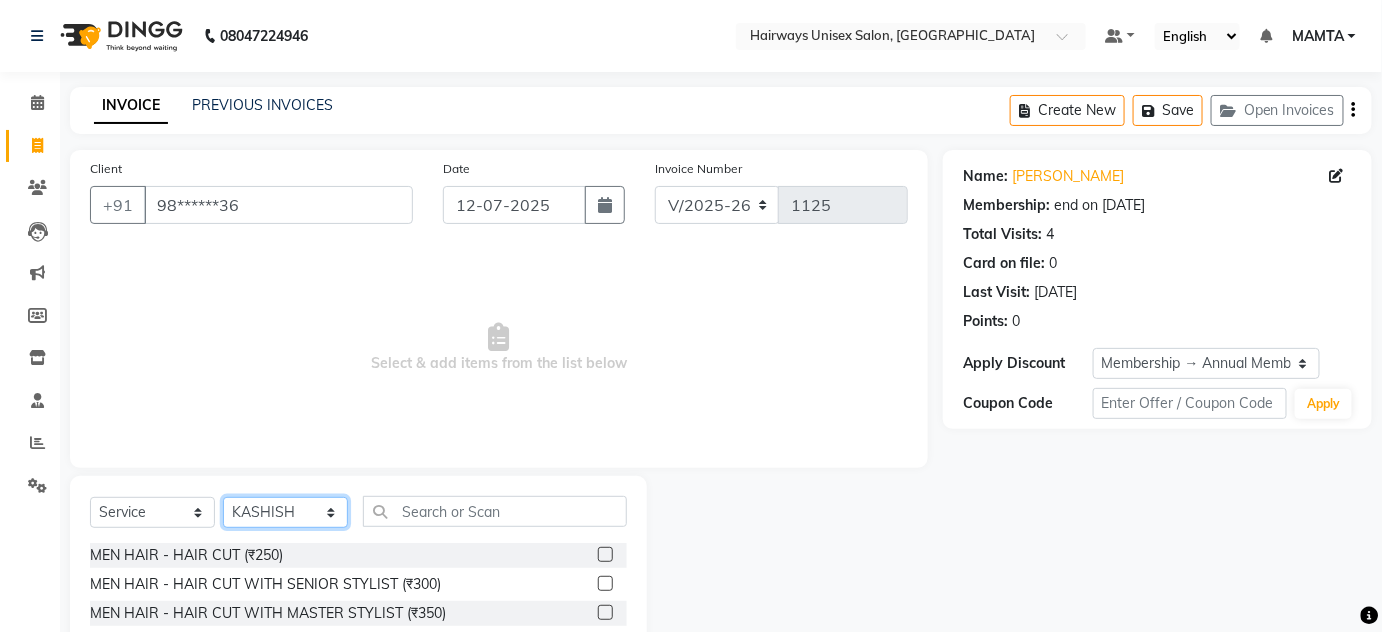 scroll, scrollTop: 168, scrollLeft: 0, axis: vertical 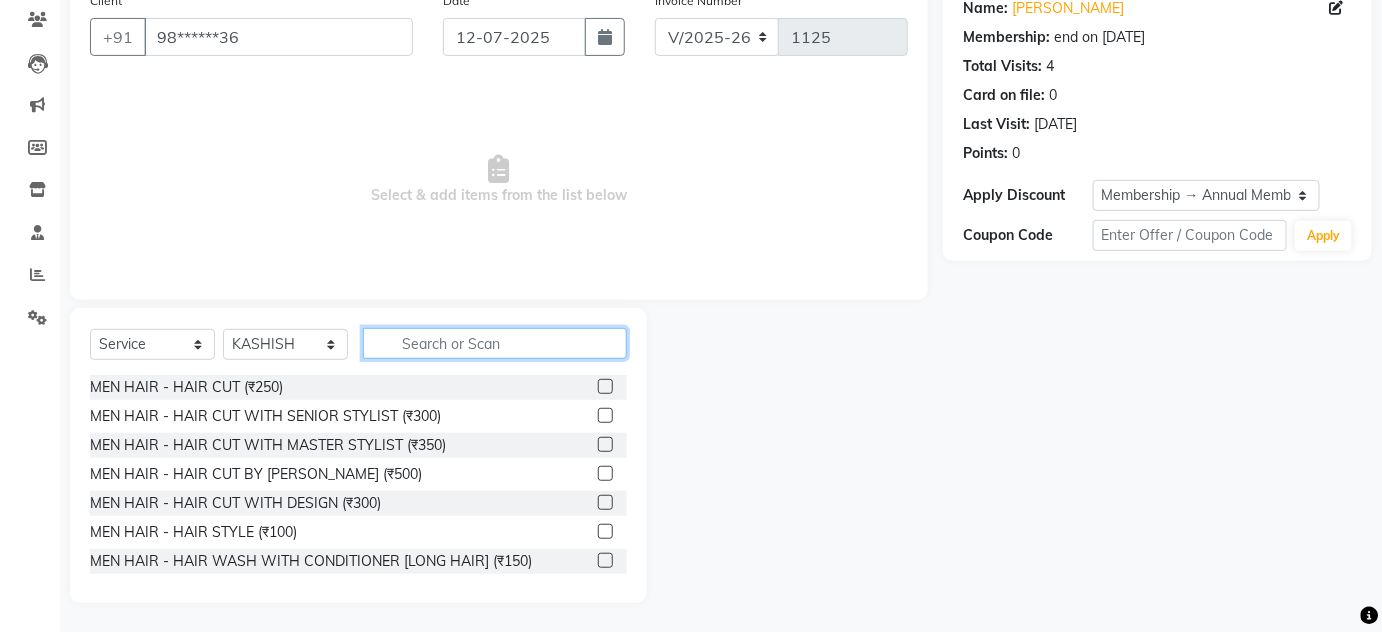 click 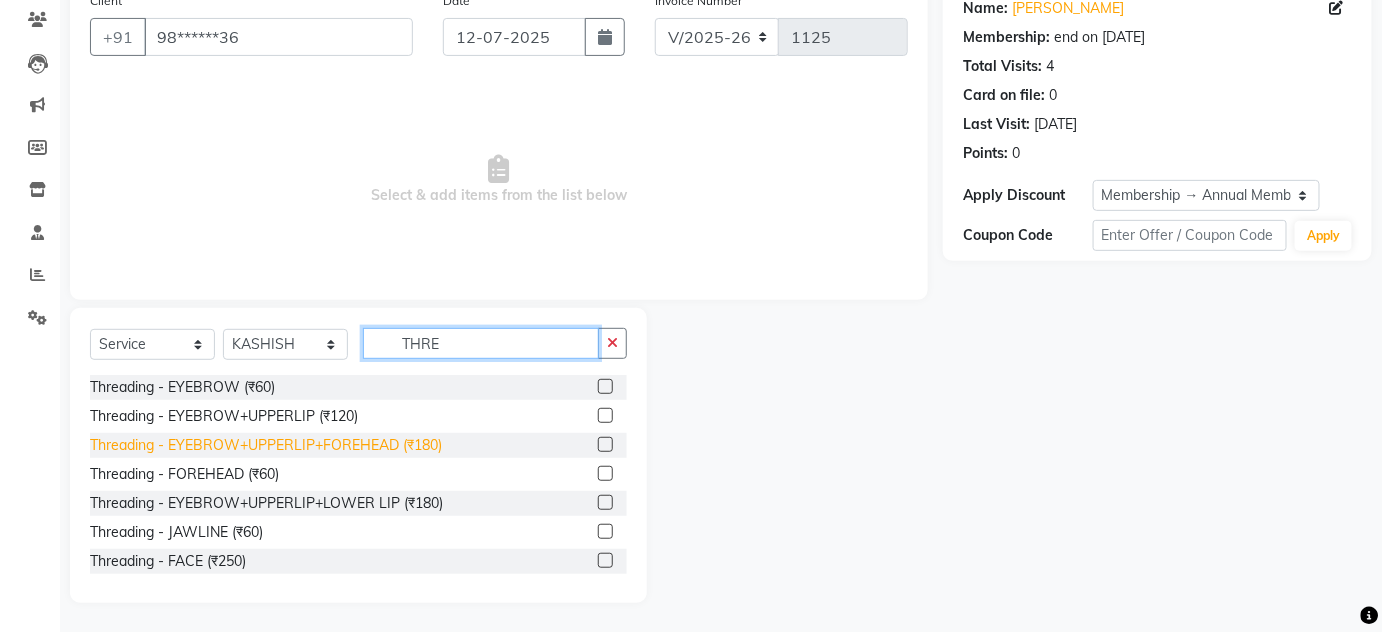 type on "THRE" 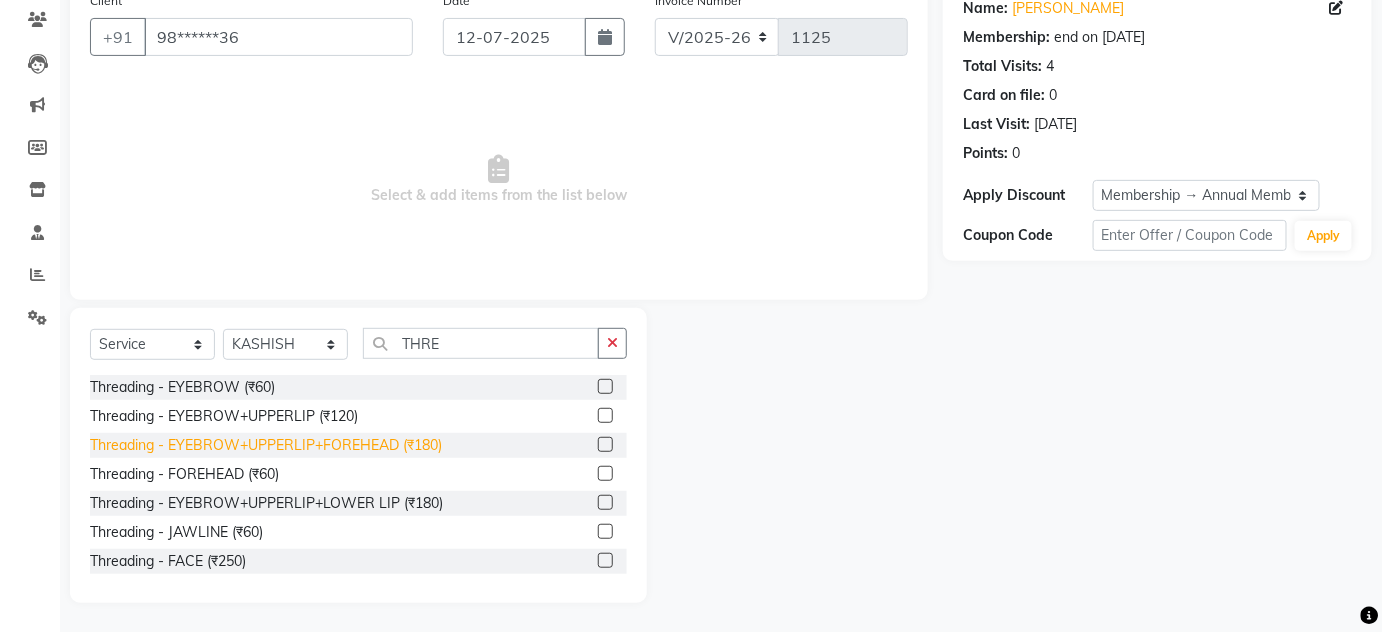 click on "Threading - EYEBROW+UPPERLIP+FOREHEAD (₹180)" 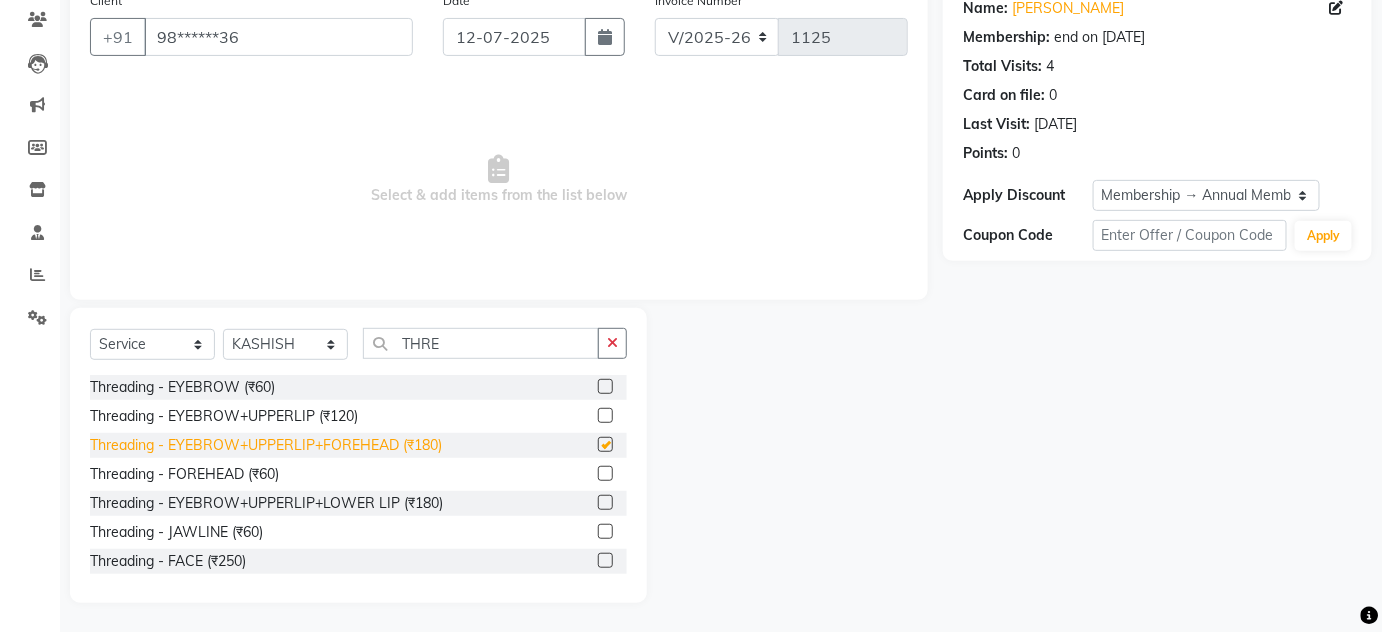 checkbox on "false" 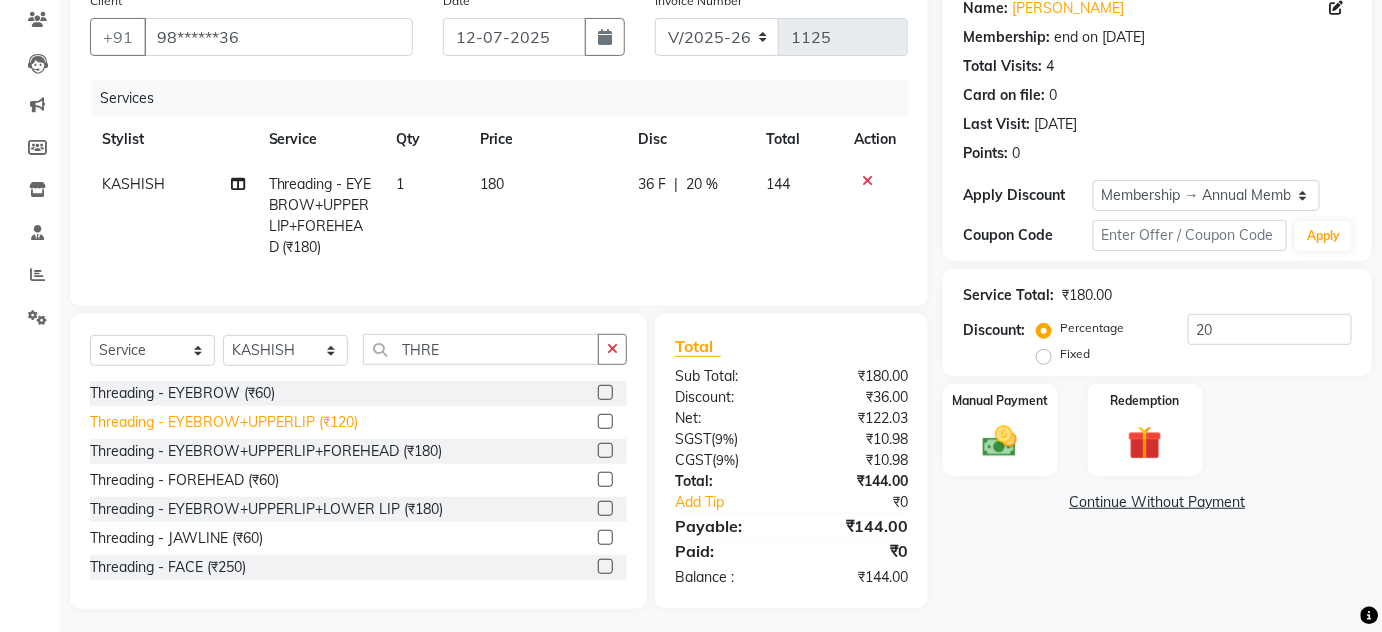 click on "Threading - EYEBROW+UPPERLIP (₹120)" 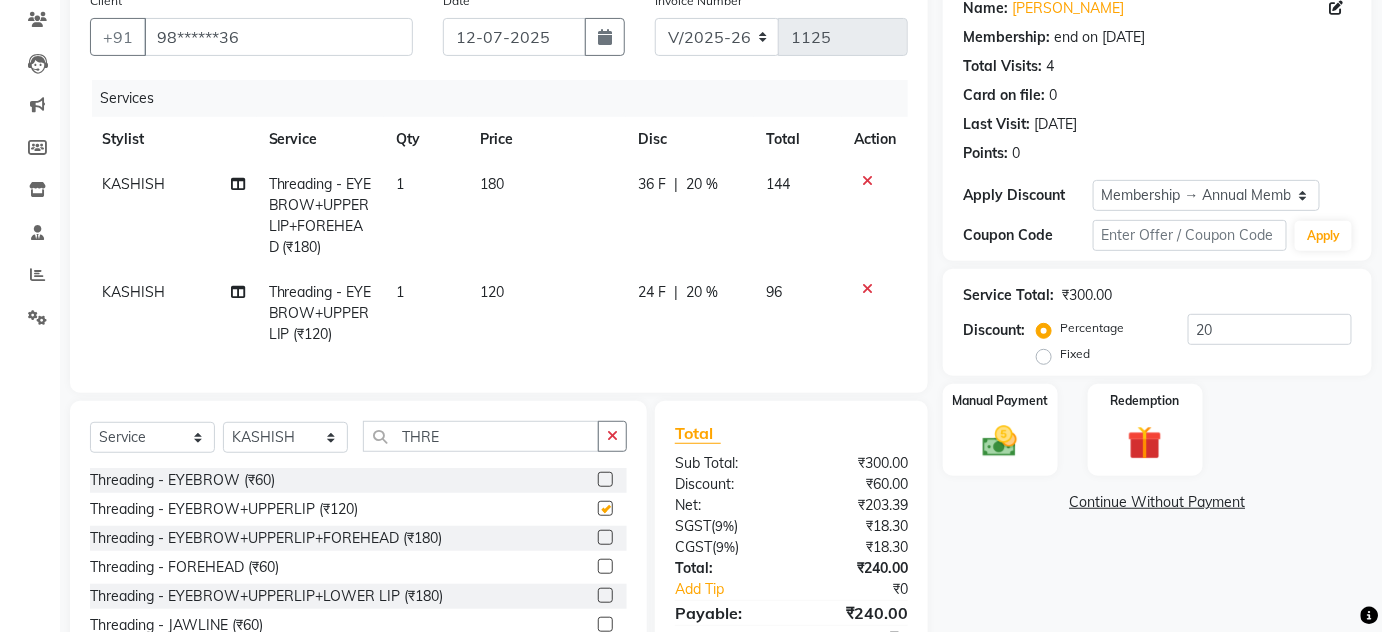 checkbox on "false" 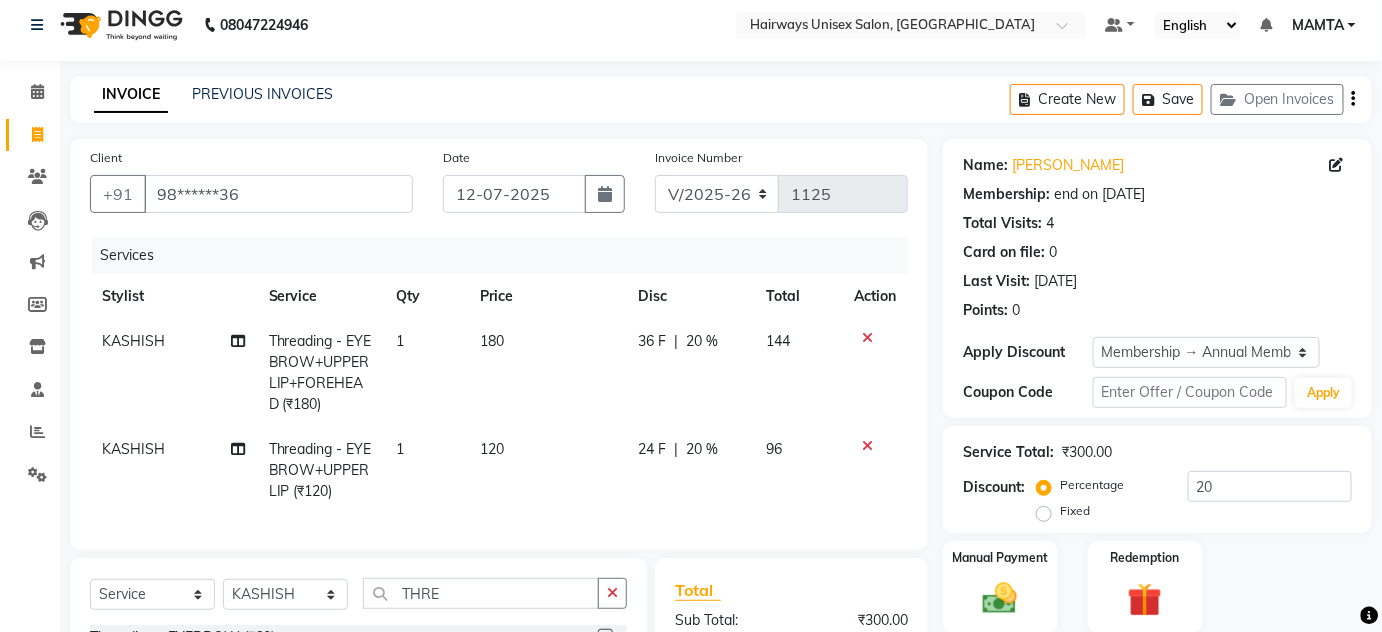 scroll, scrollTop: 0, scrollLeft: 0, axis: both 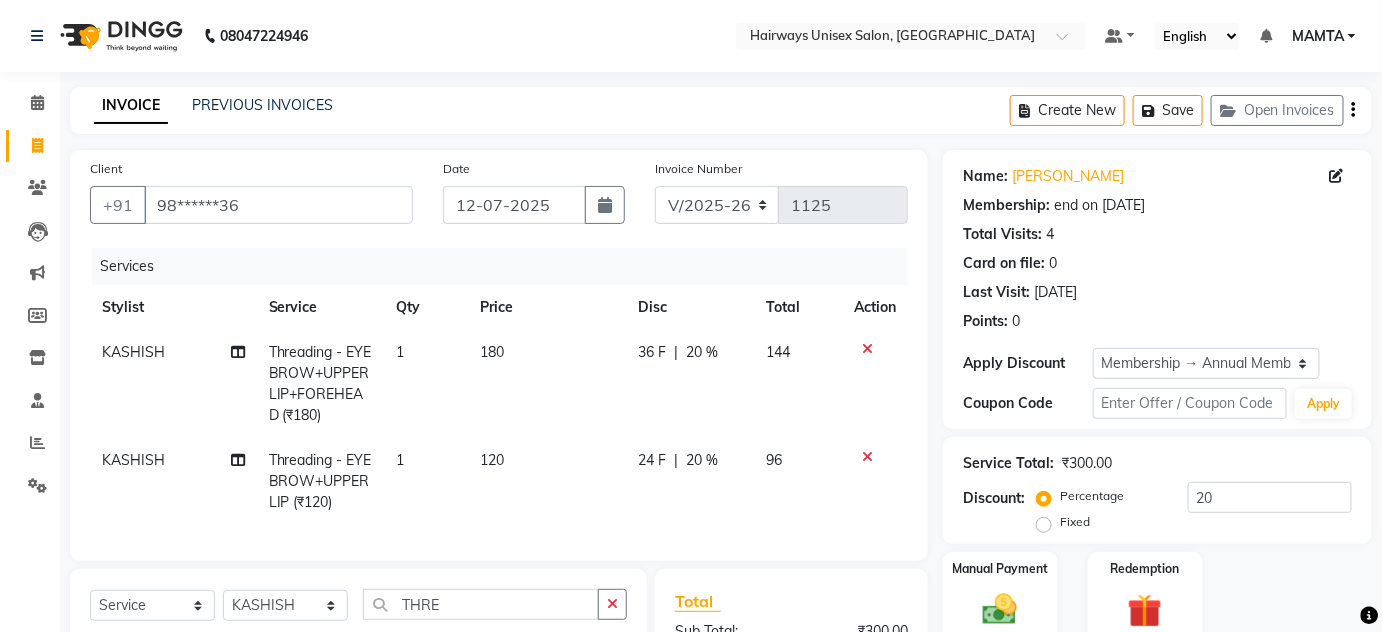 click 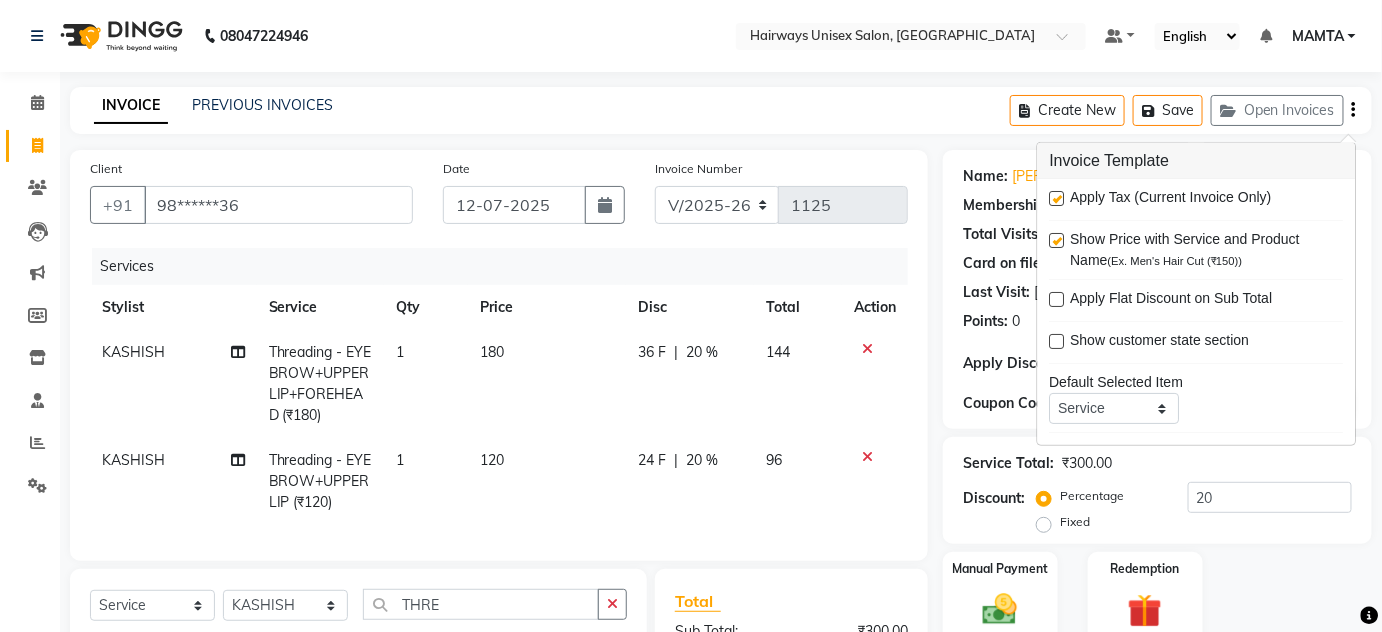 click at bounding box center [1057, 198] 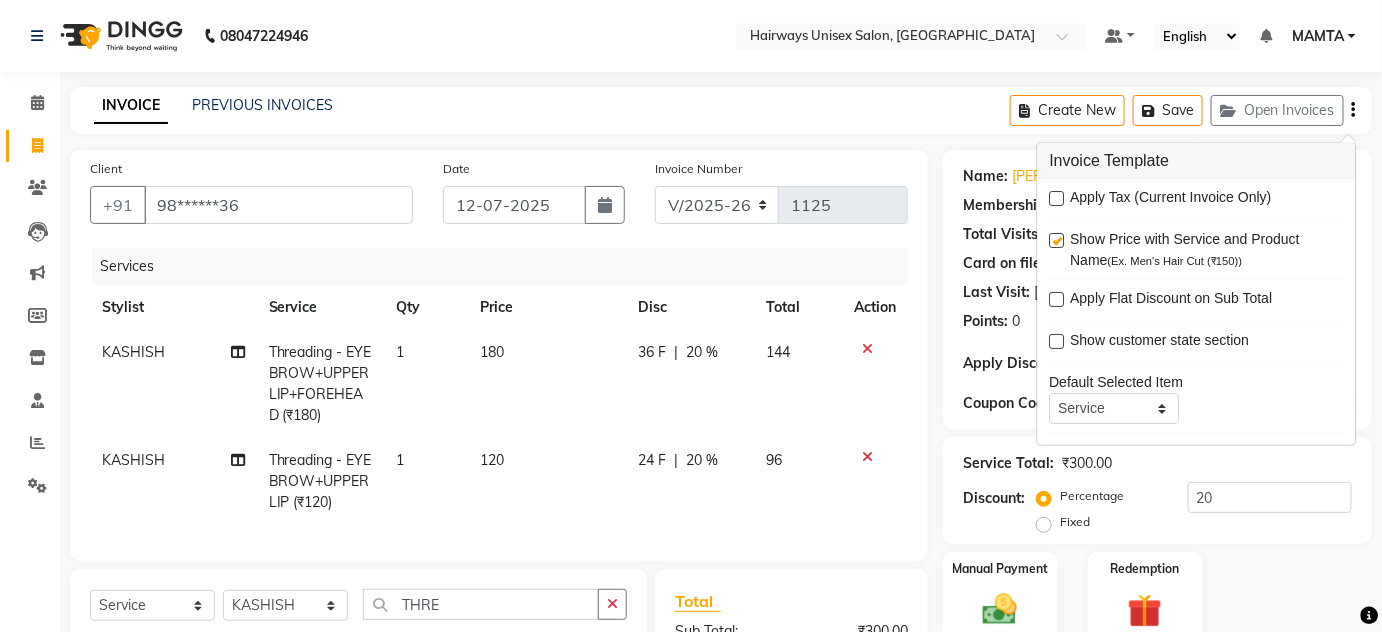 click on "08047224946 Select Location × Hairways Unisex Salon, Goregaon  Default Panel My Panel English ENGLISH Español العربية मराठी हिंदी ગુજરાતી தமிழ் 中文 Notifications nothing to show MAMTA Manage Profile Change Password Sign out  Version:3.15.4" 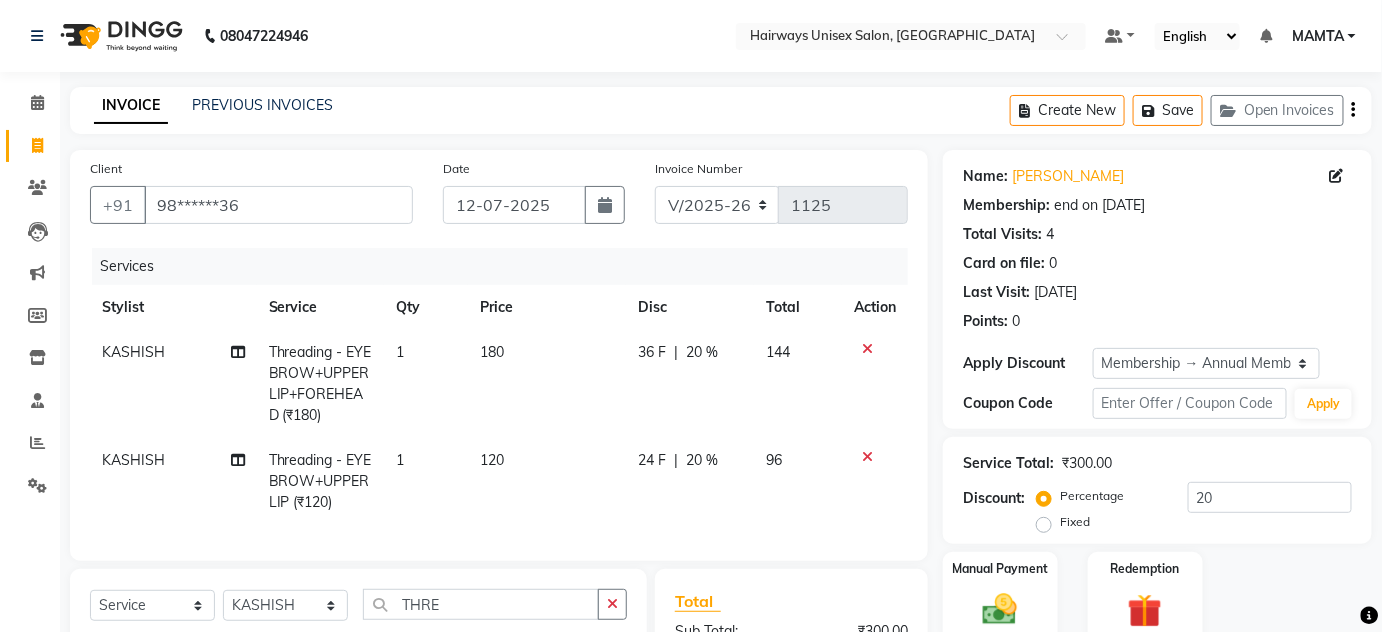scroll, scrollTop: 275, scrollLeft: 0, axis: vertical 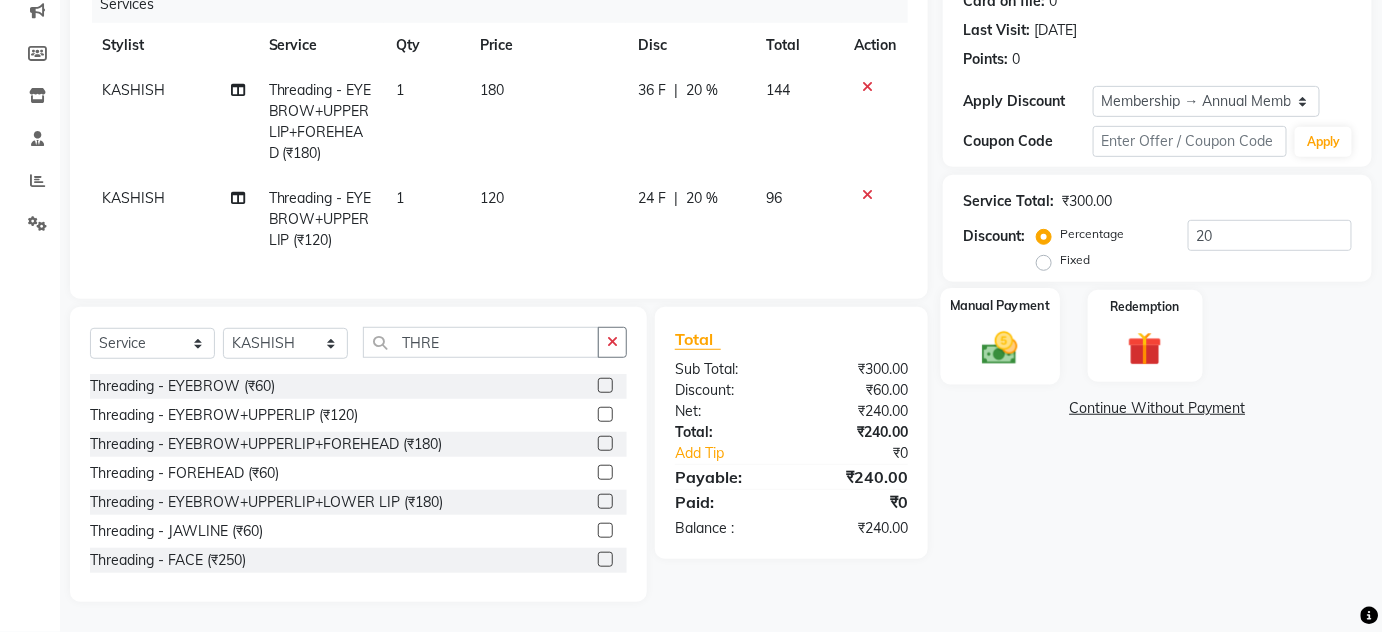 click on "Manual Payment" 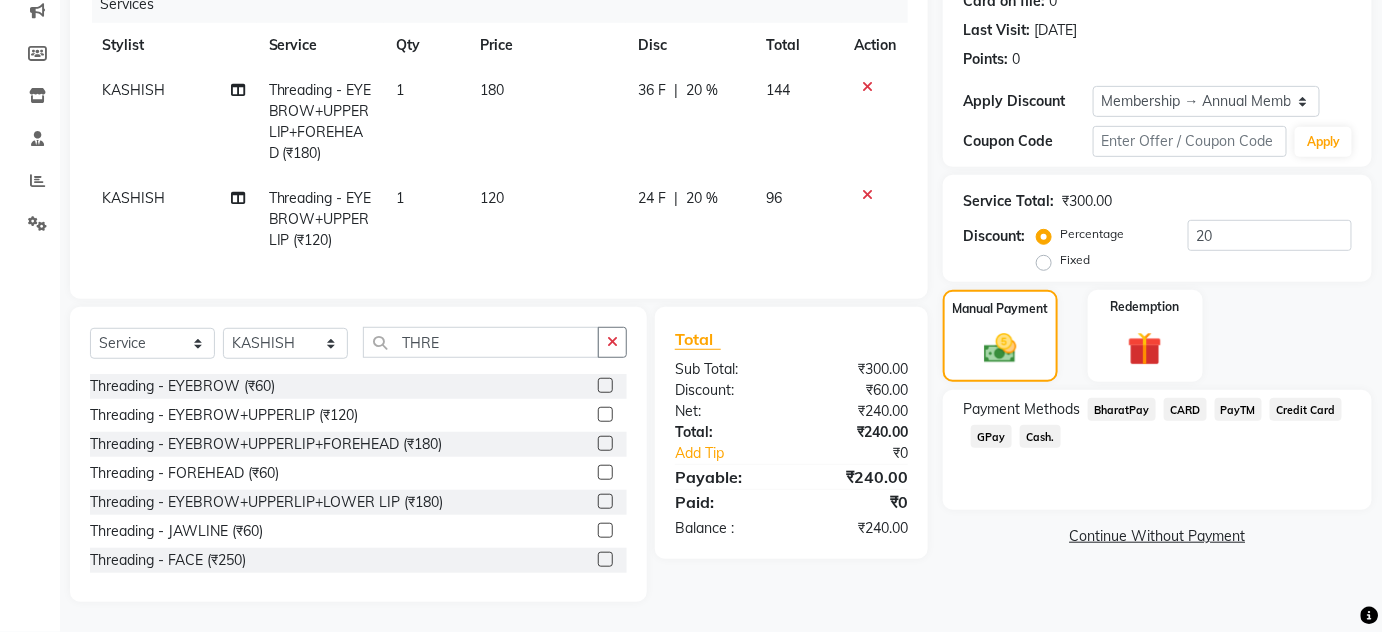 click on "Cash." 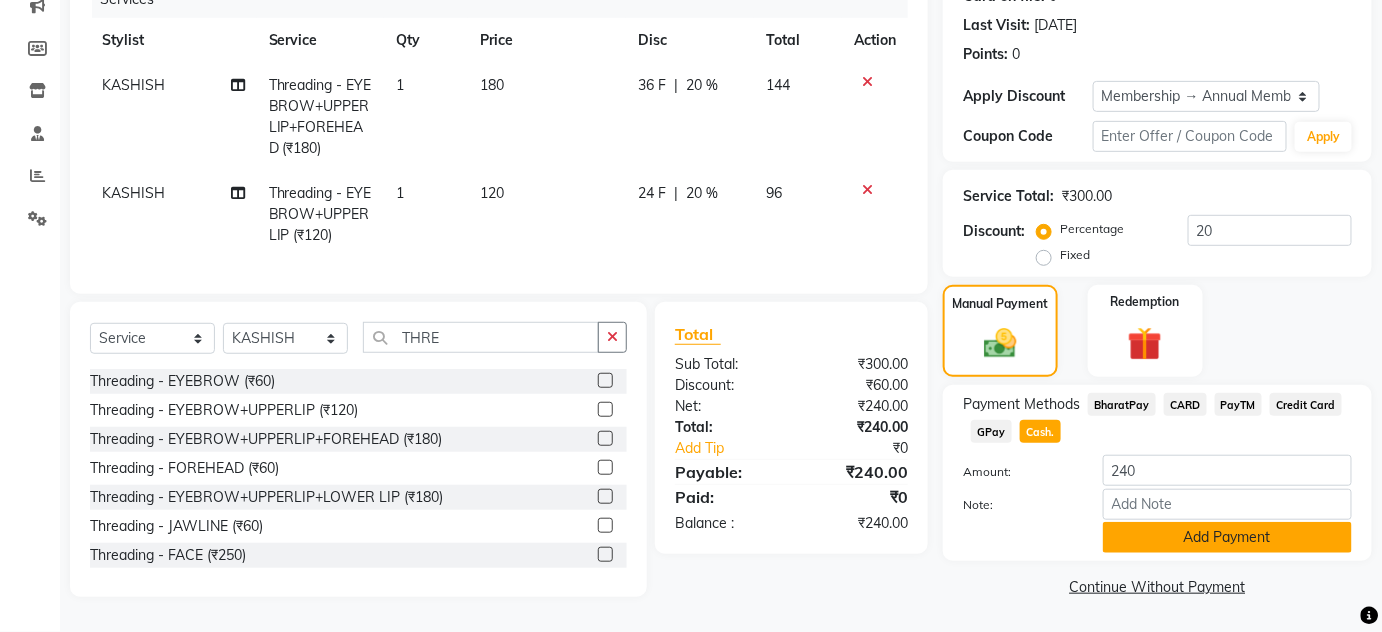 click on "Add Payment" 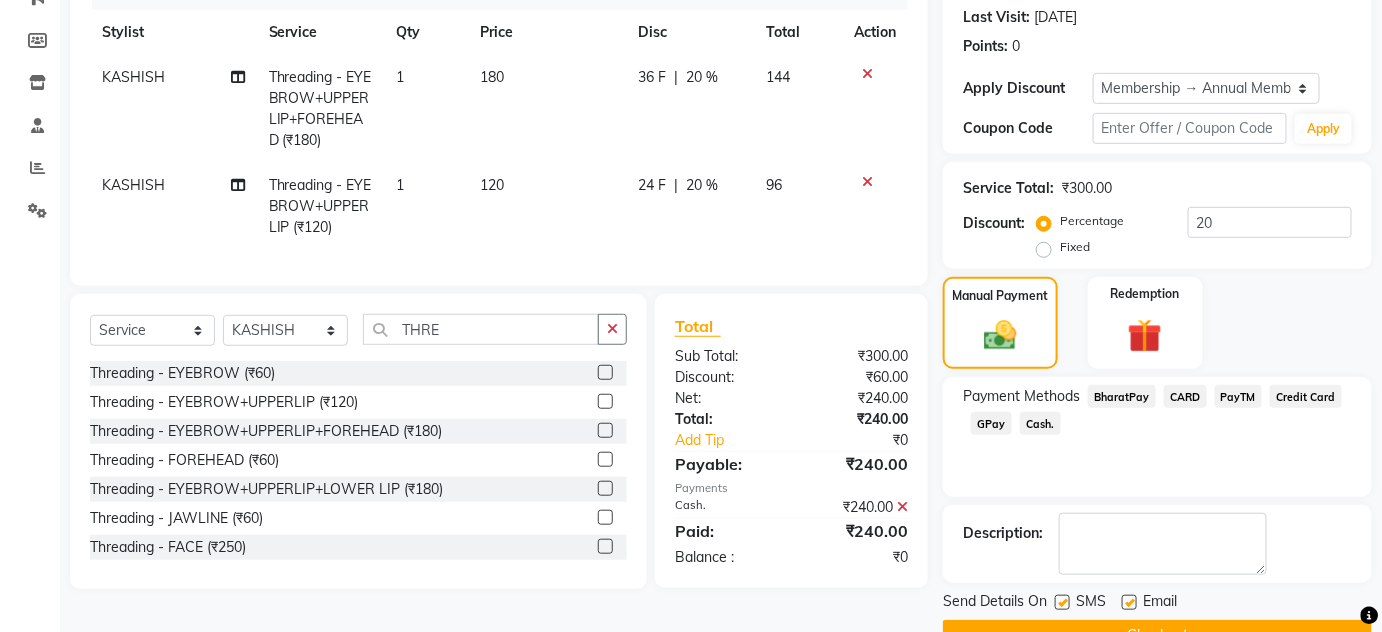 scroll, scrollTop: 322, scrollLeft: 0, axis: vertical 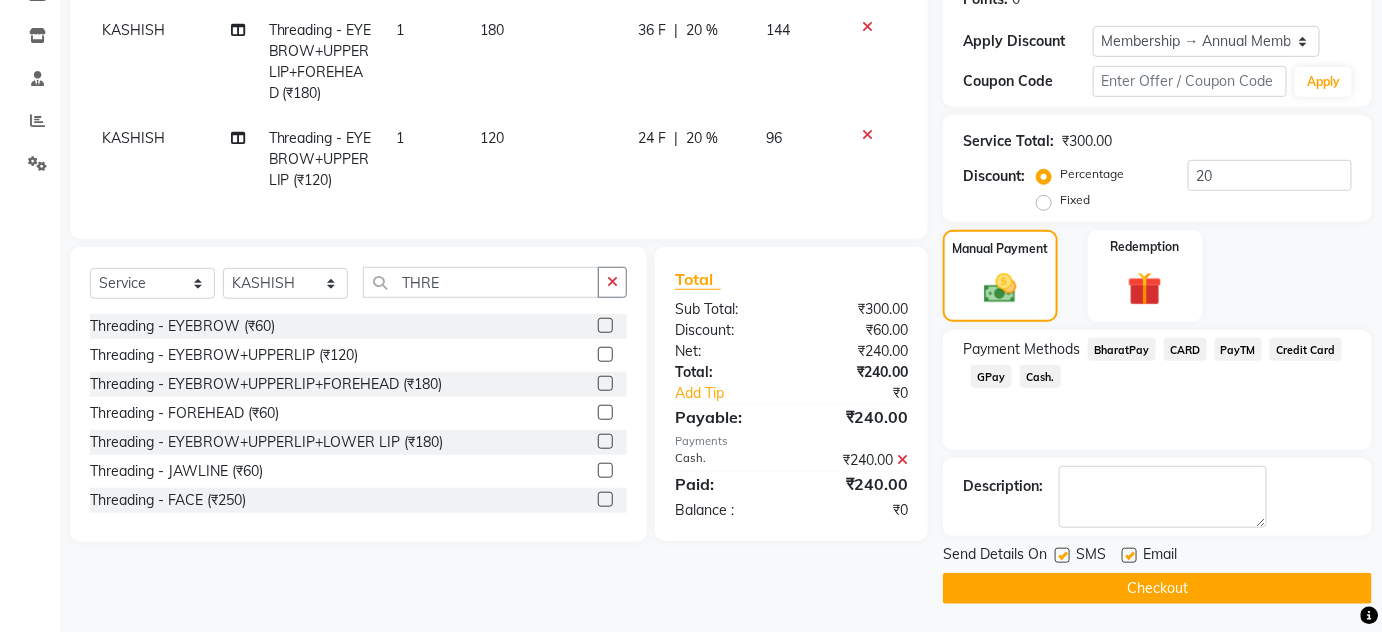 click 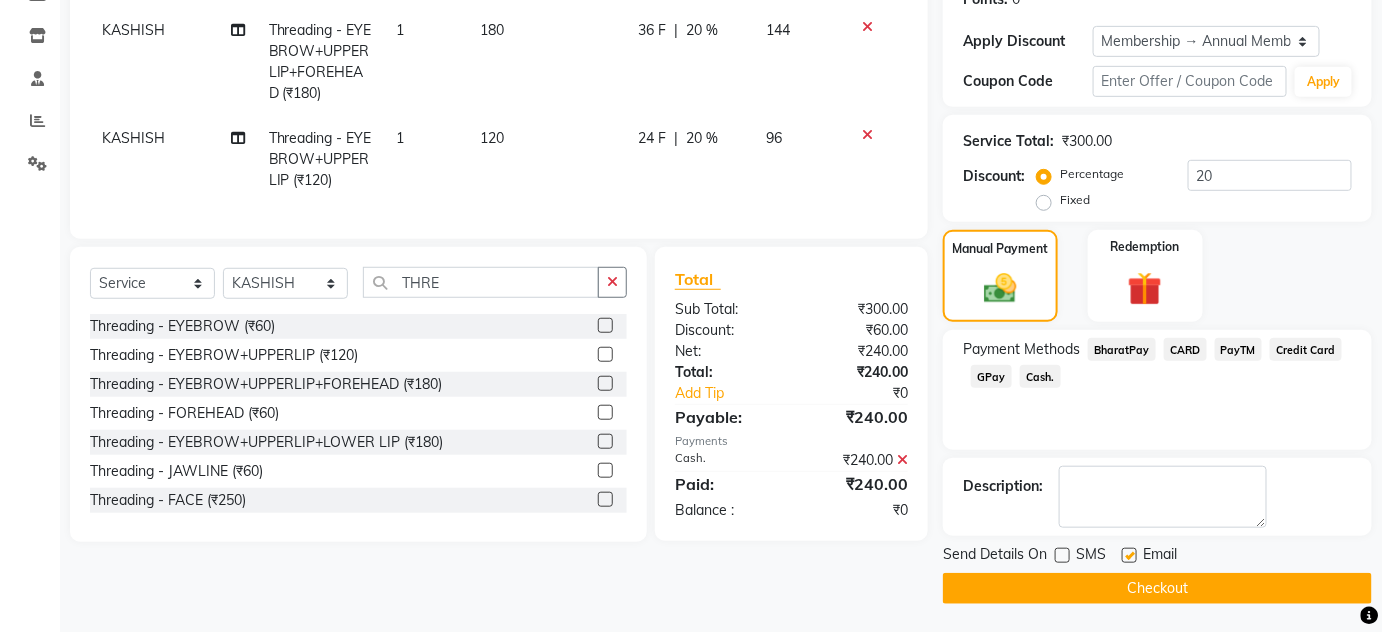 click on "Email" 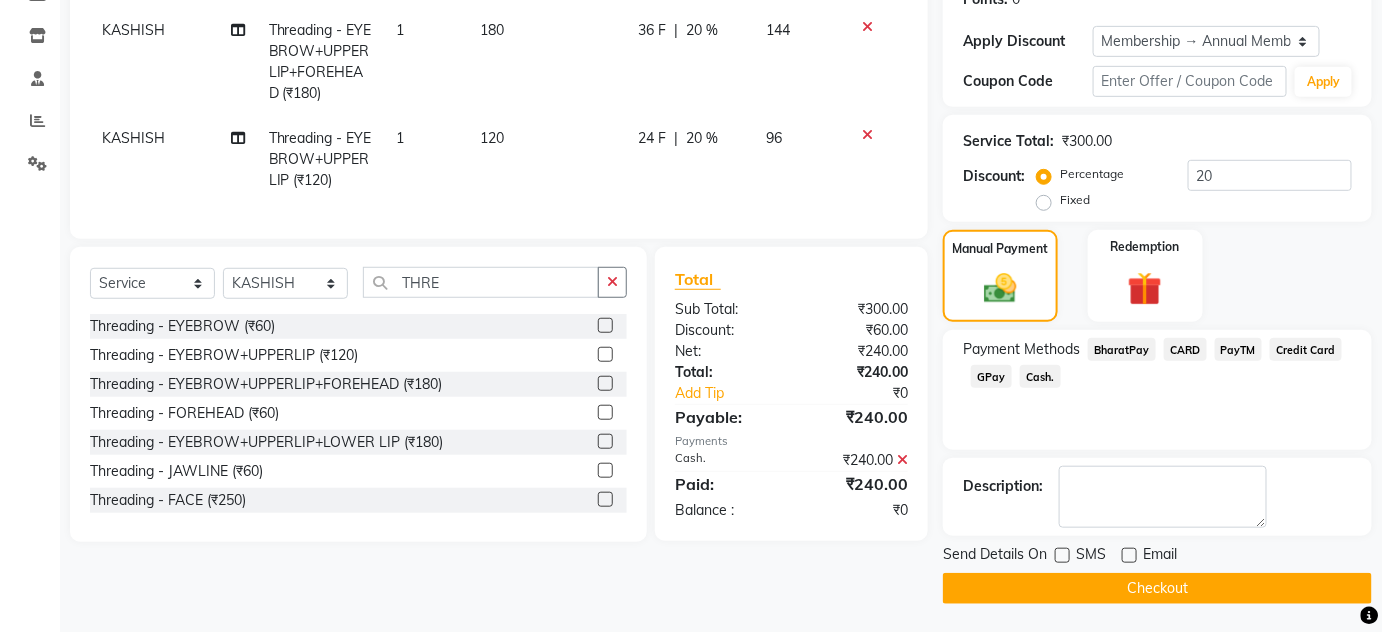 click on "Checkout" 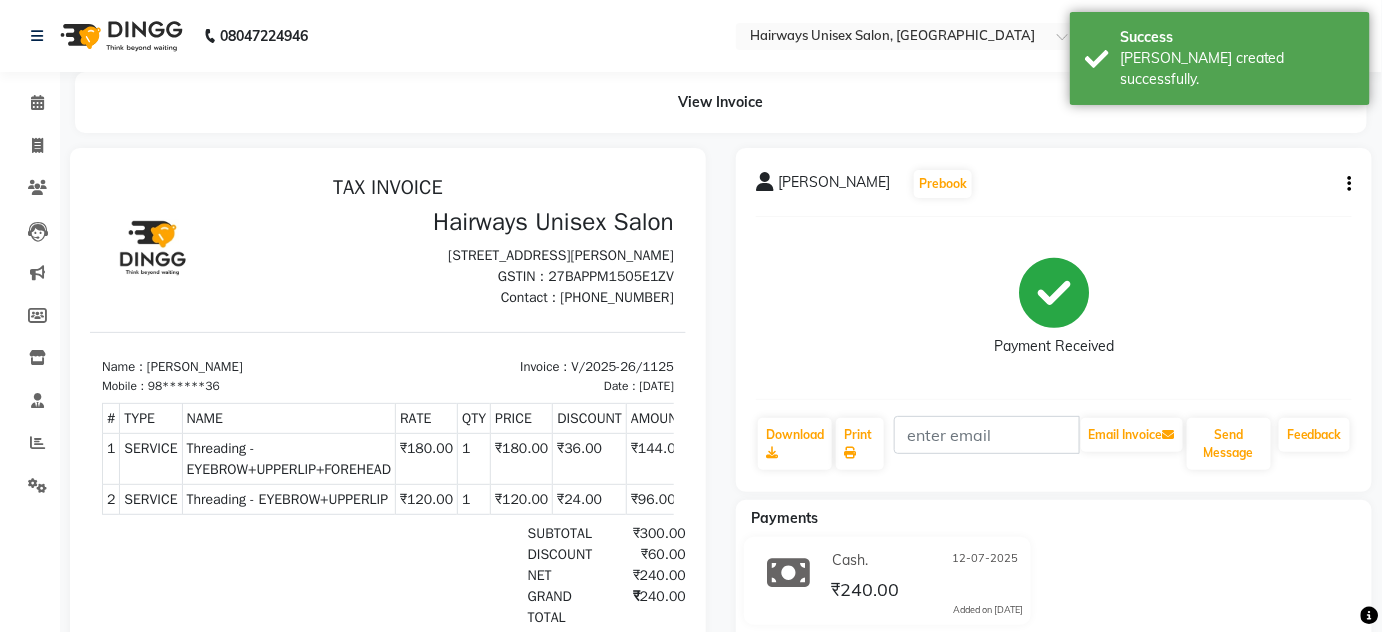 scroll, scrollTop: 0, scrollLeft: 0, axis: both 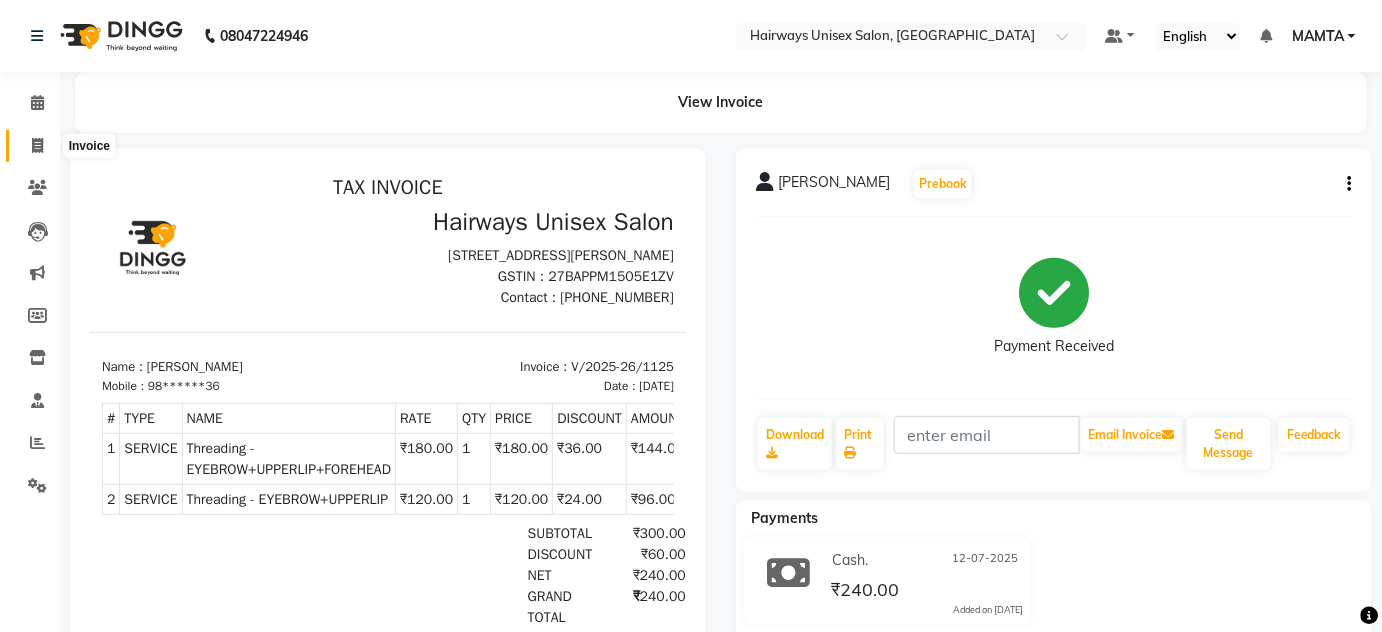 click 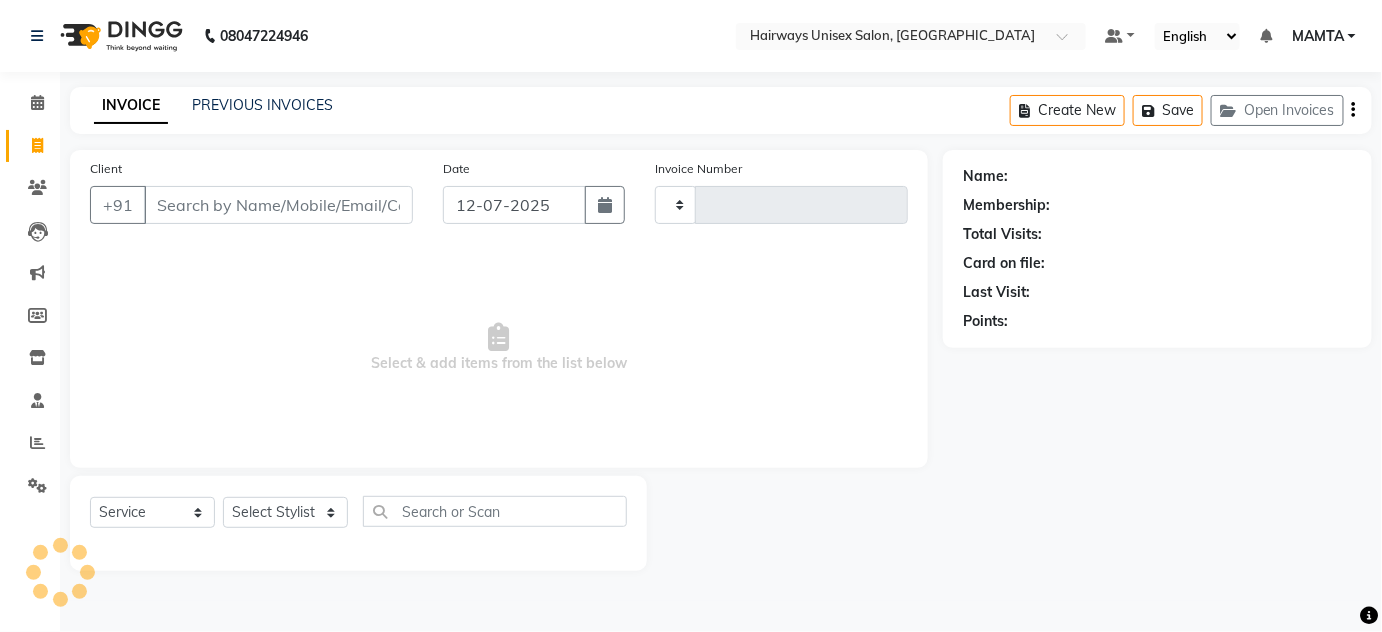 type on "1126" 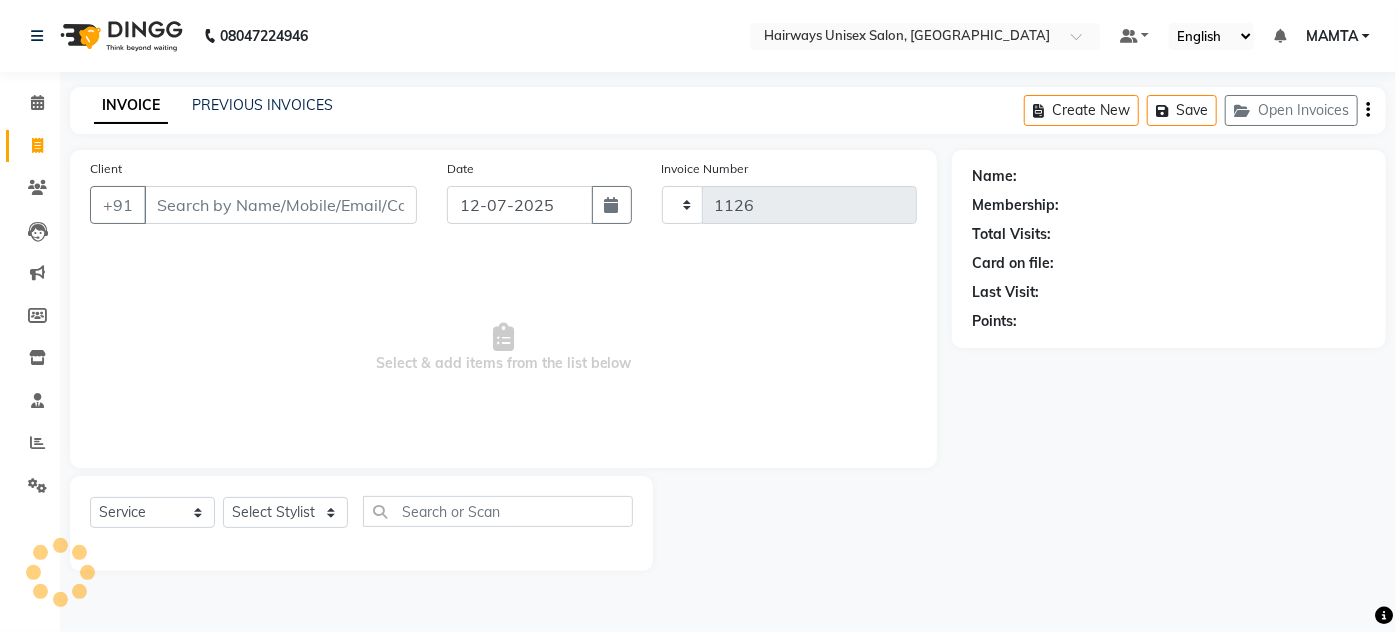 select on "8320" 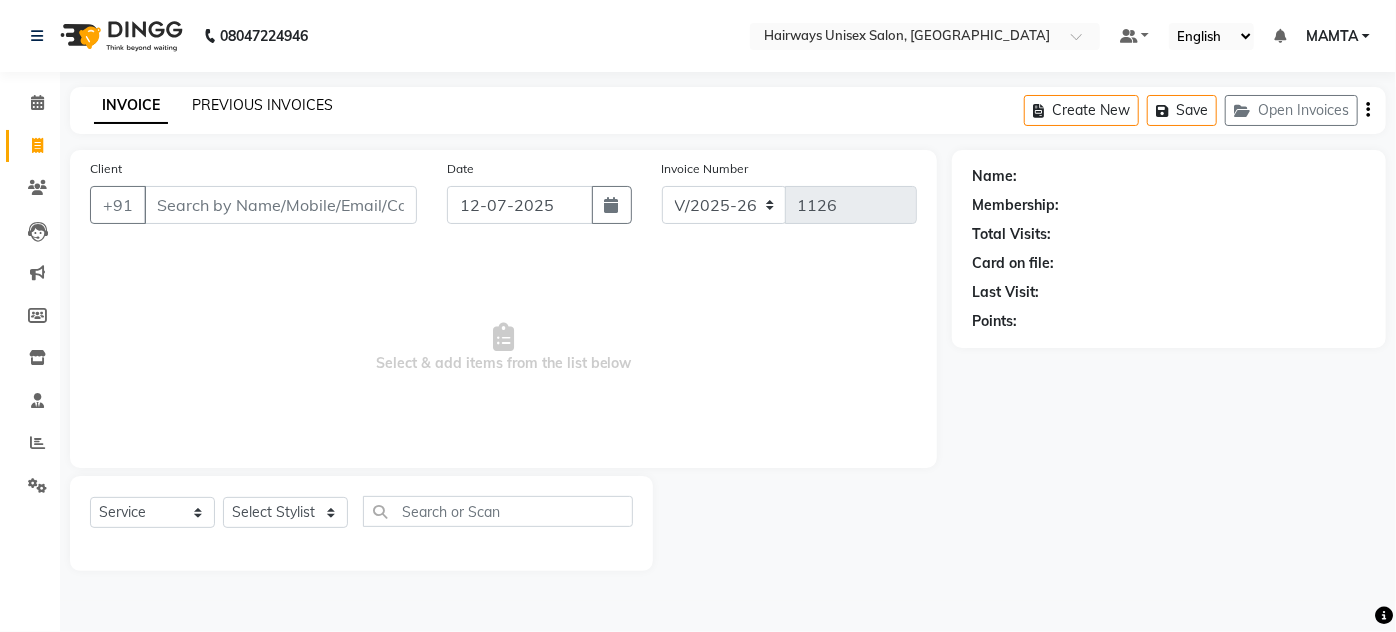 click on "PREVIOUS INVOICES" 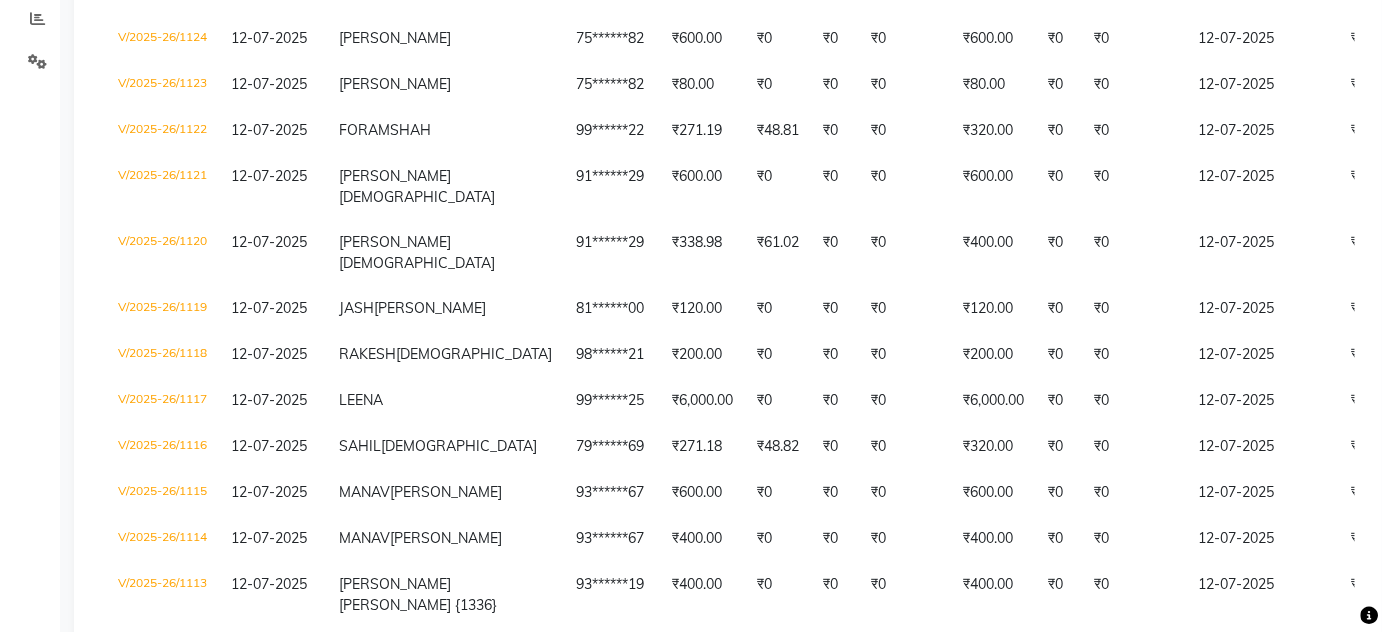 scroll, scrollTop: 0, scrollLeft: 0, axis: both 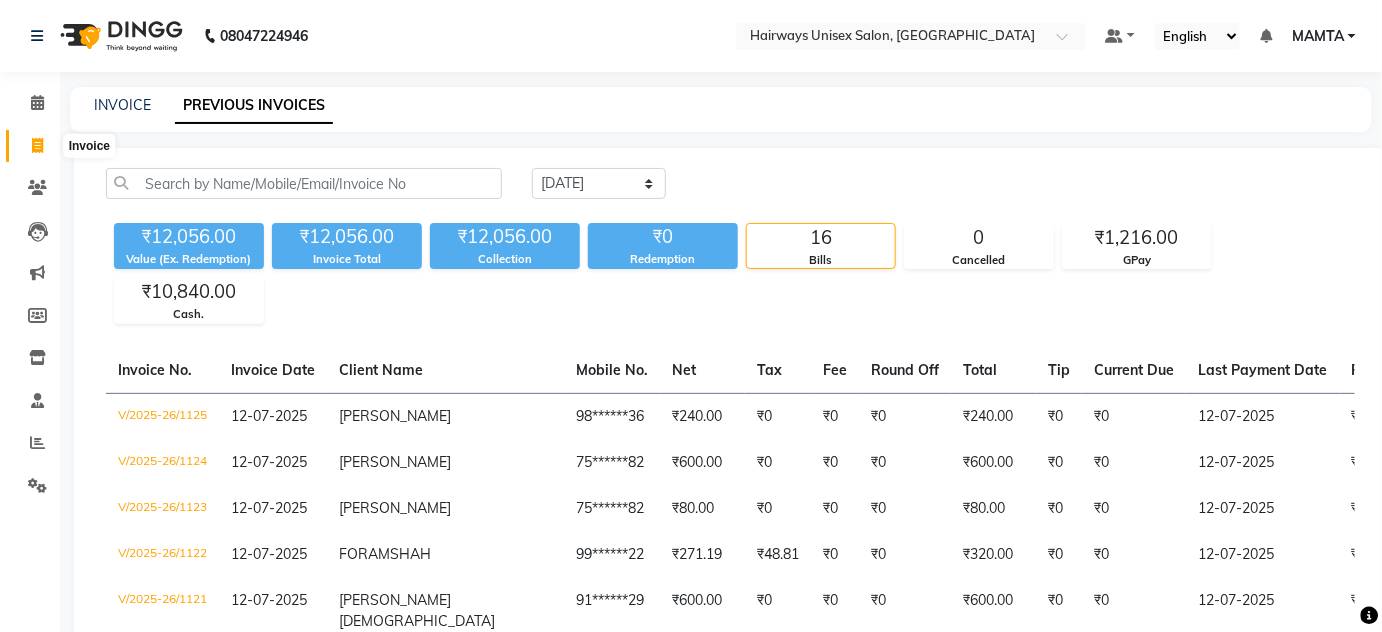 click 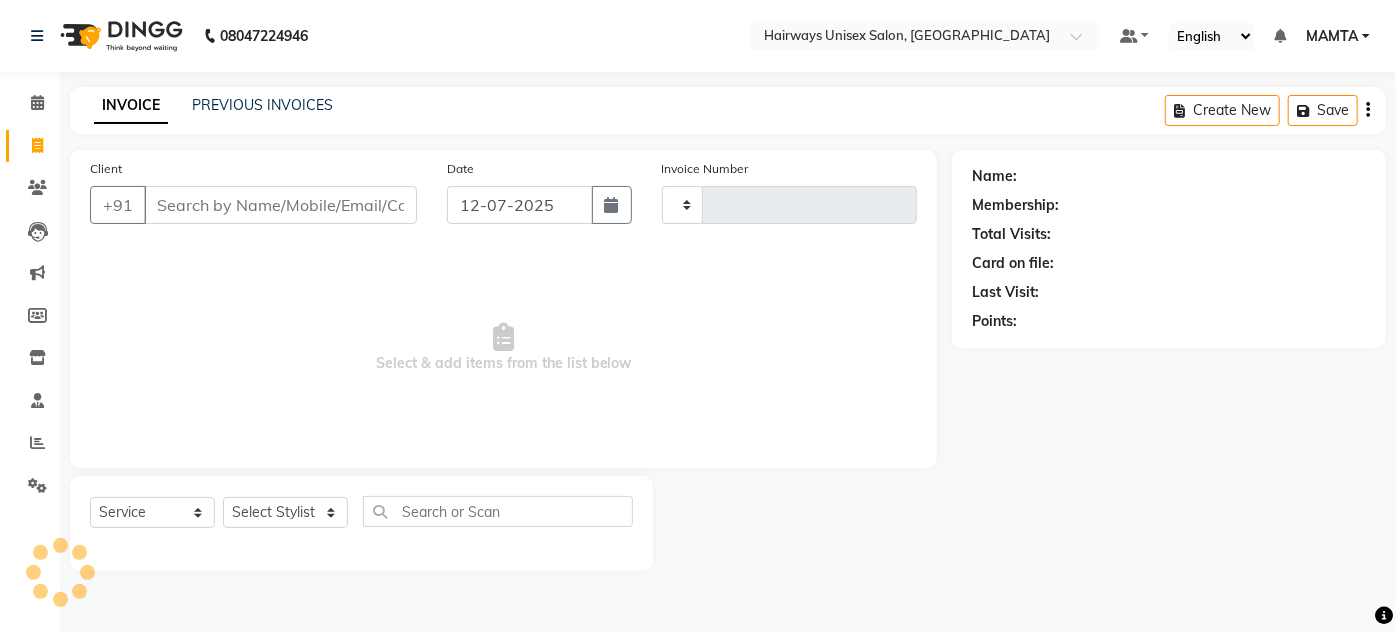 type on "1126" 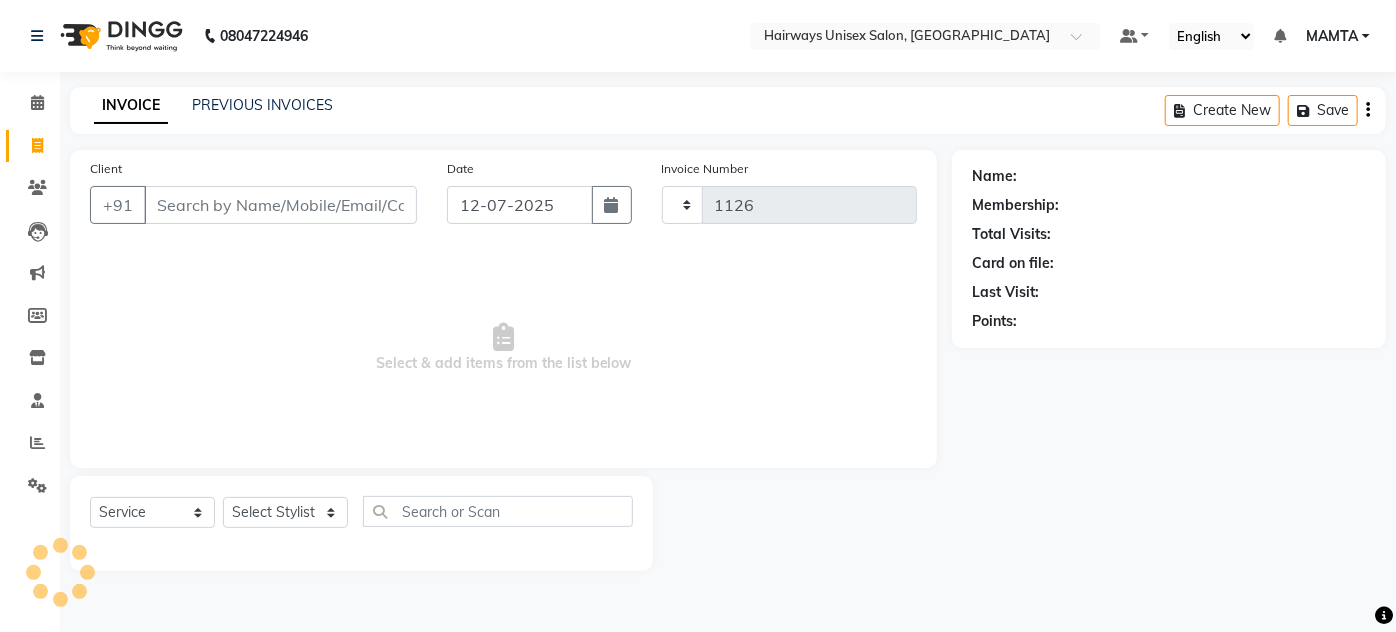 select on "8320" 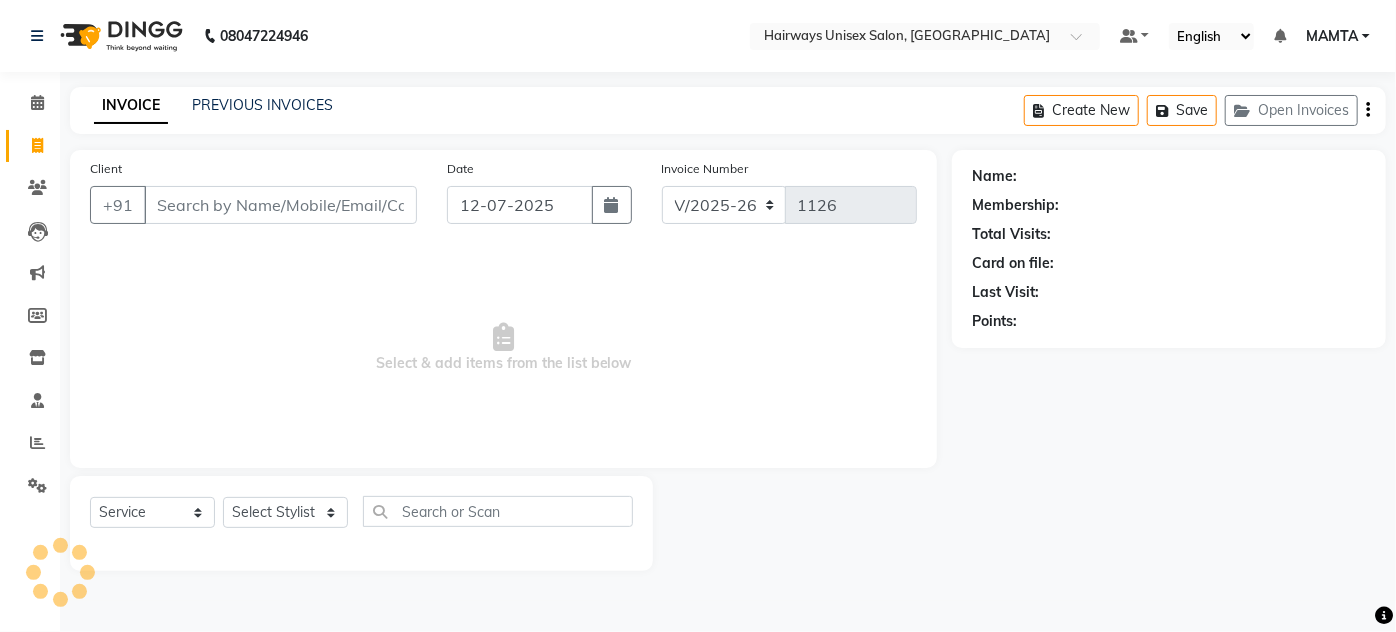 click on "Client +91" 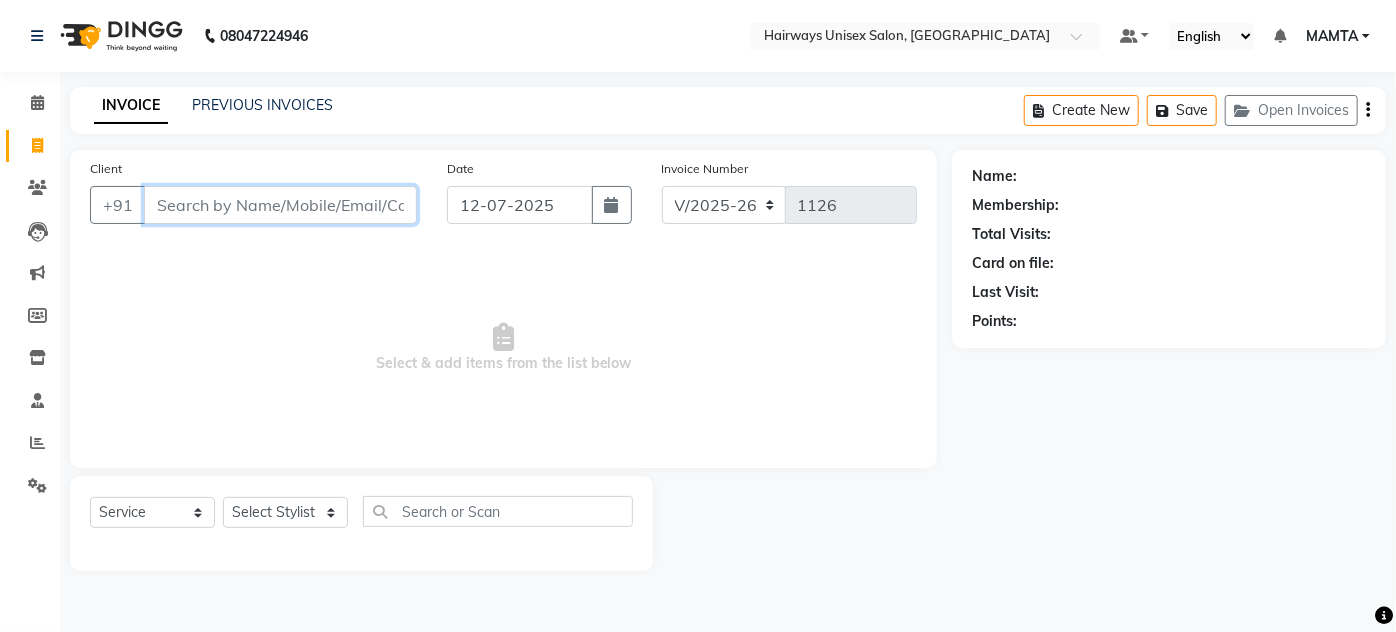 click on "Client" at bounding box center (280, 205) 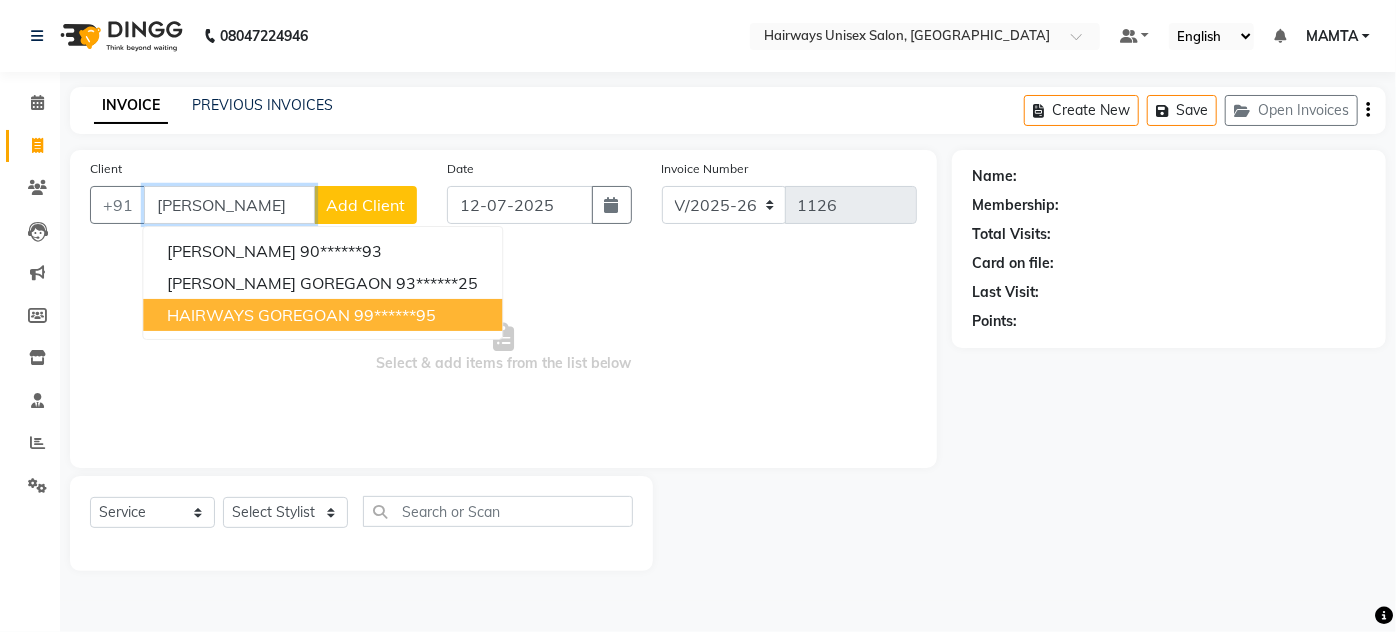 click on "HAIRWAYS GOREGOAN" at bounding box center (258, 315) 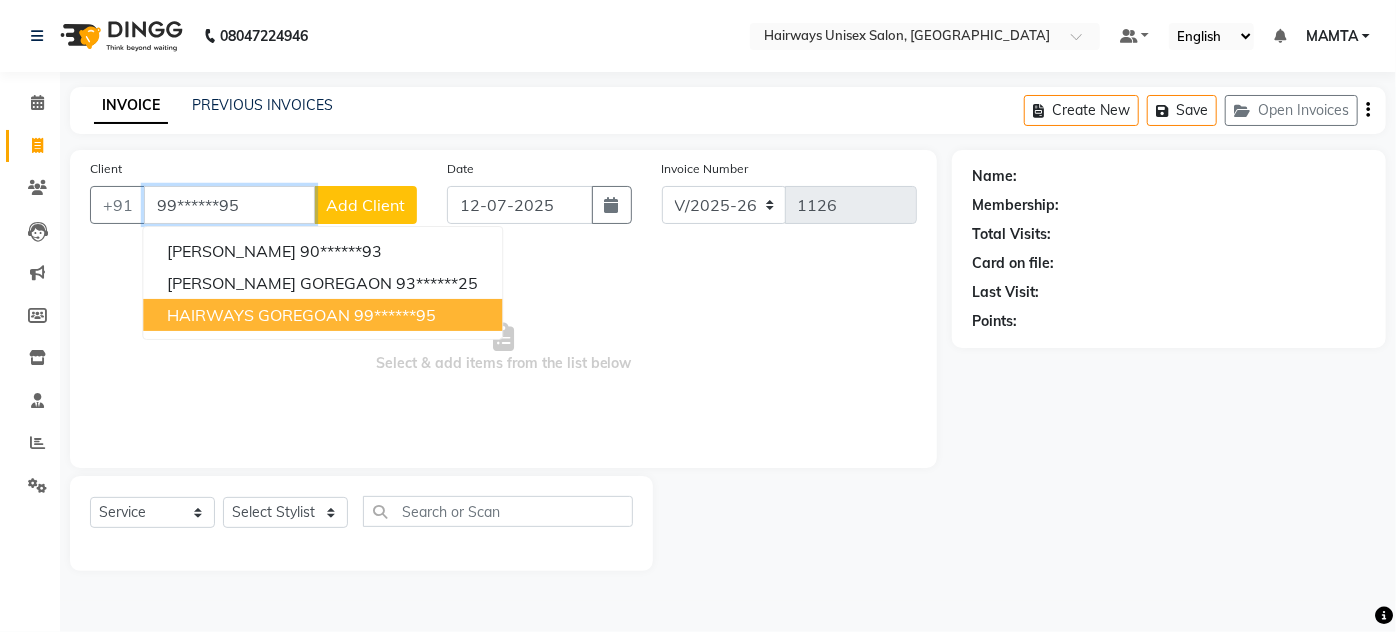 type on "99******95" 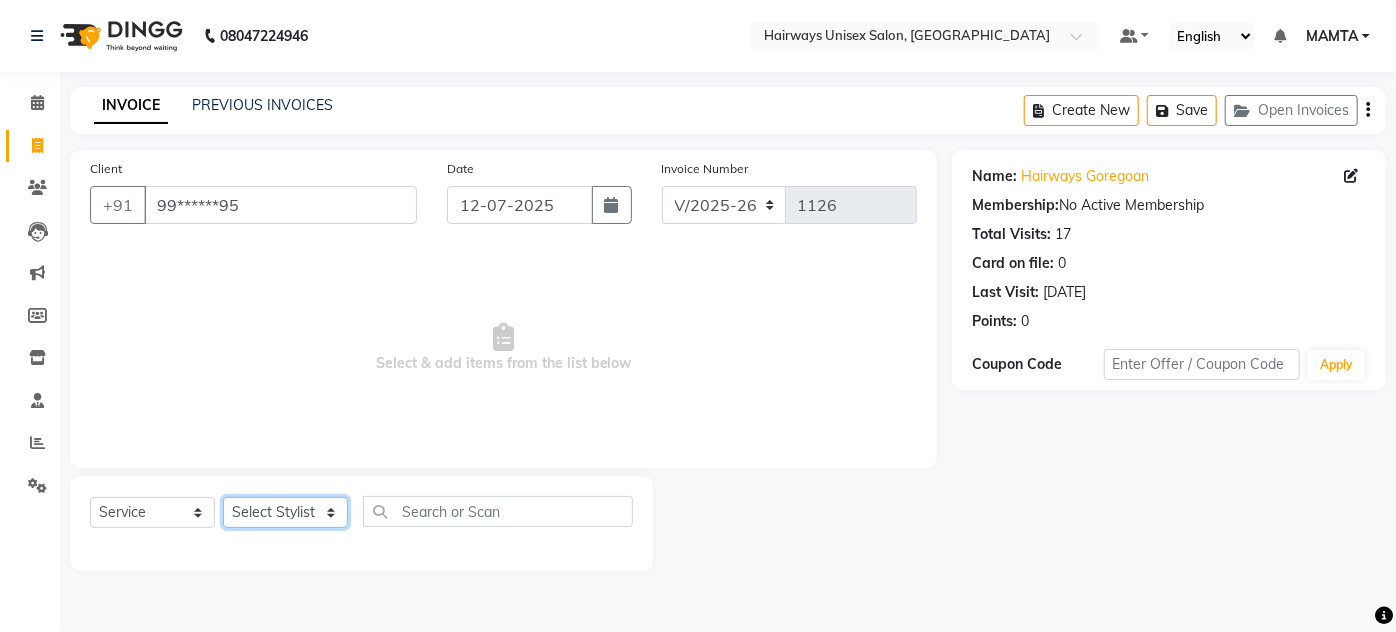 click on "Select Stylist [PERSON_NAME] [PERSON_NAME] [PERSON_NAME] MAMTA POOJA [PERSON_NAME][DATE] [PERSON_NAME] [PERSON_NAME] [PERSON_NAME]" 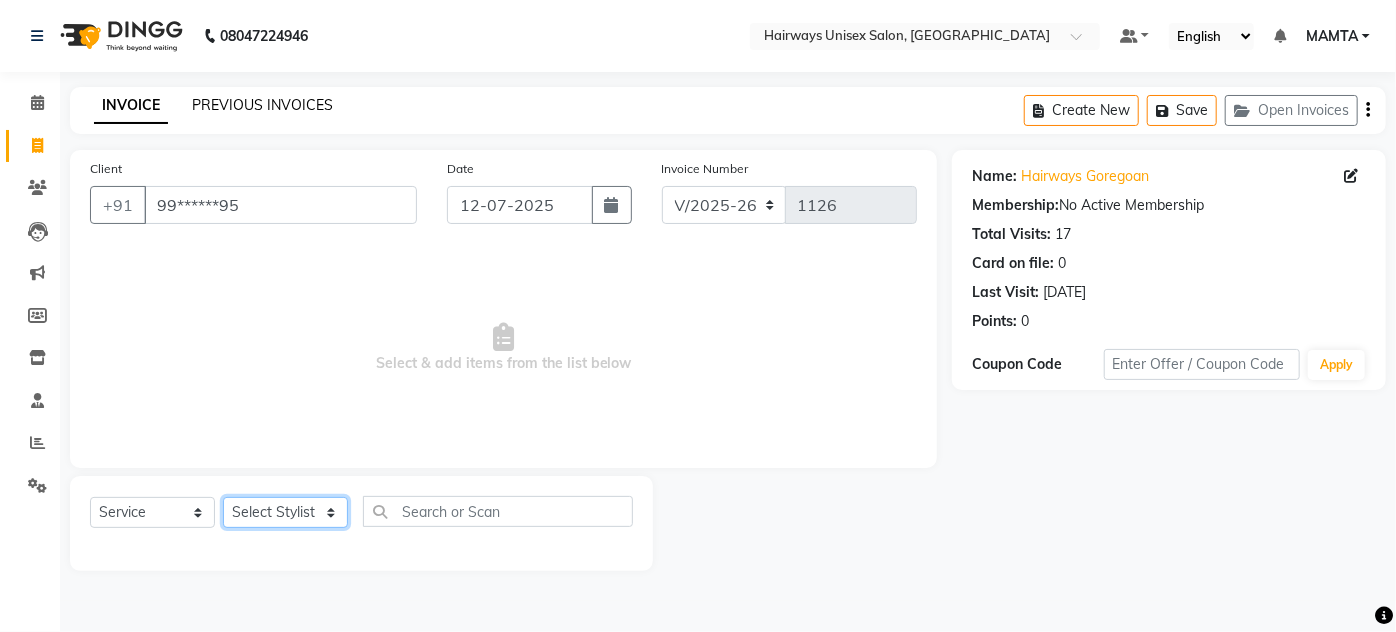 select on "80508" 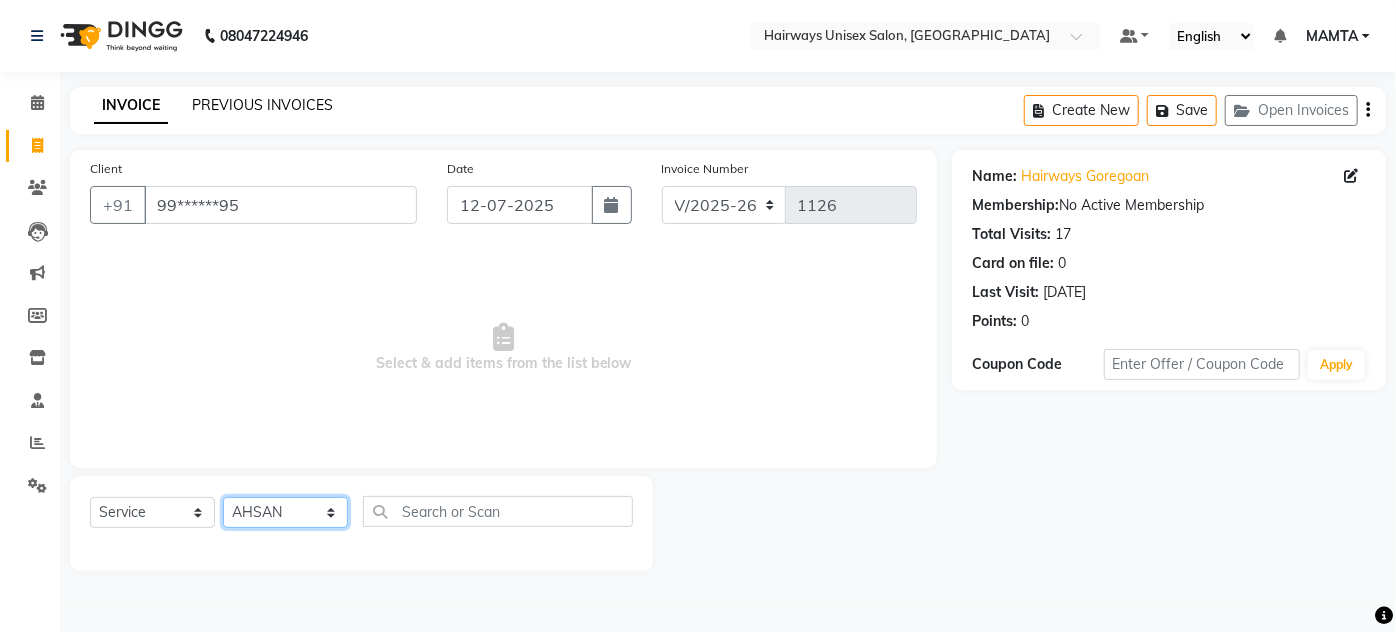 click on "Select Stylist [PERSON_NAME] [PERSON_NAME] [PERSON_NAME] MAMTA POOJA [PERSON_NAME][DATE] [PERSON_NAME] [PERSON_NAME] [PERSON_NAME]" 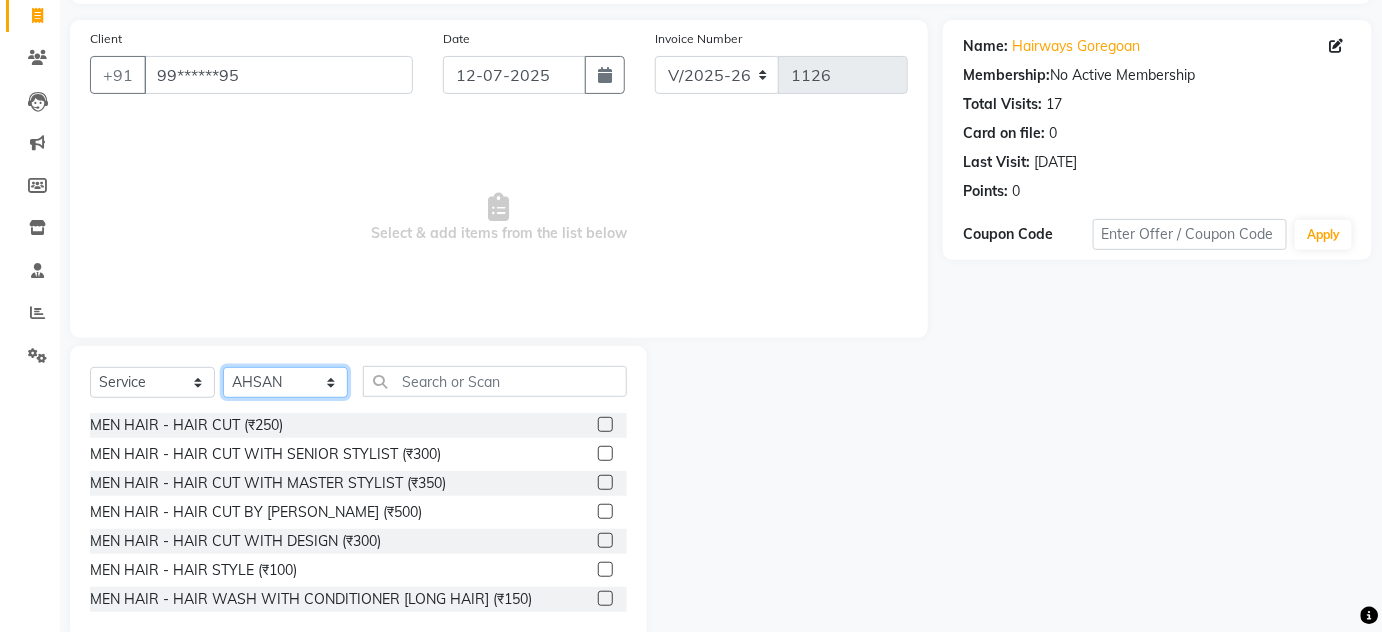scroll, scrollTop: 168, scrollLeft: 0, axis: vertical 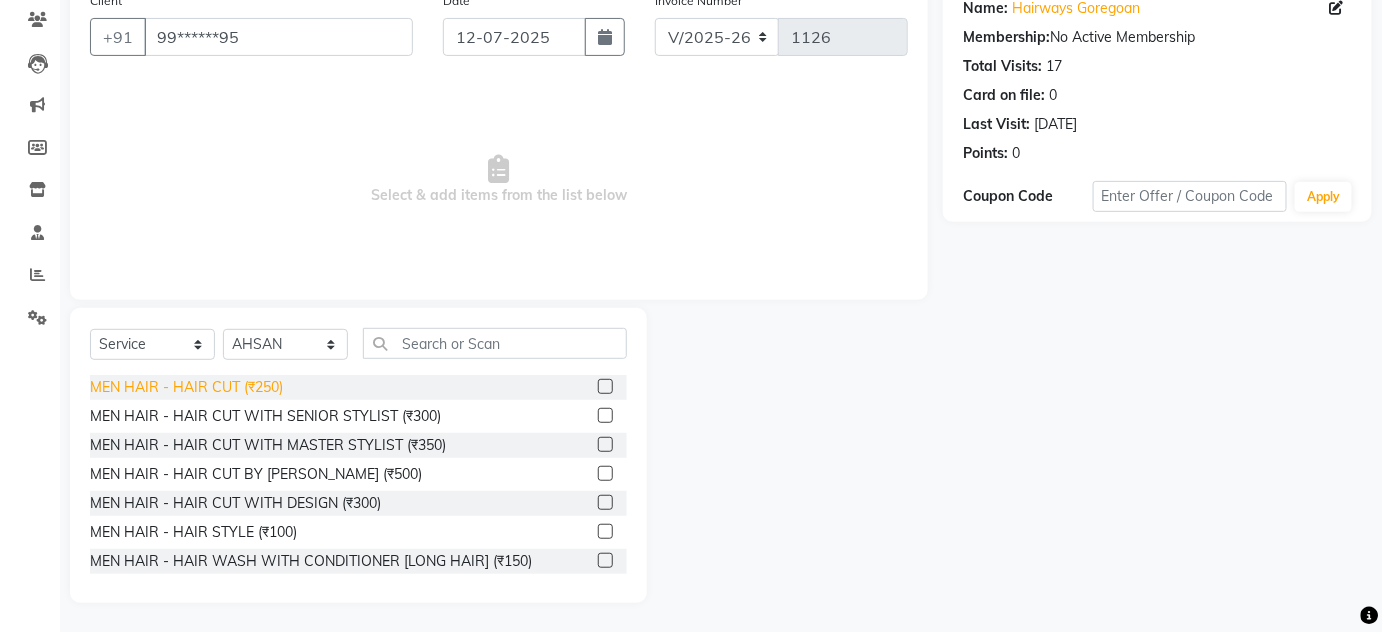 click on "MEN HAIR - HAIR CUT (₹250)" 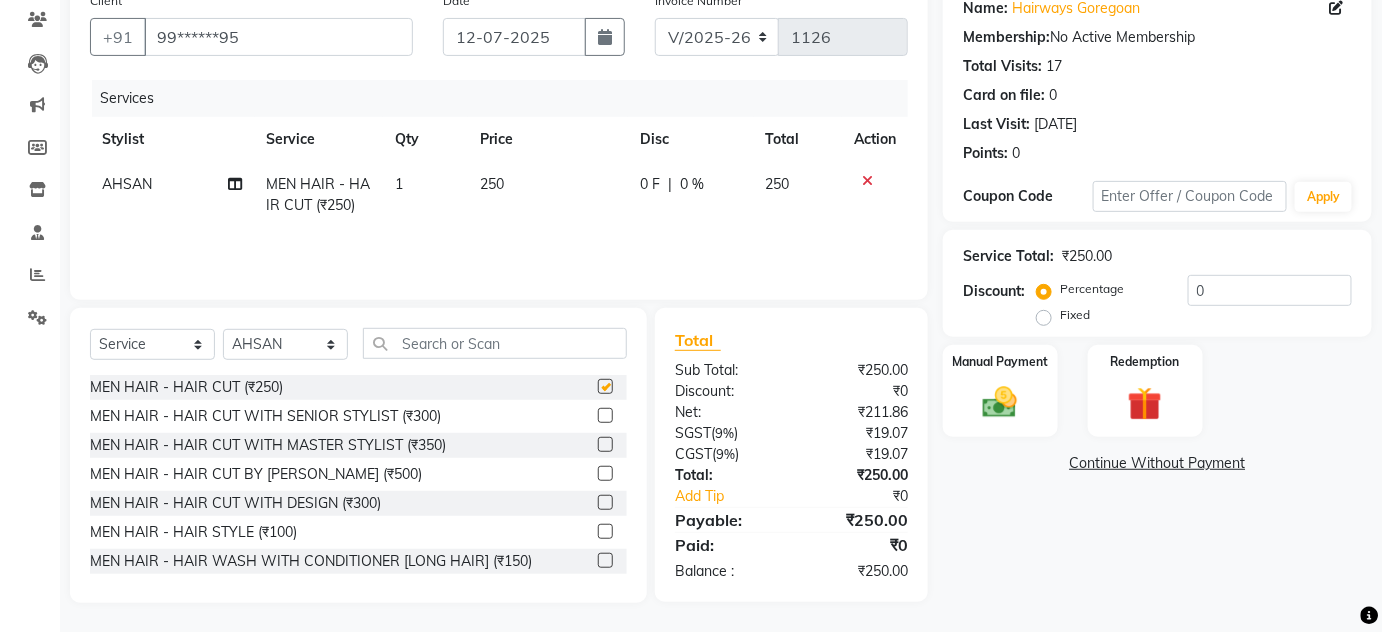 checkbox on "false" 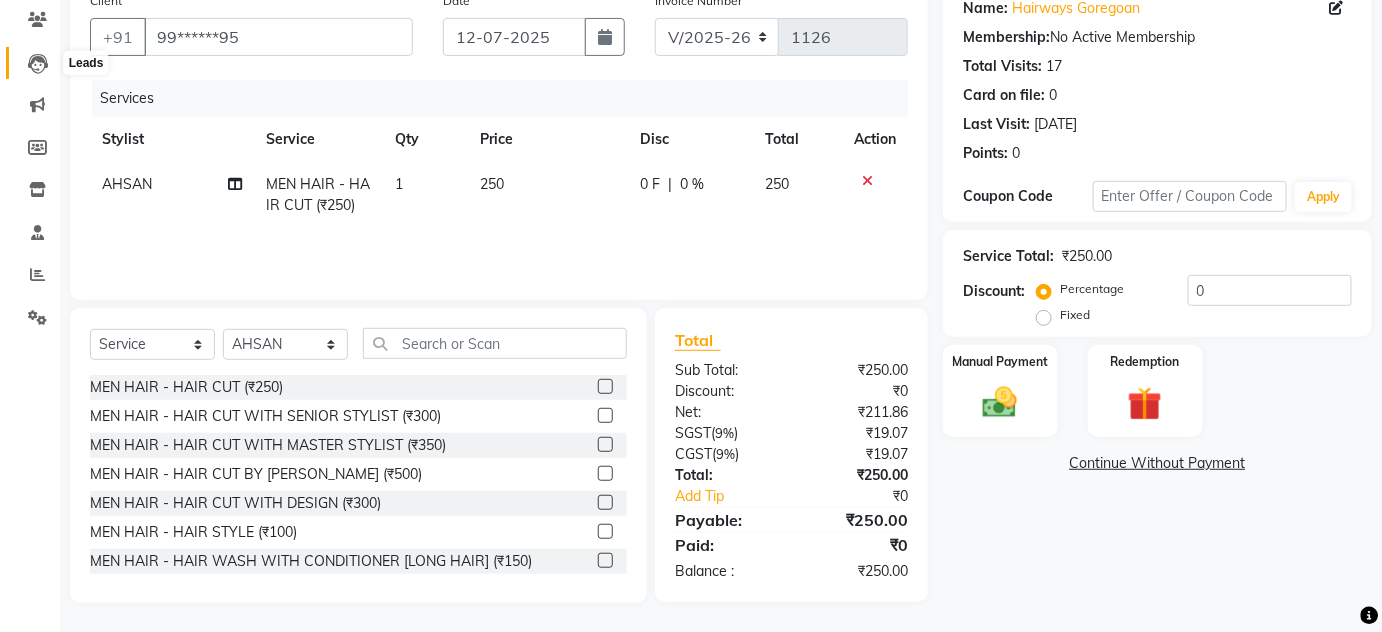 click 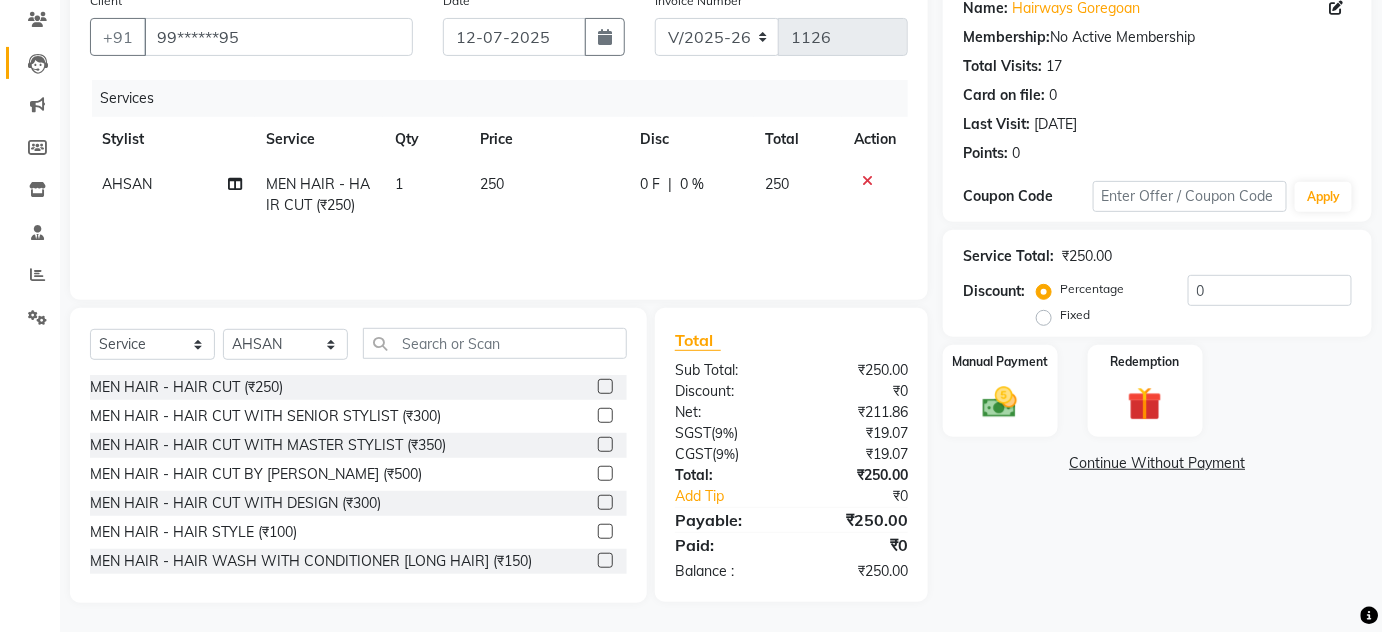 scroll, scrollTop: 0, scrollLeft: 0, axis: both 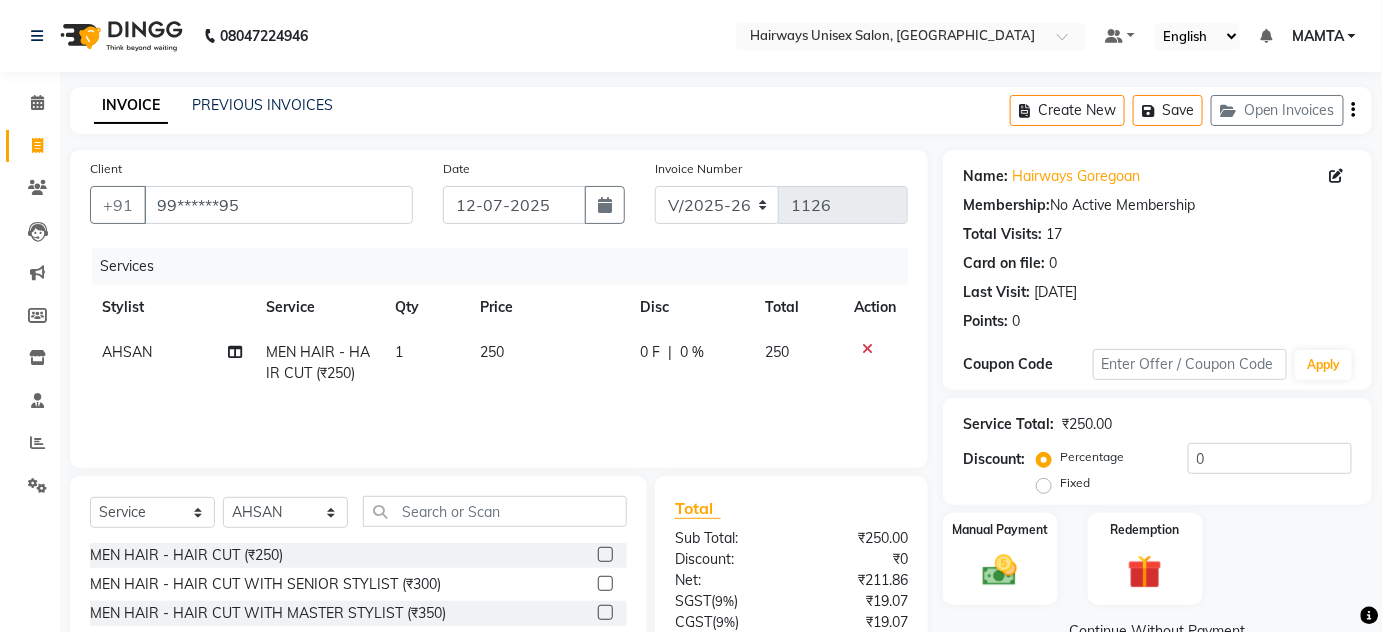 click on "Create New   Save   Open Invoices" 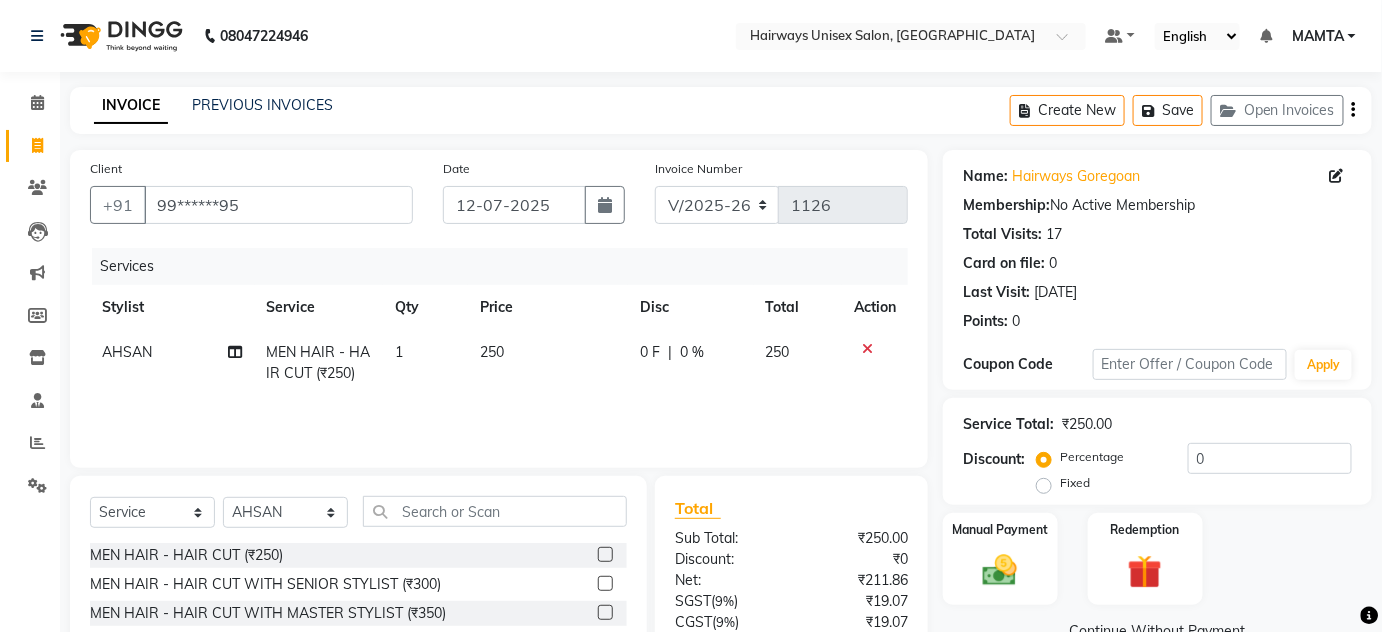 click 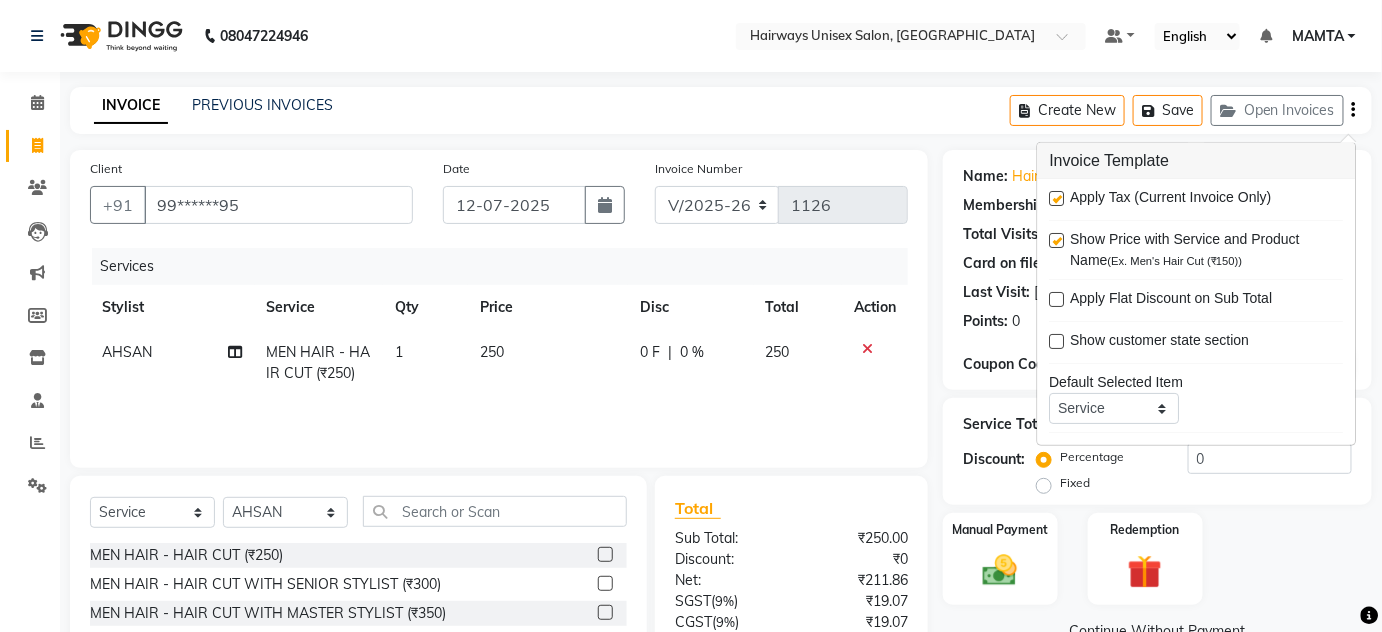 click at bounding box center (1057, 198) 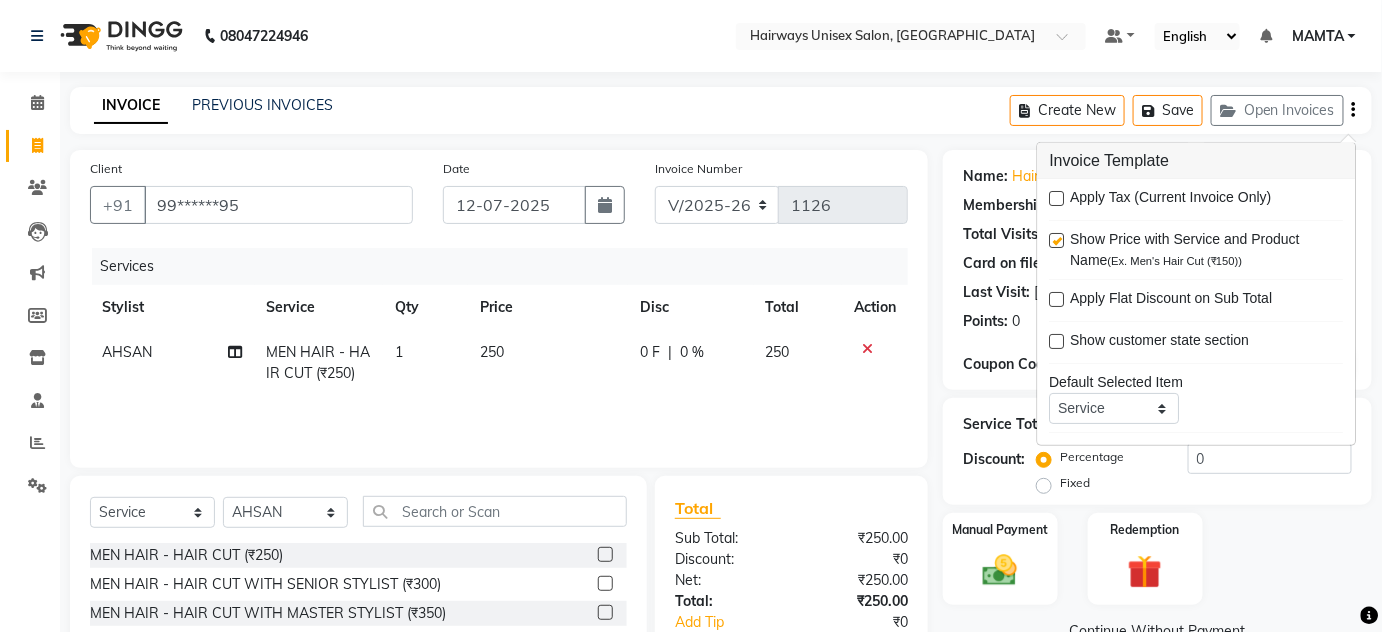 click on "INVOICE PREVIOUS INVOICES Create New   Save   Open Invoices" 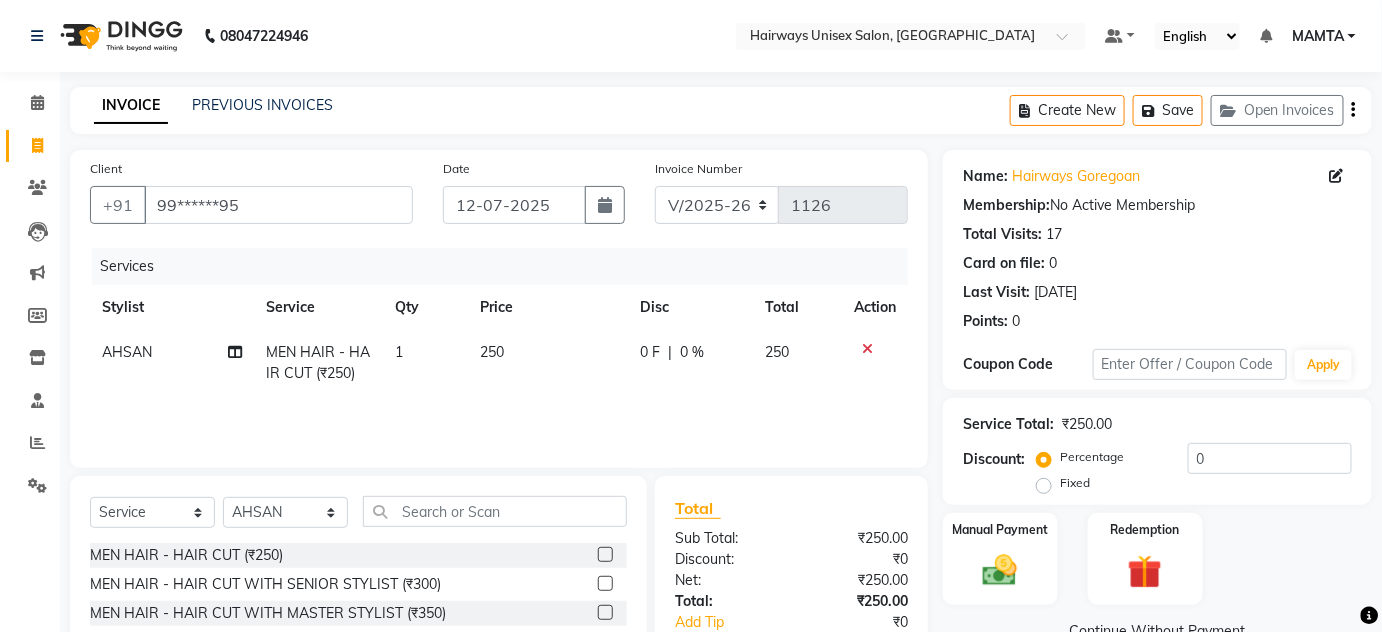 scroll, scrollTop: 168, scrollLeft: 0, axis: vertical 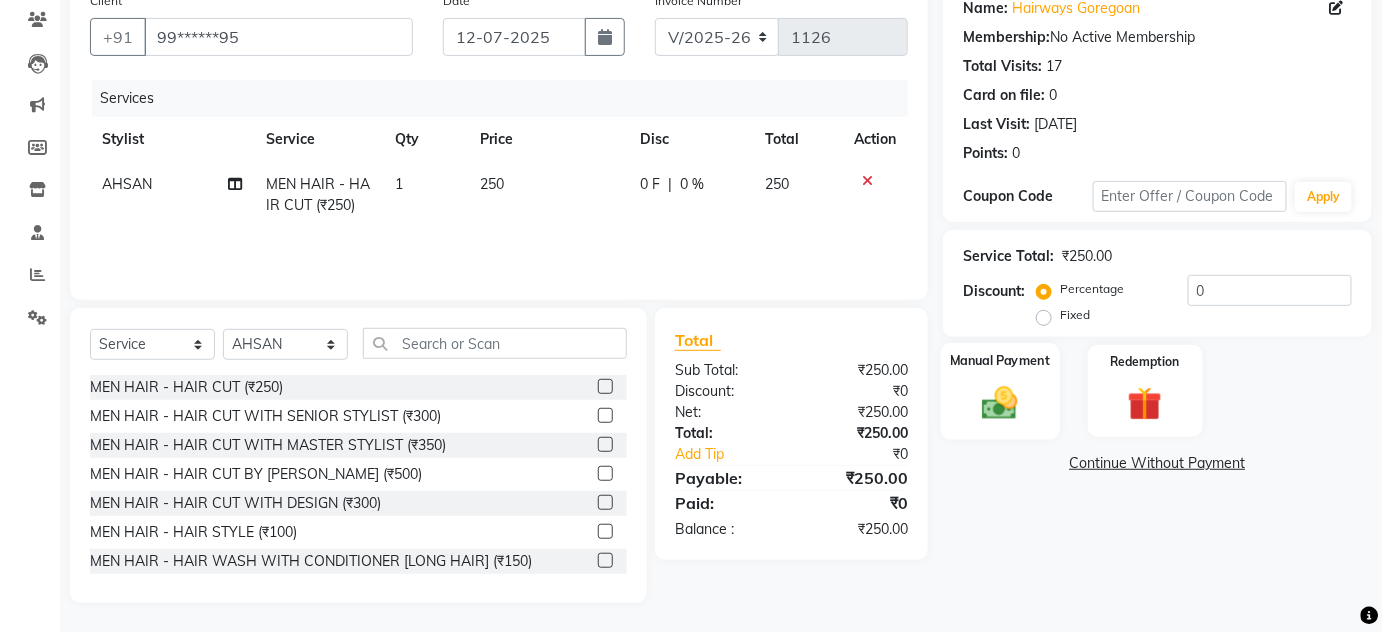 click on "Manual Payment" 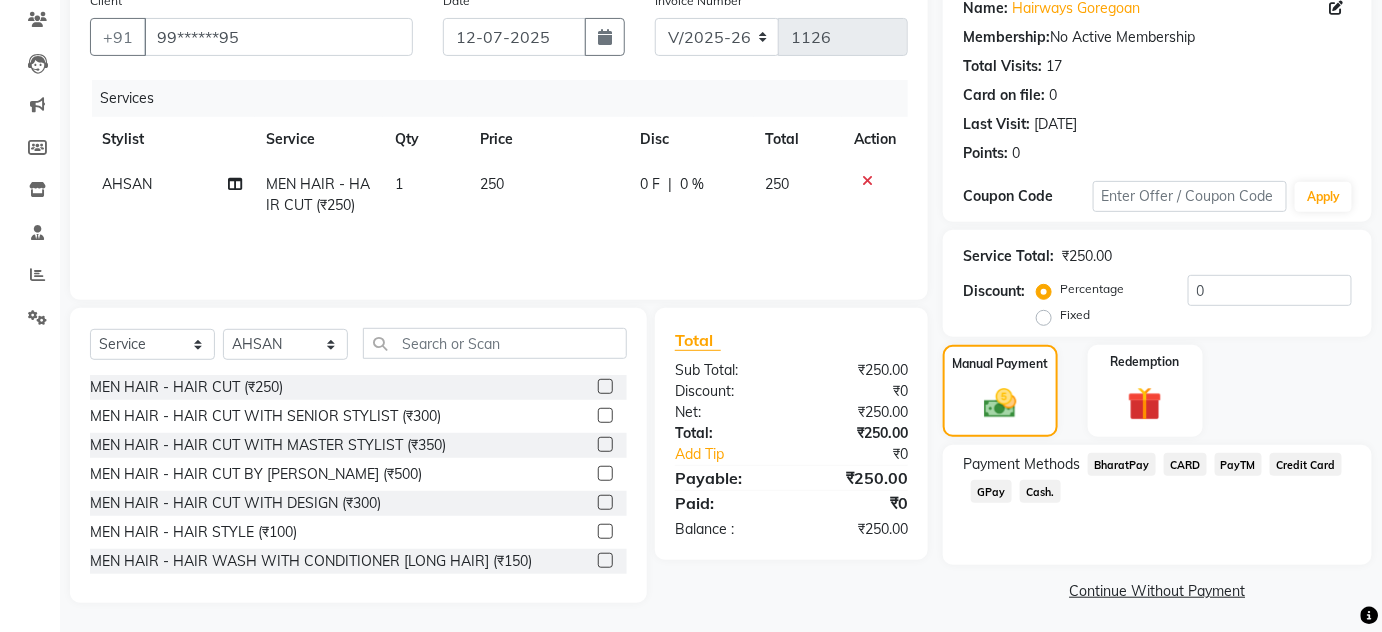click on "Cash." 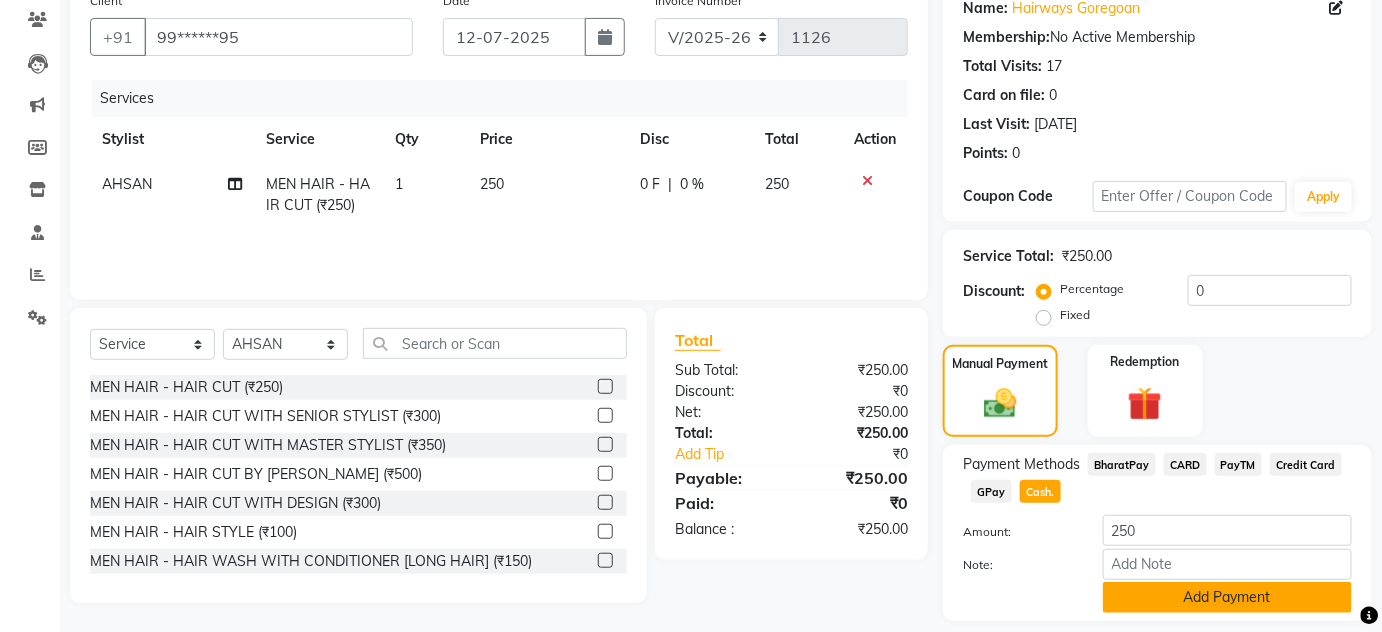 click on "Add Payment" 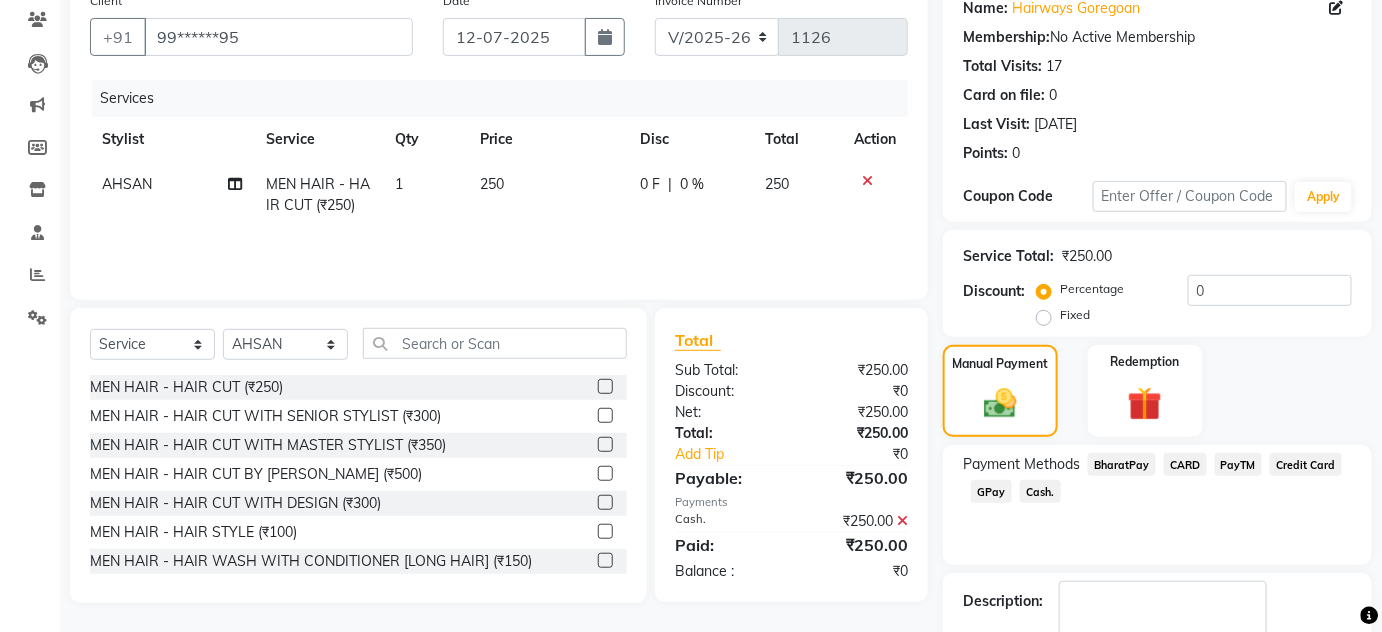 click on "Cash." 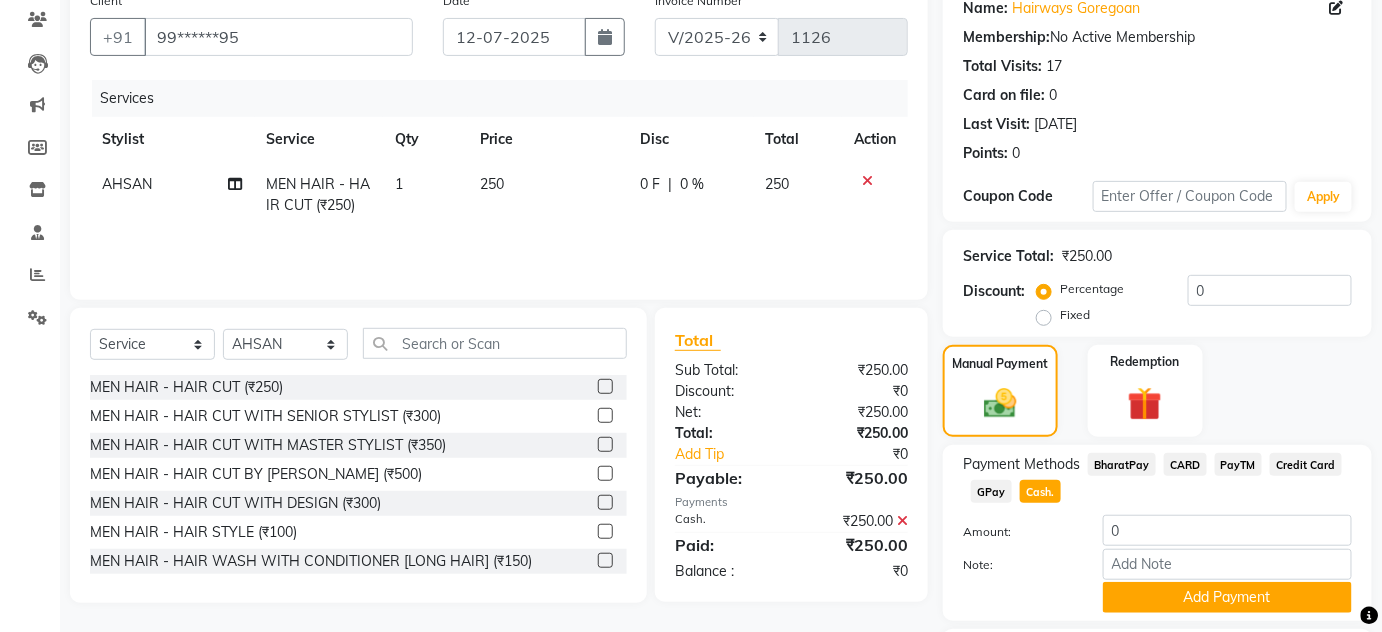 scroll, scrollTop: 339, scrollLeft: 0, axis: vertical 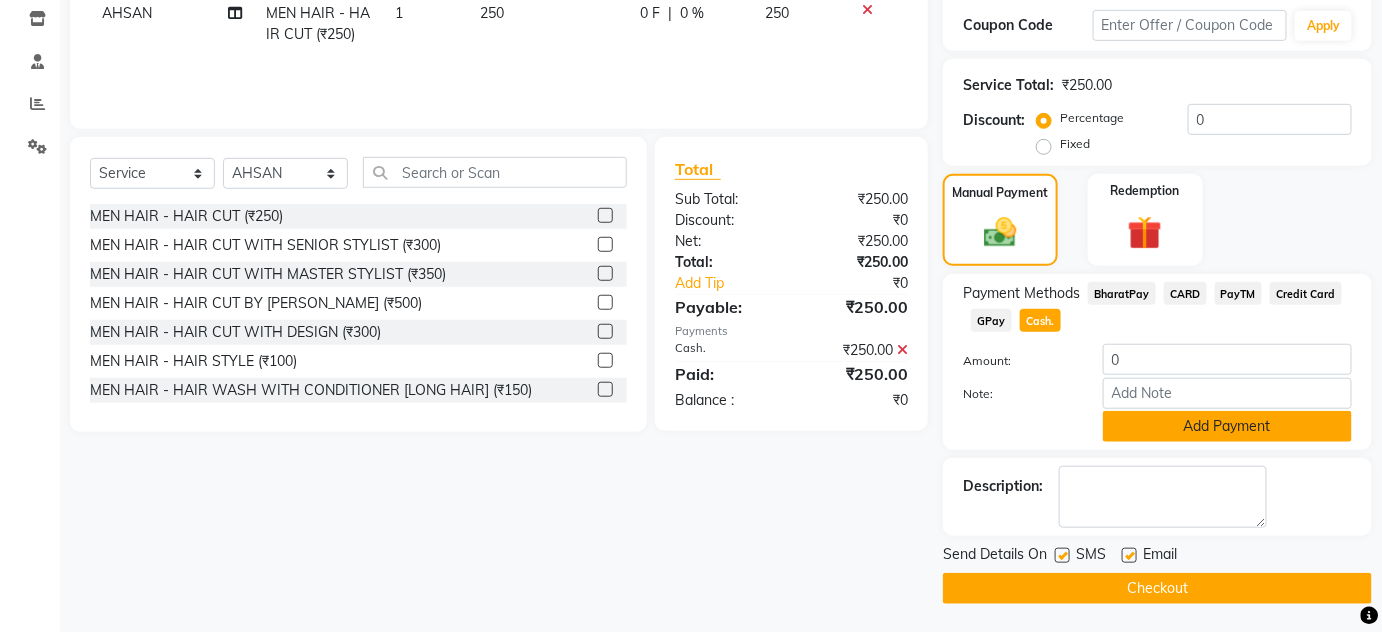 click on "Add Payment" 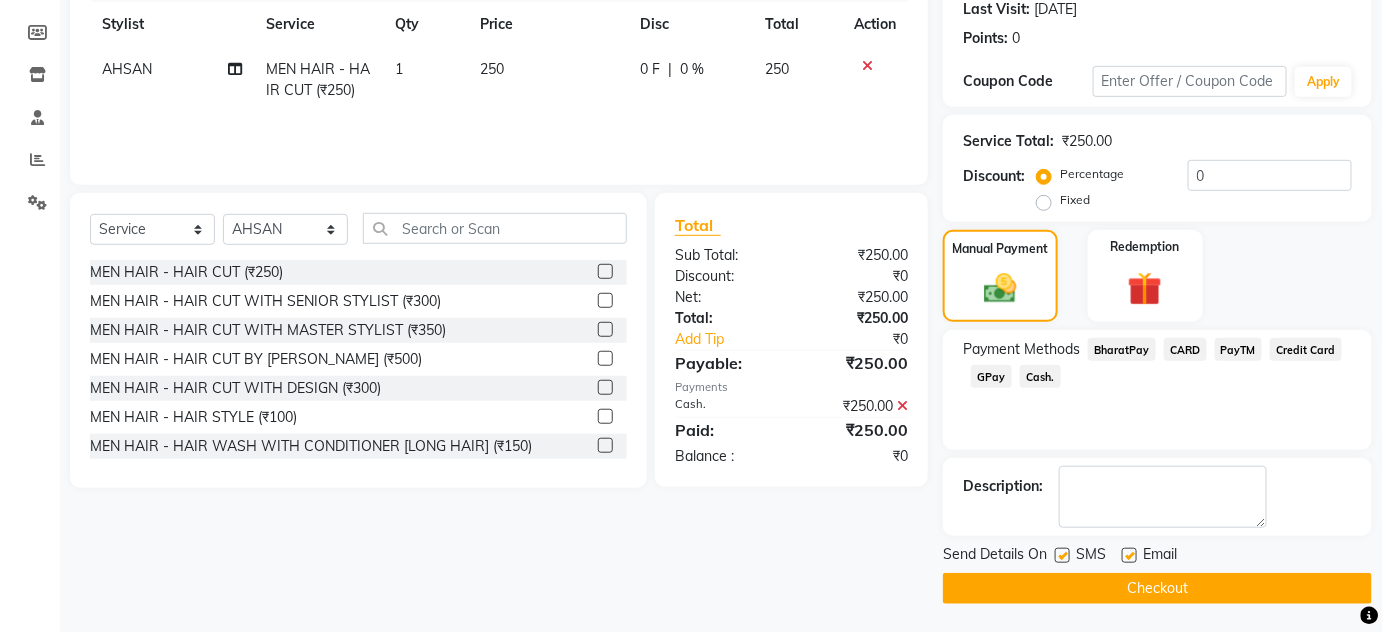 click 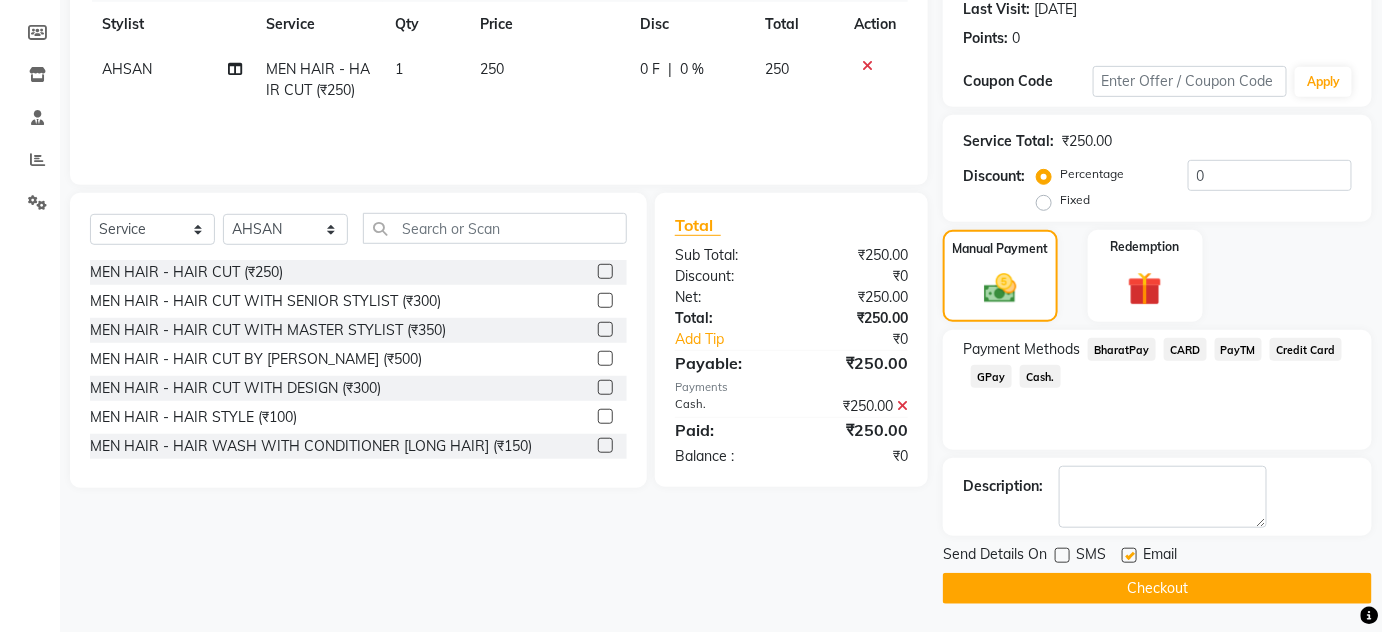 click on "Email" 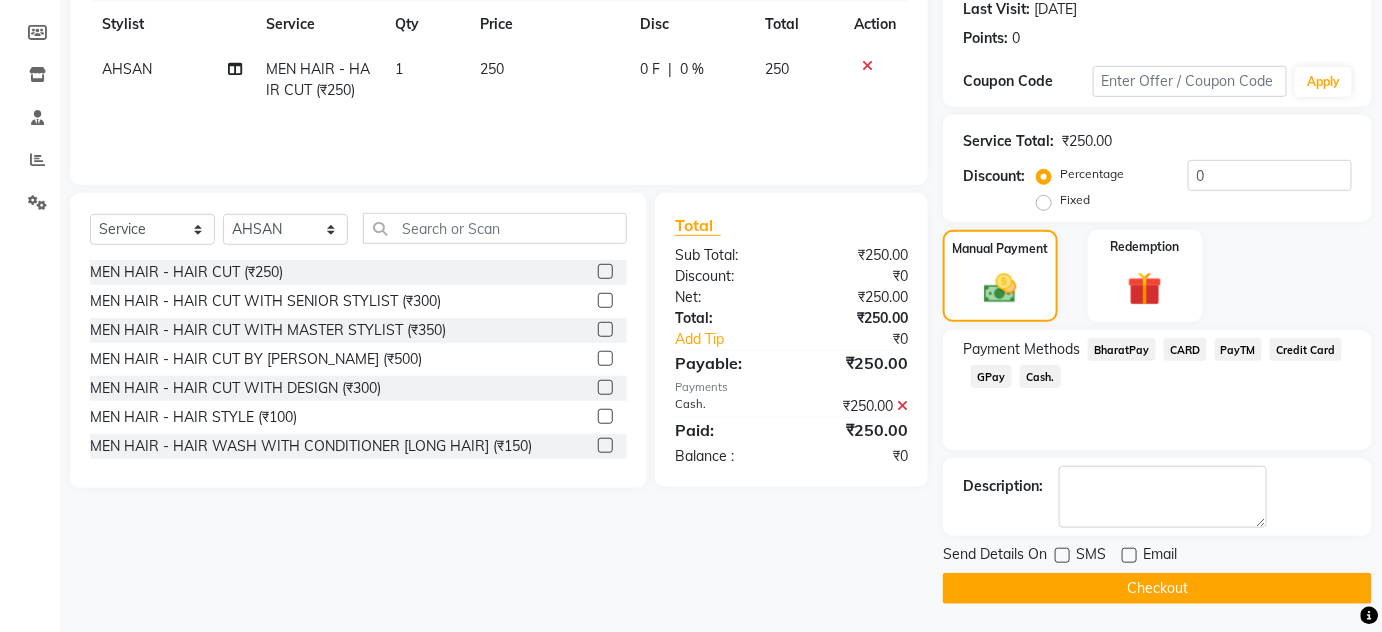 scroll, scrollTop: 0, scrollLeft: 0, axis: both 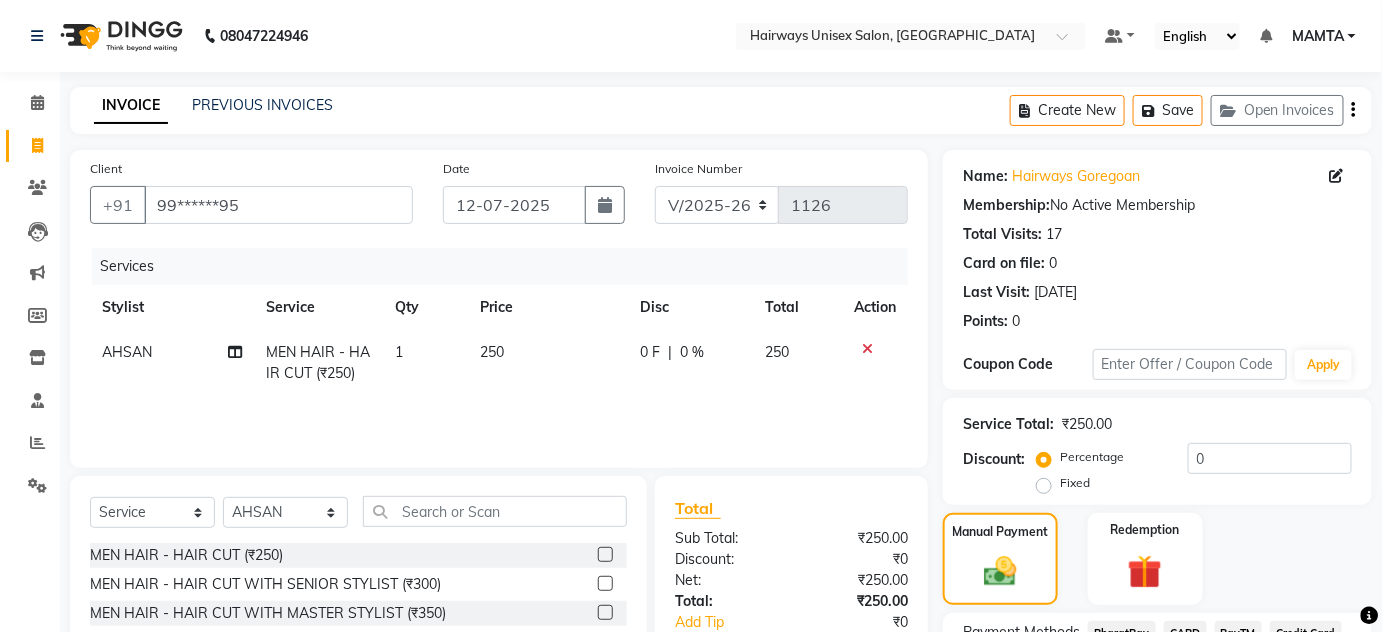 click 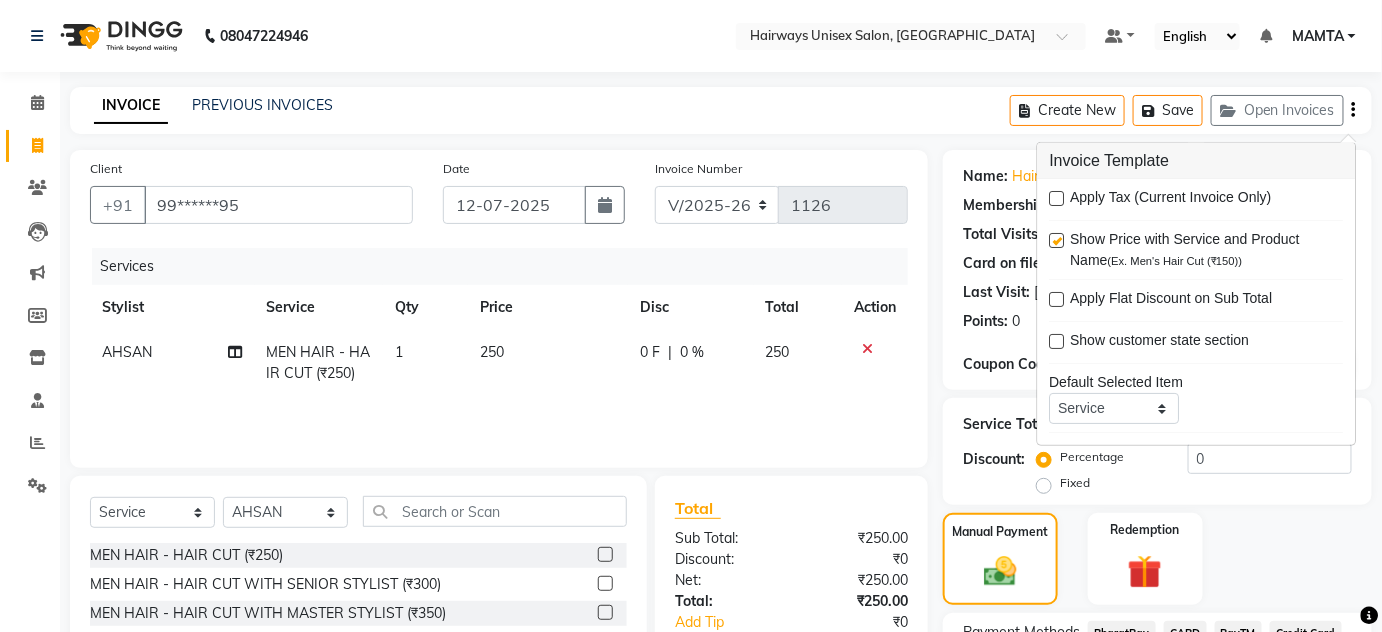 click on "Invoice Number V/2025 V/[PHONE_NUMBER]" 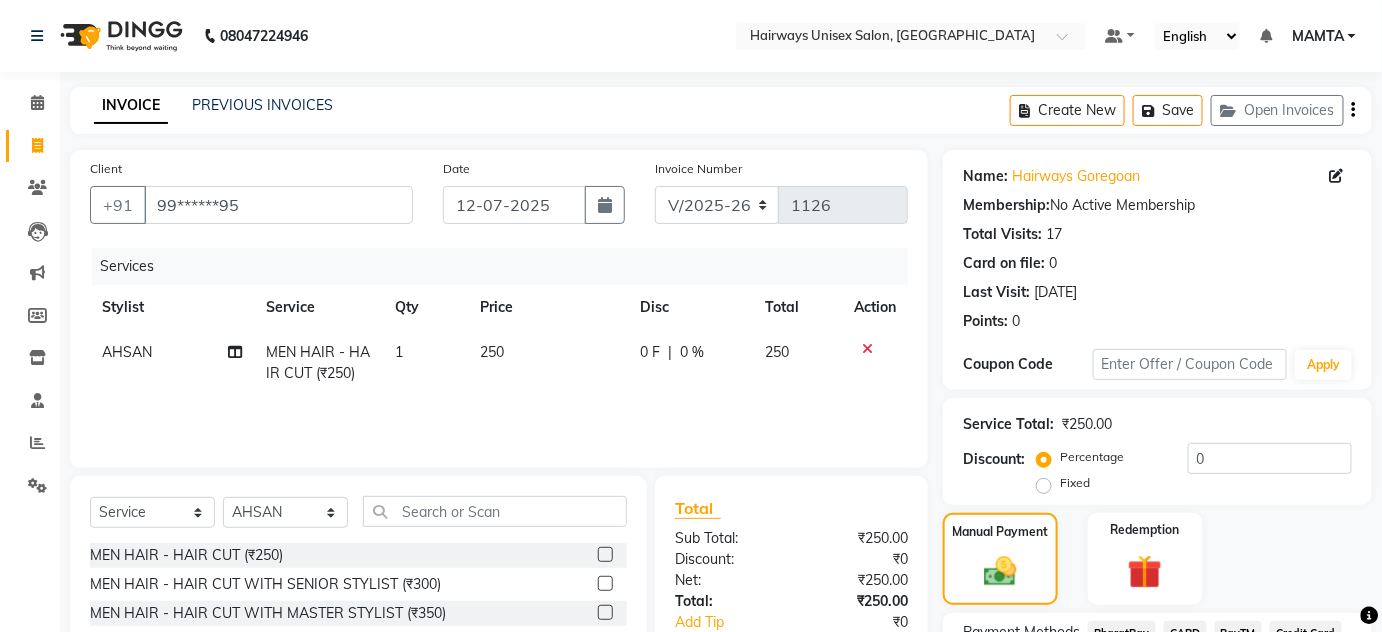 scroll, scrollTop: 283, scrollLeft: 0, axis: vertical 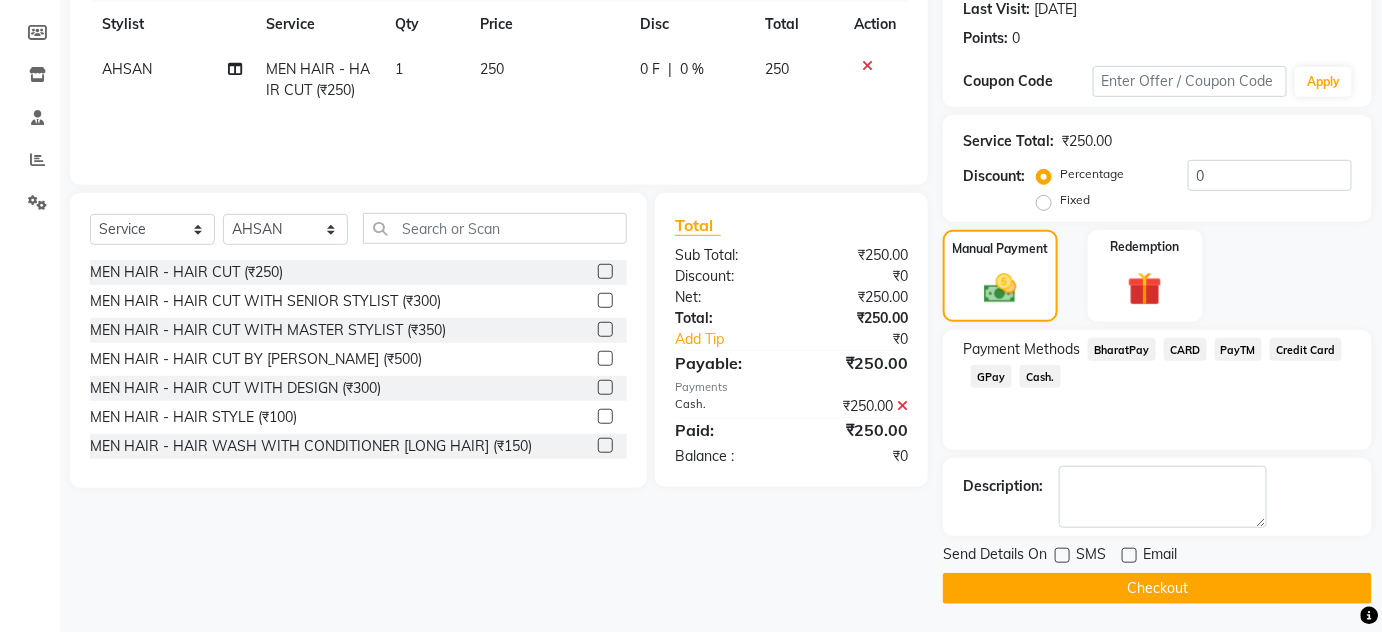 click on "Checkout" 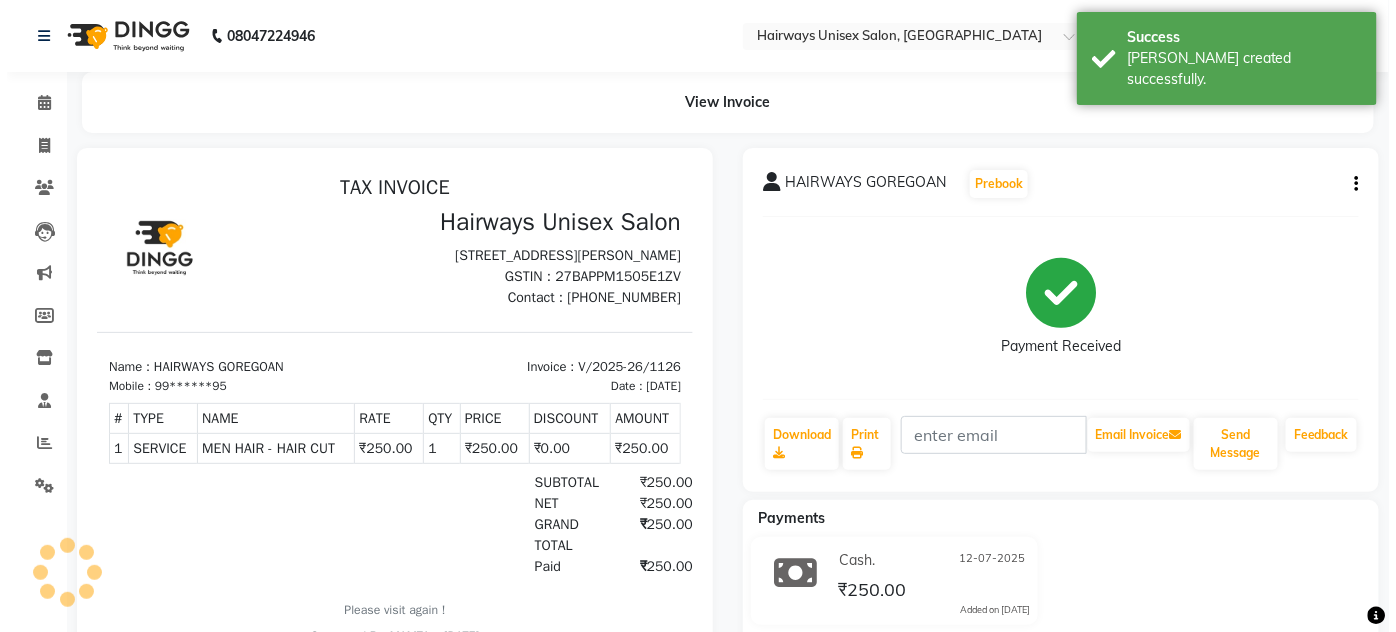 scroll, scrollTop: 0, scrollLeft: 0, axis: both 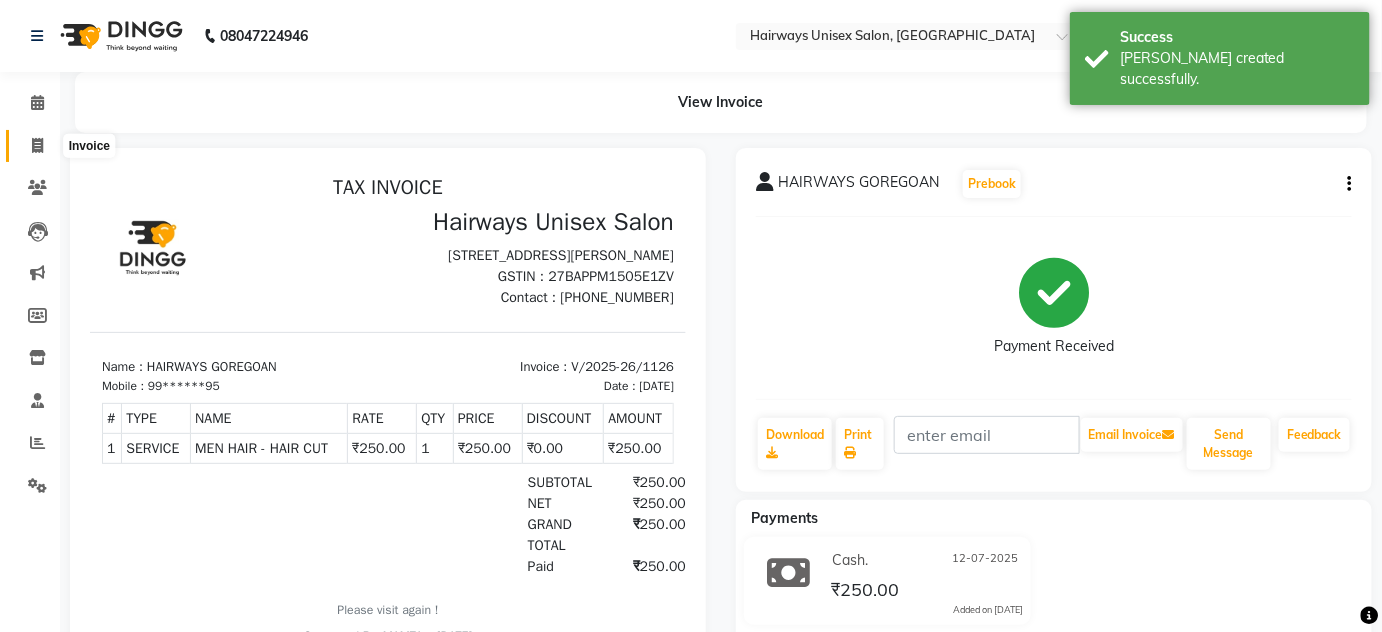 click 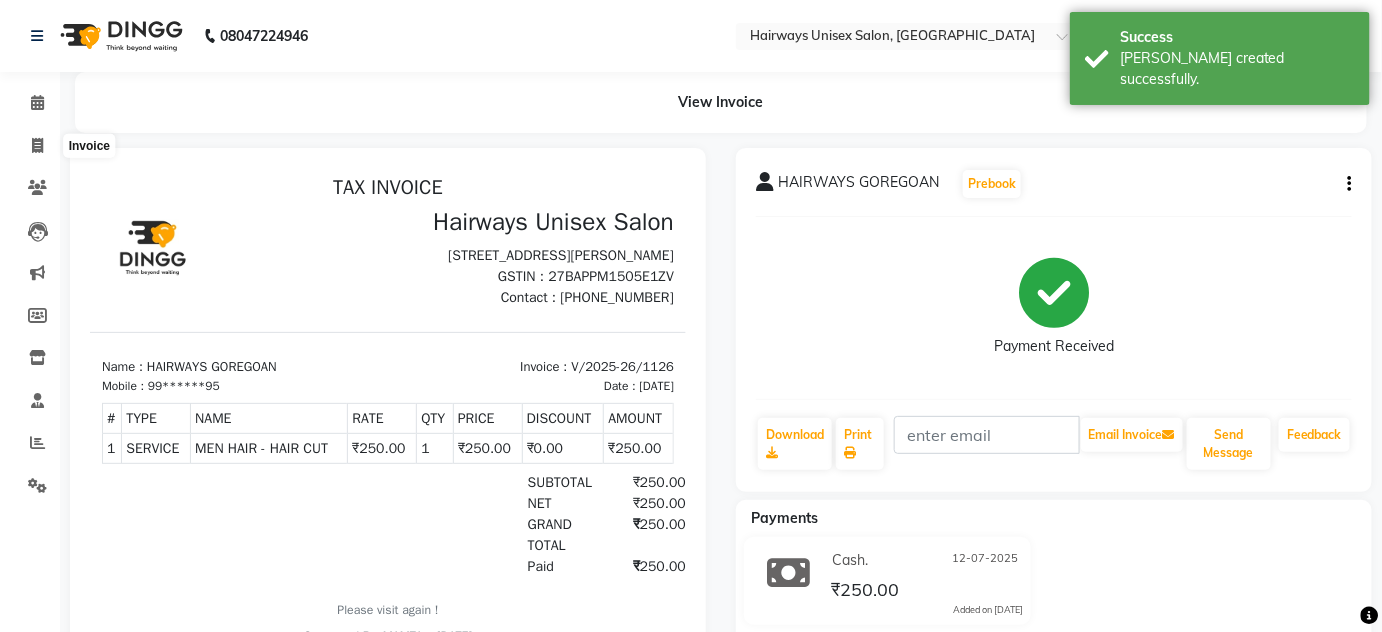 select on "8320" 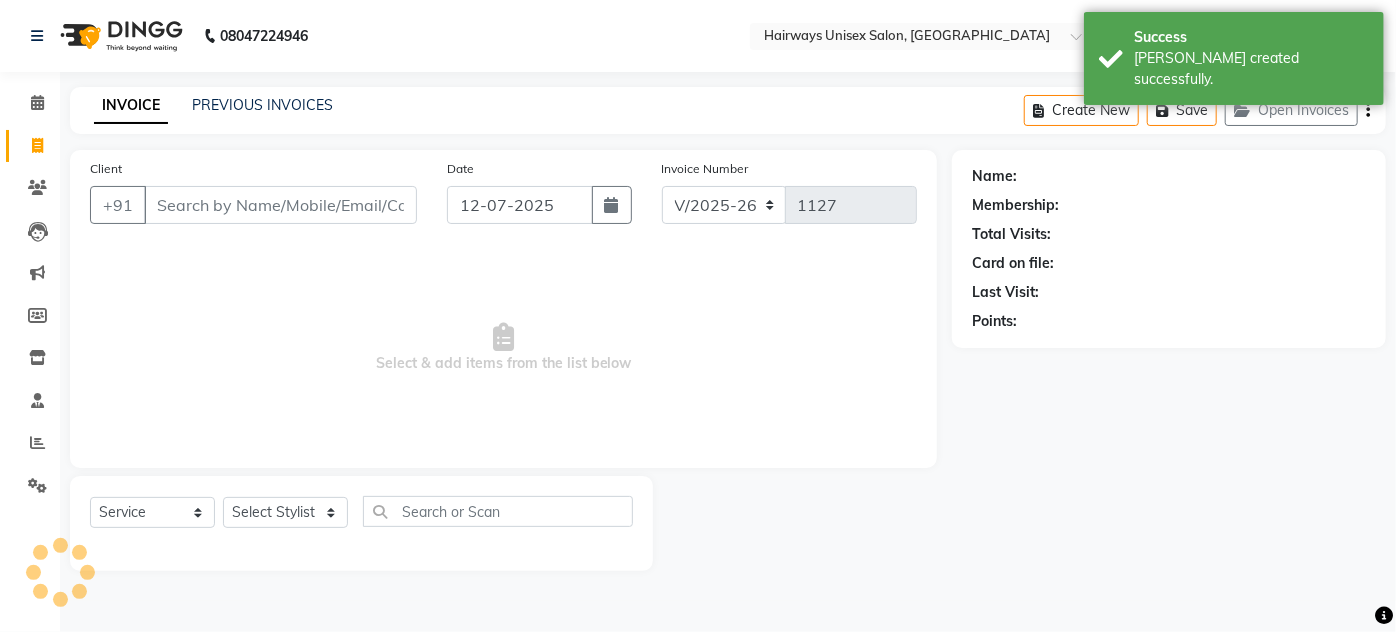 click on "Client" at bounding box center (280, 205) 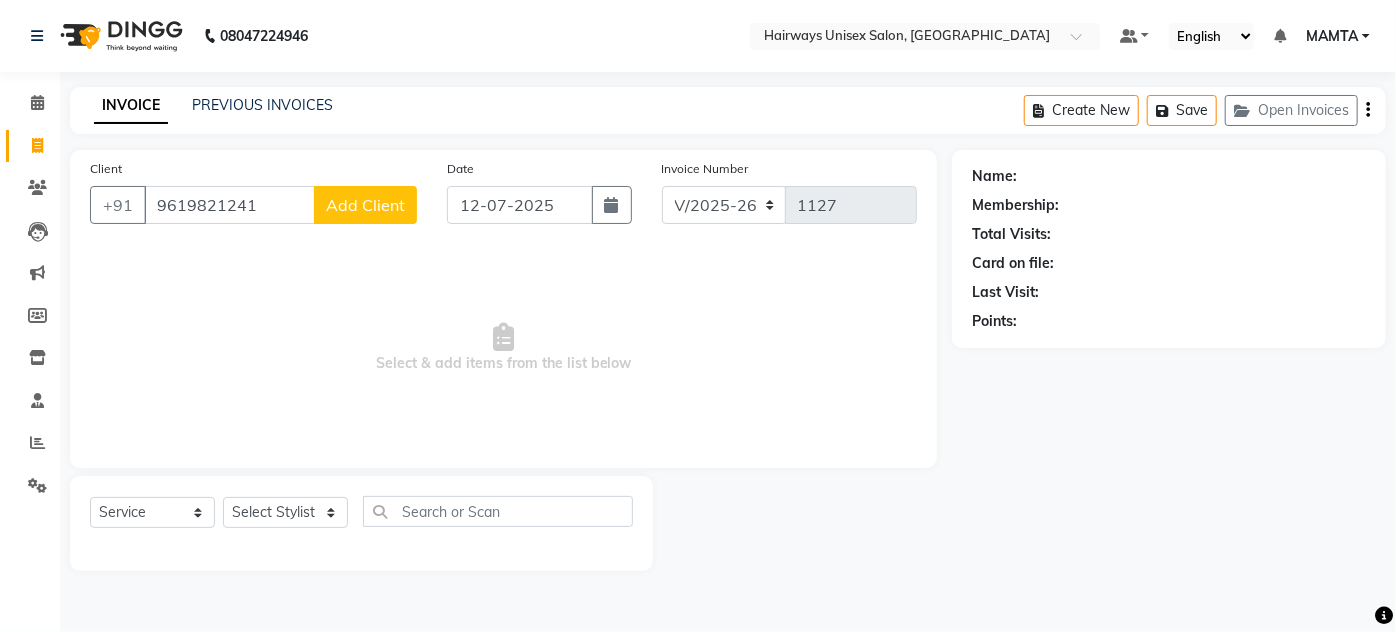 type on "9619821241" 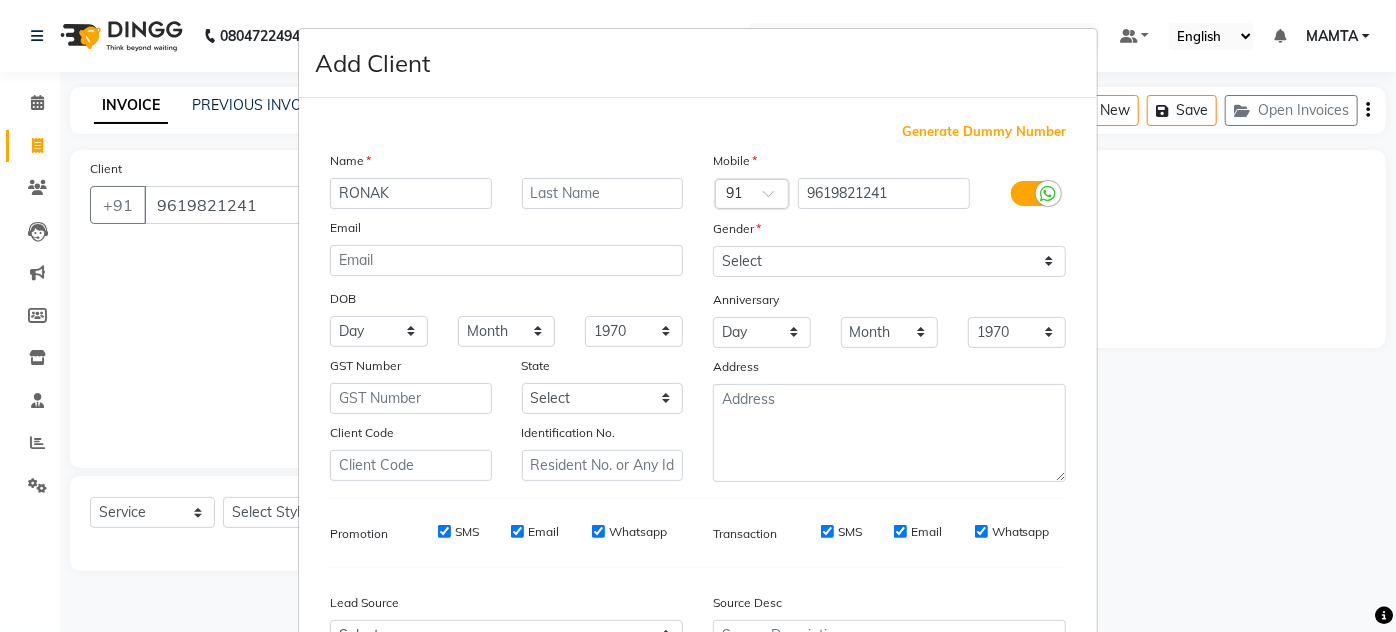 type on "RONAK" 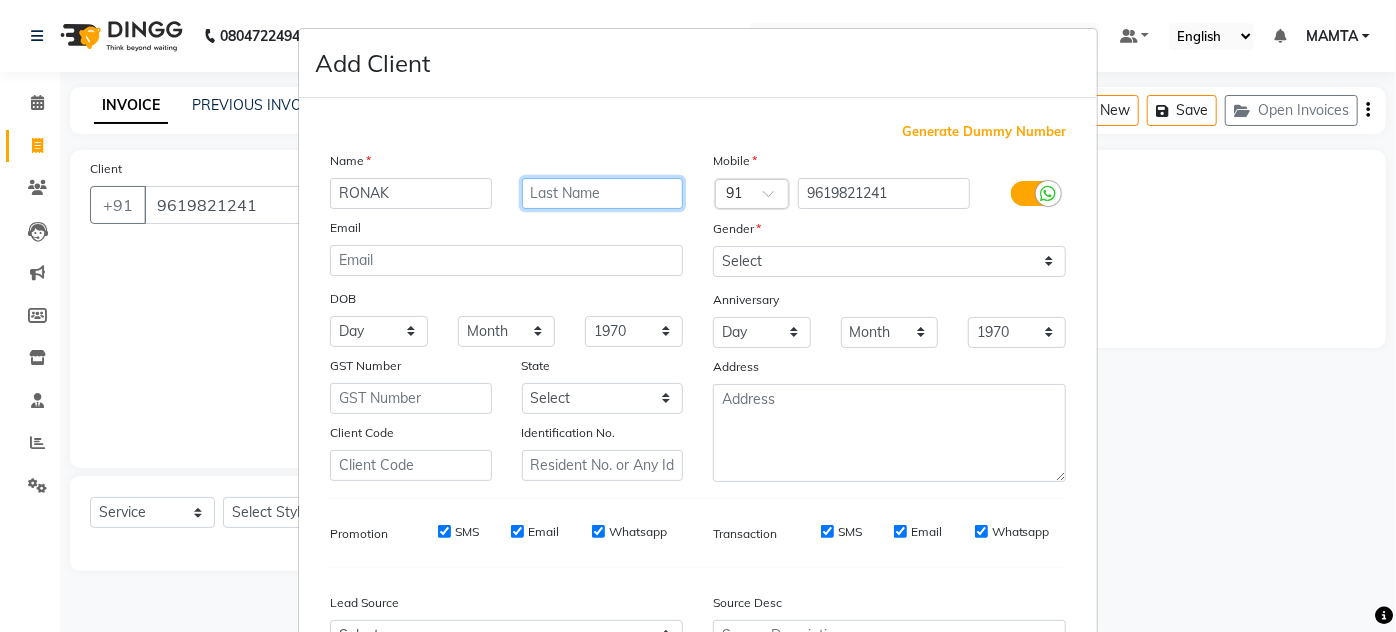 click at bounding box center [603, 193] 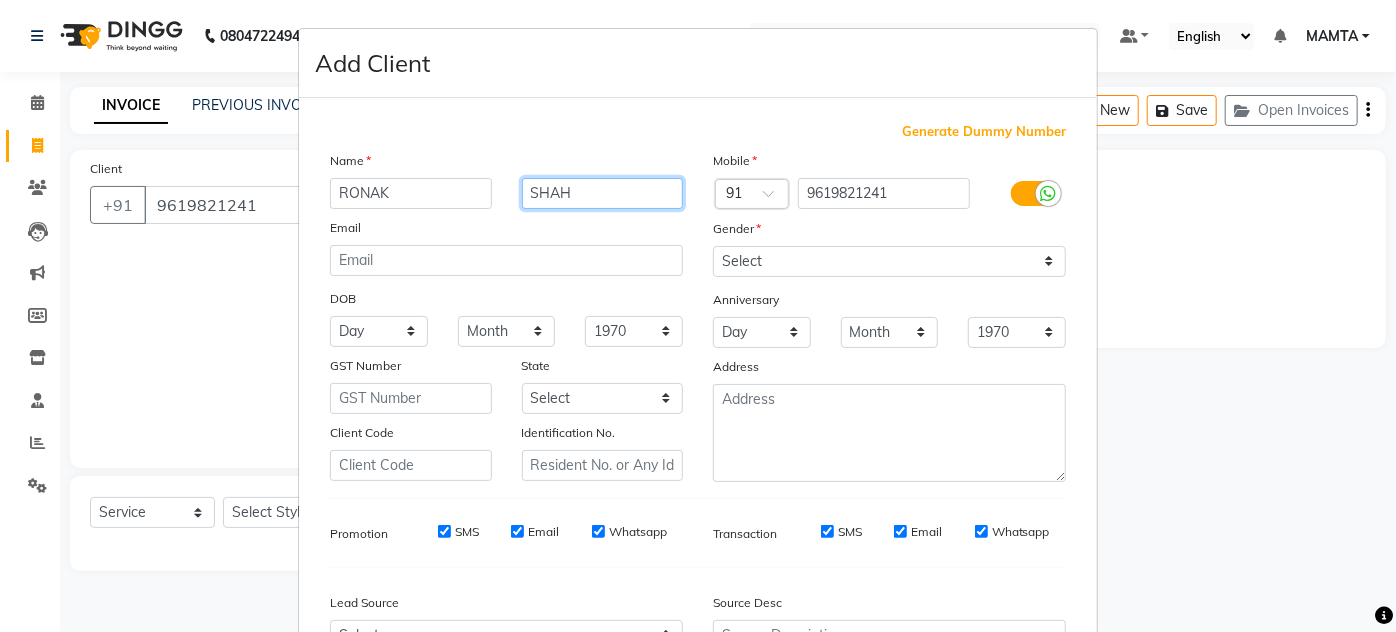 type on "SHAH" 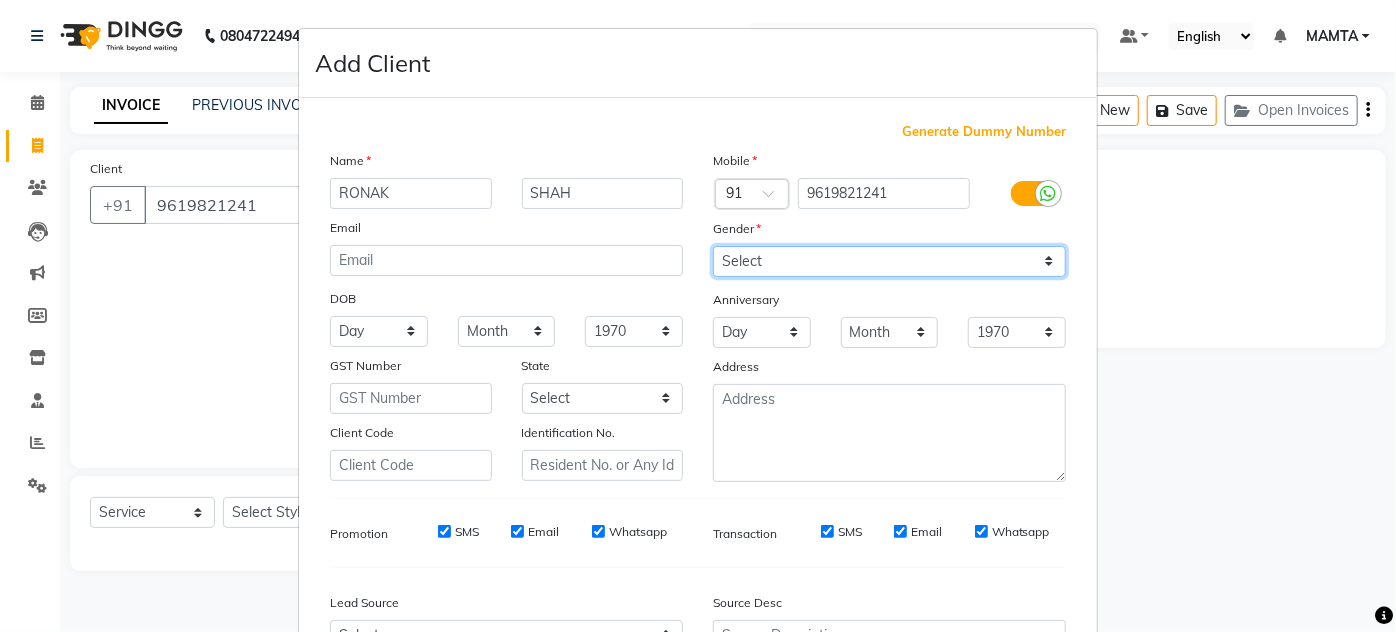 drag, startPoint x: 736, startPoint y: 258, endPoint x: 734, endPoint y: 271, distance: 13.152946 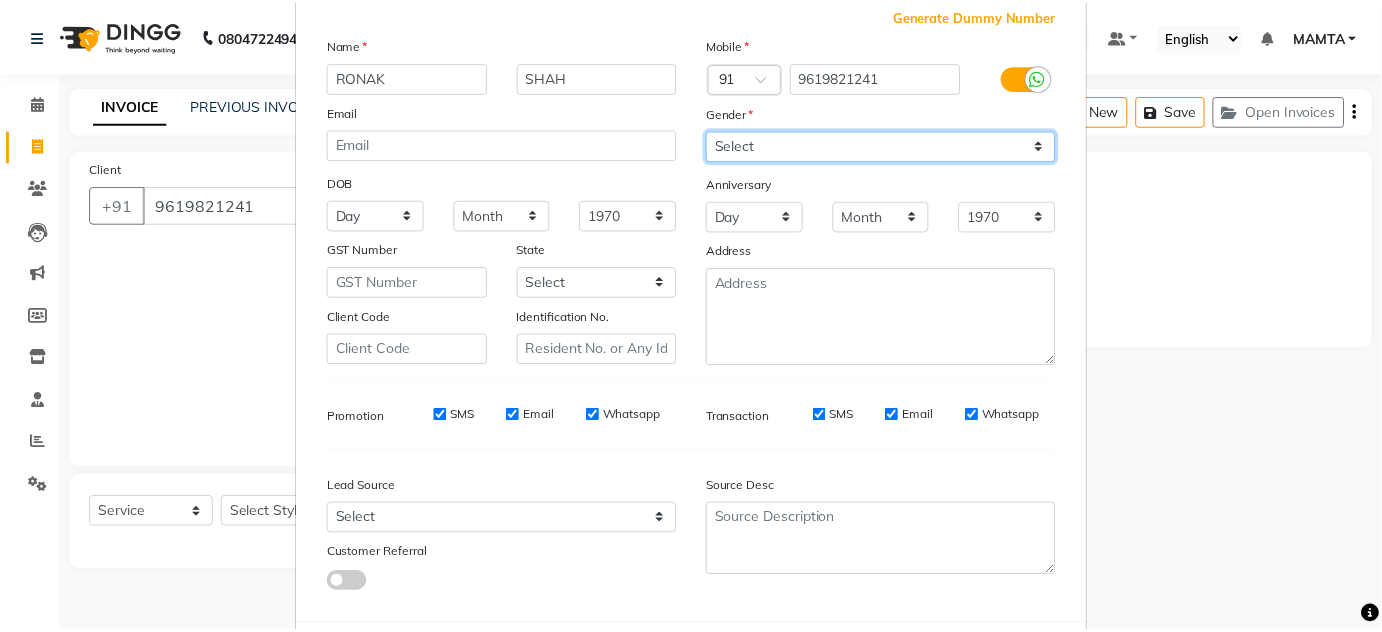 scroll, scrollTop: 215, scrollLeft: 0, axis: vertical 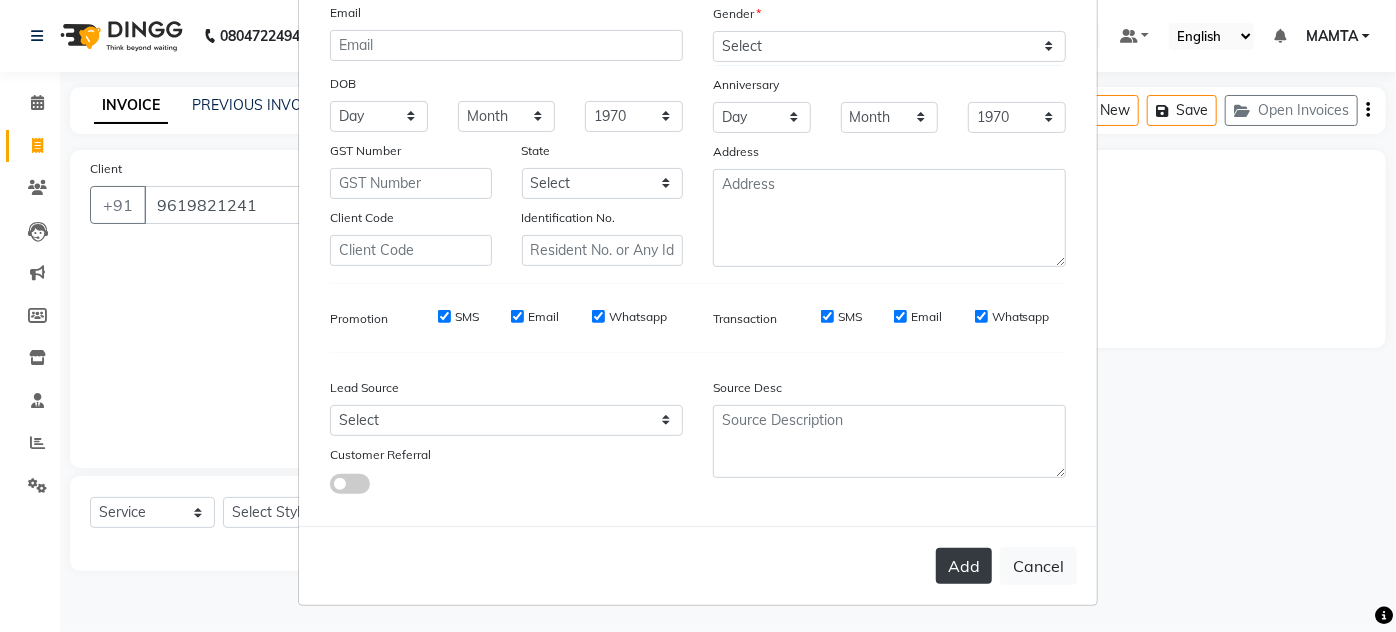 click on "Add" at bounding box center (964, 566) 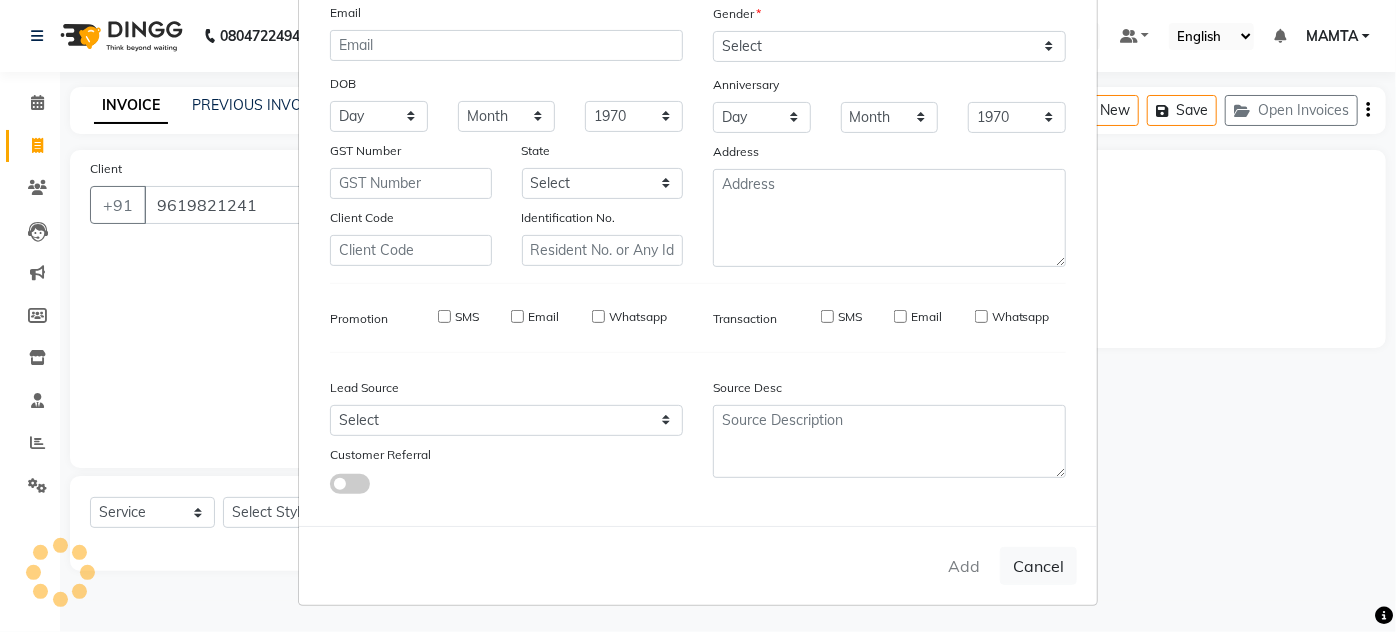 type on "96******41" 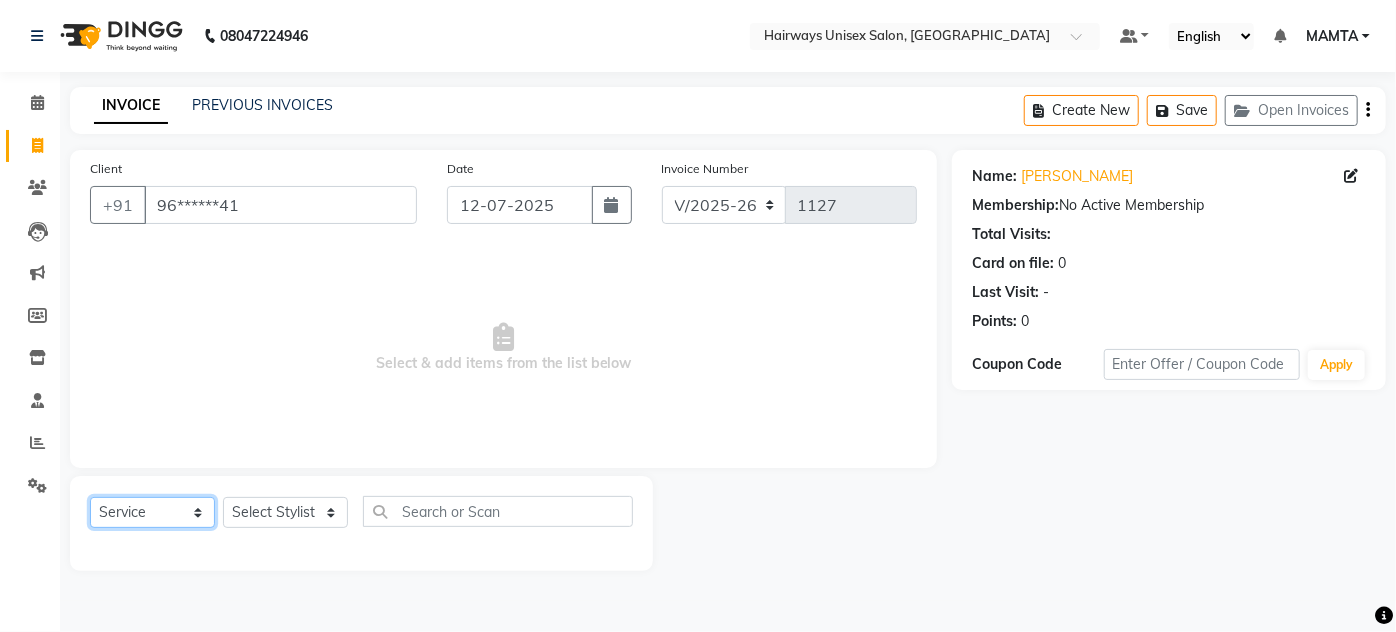 click on "Select  Service  Product  Membership  Package Voucher Prepaid Gift Card" 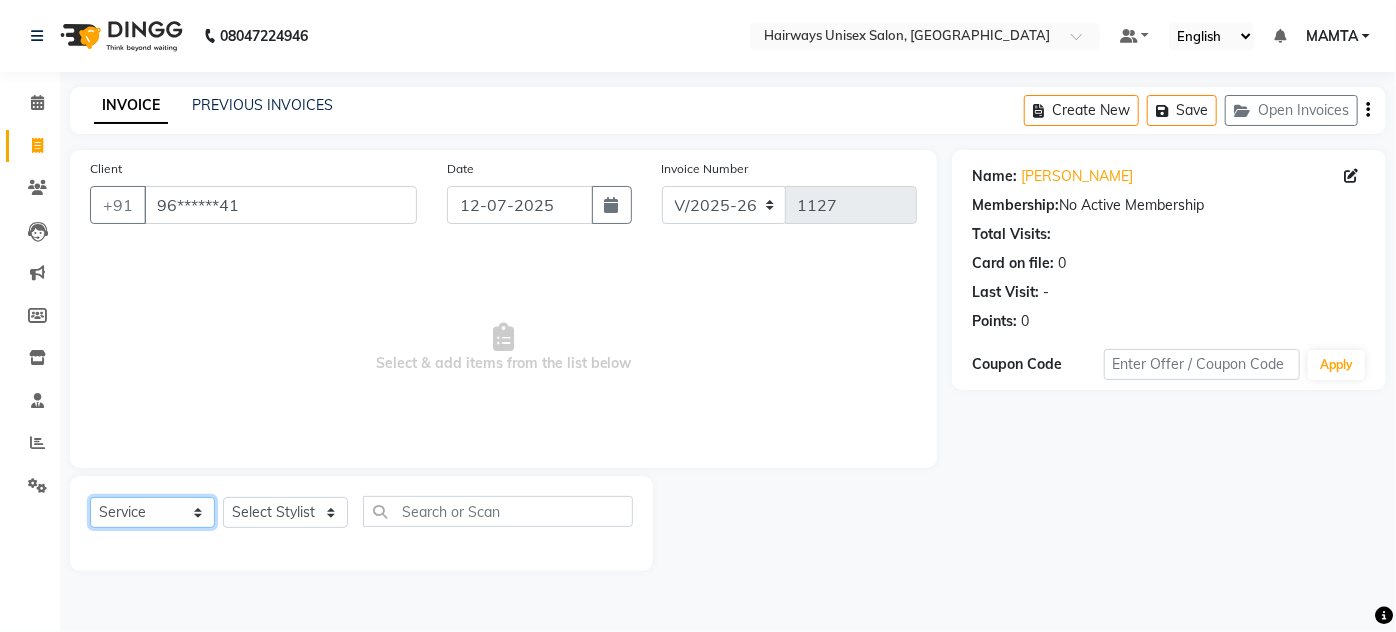 click on "Select  Service  Product  Membership  Package Voucher Prepaid Gift Card" 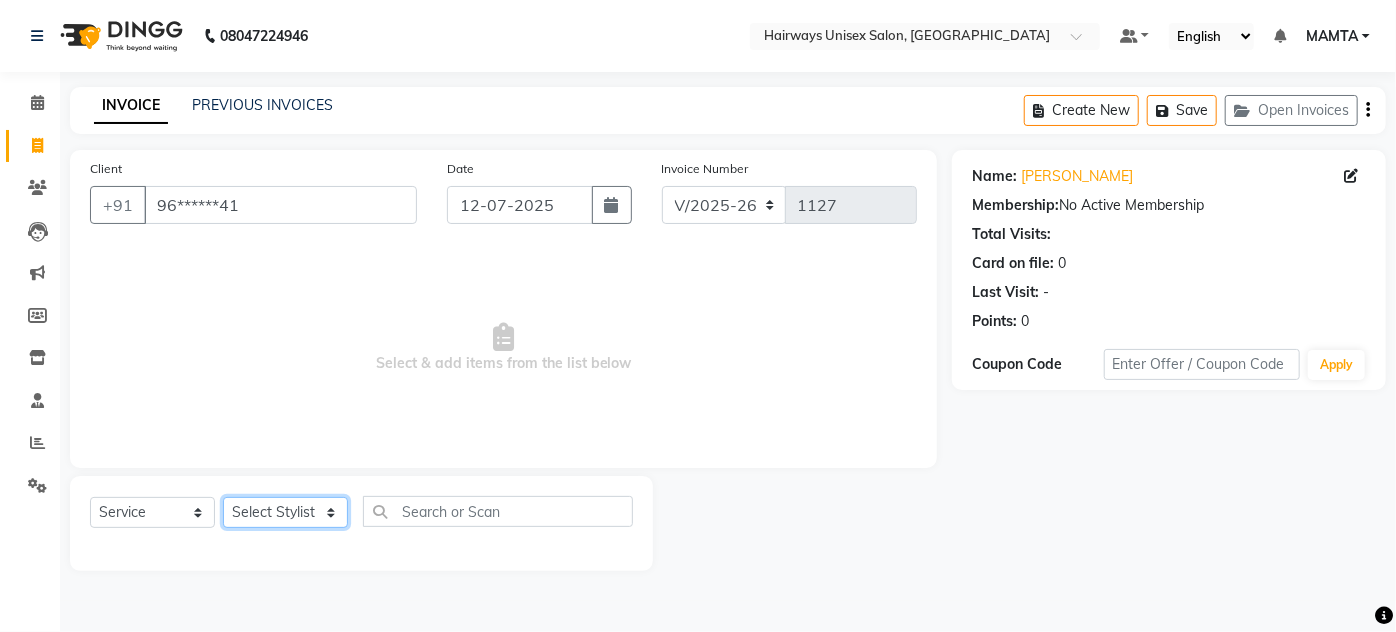 click on "Select Stylist [PERSON_NAME] [PERSON_NAME] [PERSON_NAME] MAMTA POOJA [PERSON_NAME][DATE] [PERSON_NAME] [PERSON_NAME] [PERSON_NAME]" 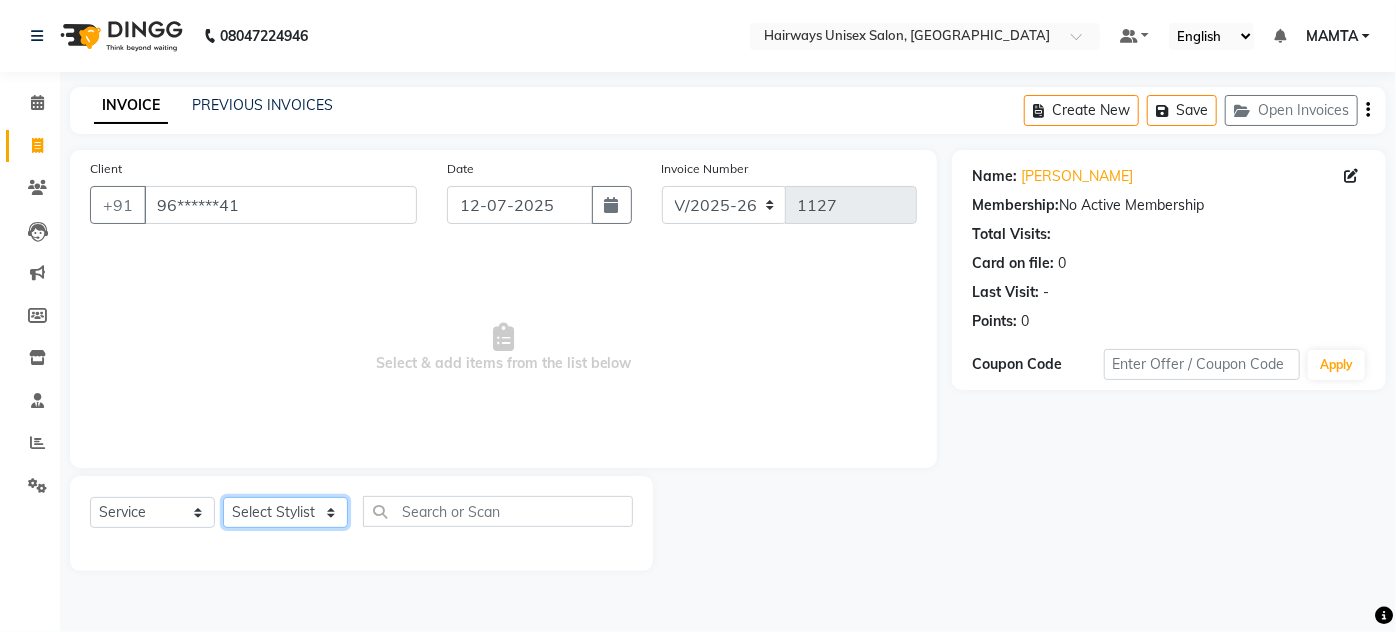 select on "81121" 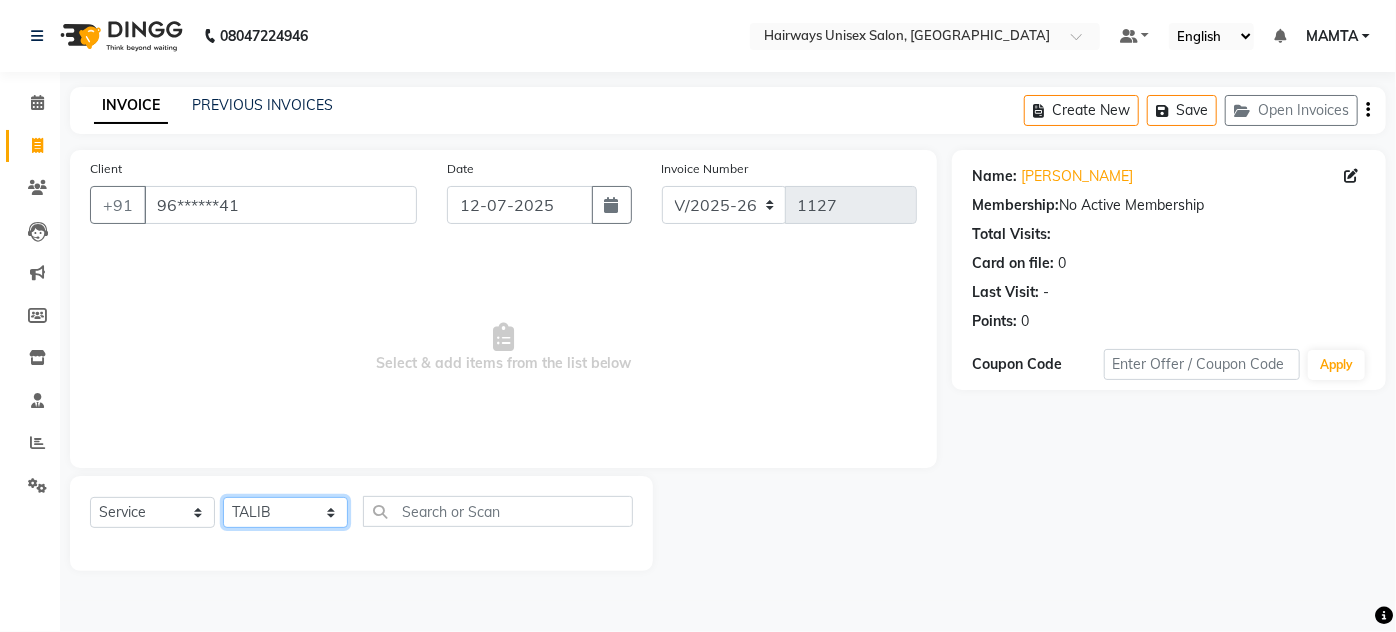 click on "Select Stylist [PERSON_NAME] [PERSON_NAME] [PERSON_NAME] MAMTA POOJA [PERSON_NAME][DATE] [PERSON_NAME] [PERSON_NAME] [PERSON_NAME]" 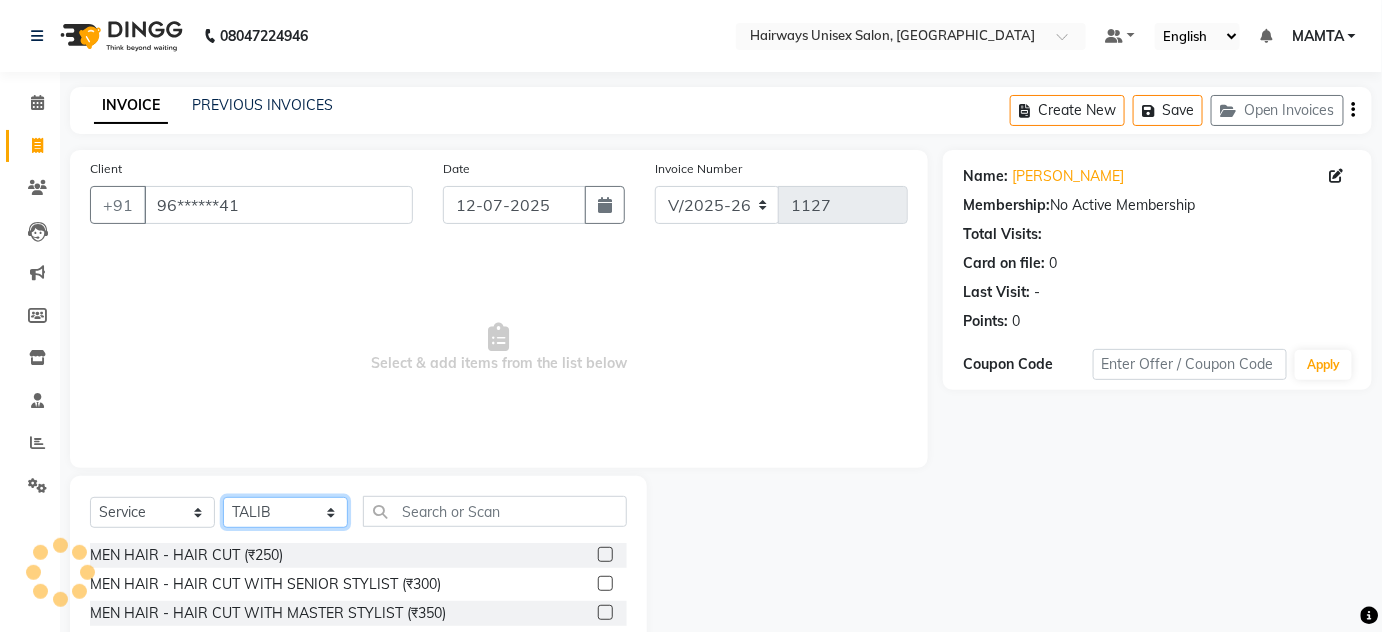 scroll, scrollTop: 168, scrollLeft: 0, axis: vertical 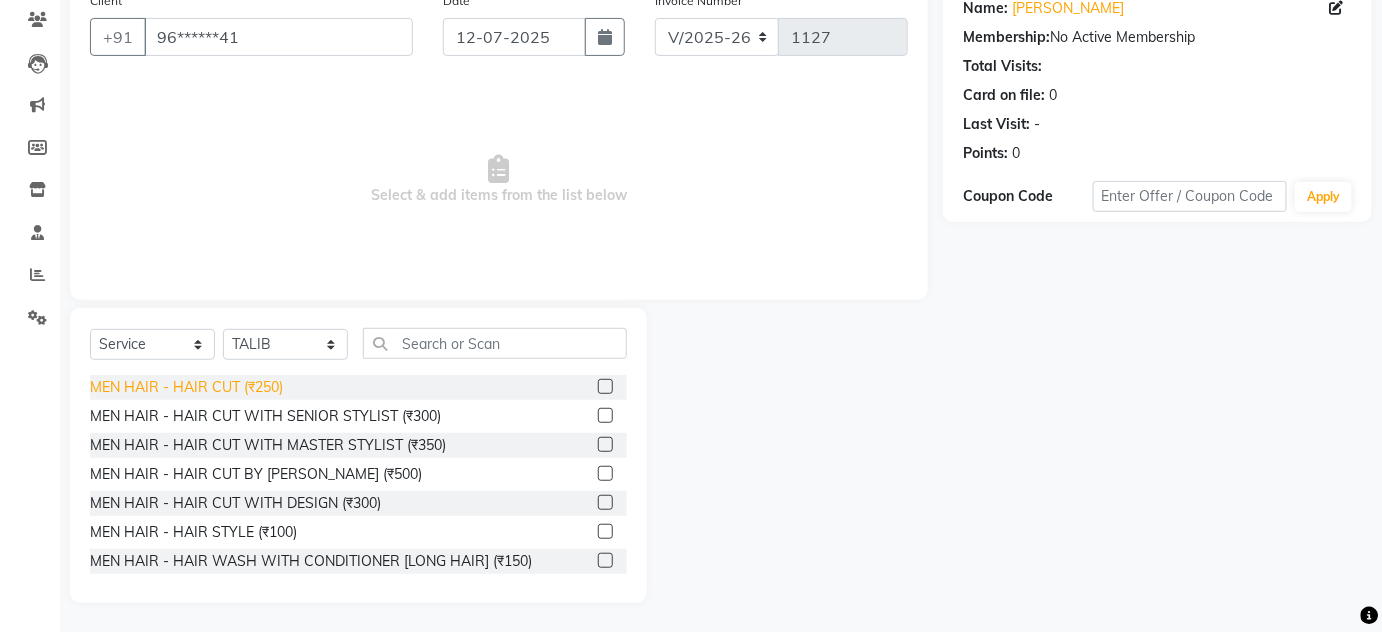 click on "MEN HAIR - HAIR CUT (₹250)" 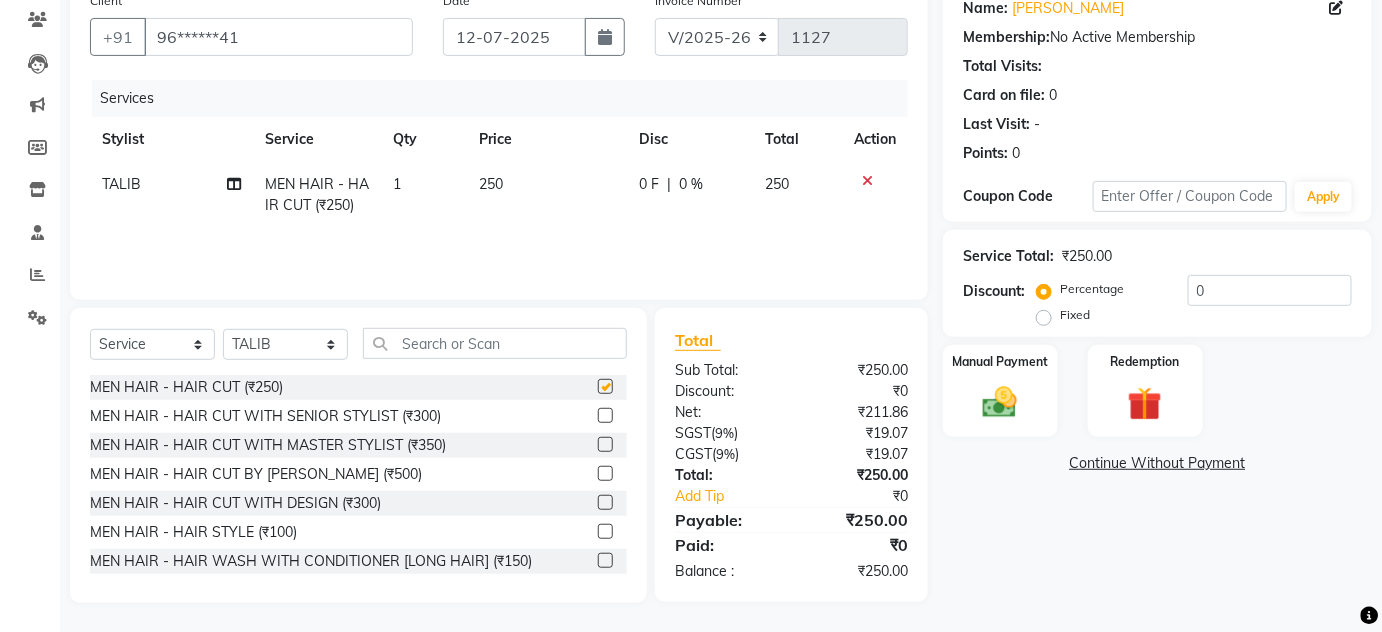 checkbox on "false" 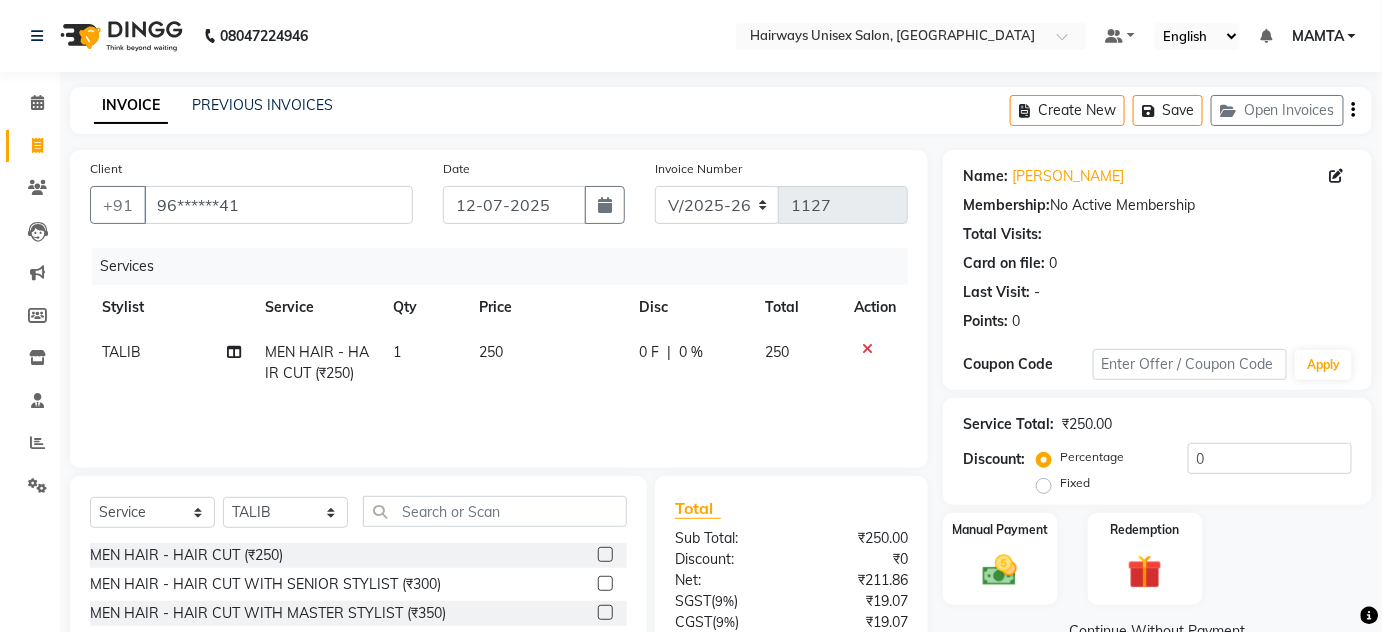 scroll, scrollTop: 168, scrollLeft: 0, axis: vertical 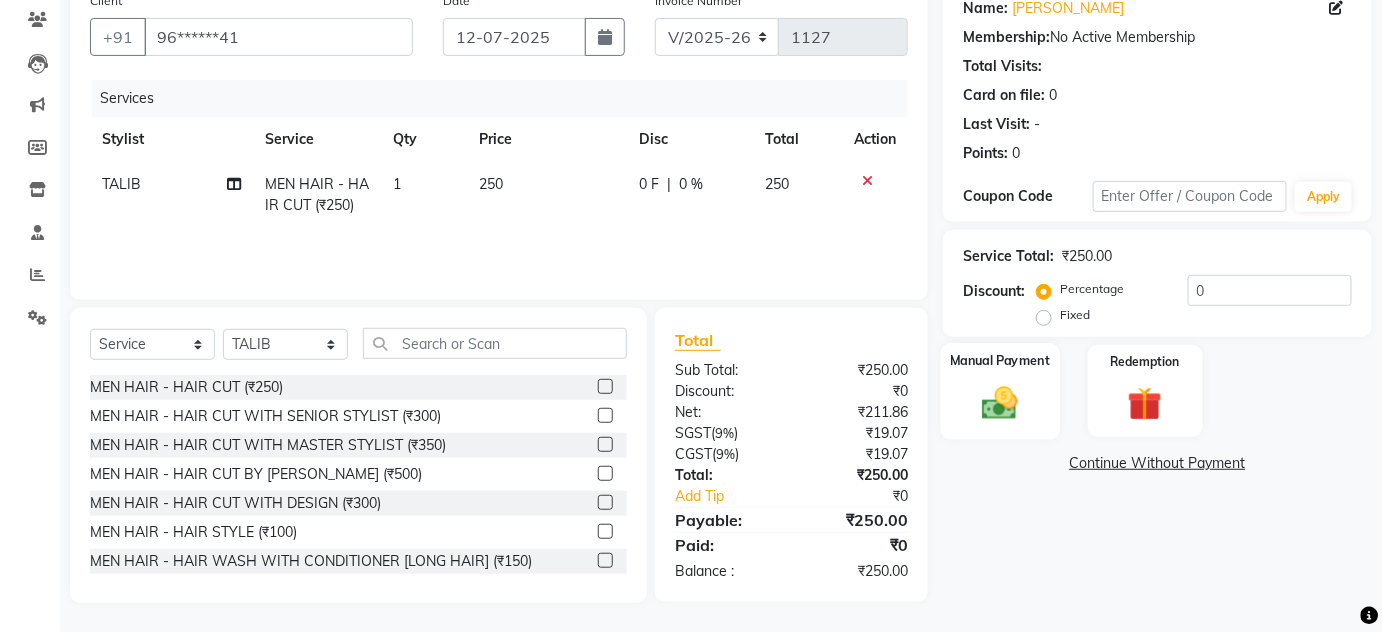 click 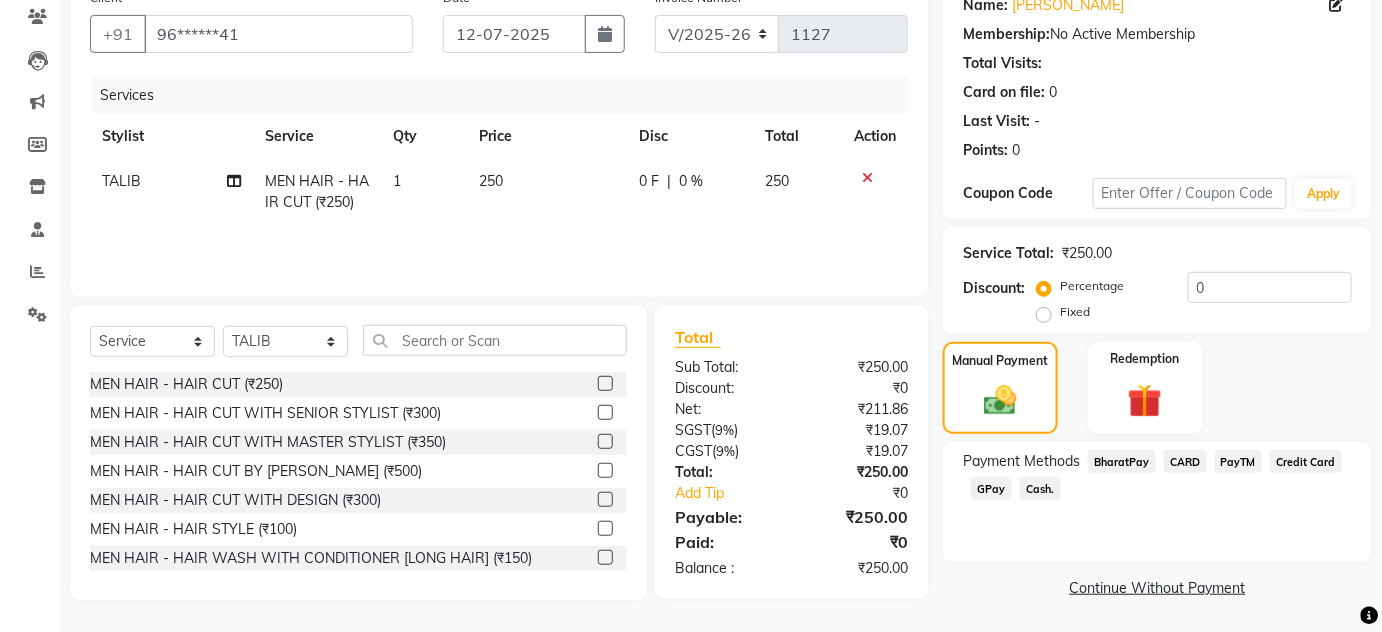 scroll, scrollTop: 0, scrollLeft: 0, axis: both 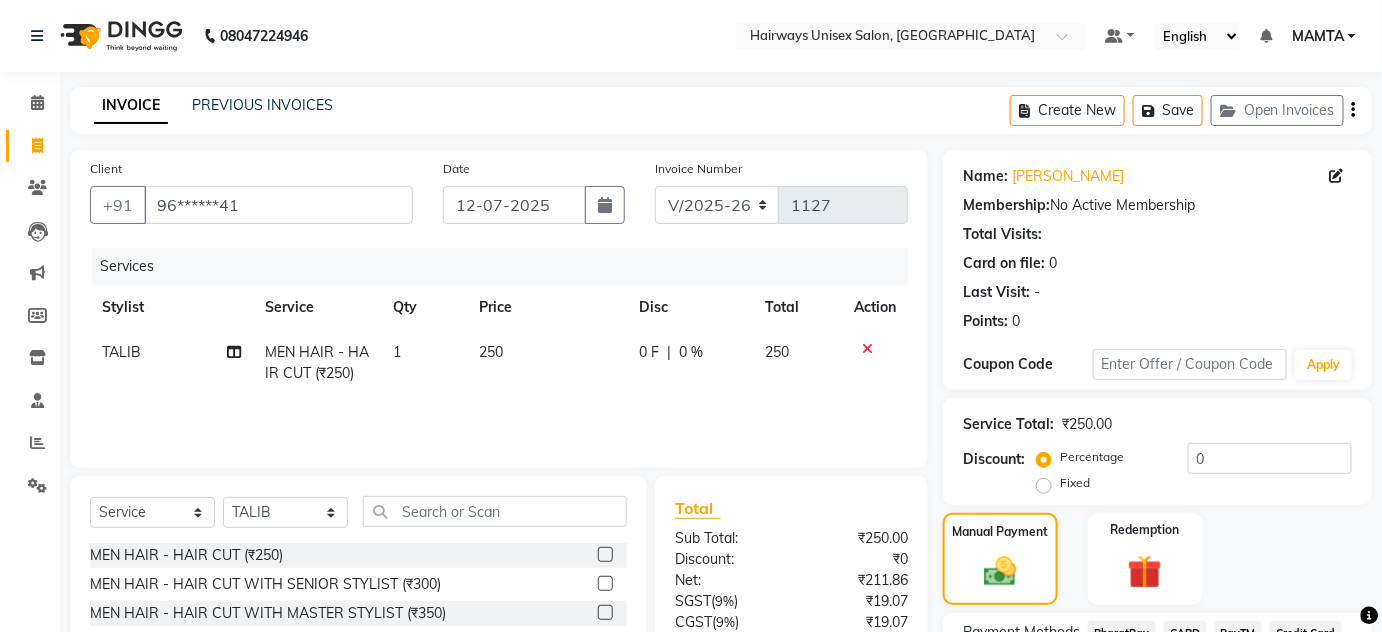 click 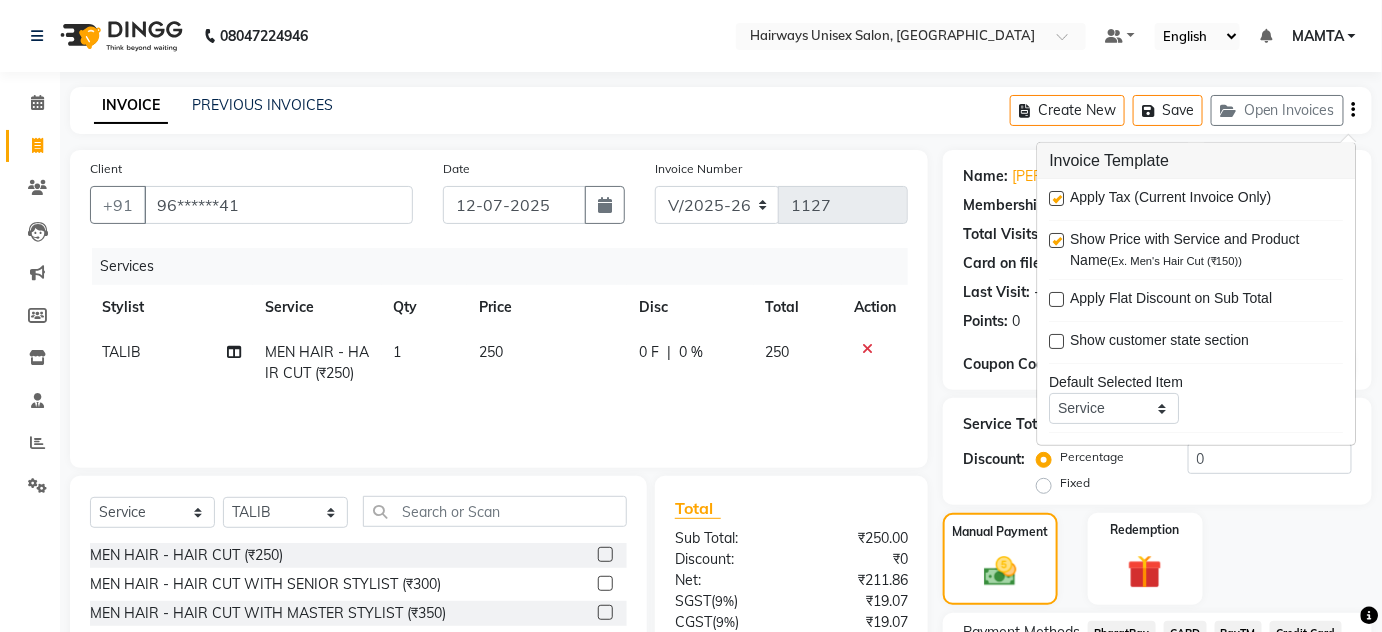click at bounding box center [1057, 198] 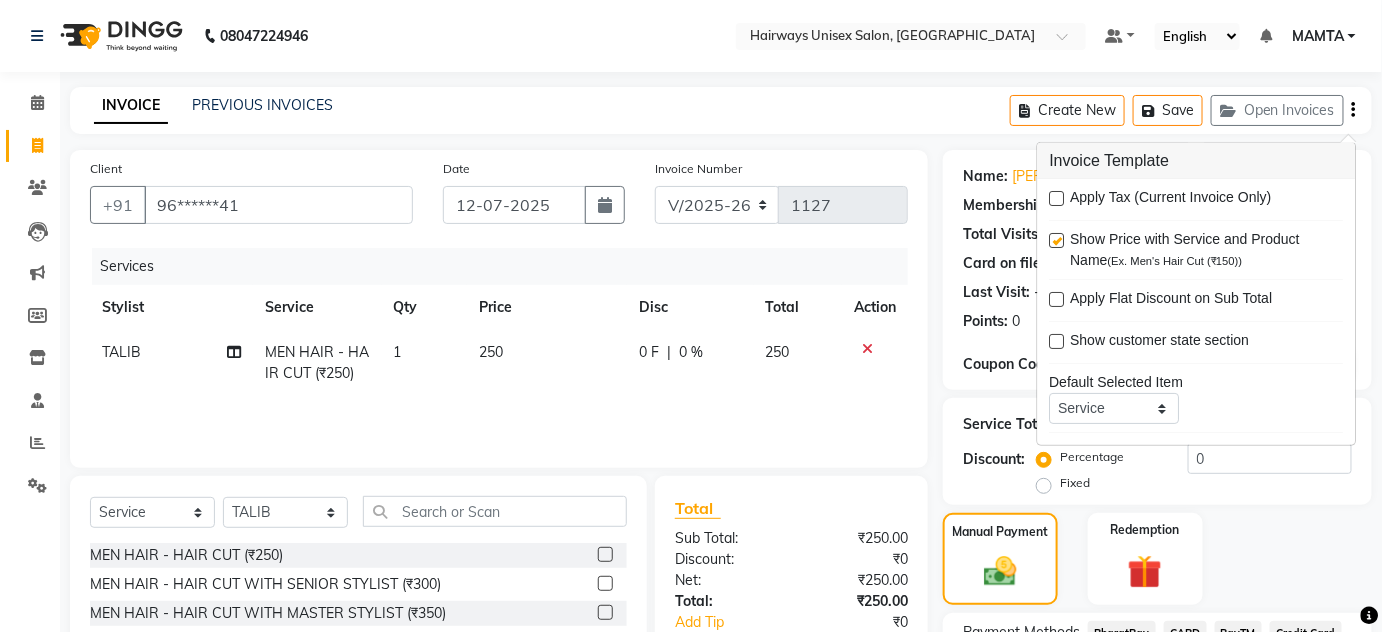 click on "INVOICE PREVIOUS INVOICES Create New   Save   Open Invoices  Client +91 96******41 Date [DATE] Invoice Number V/2025 V/[PHONE_NUMBER] Services Stylist Service Qty Price Disc Total Action TALIB MEN HAIR - HAIR CUT (₹250) 1 250 0 F | 0 % 250 Select  Service  Product  Membership  Package Voucher Prepaid Gift Card  Select Stylist [PERSON_NAME] [PERSON_NAME] [PERSON_NAME] MAMTA POOJA [PERSON_NAME][DATE] [PERSON_NAME] [PERSON_NAME] [PERSON_NAME] MEN HAIR - HAIR CUT (₹250)  MEN HAIR - HAIR CUT WITH SENIOR STYLIST (₹300)  MEN HAIR - HAIR CUT WITH MASTER STYLIST (₹350)  MEN HAIR - HAIR CUT BY [PERSON_NAME] (₹500)  MEN HAIR - HAIR CUT WITH DESIGN (₹300)  MEN HAIR - HAIR STYLE (₹100)  MEN HAIR - HAIR WASH WITH CONDITIONER [LONG HAIR] (₹150)  MEN HAIR - HAIR WASH WITH CONDITIONER (₹250)  MEN HAIR - REGULAR SHAVE/TRIM (₹150)  MEN HAIR - ROOT DEEP DANDRUFF TREATMENT (₹1500)  MEN HAIR - ROOT DEEP HAIR FALL TREATMENT (₹1800)  MEN HAIR - ANTI DANDRUFF TREATMENT (₹1200)  MEN HAIR - AMINEXIL (₹1000)  Total ₹0" 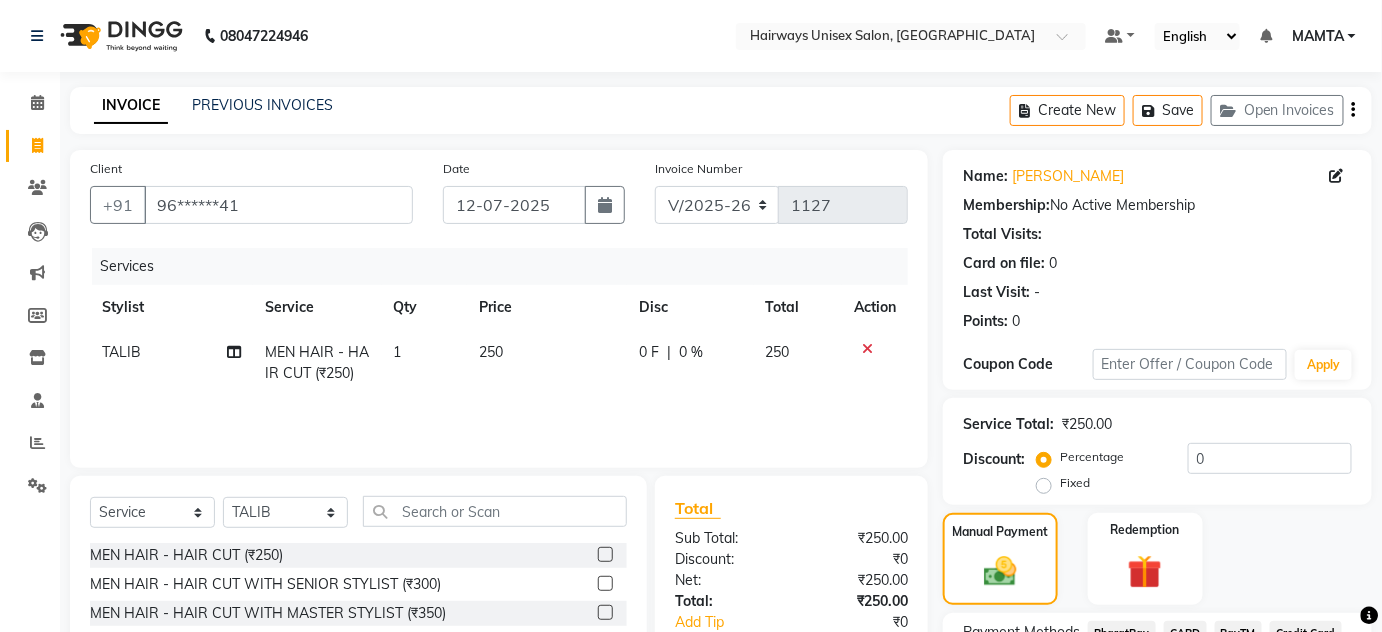scroll, scrollTop: 171, scrollLeft: 0, axis: vertical 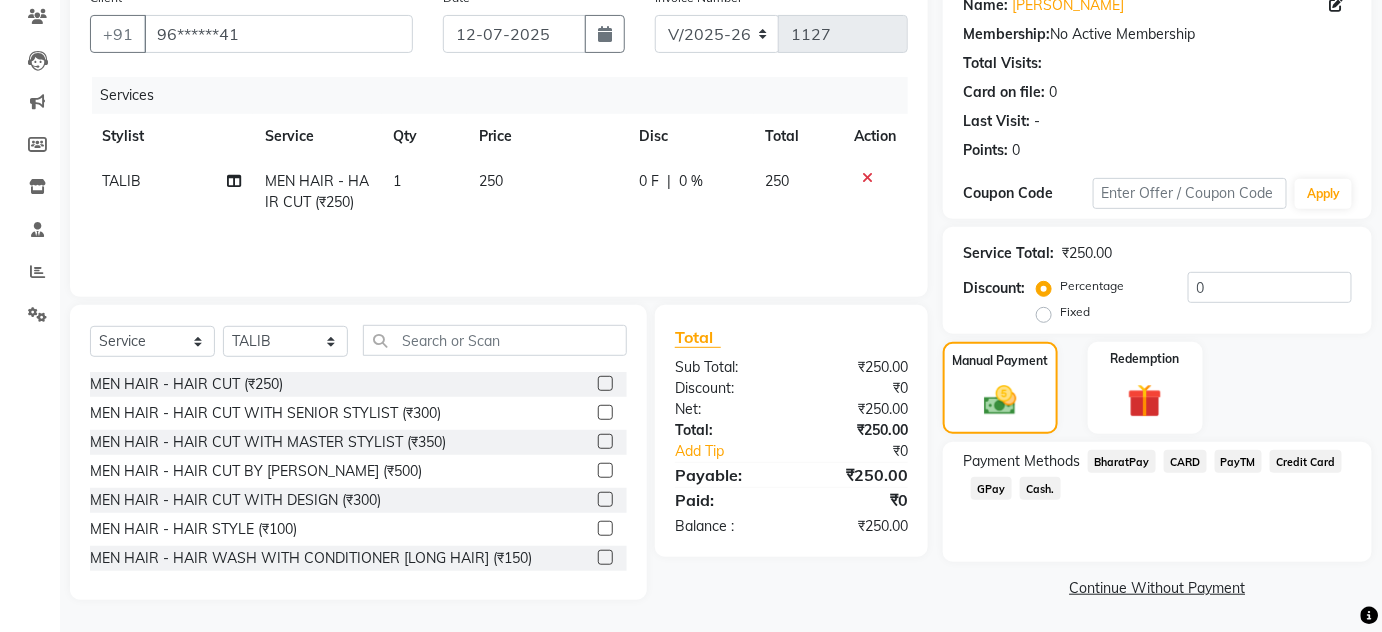 click on "Cash." 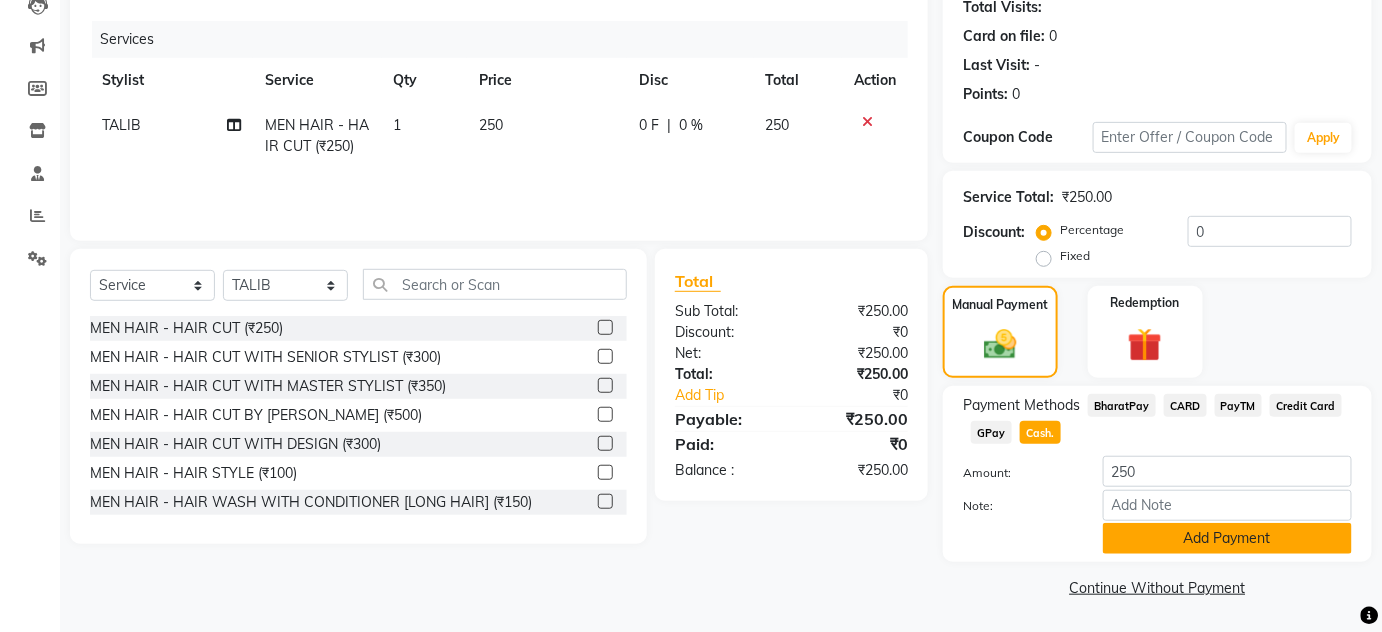 click on "Add Payment" 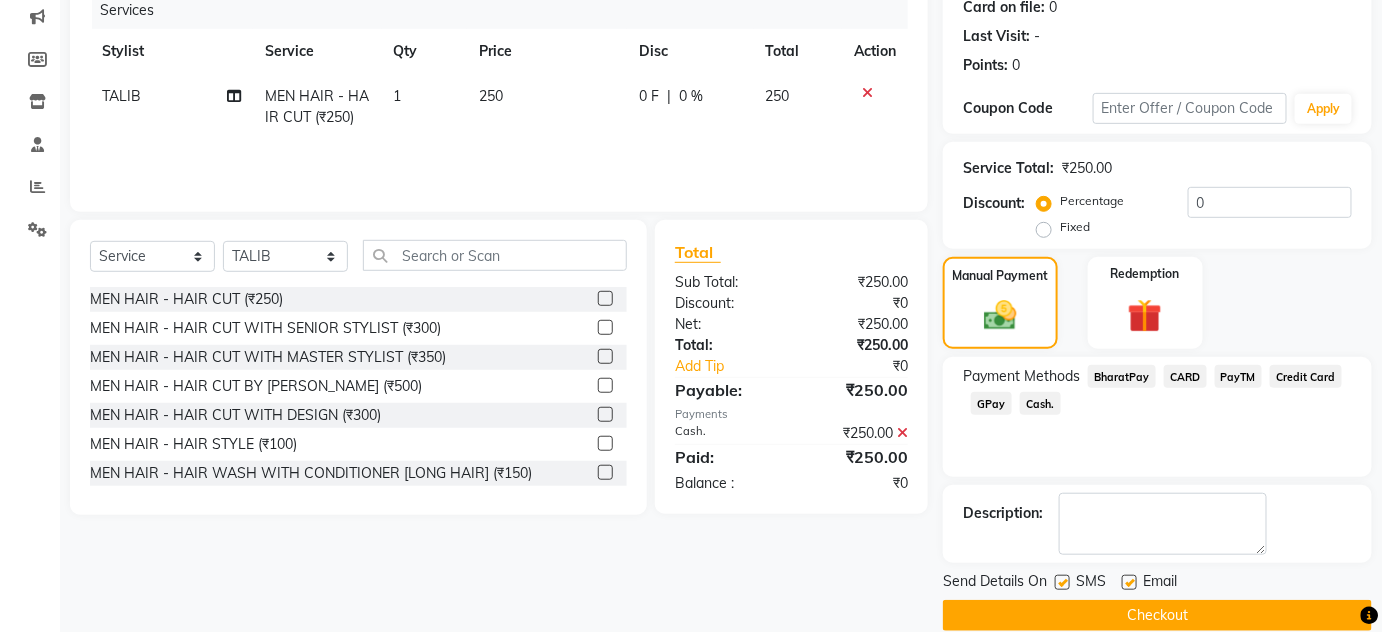 scroll, scrollTop: 283, scrollLeft: 0, axis: vertical 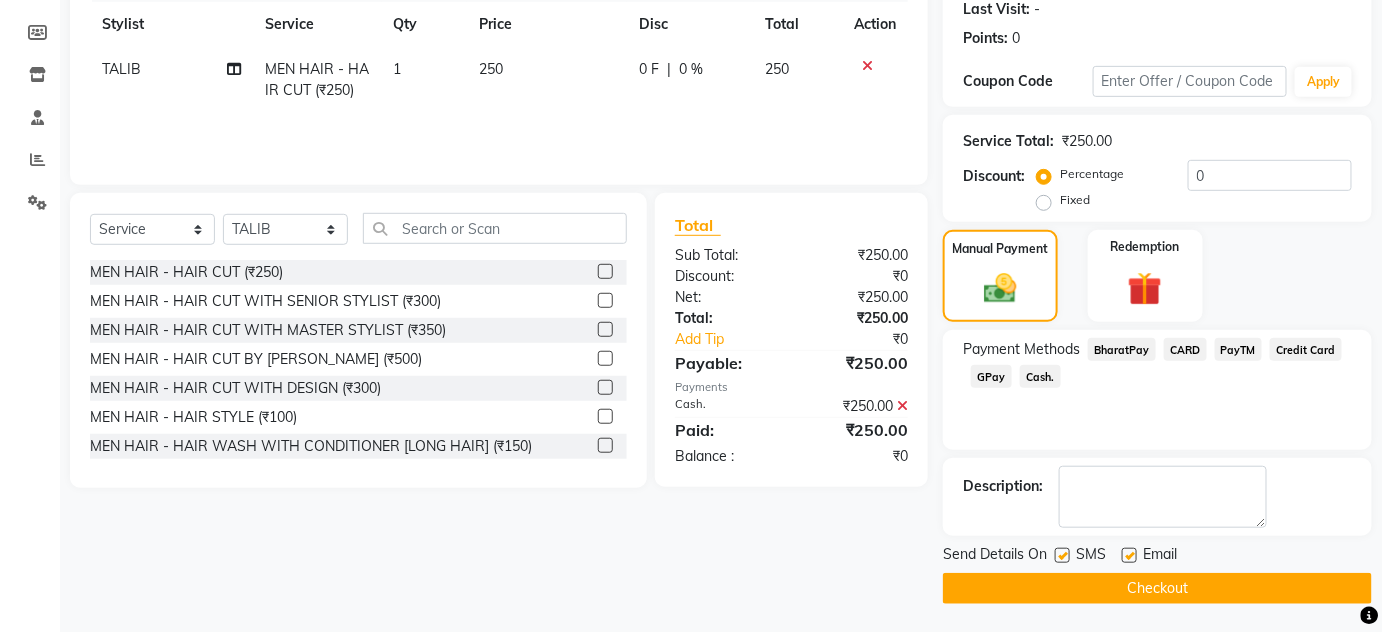click 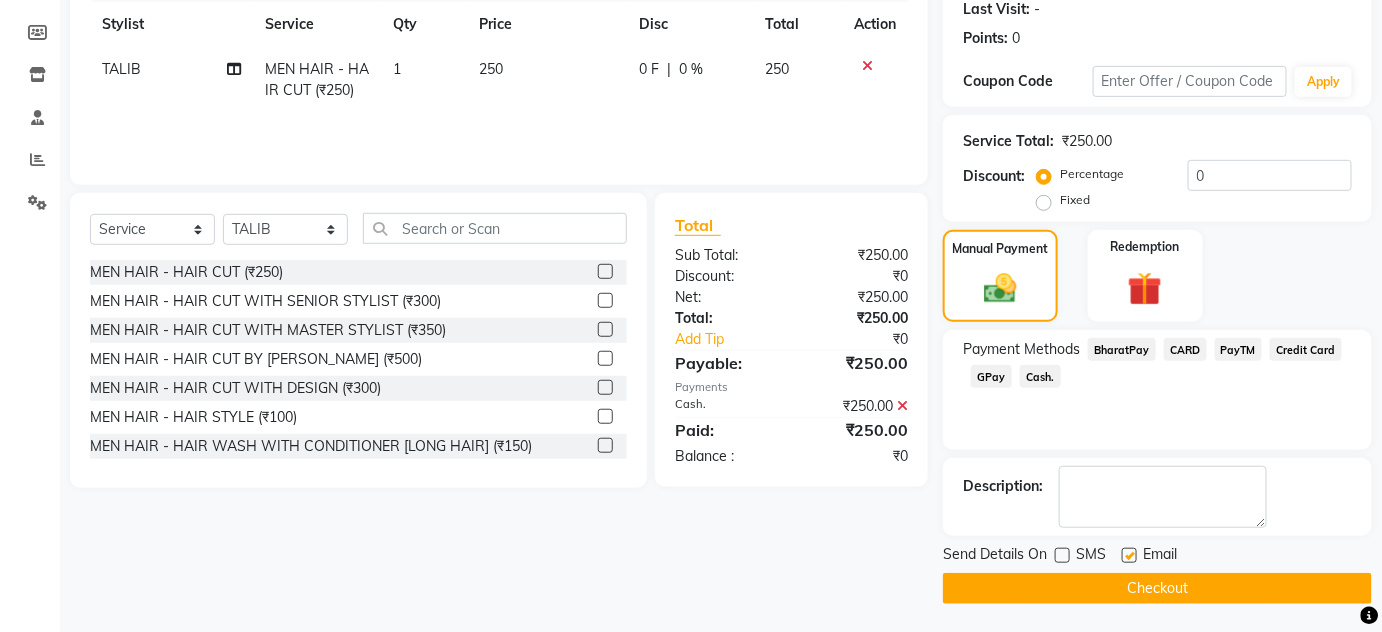 click on "Email" 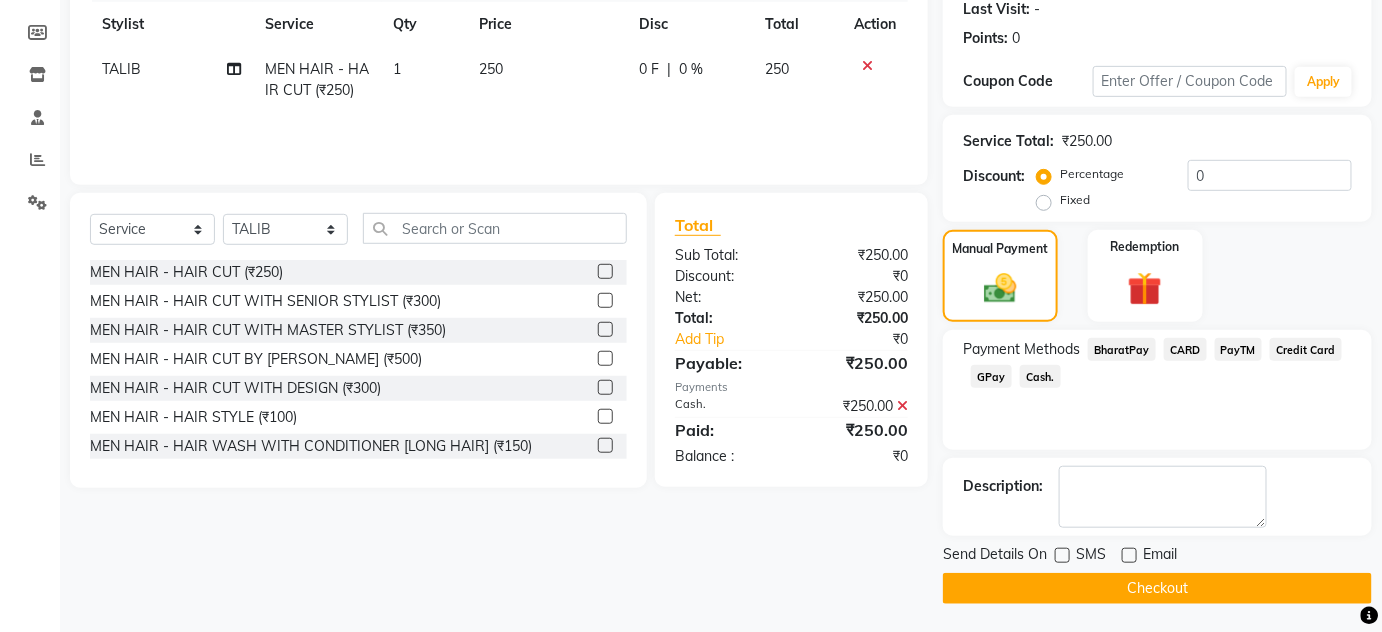 click on "Checkout" 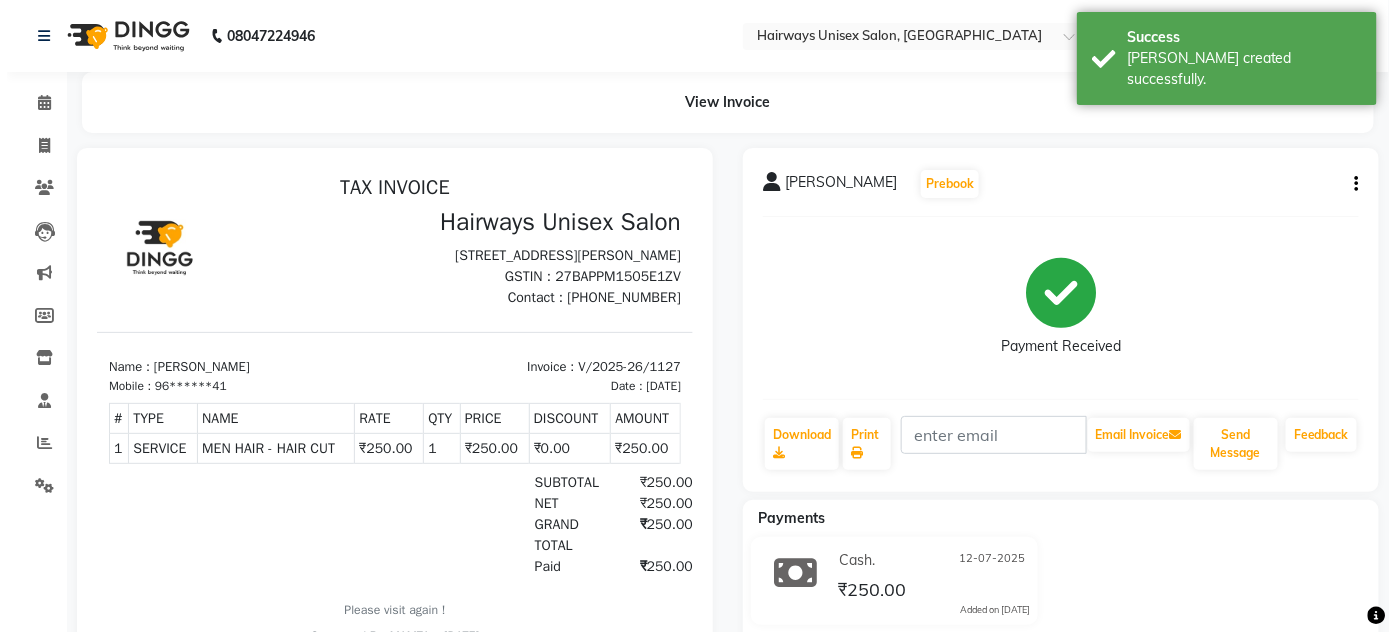 scroll, scrollTop: 0, scrollLeft: 0, axis: both 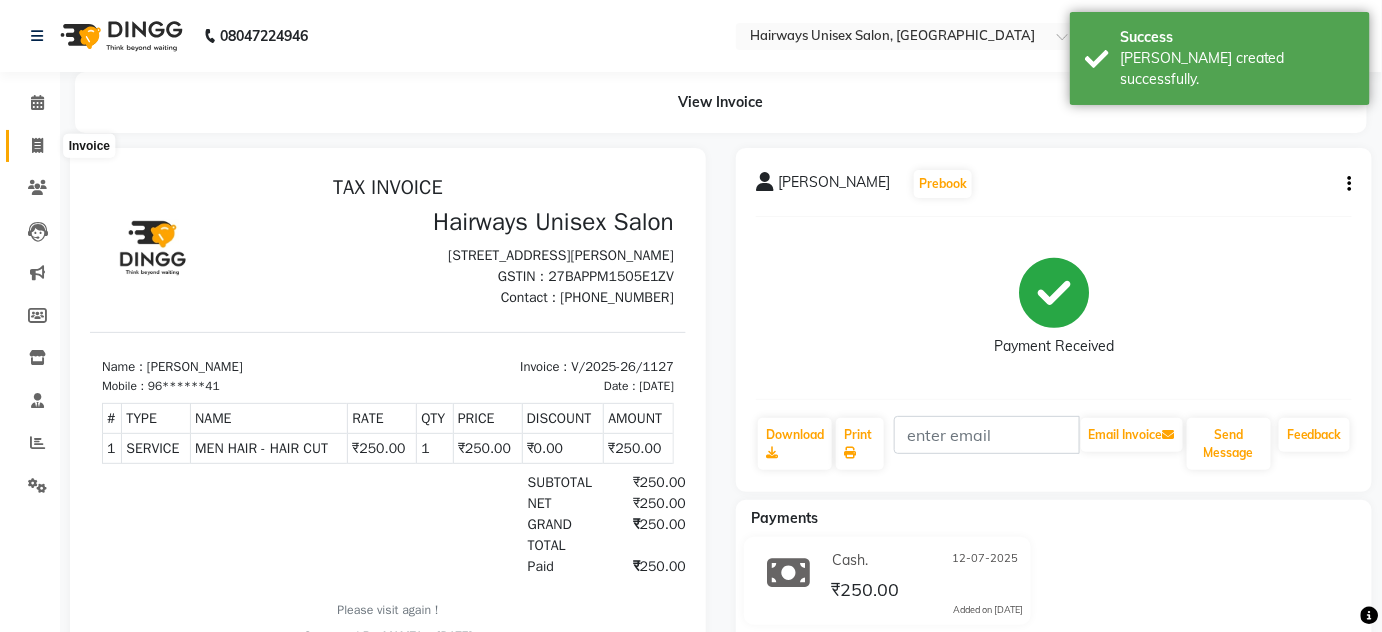 click 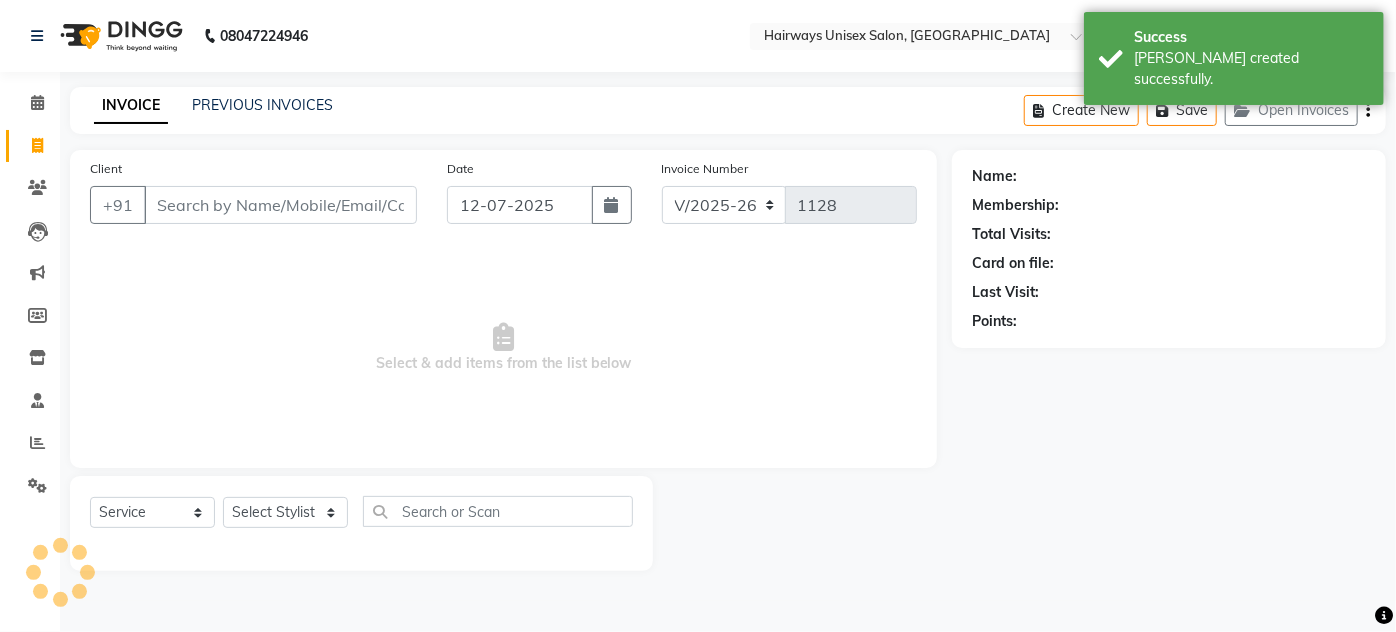 click on "Client +91" 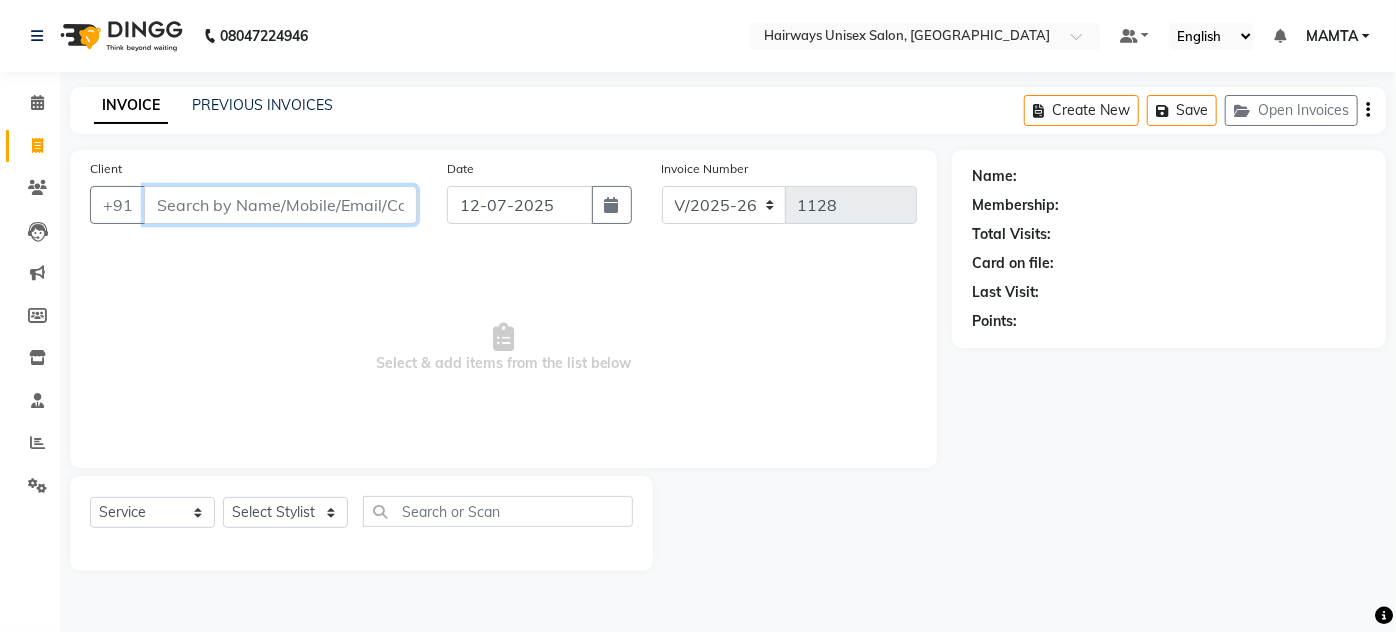 click on "Client" at bounding box center [280, 205] 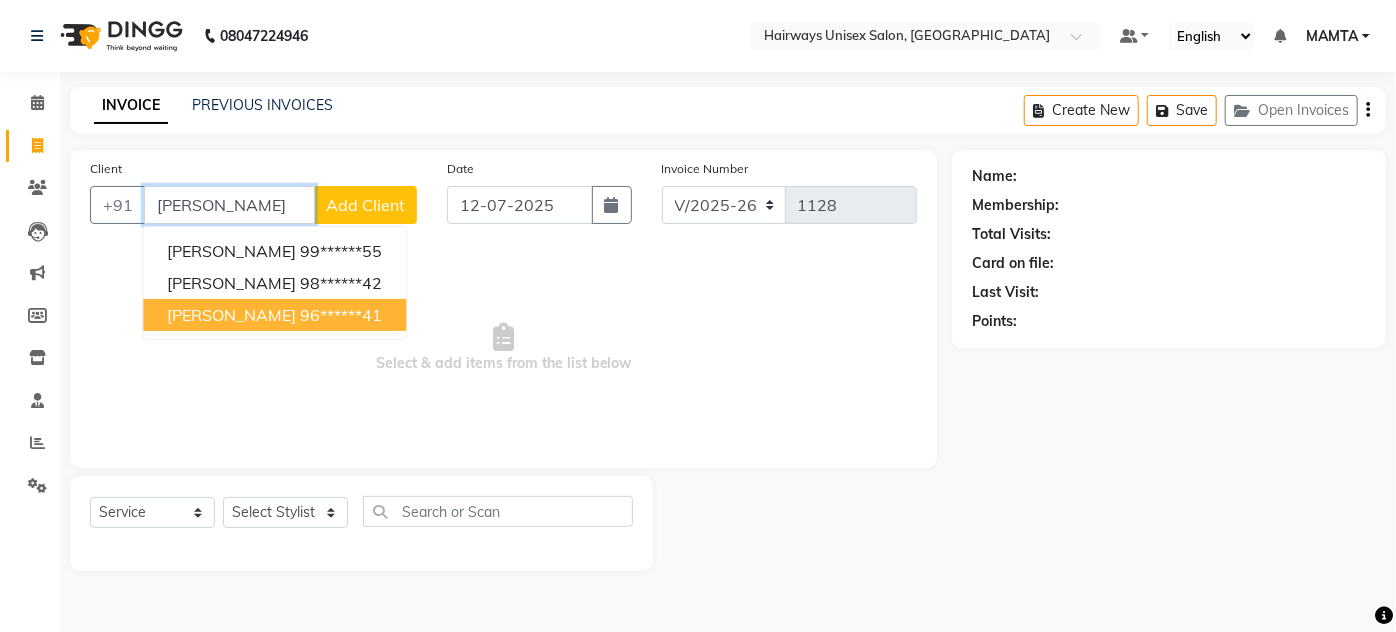 click on "[PERSON_NAME]  99******55 [PERSON_NAME]  98******42 [PERSON_NAME]  96******41" at bounding box center [274, 283] 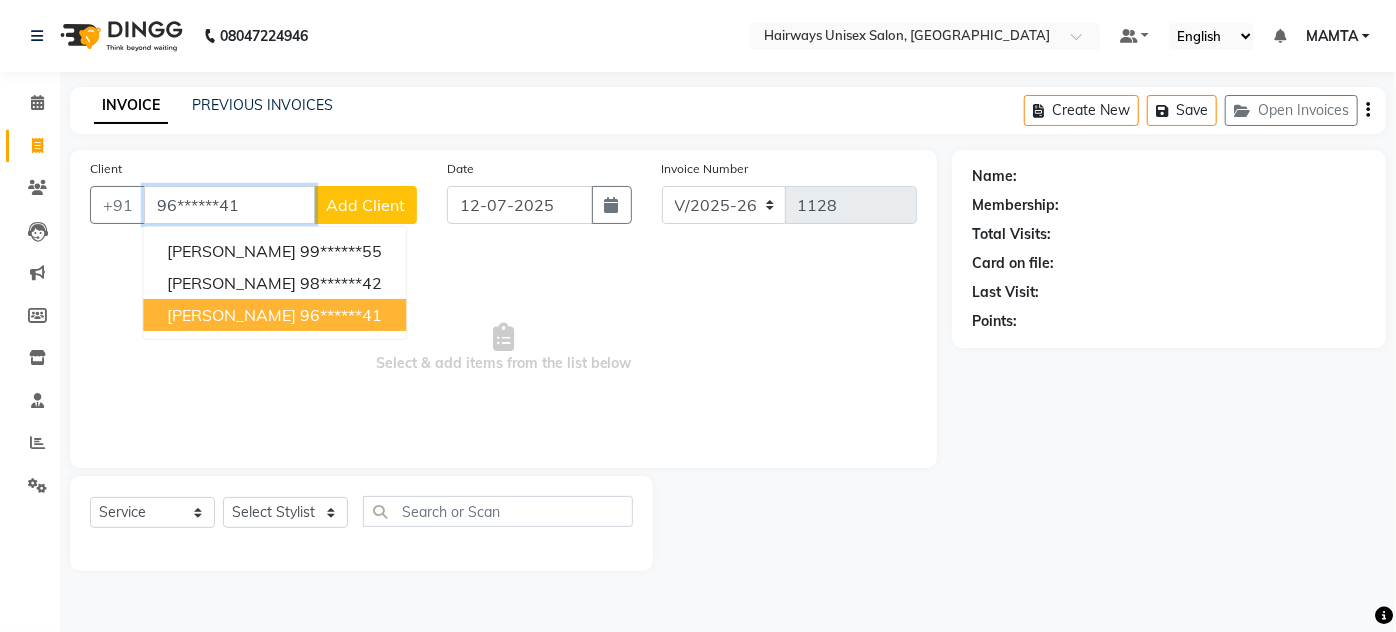 type on "96******41" 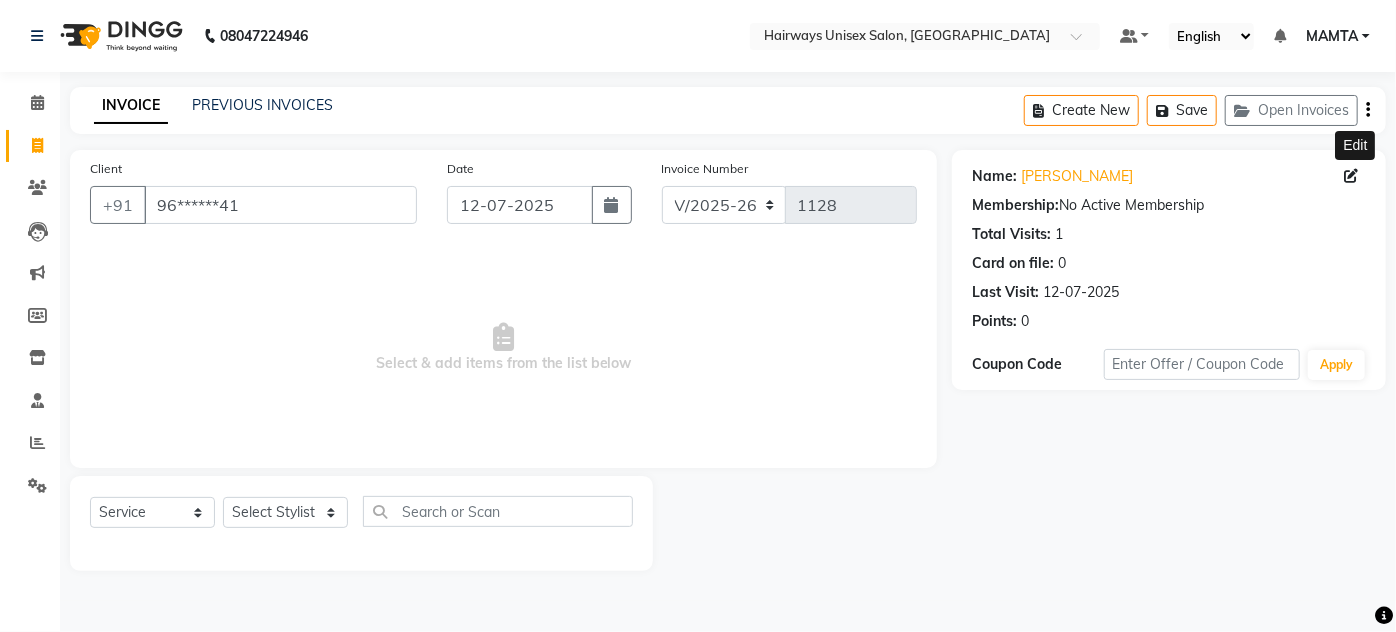 click 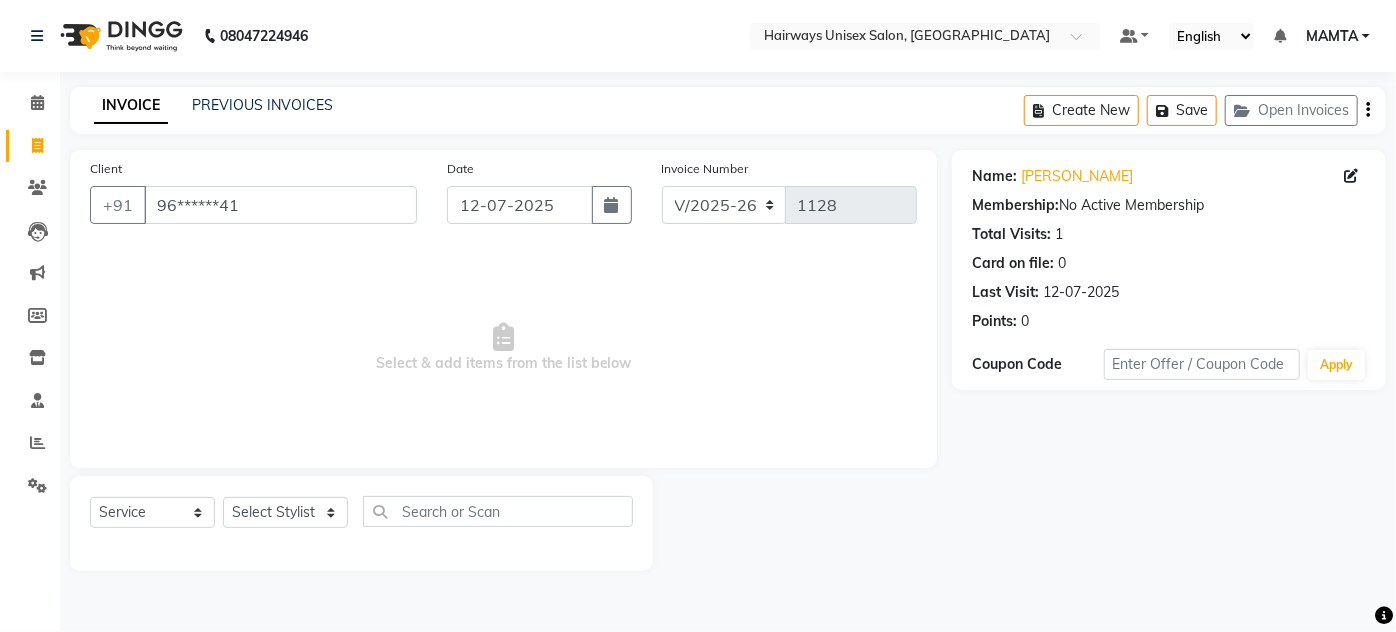 click 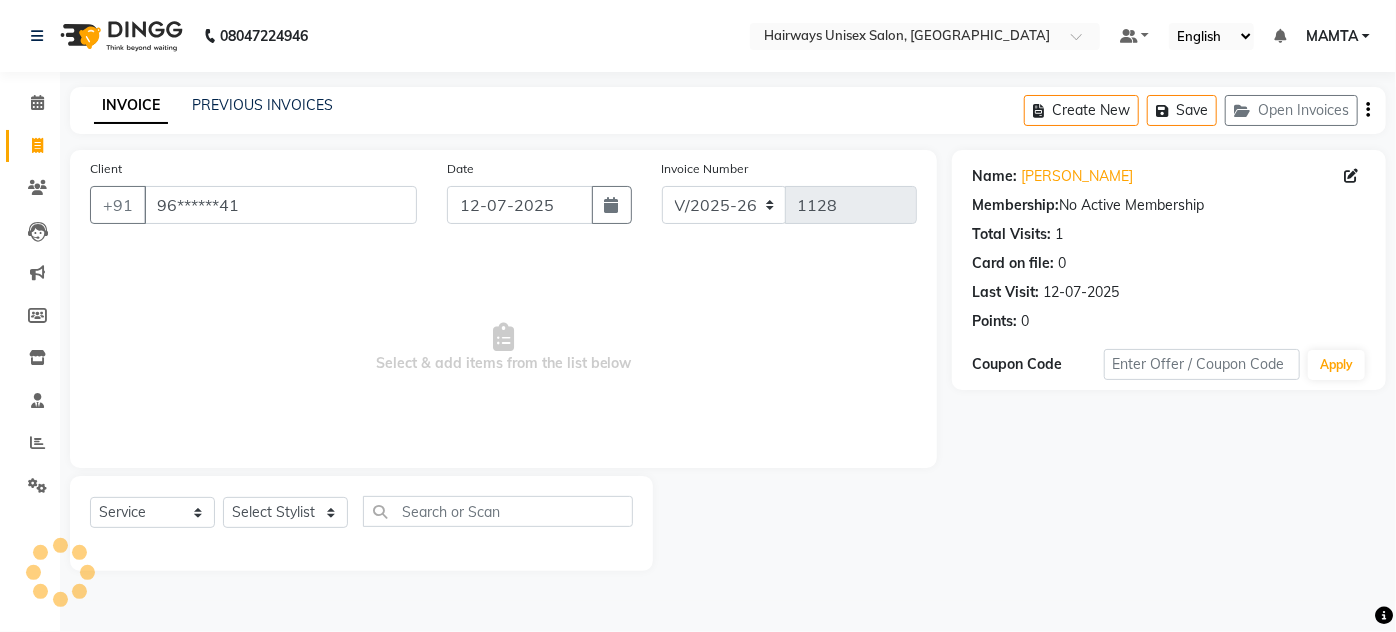 select on "[DEMOGRAPHIC_DATA]" 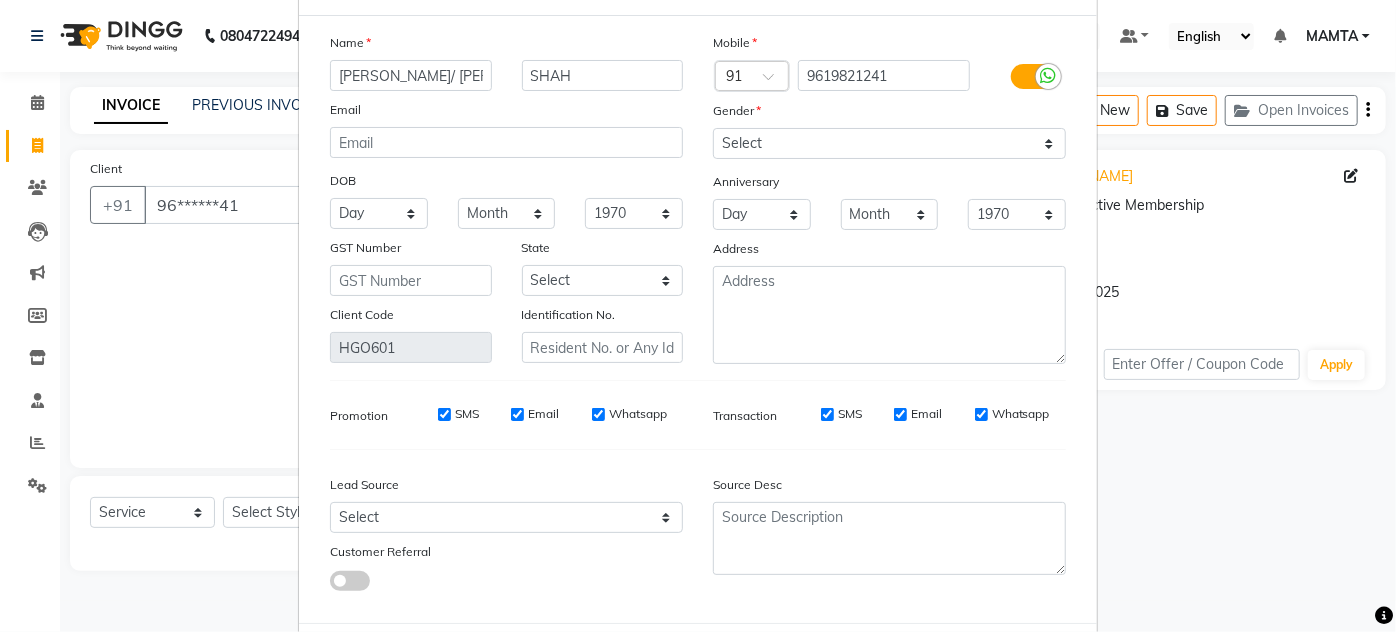 scroll, scrollTop: 179, scrollLeft: 0, axis: vertical 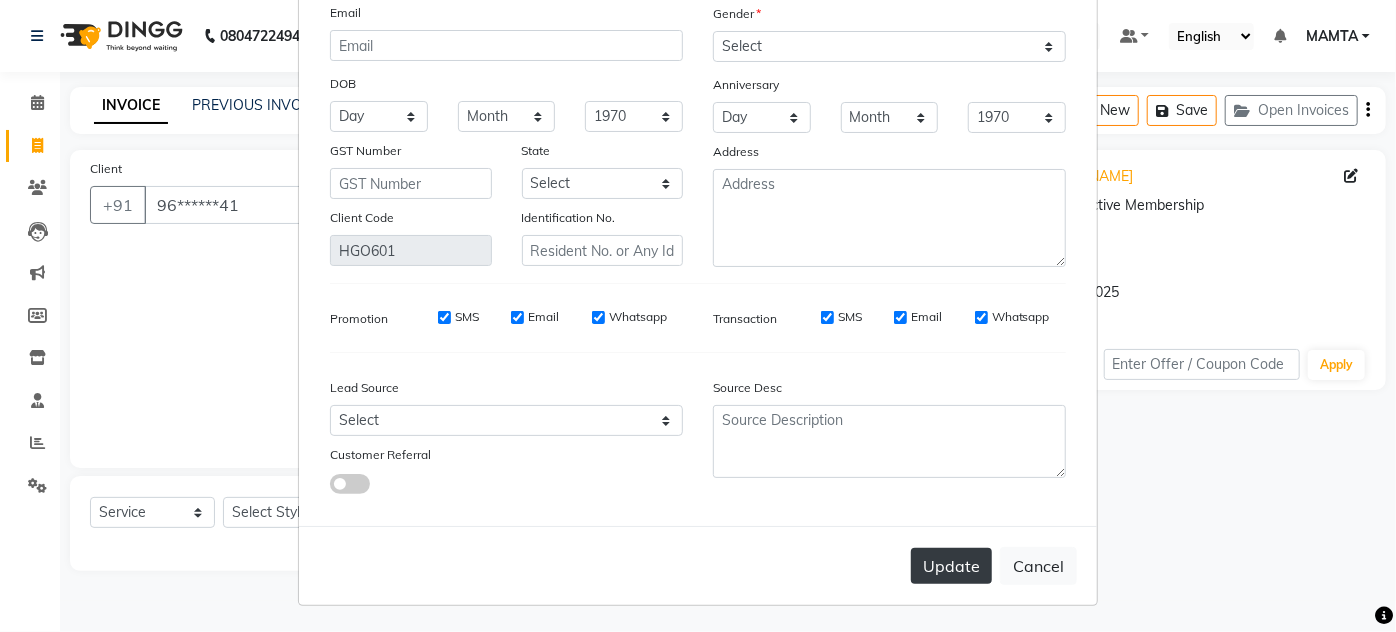 type on "[PERSON_NAME]/ [PERSON_NAME]" 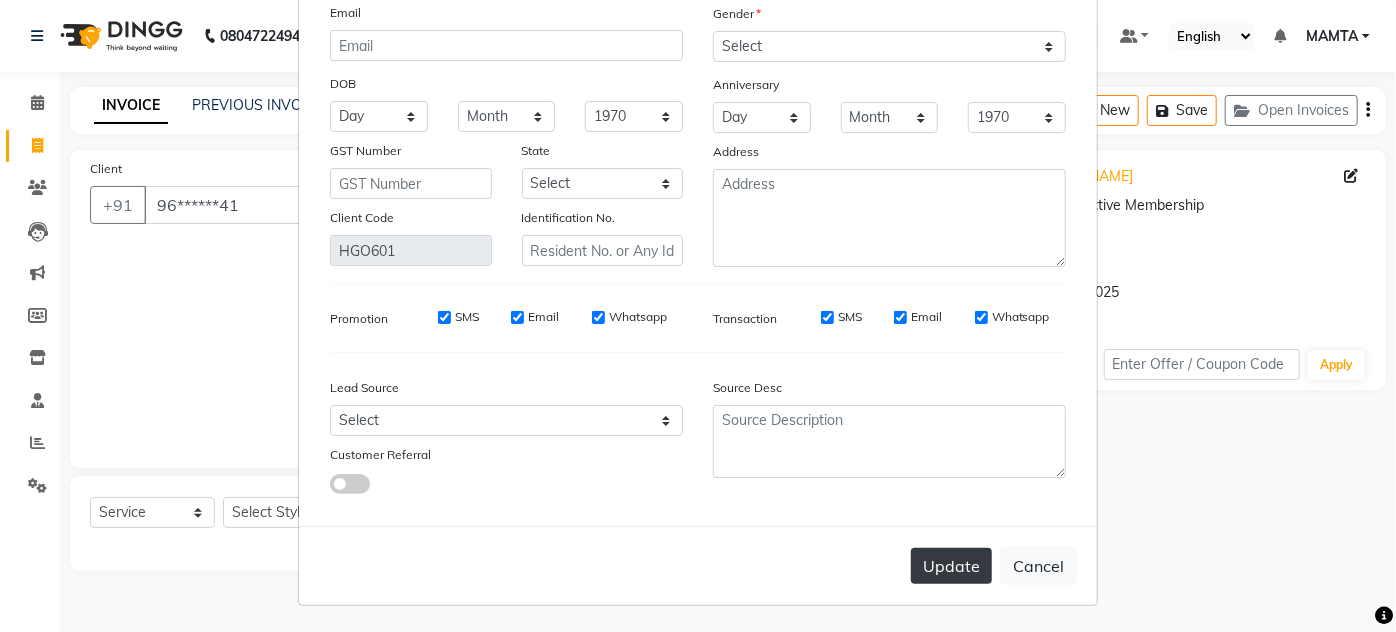click on "Update" at bounding box center (951, 566) 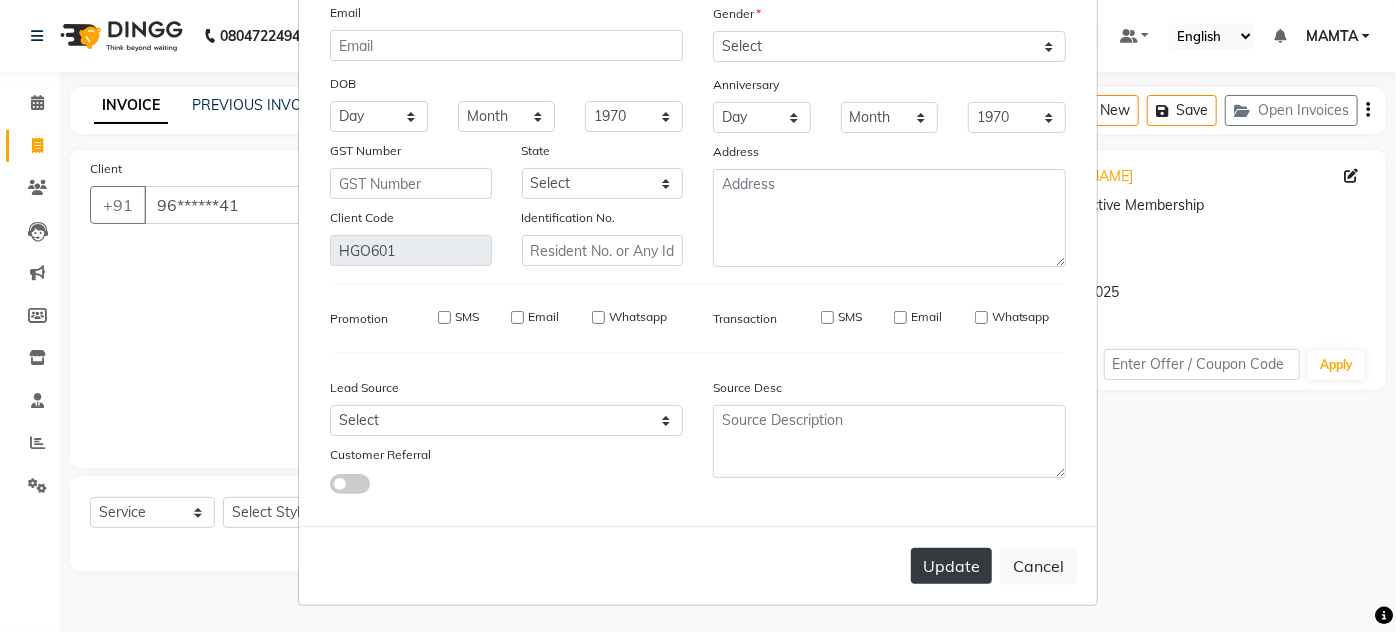 type 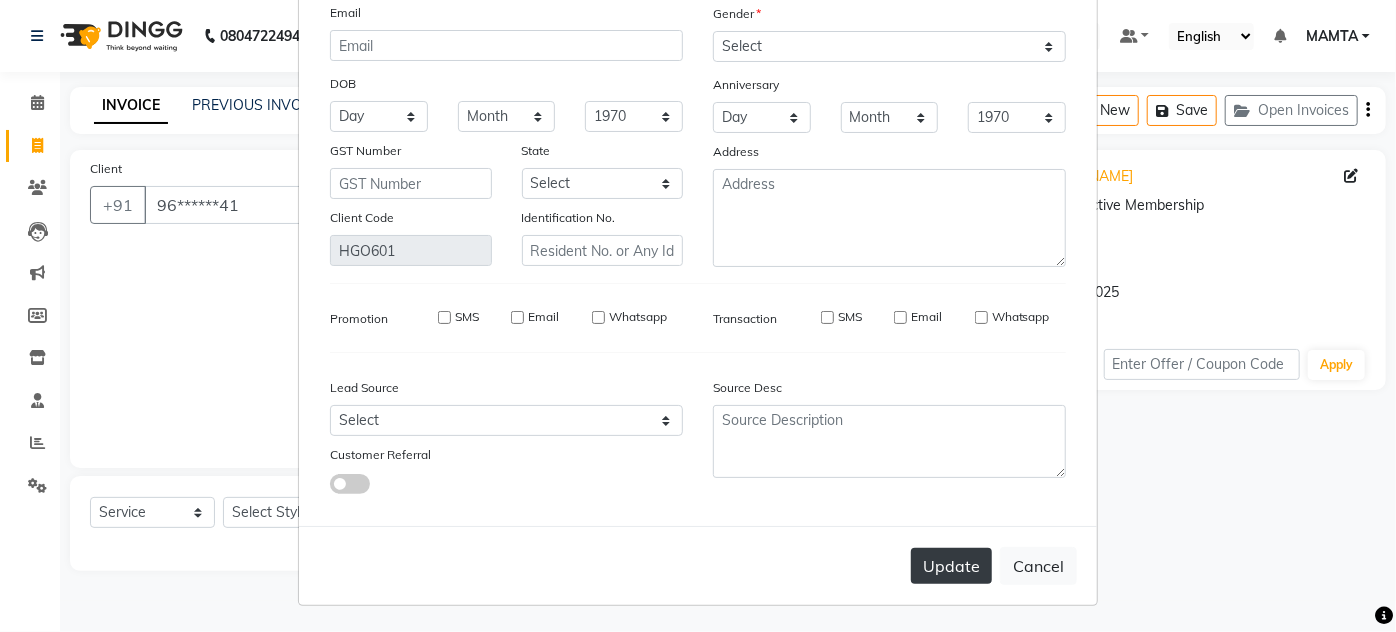 type 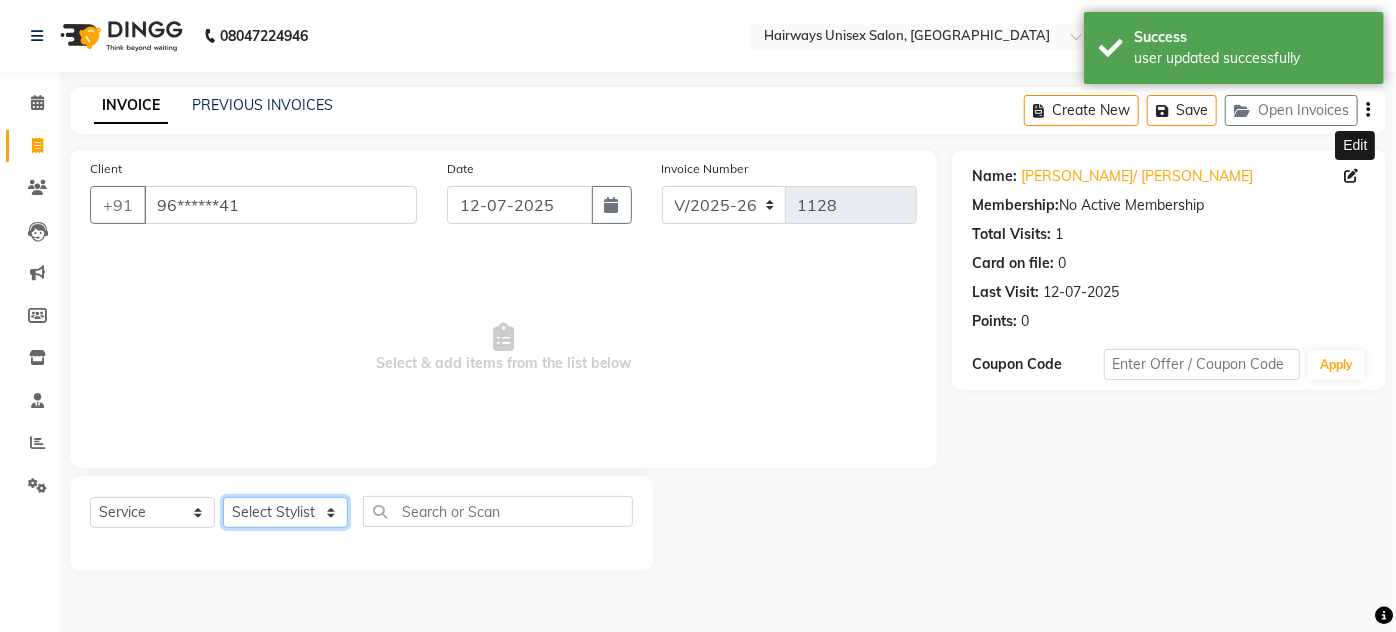 click on "Select Stylist [PERSON_NAME] [PERSON_NAME] [PERSON_NAME] MAMTA POOJA [PERSON_NAME][DATE] [PERSON_NAME] [PERSON_NAME] [PERSON_NAME]" 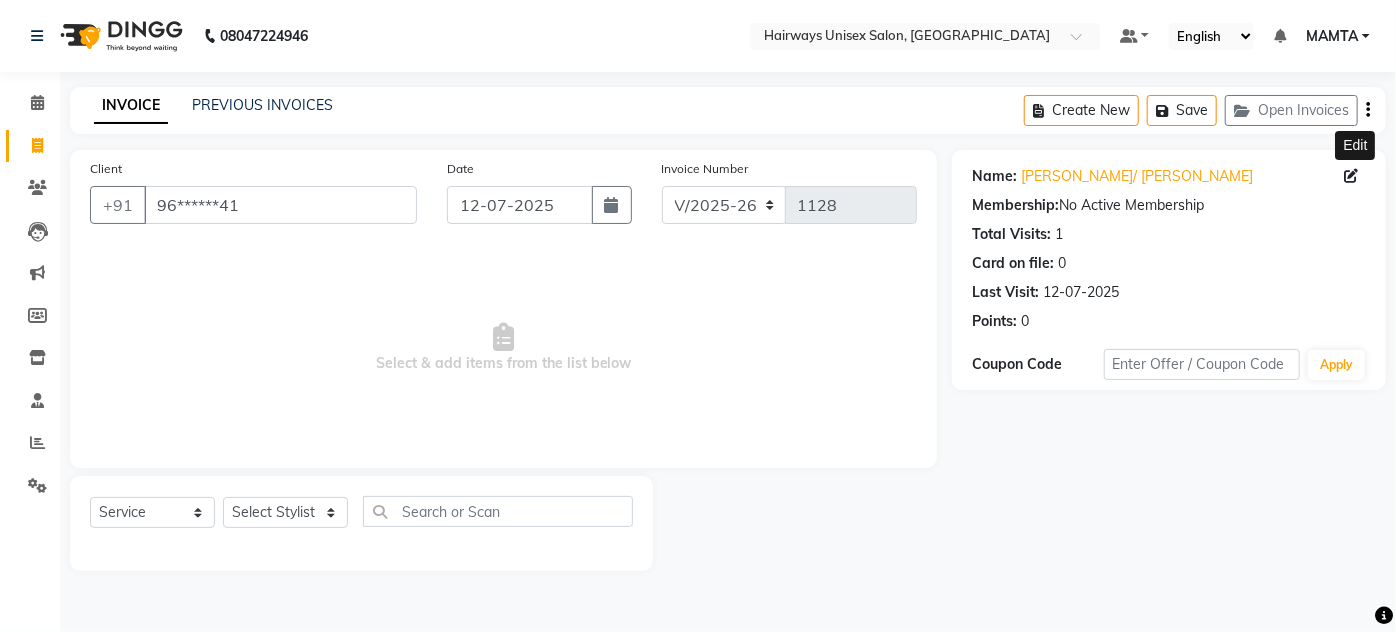 click 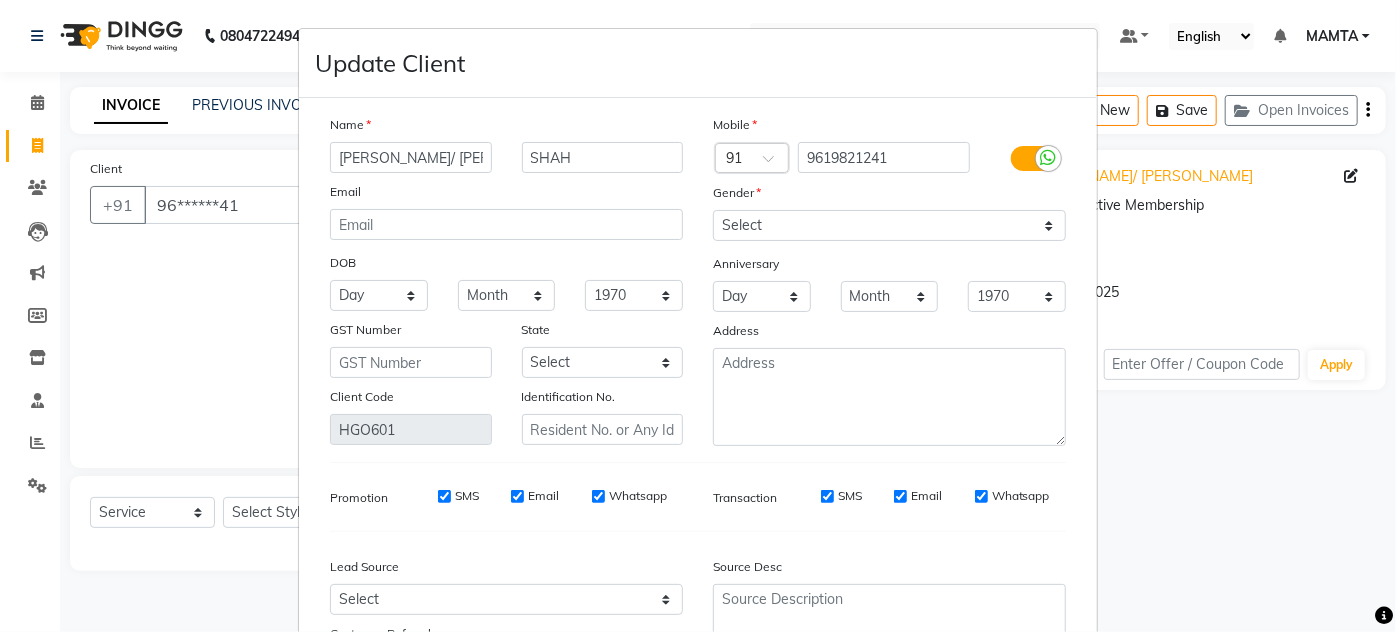 click on "[PERSON_NAME]/ [PERSON_NAME]" at bounding box center [411, 157] 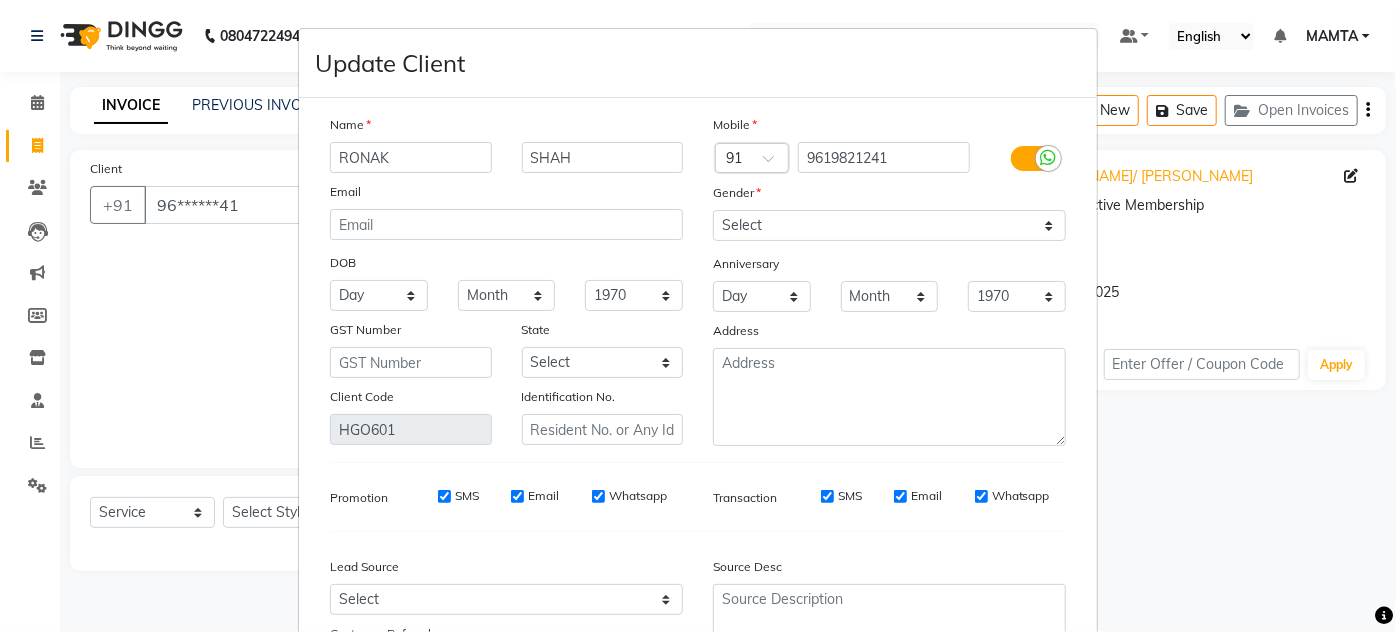 scroll, scrollTop: 179, scrollLeft: 0, axis: vertical 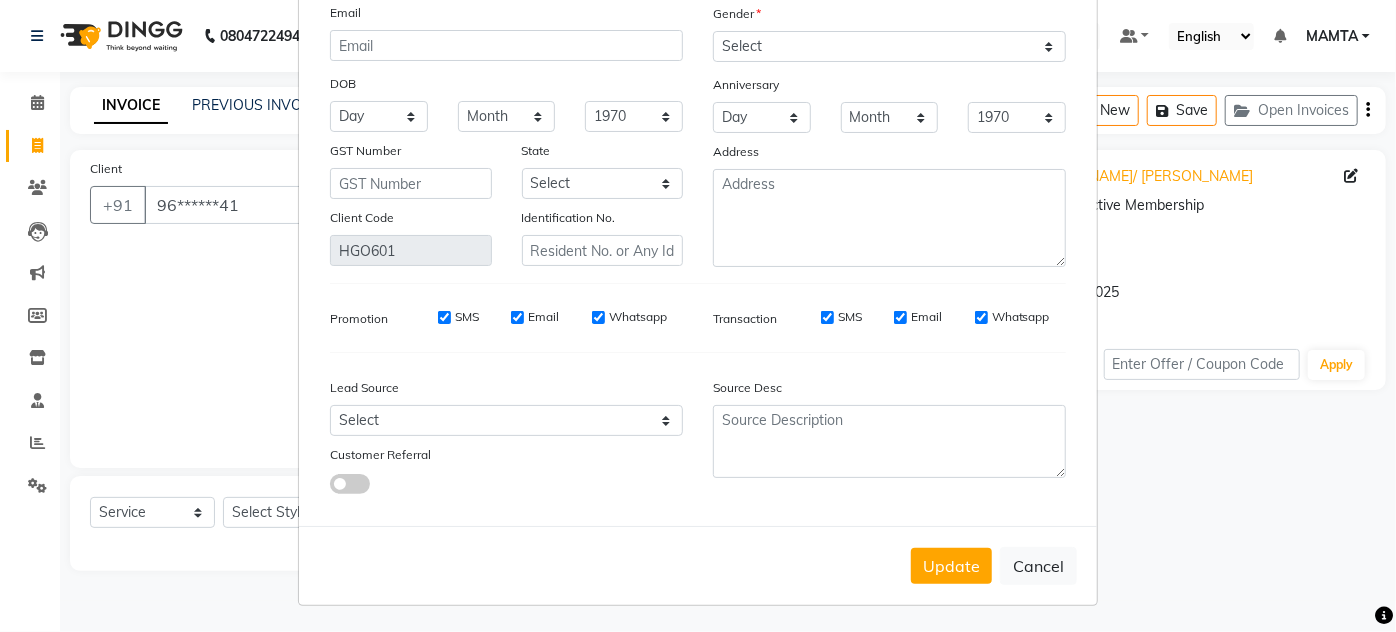 type on "RONAK" 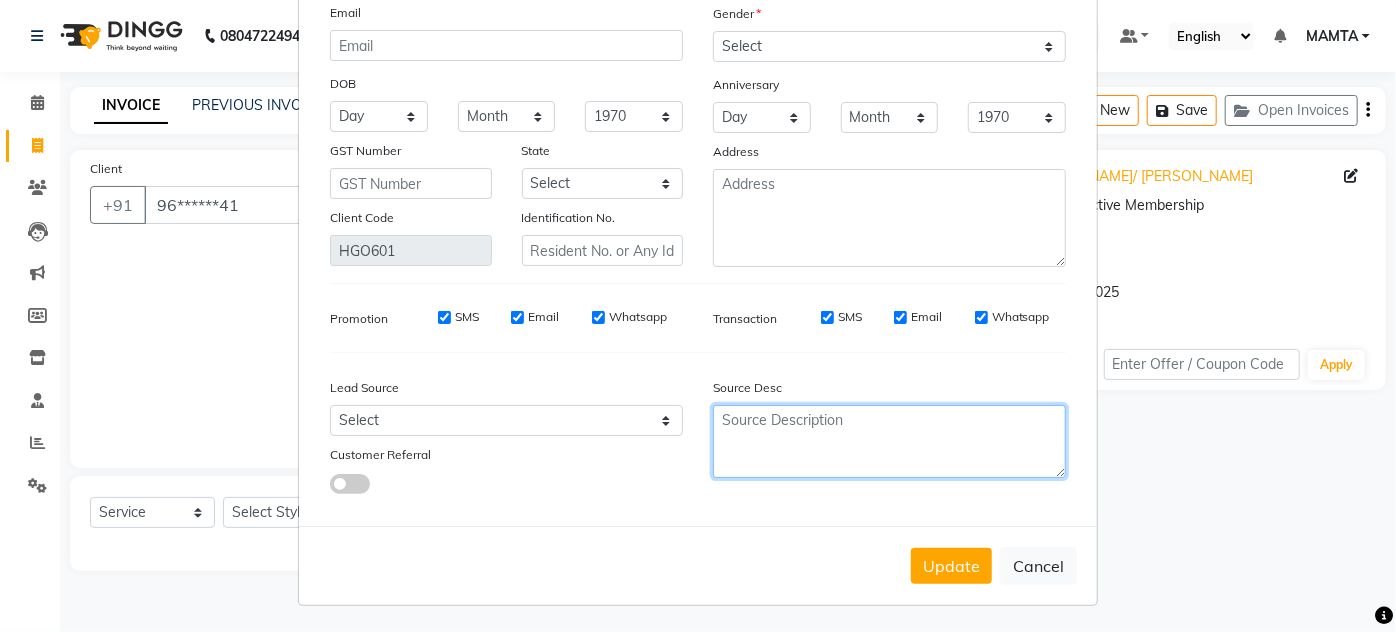 click at bounding box center (889, 441) 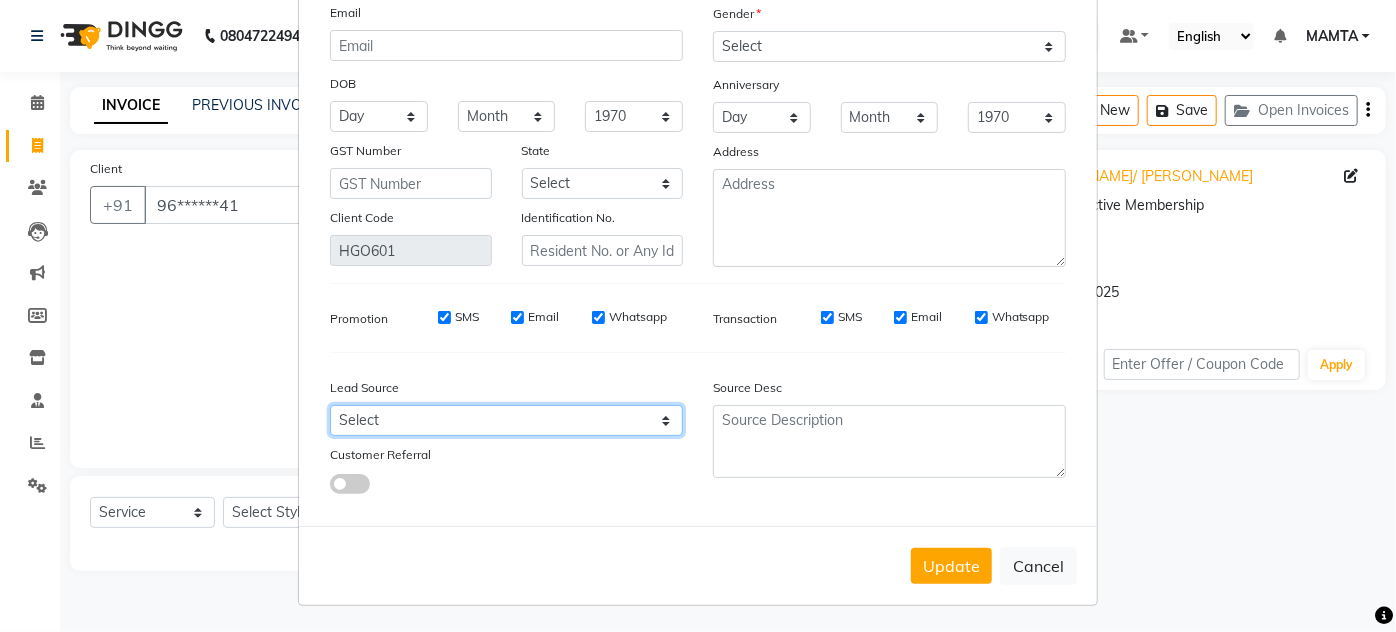 click on "Select Walk-in Referral Internet Friend Word of Mouth Advertisement Facebook JustDial Google Other" at bounding box center (506, 420) 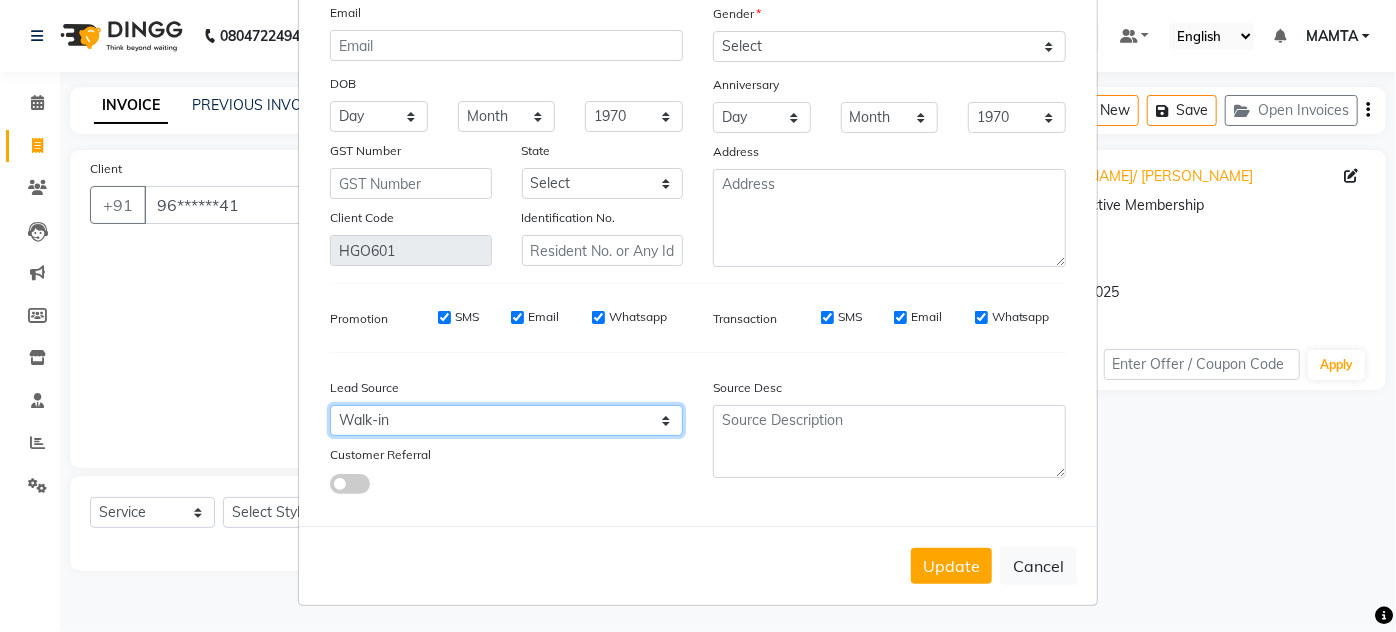 click on "Select Walk-in Referral Internet Friend Word of Mouth Advertisement Facebook JustDial Google Other" at bounding box center [506, 420] 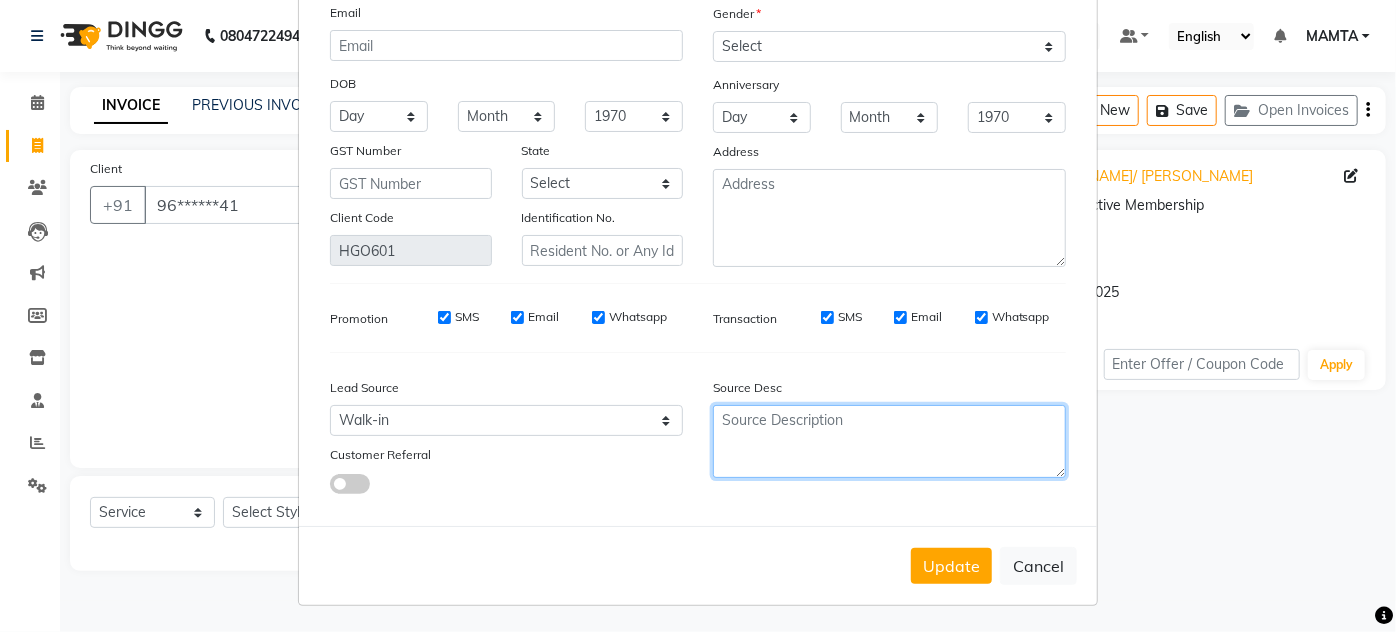 click at bounding box center [889, 441] 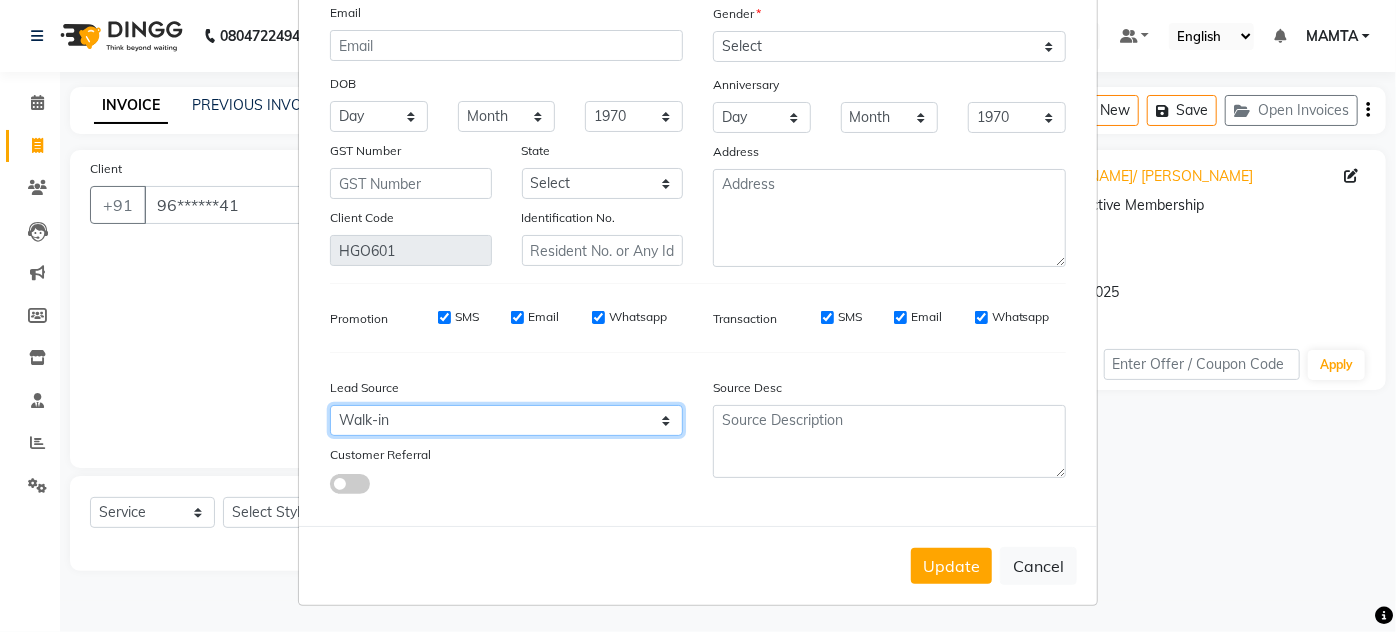 click on "Select Walk-in Referral Internet Friend Word of Mouth Advertisement Facebook JustDial Google Other" at bounding box center (506, 420) 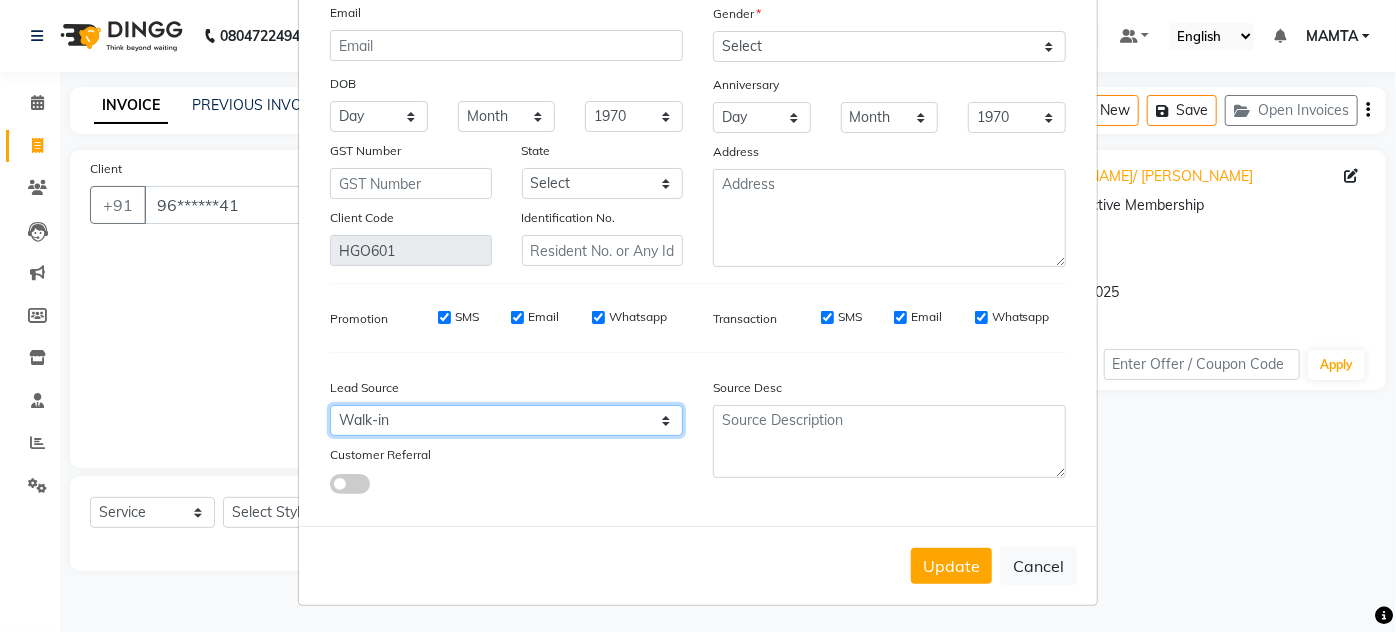 select on "null" 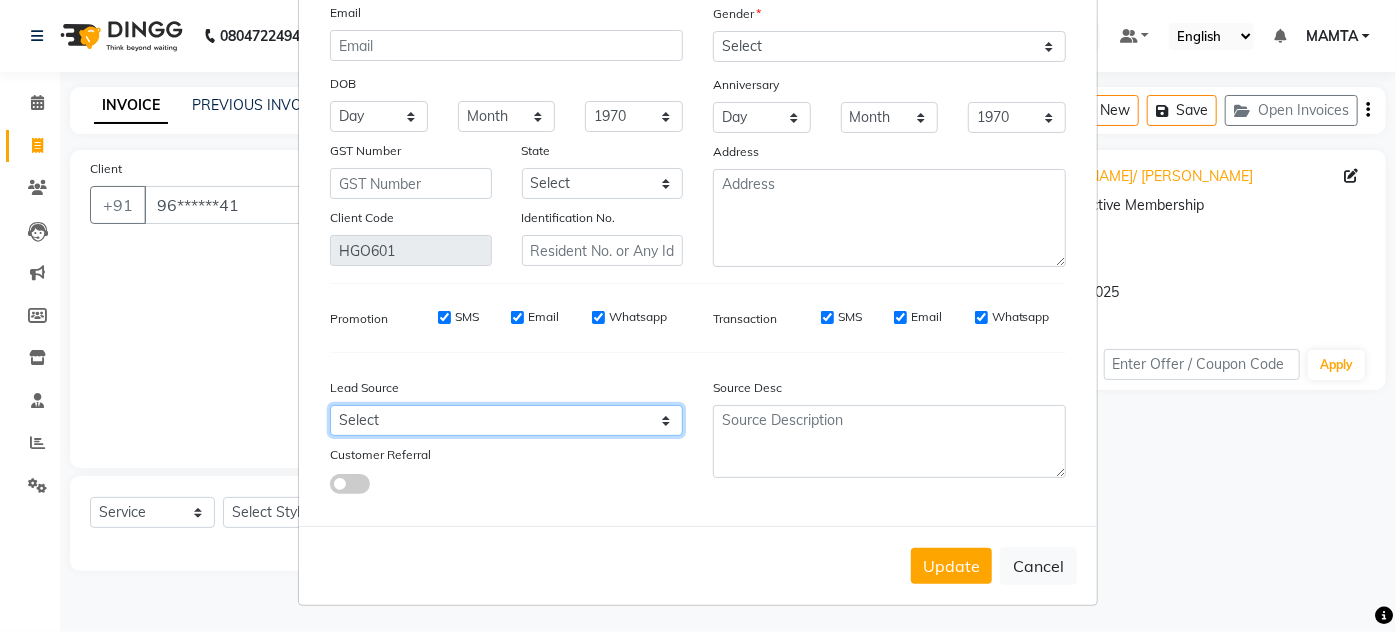 click on "Select Walk-in Referral Internet Friend Word of Mouth Advertisement Facebook JustDial Google Other" at bounding box center [506, 420] 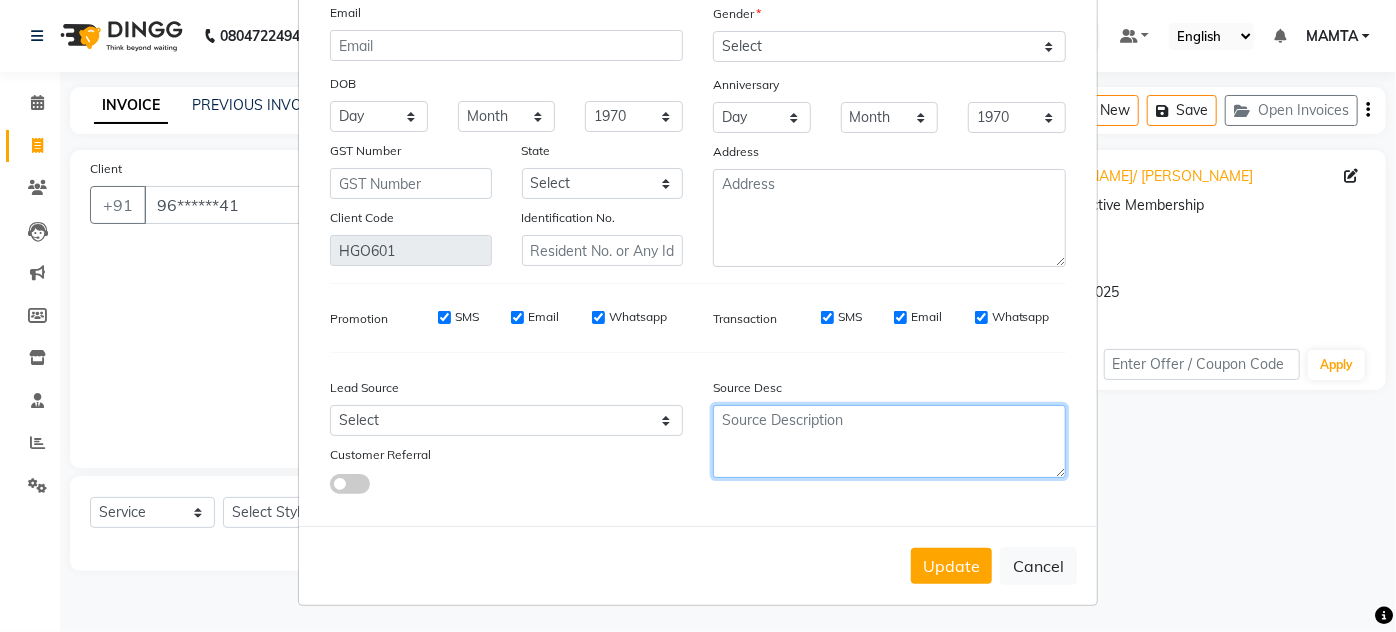click at bounding box center (889, 441) 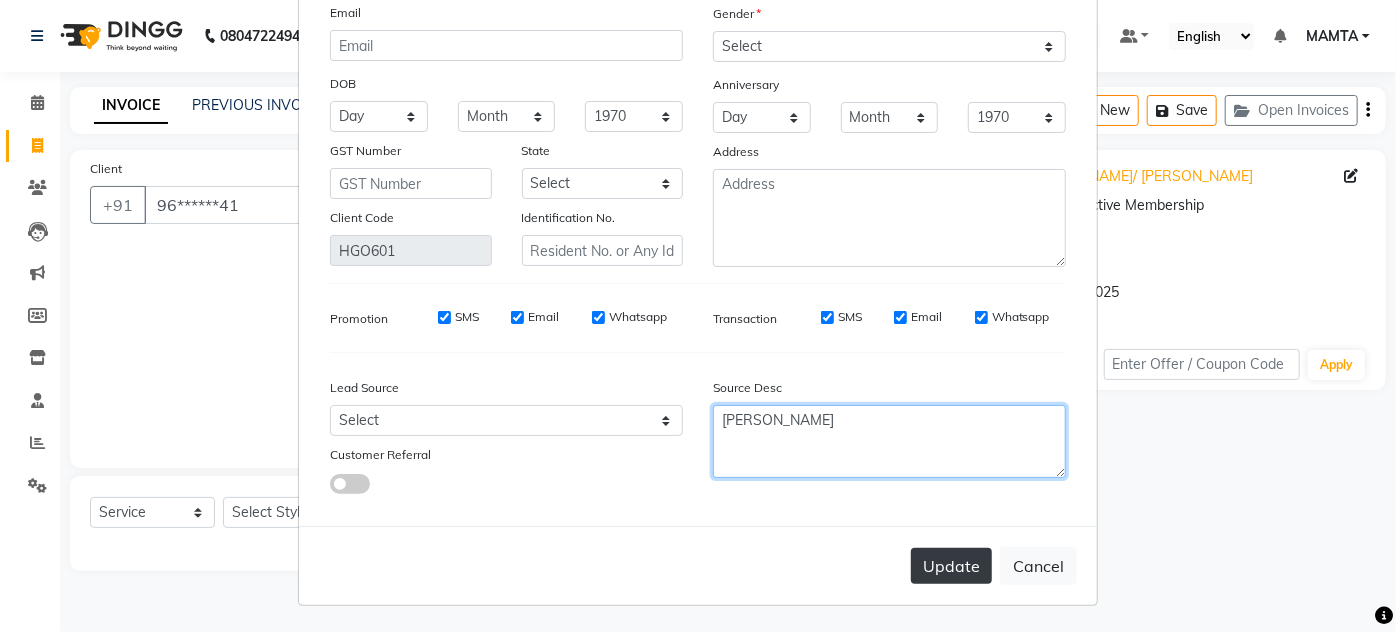 type on "[PERSON_NAME]" 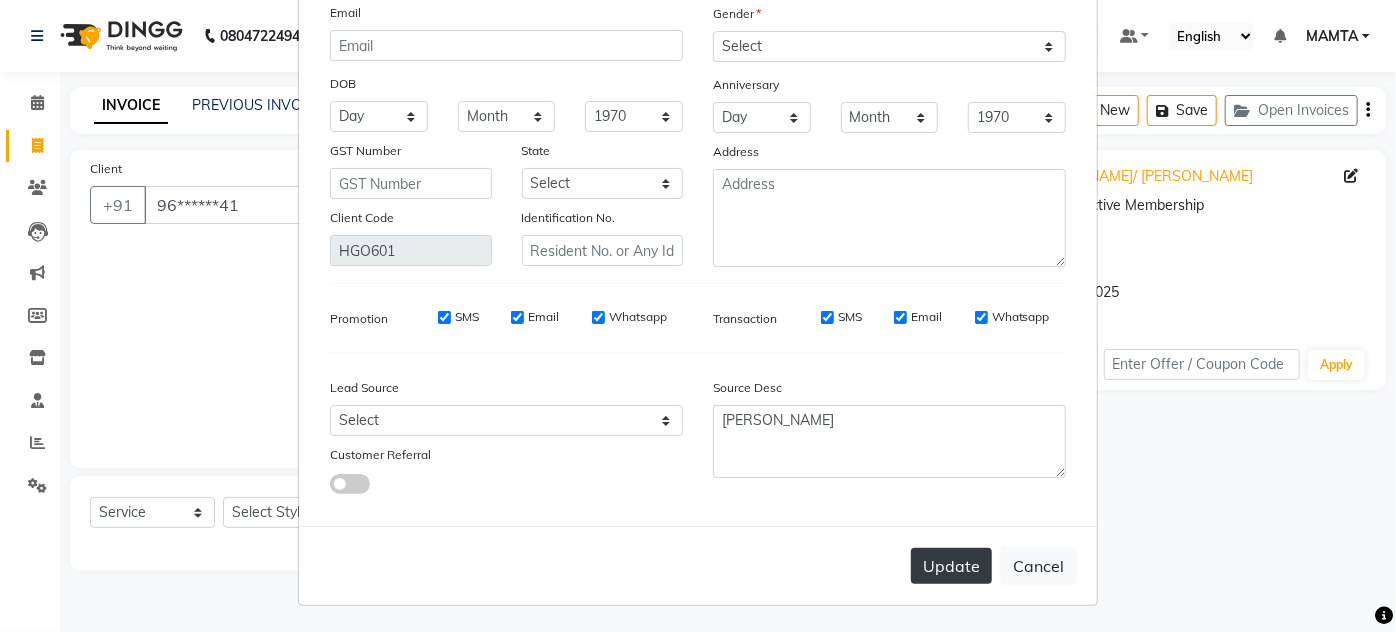 click on "Update" at bounding box center [951, 566] 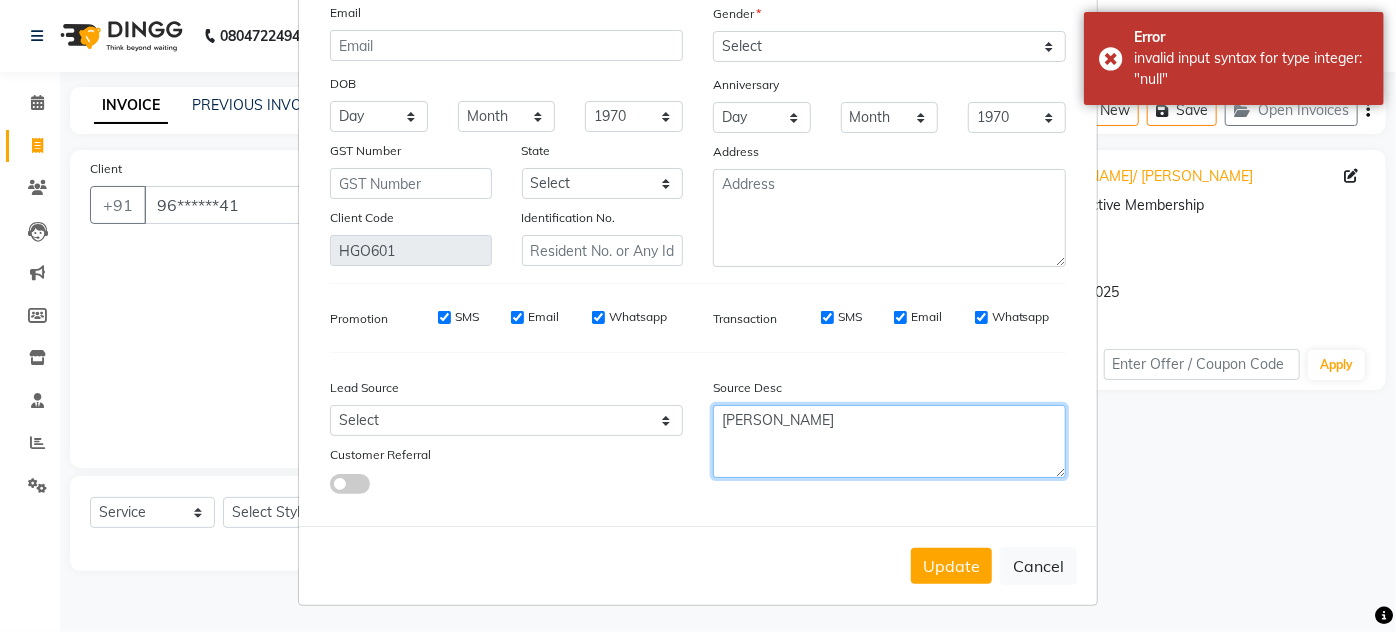 drag, startPoint x: 778, startPoint y: 412, endPoint x: 713, endPoint y: 415, distance: 65.06919 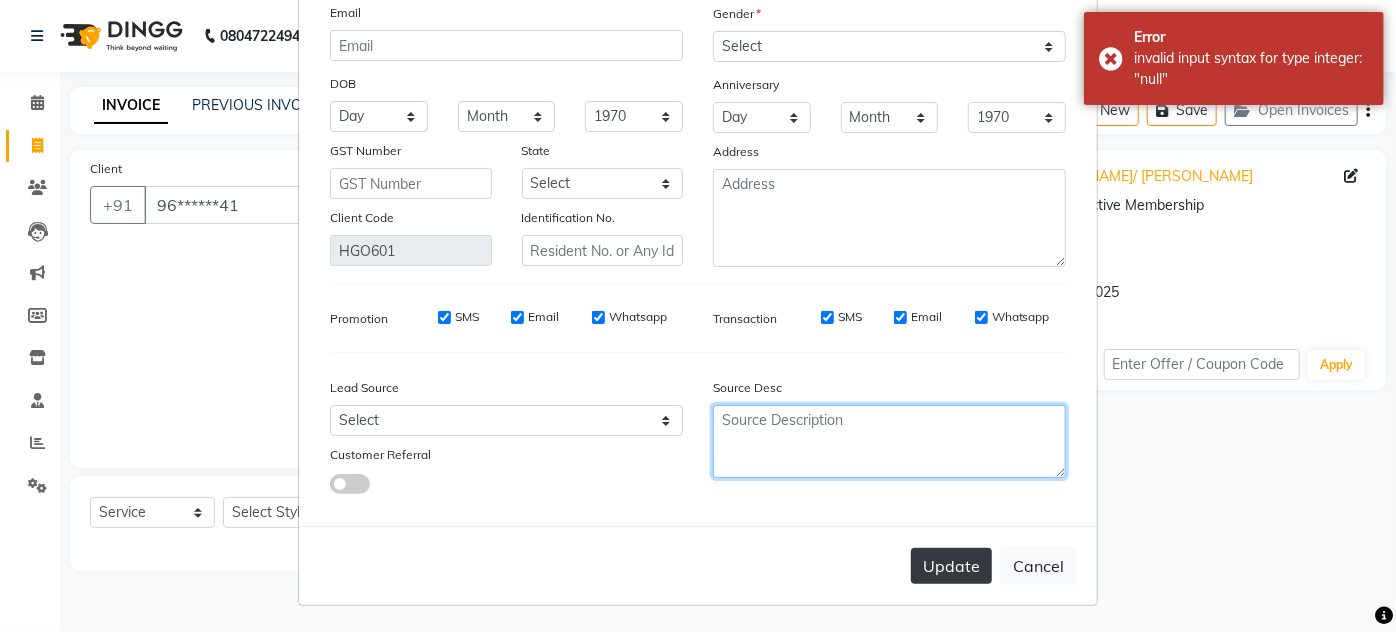 type 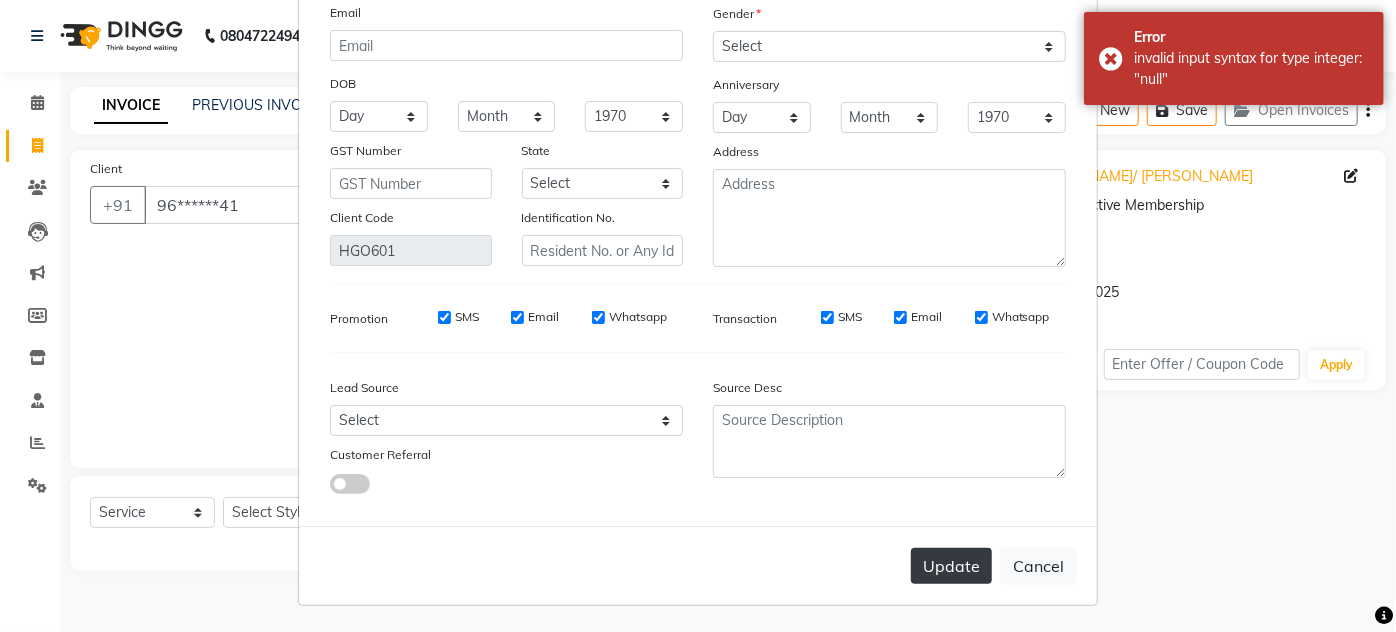 click on "Update" at bounding box center (951, 566) 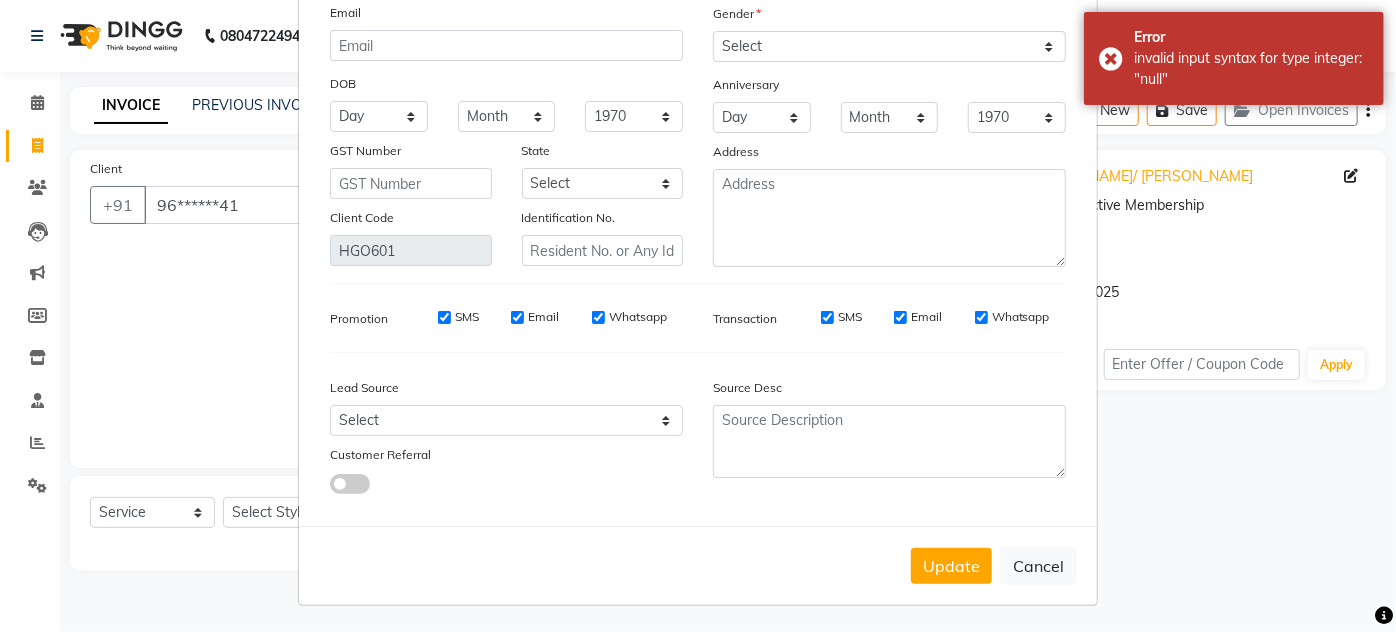 click on "Update   Cancel" at bounding box center [698, 565] 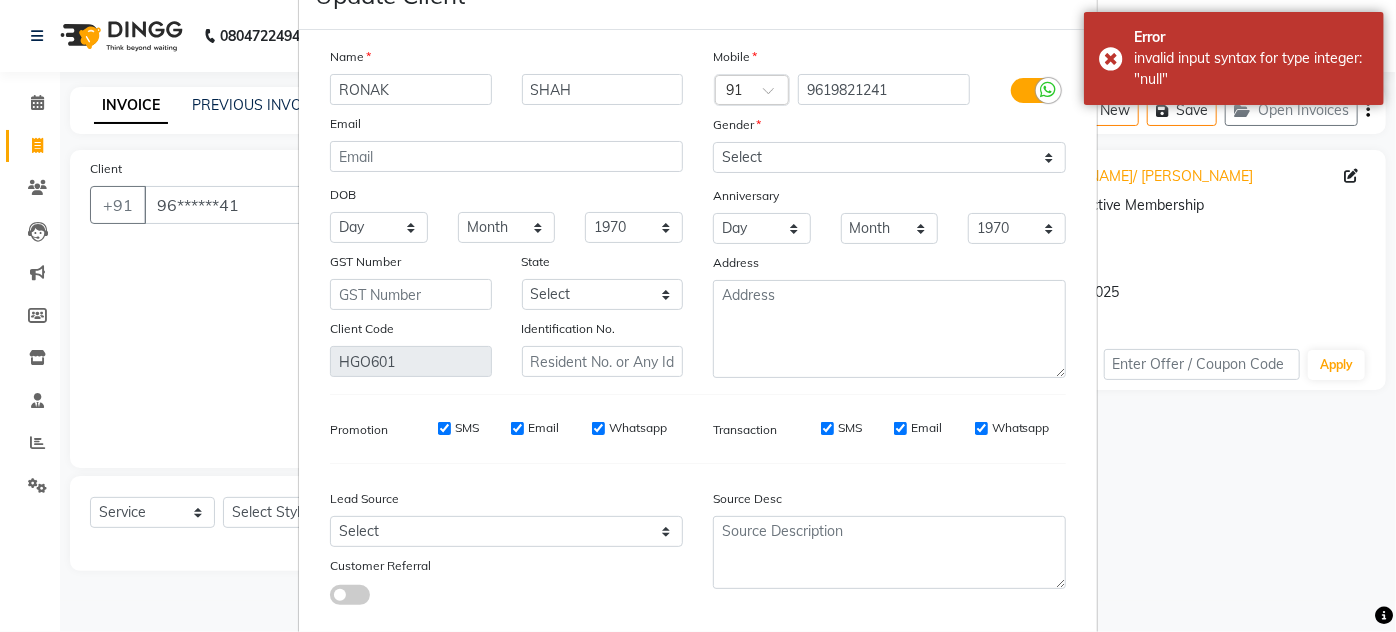 scroll, scrollTop: 0, scrollLeft: 0, axis: both 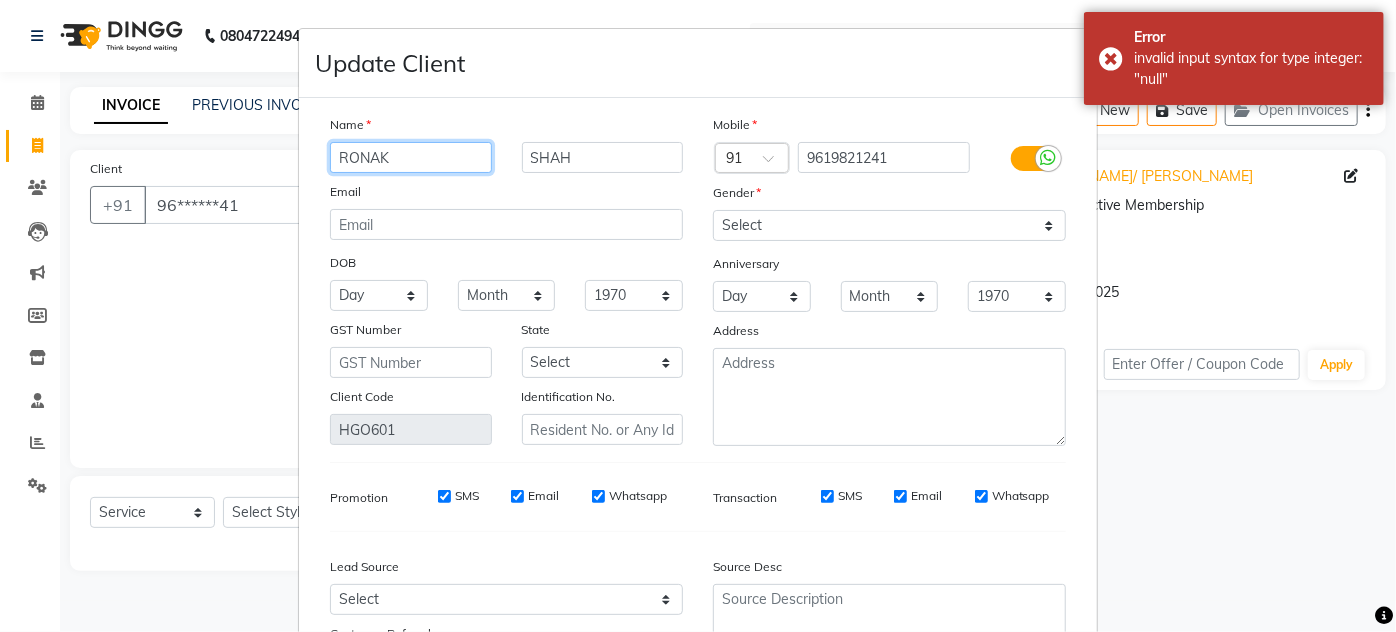 click on "RONAK" at bounding box center [411, 157] 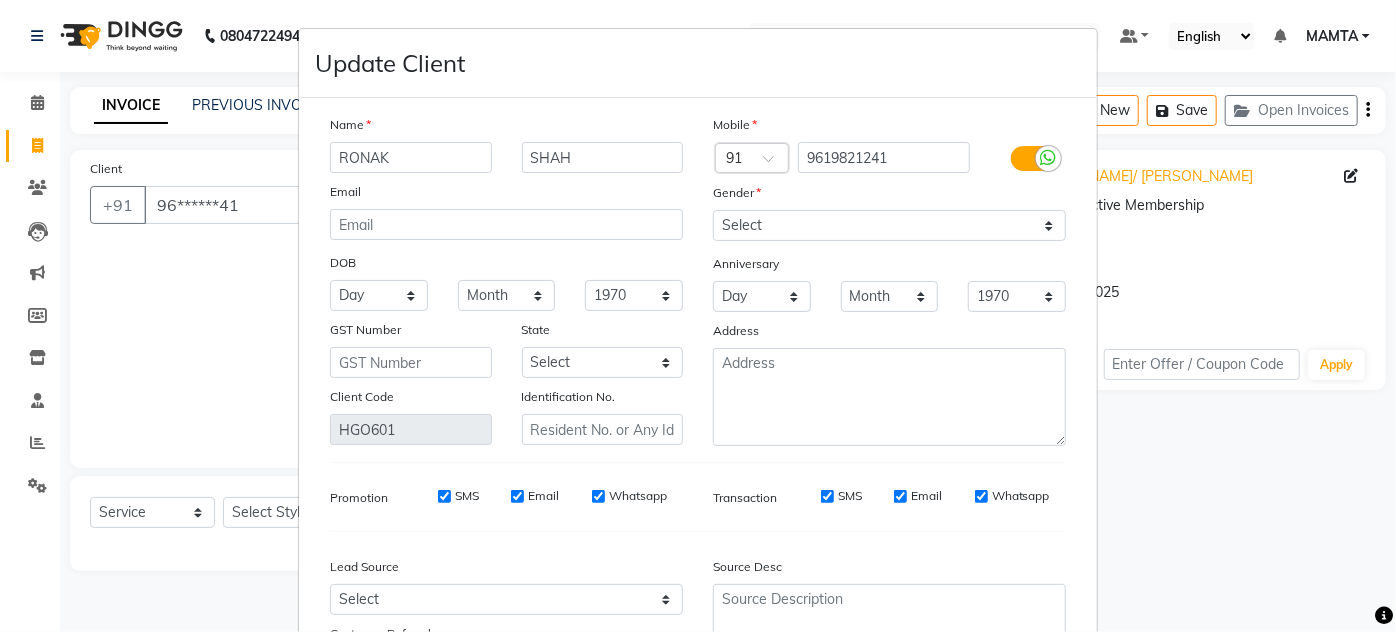 click on "Update Client" at bounding box center [698, 63] 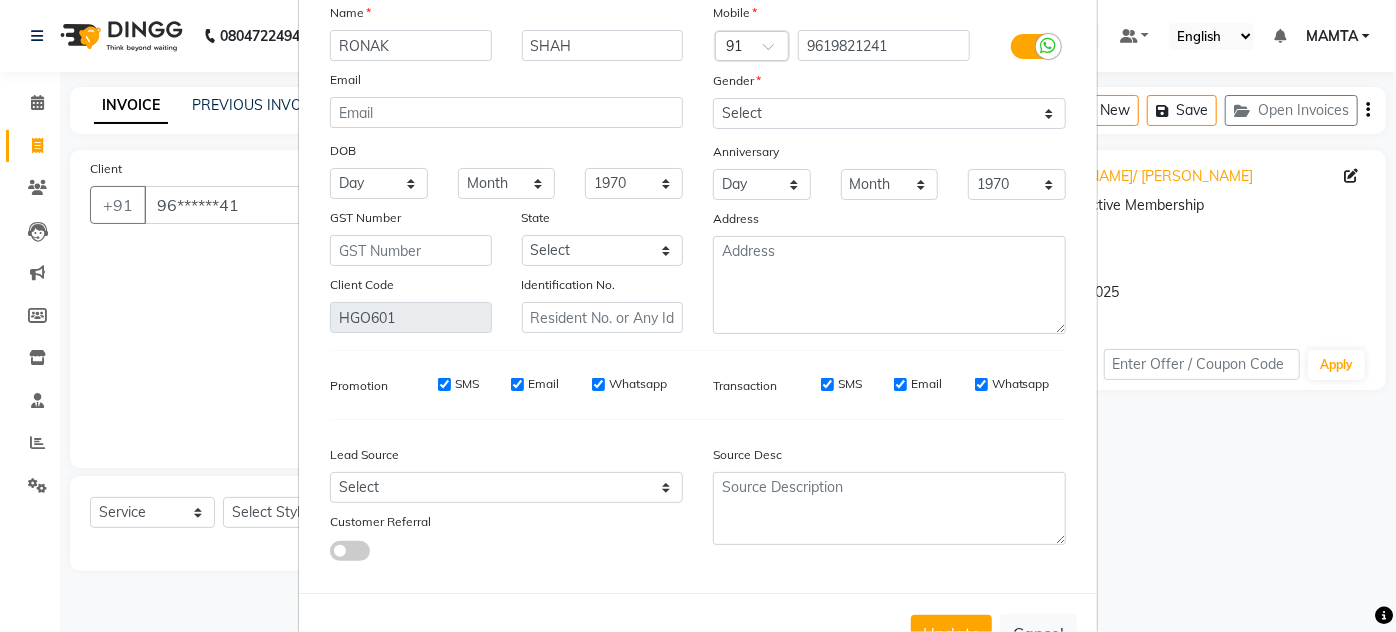 scroll, scrollTop: 179, scrollLeft: 0, axis: vertical 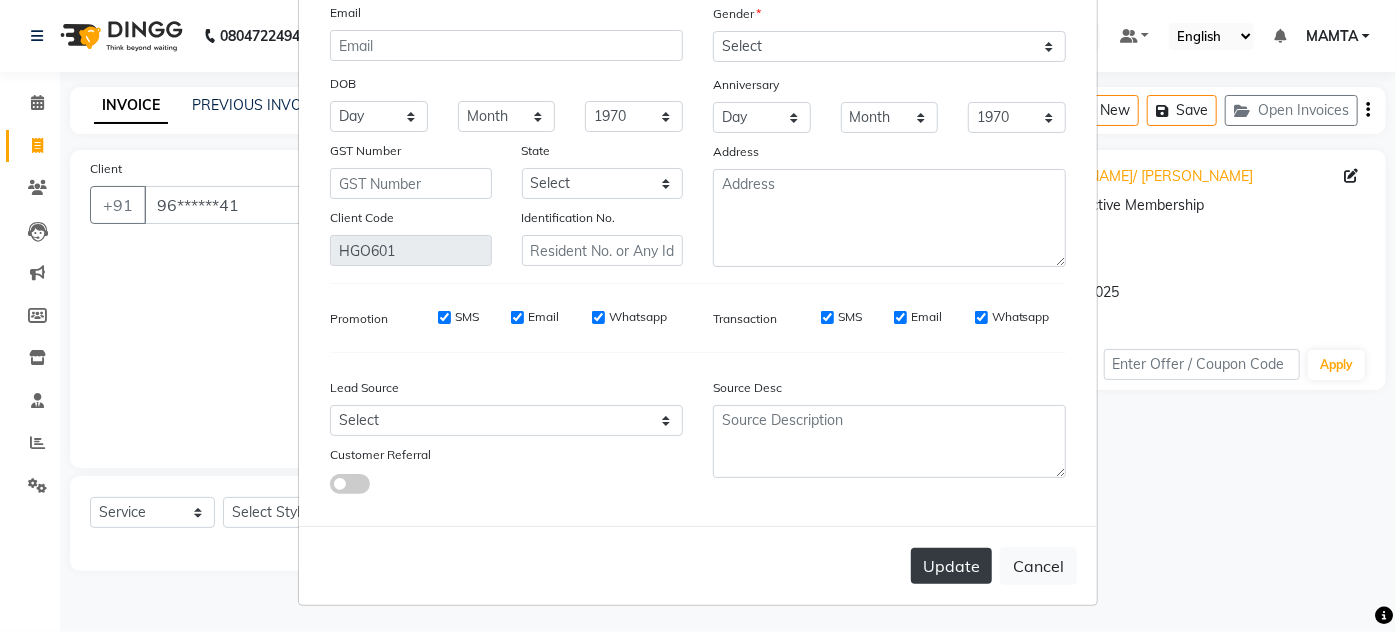 click on "Update" at bounding box center (951, 566) 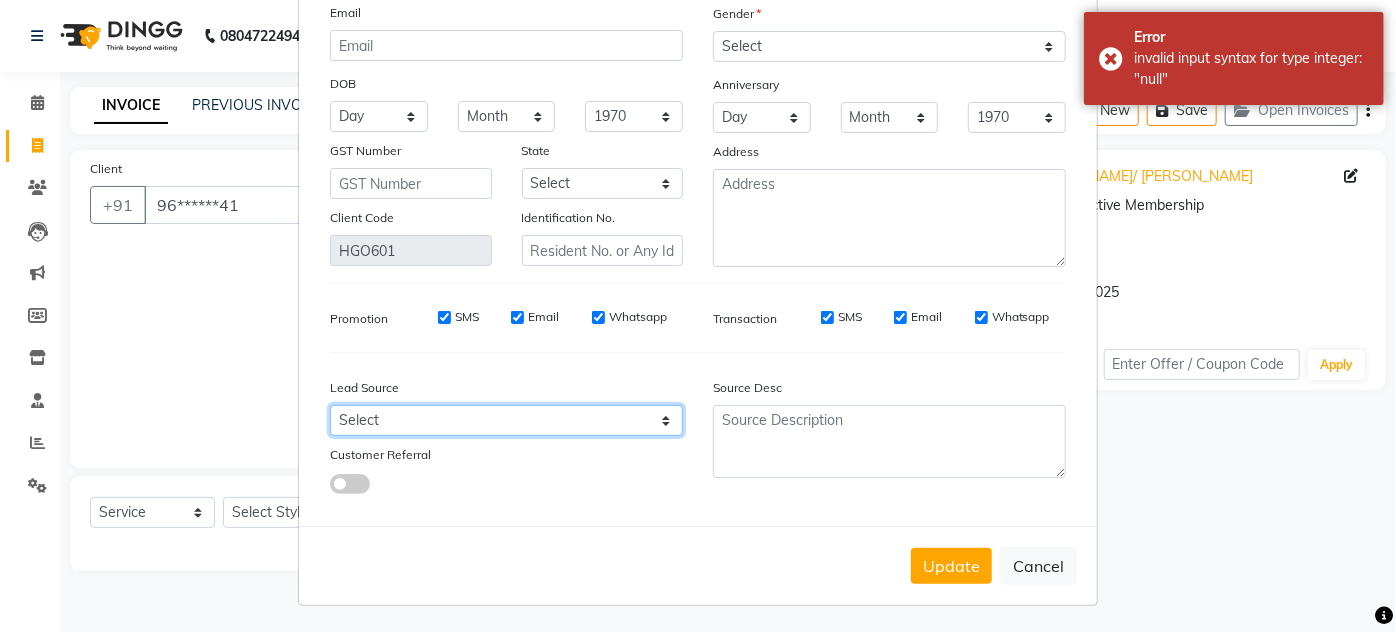 click on "Select Walk-in Referral Internet Friend Word of Mouth Advertisement Facebook JustDial Google Other" at bounding box center (506, 420) 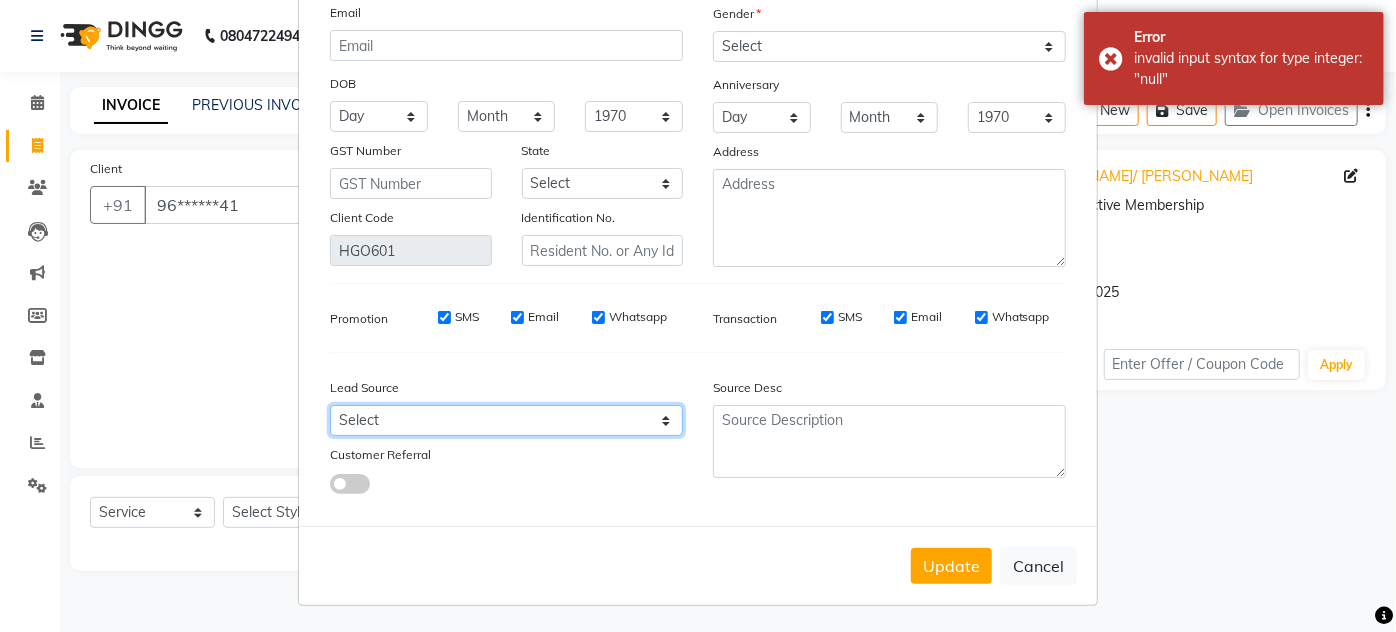 click on "Select Walk-in Referral Internet Friend Word of Mouth Advertisement Facebook JustDial Google Other" at bounding box center [506, 420] 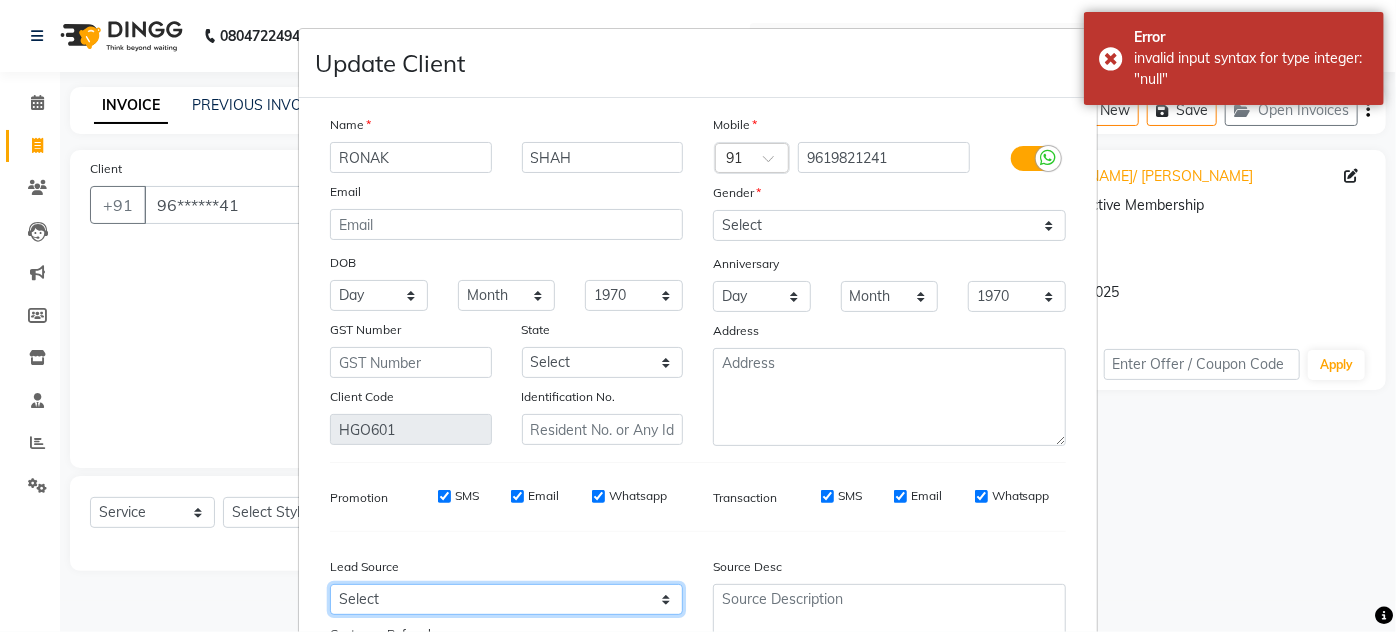 scroll, scrollTop: 179, scrollLeft: 0, axis: vertical 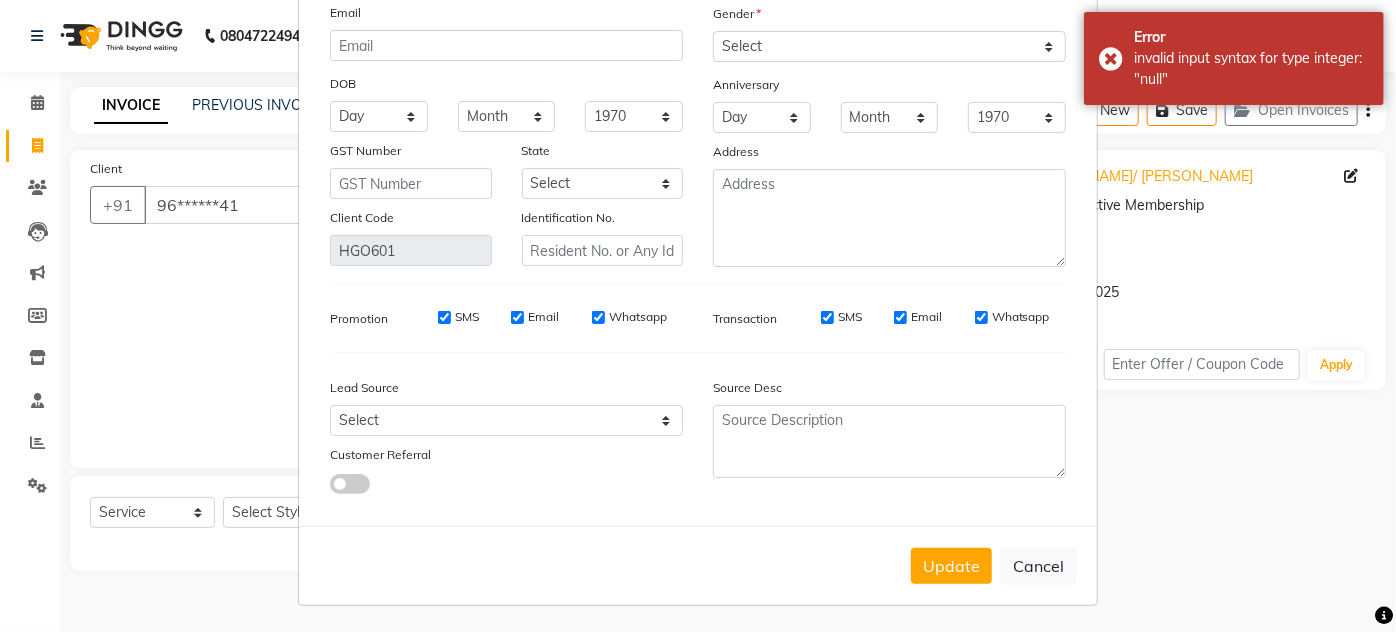 click on "Cancel" at bounding box center (1038, 566) 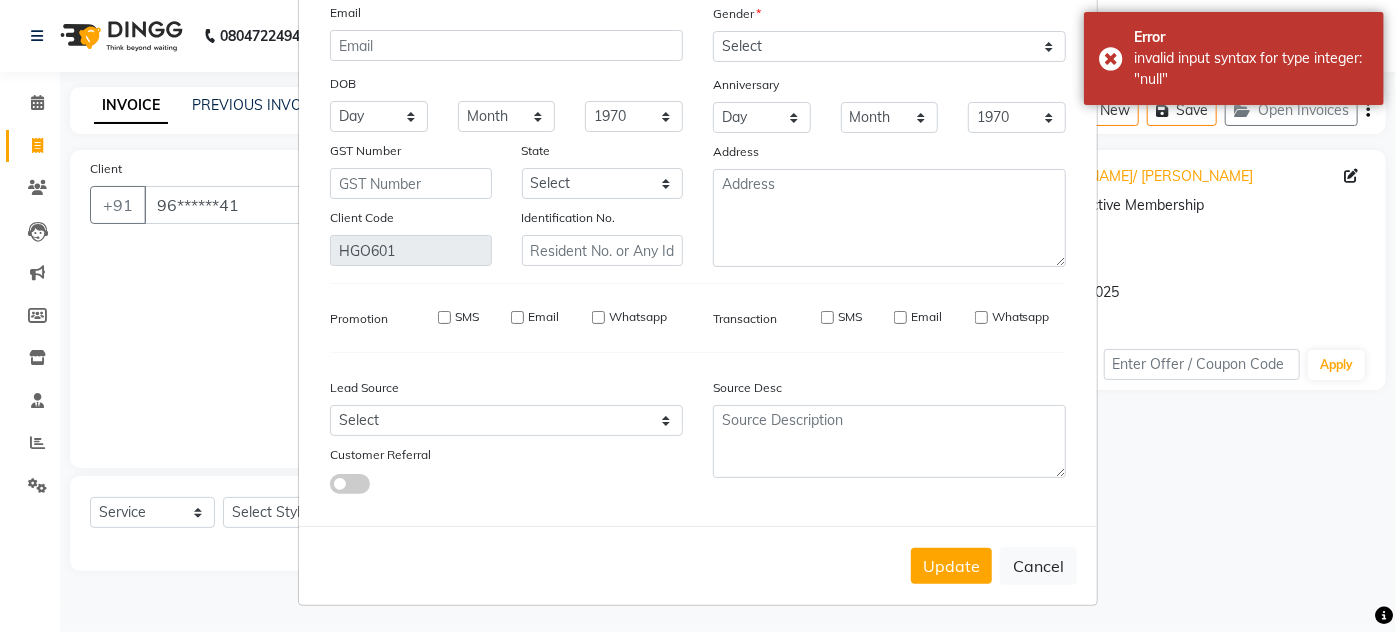 type 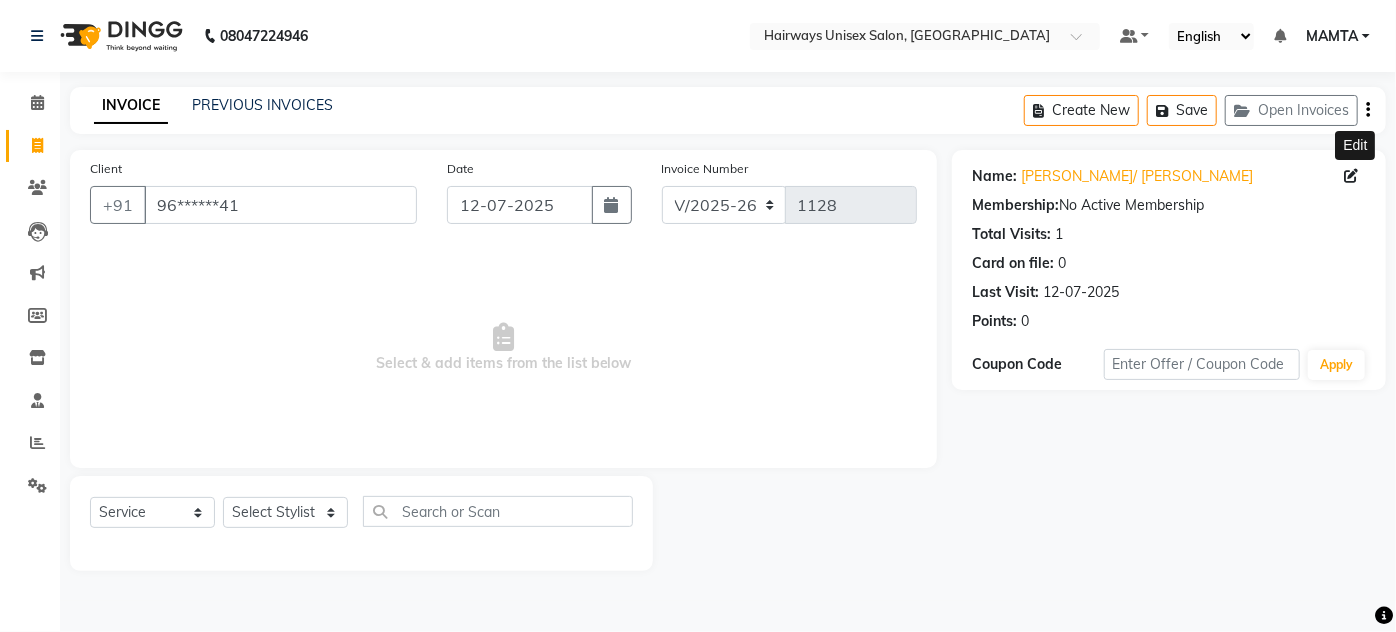 click 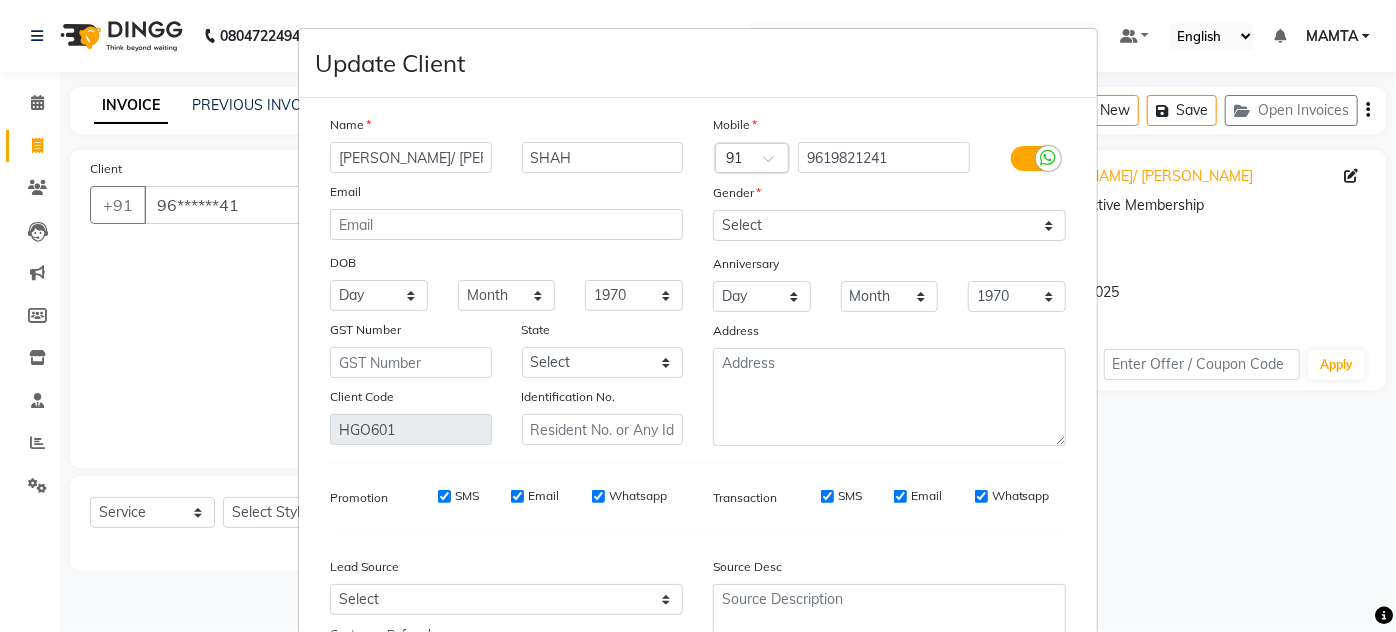 click on "[PERSON_NAME]/ [PERSON_NAME]" at bounding box center [411, 157] 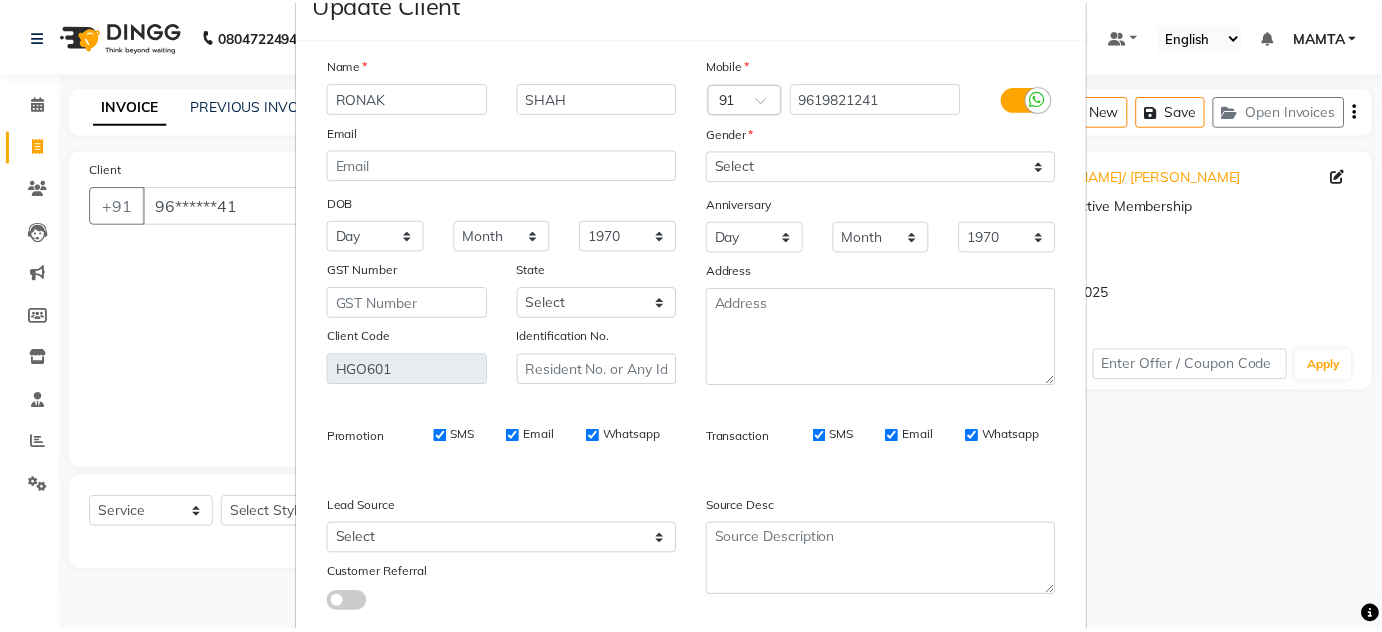 scroll, scrollTop: 179, scrollLeft: 0, axis: vertical 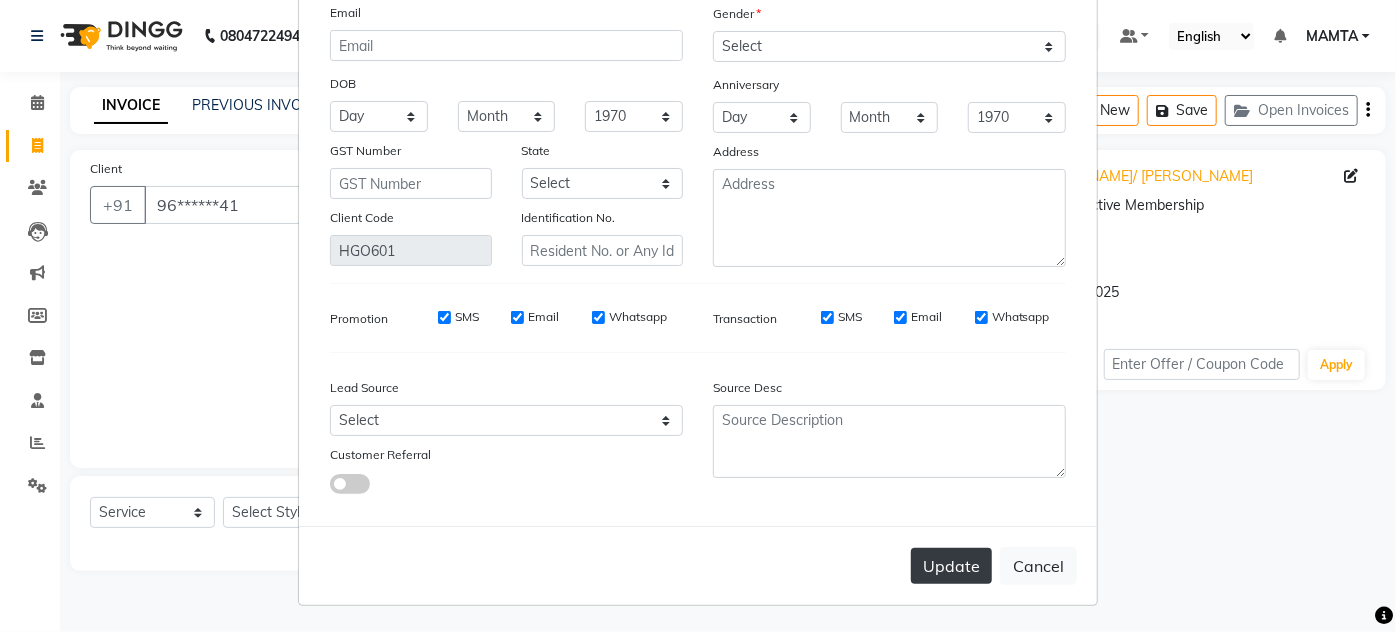 type on "RONAK" 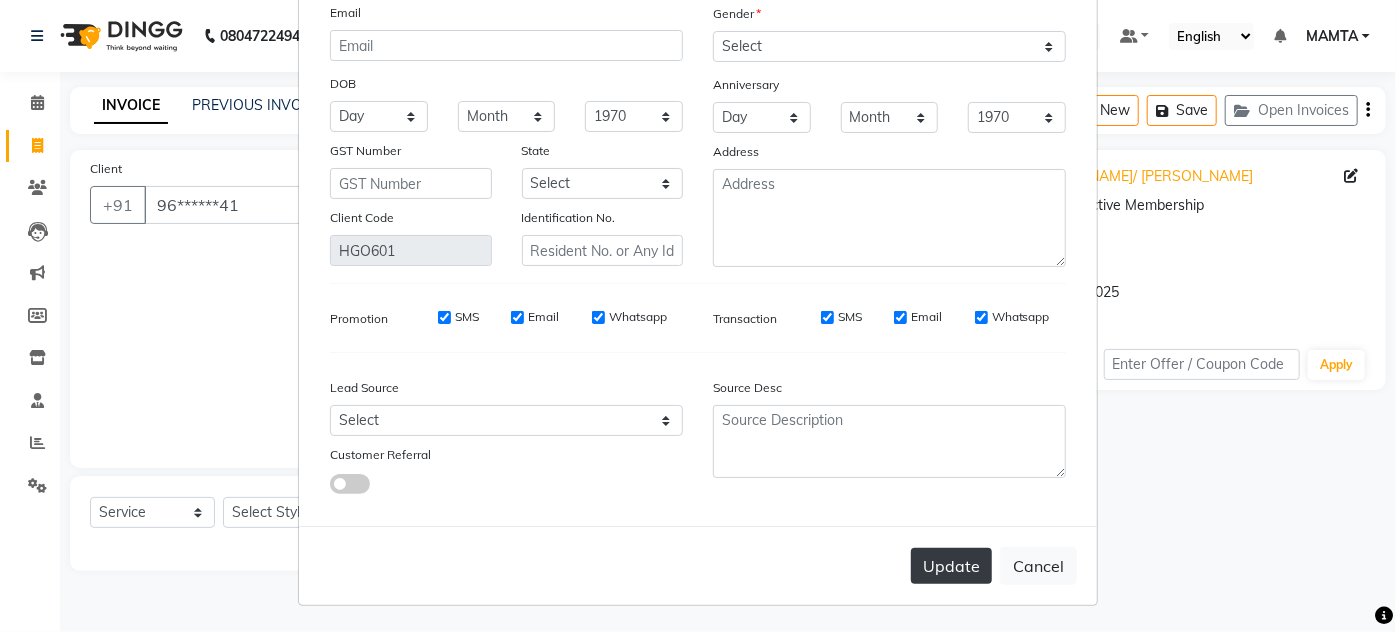 click on "Update" at bounding box center [951, 566] 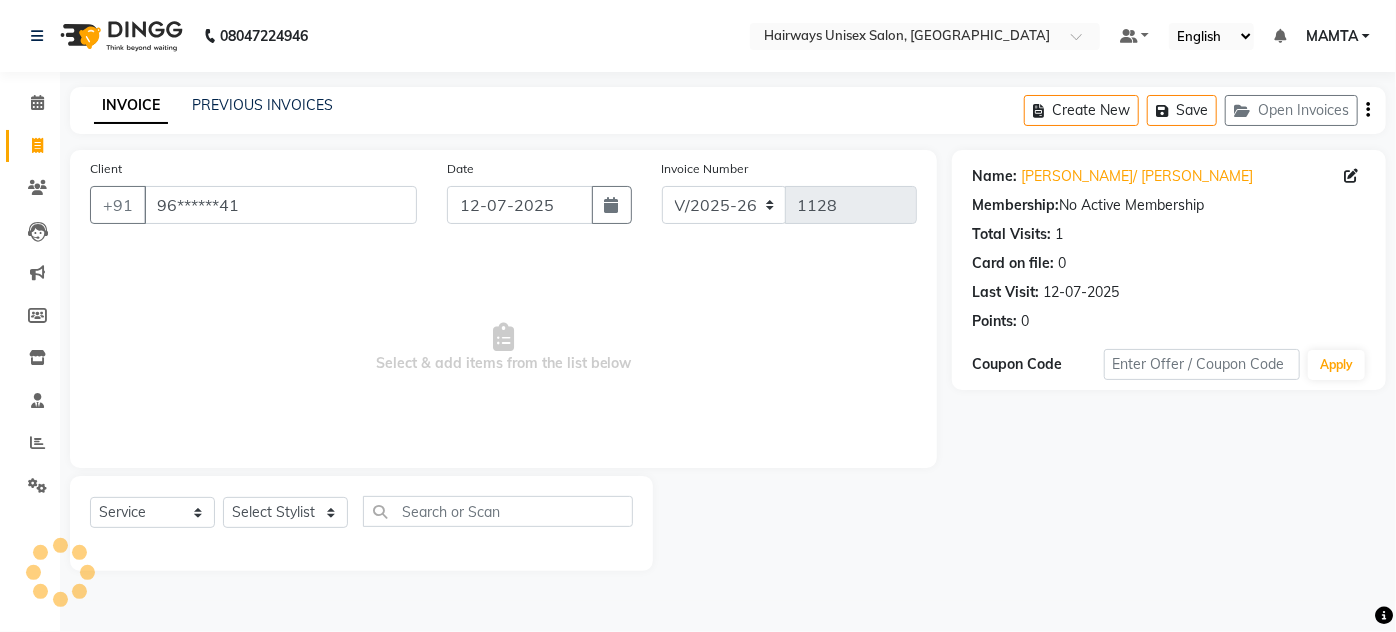 type 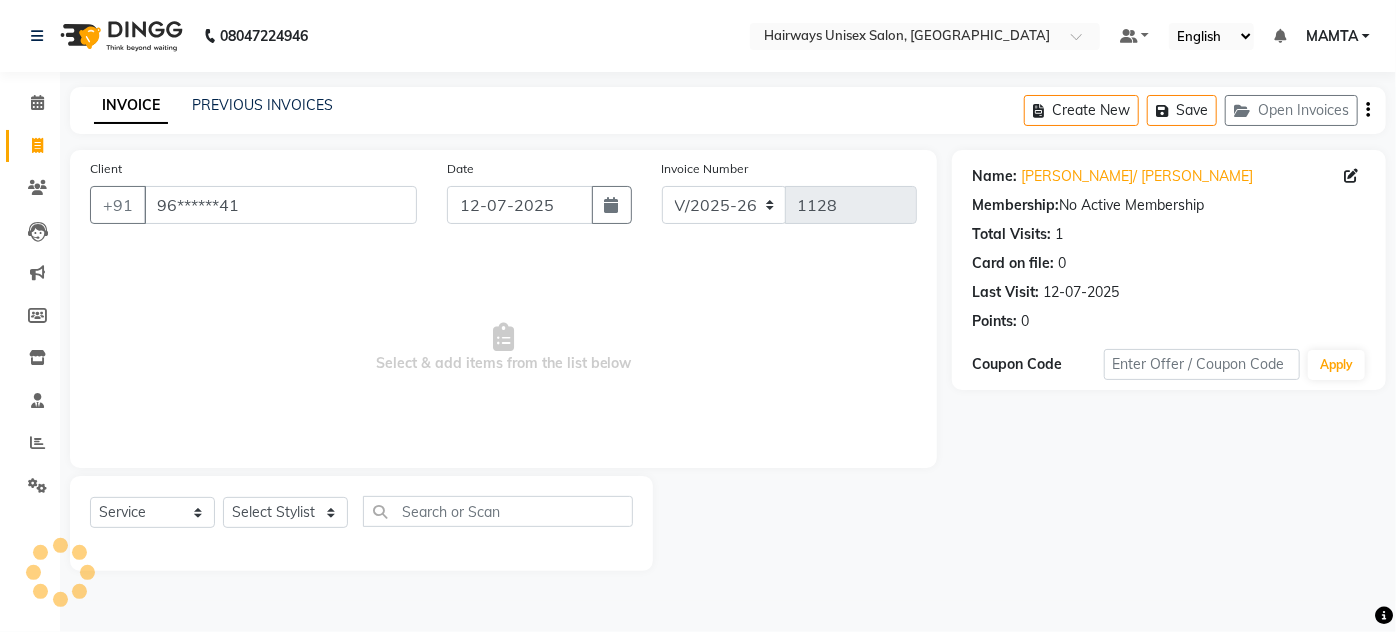 type 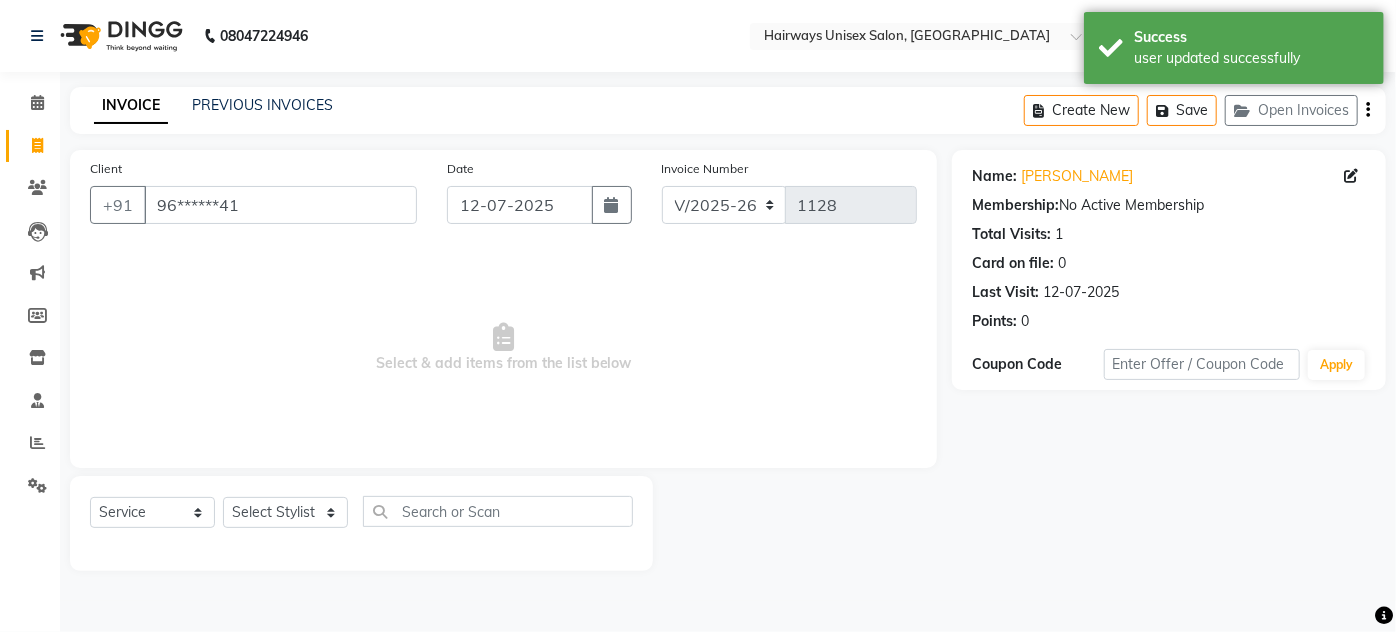 click on "Select  Service  Product  Membership  Package Voucher Prepaid Gift Card  Select Stylist [PERSON_NAME] [PERSON_NAME] [PERSON_NAME] MAMTA POOJA [PERSON_NAME][DATE] [PERSON_NAME] [PERSON_NAME] [PERSON_NAME]" 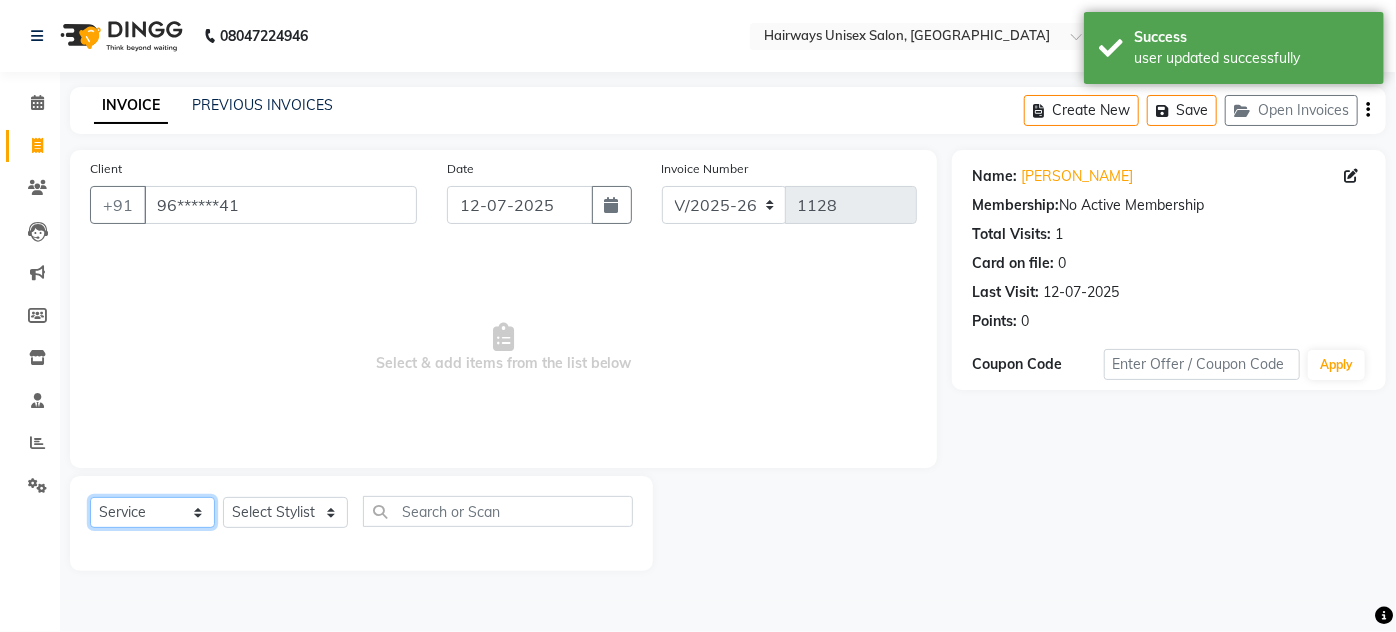 click on "Select  Service  Product  Membership  Package Voucher Prepaid Gift Card" 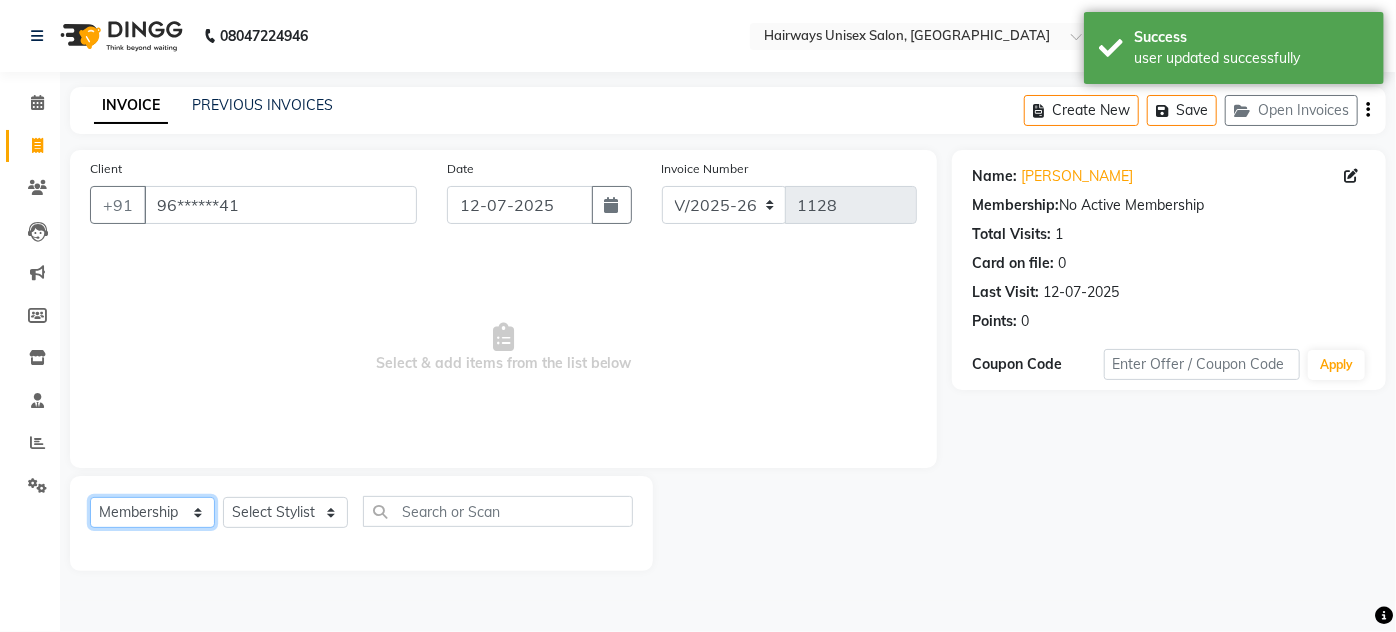 click on "Select  Service  Product  Membership  Package Voucher Prepaid Gift Card" 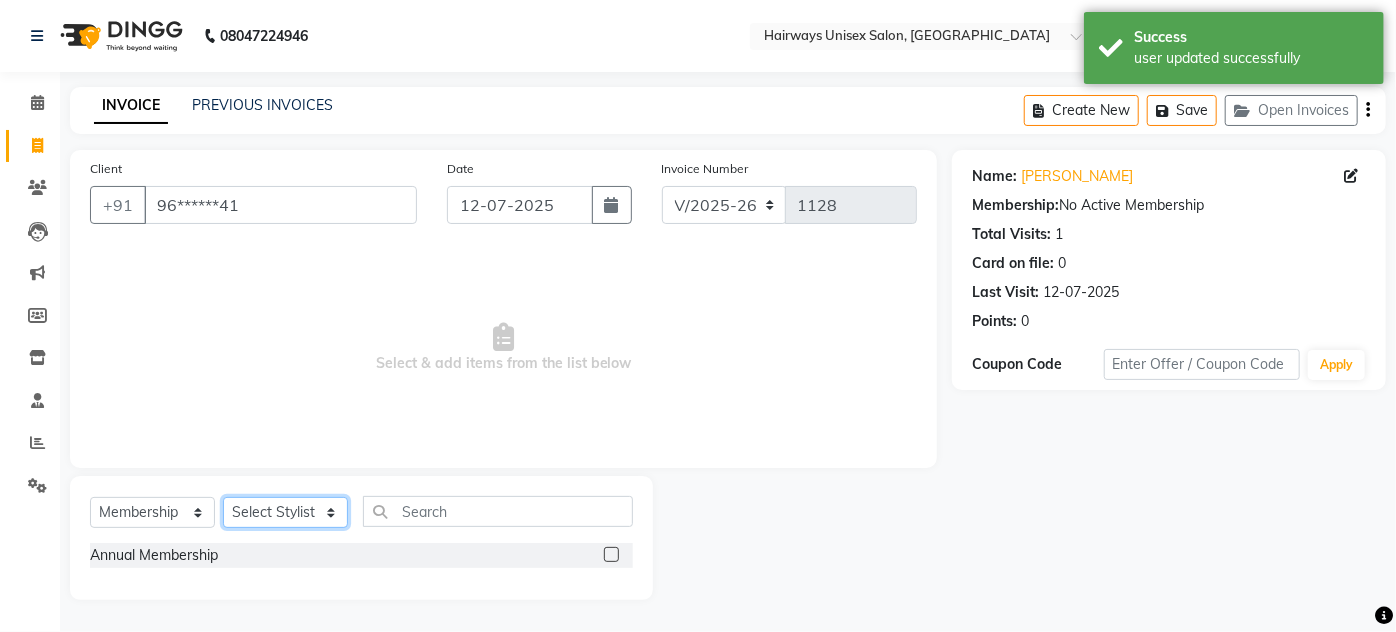 click on "Select Stylist [PERSON_NAME] [PERSON_NAME] [PERSON_NAME] MAMTA POOJA [PERSON_NAME][DATE] [PERSON_NAME] [PERSON_NAME] [PERSON_NAME]" 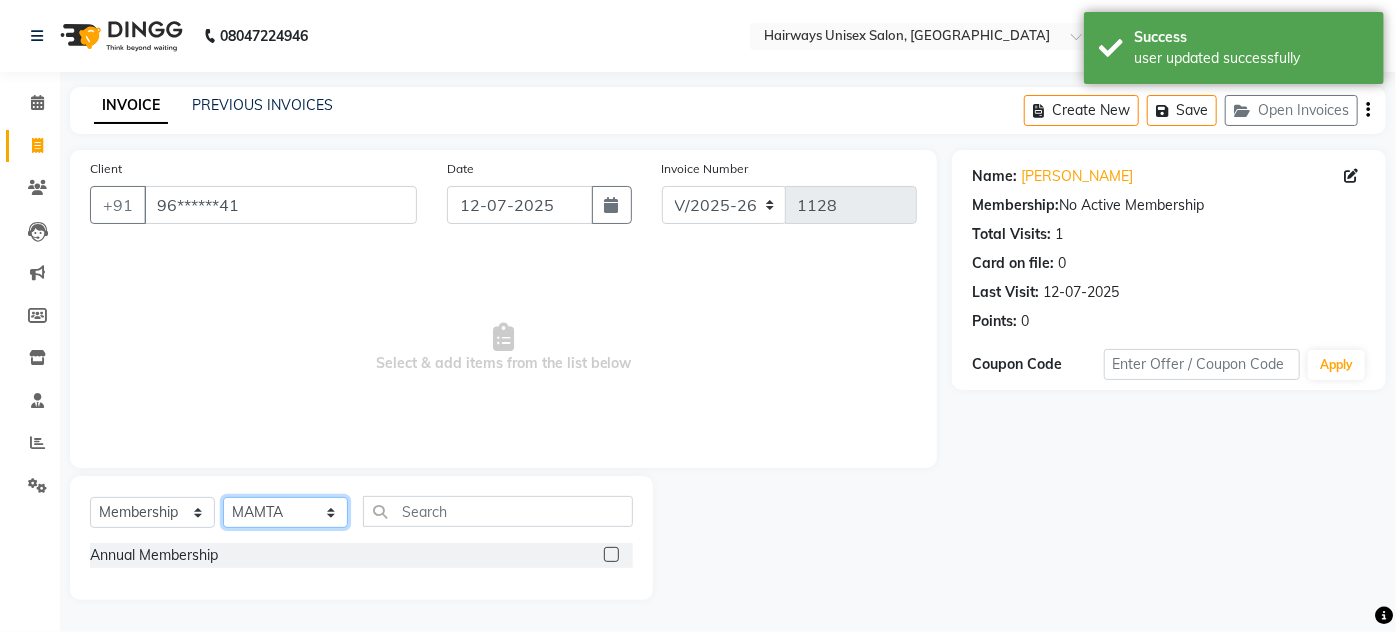 click on "Select Stylist [PERSON_NAME] [PERSON_NAME] [PERSON_NAME] MAMTA POOJA [PERSON_NAME][DATE] [PERSON_NAME] [PERSON_NAME] [PERSON_NAME]" 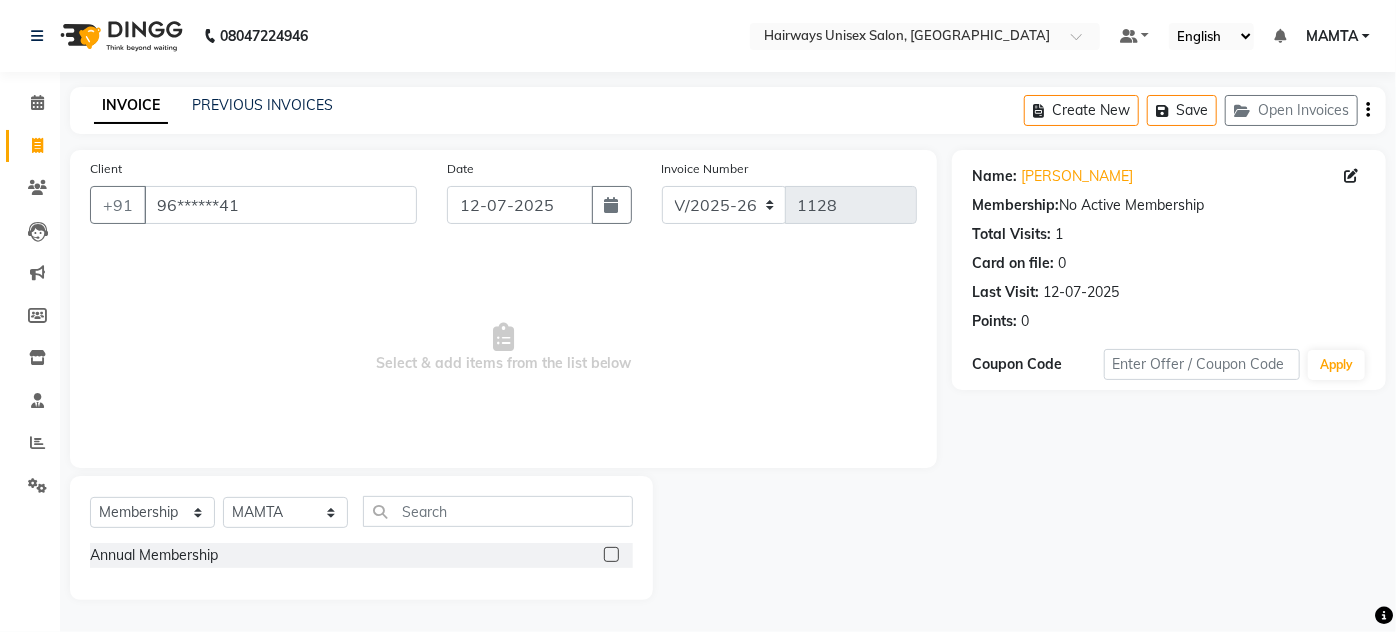click 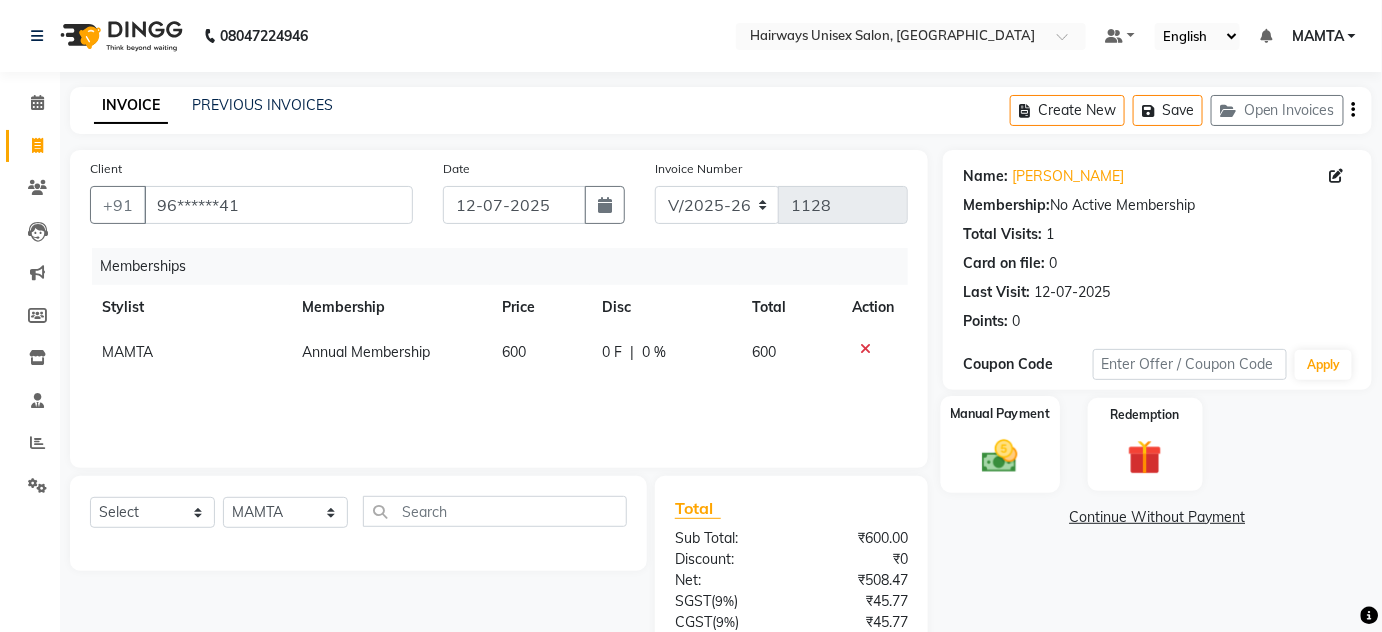 click on "Manual Payment" 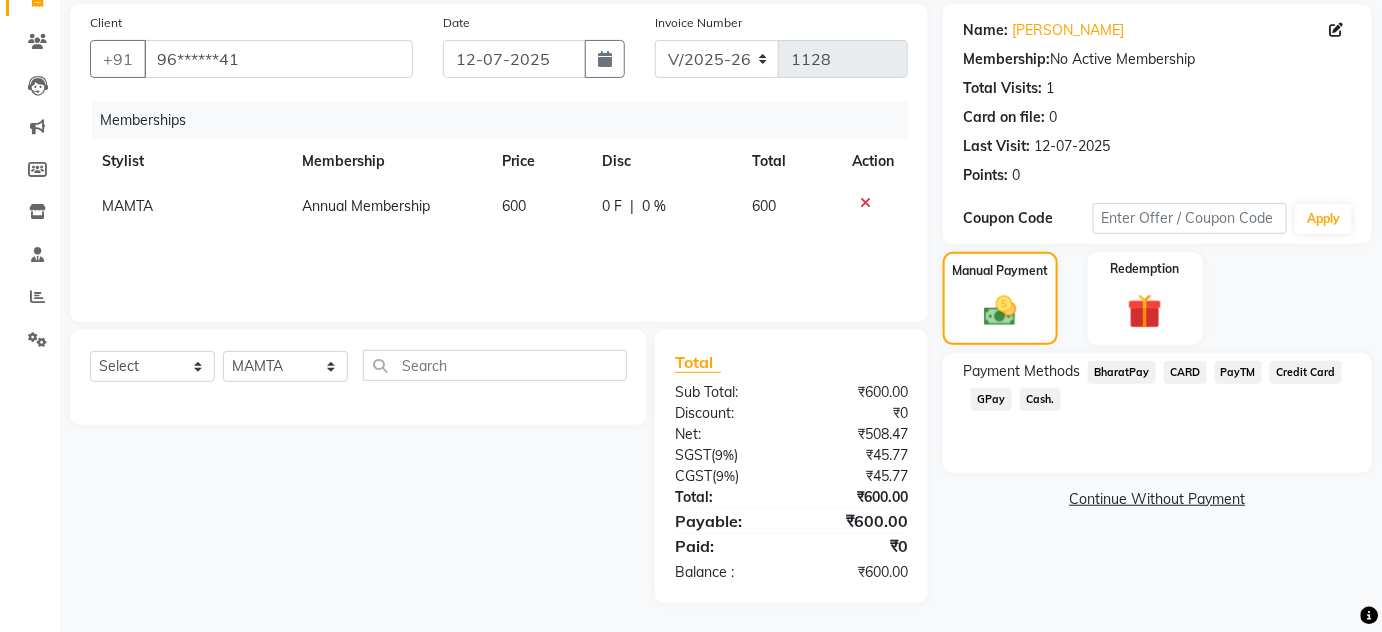 scroll, scrollTop: 0, scrollLeft: 0, axis: both 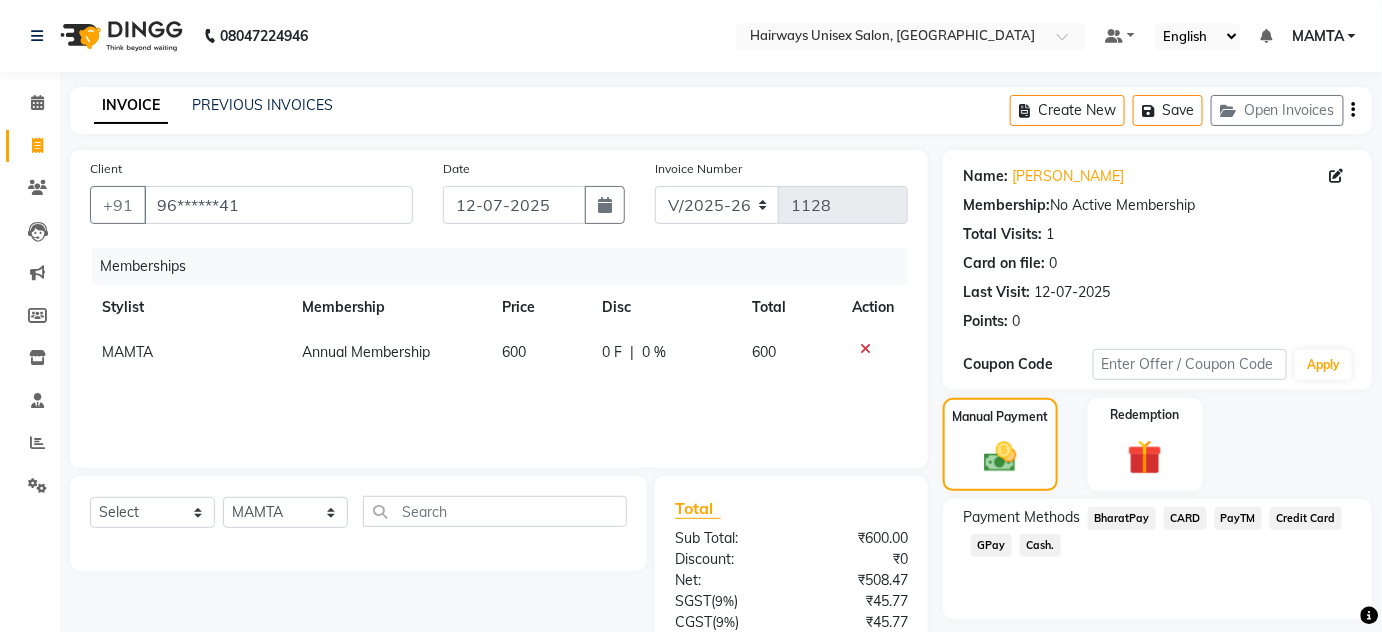 click 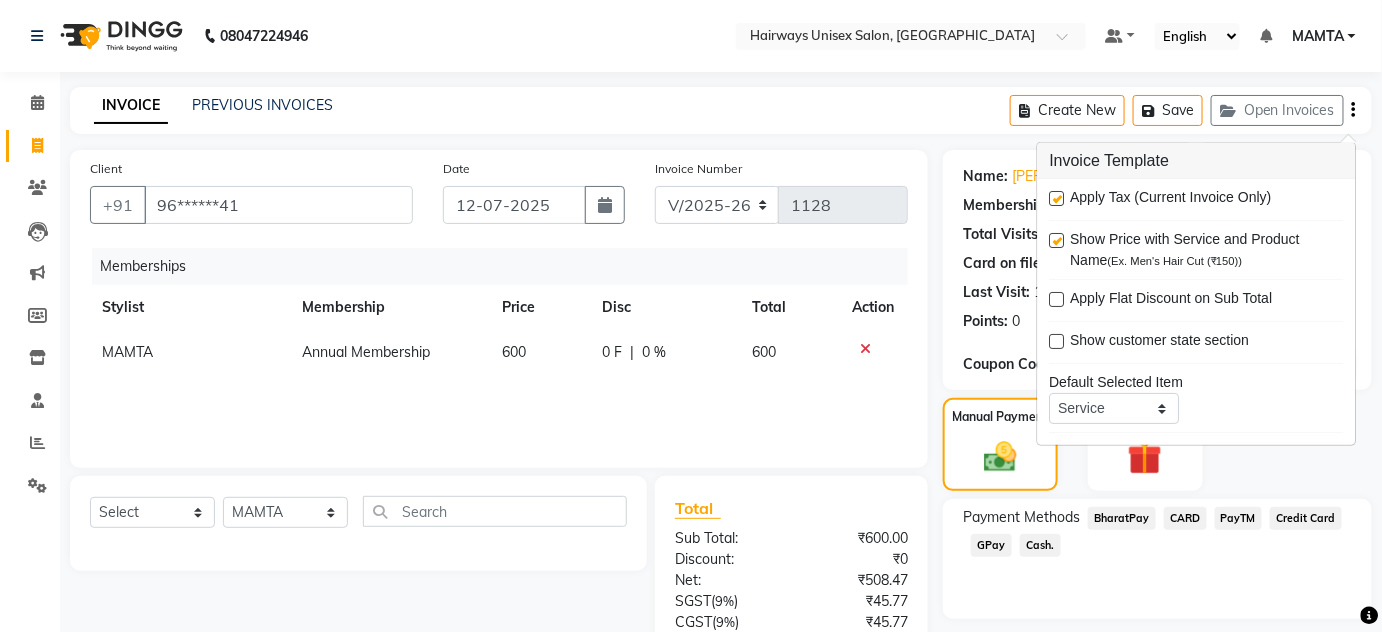 click at bounding box center [1057, 198] 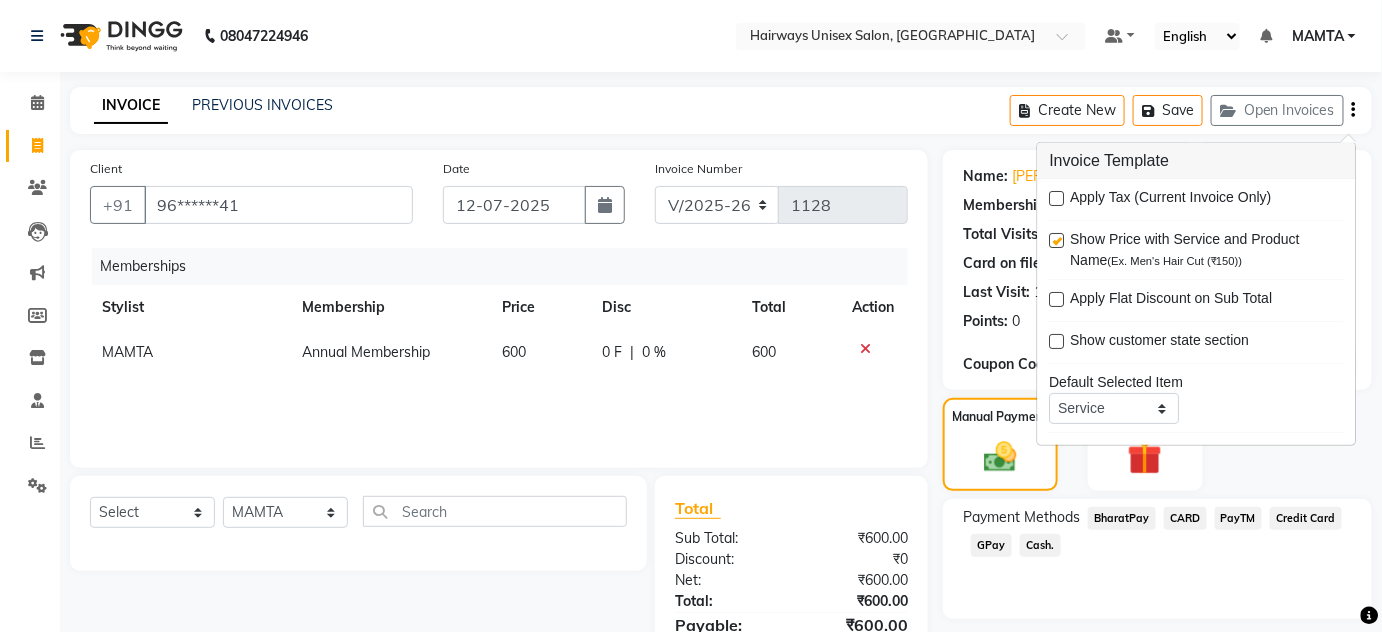 click on "INVOICE PREVIOUS INVOICES Create New   Save   Open Invoices" 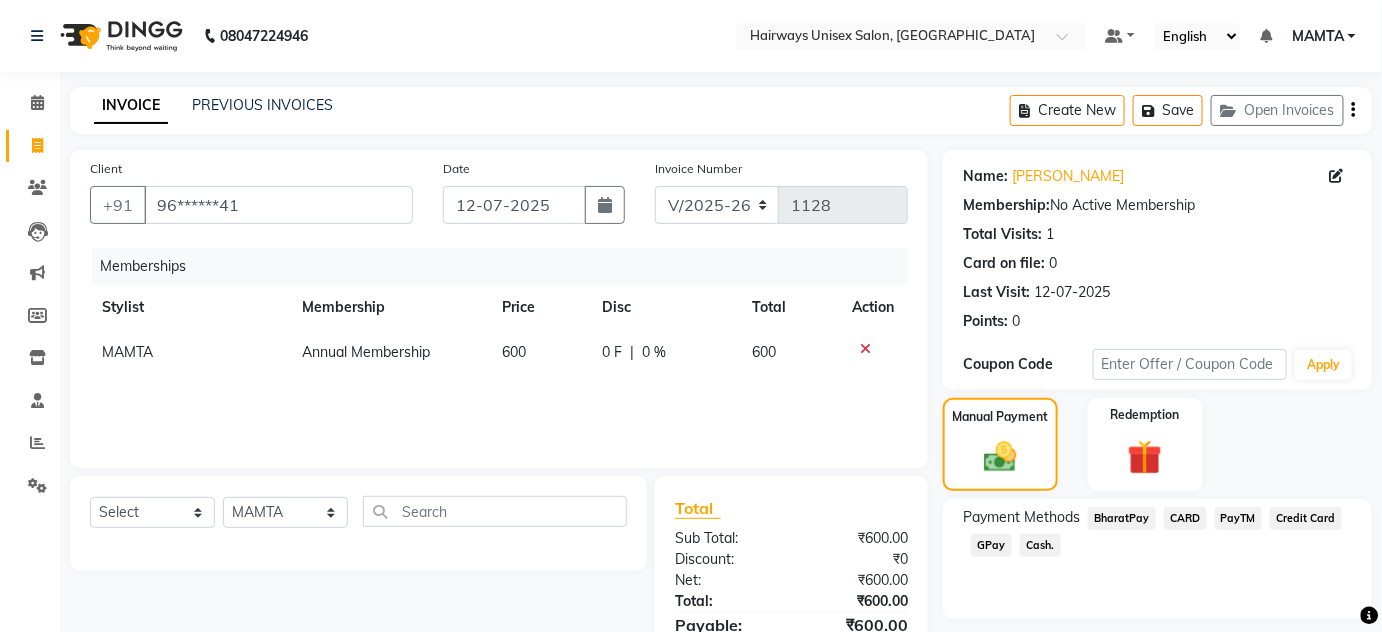 scroll, scrollTop: 104, scrollLeft: 0, axis: vertical 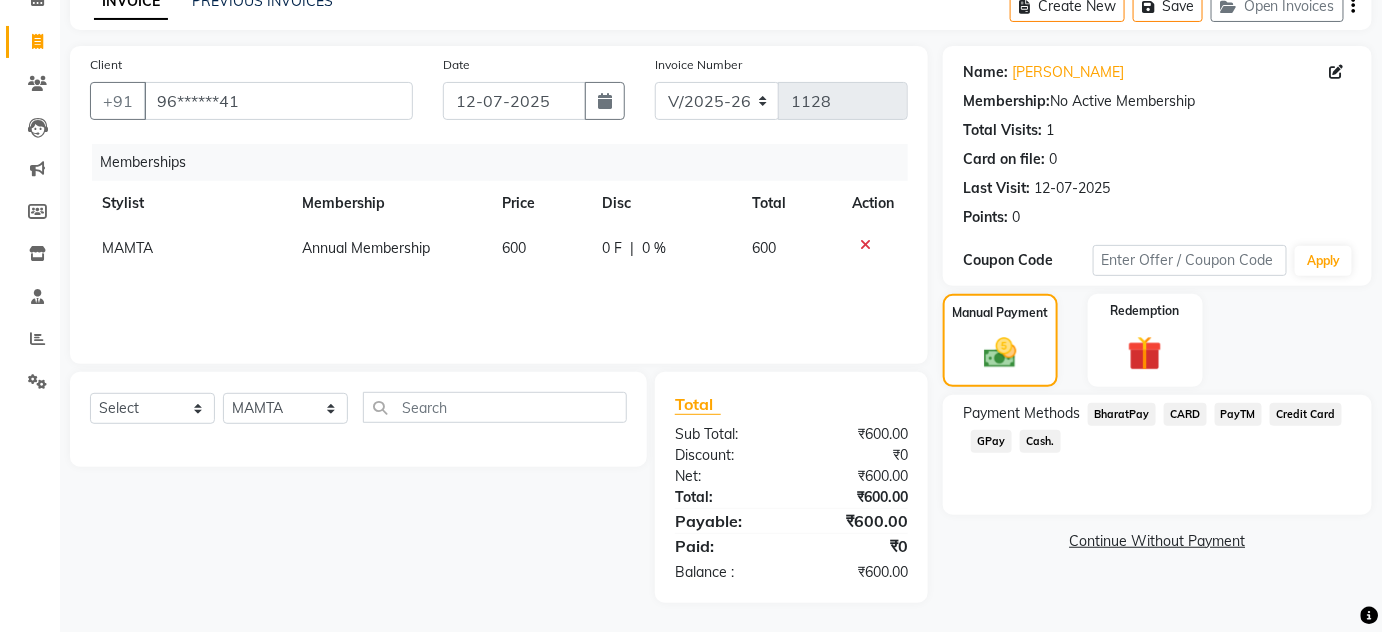 click on "Cash." 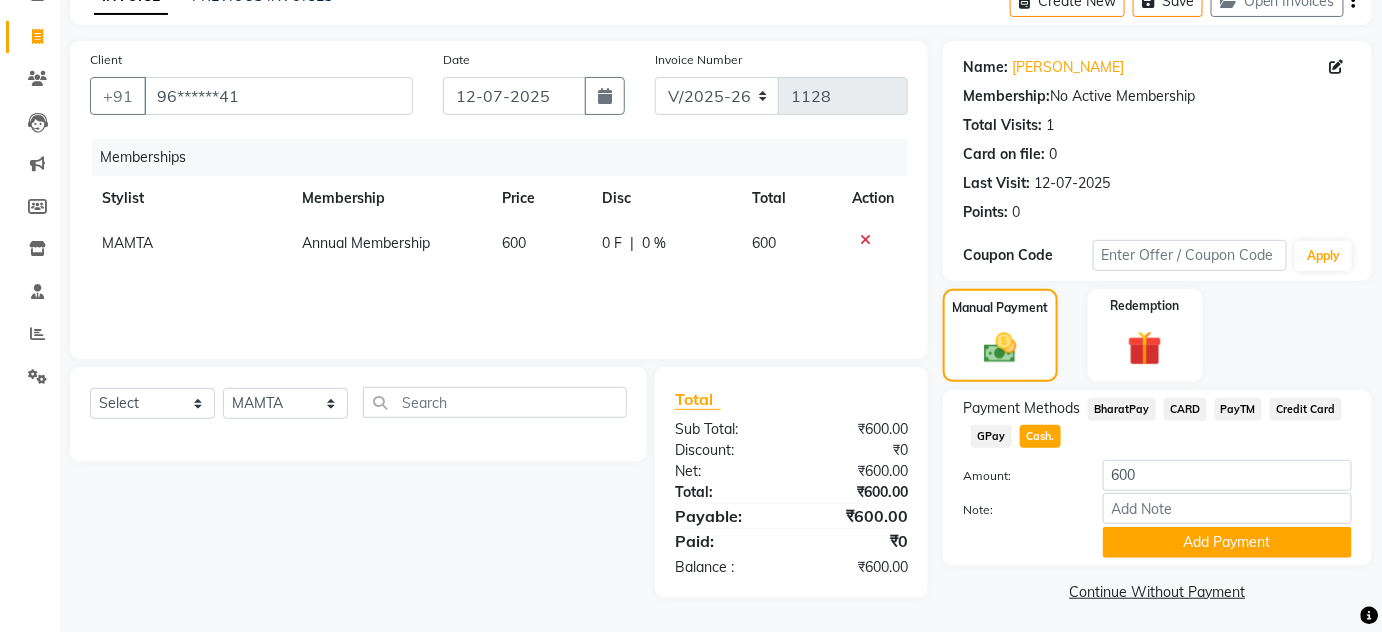 scroll, scrollTop: 112, scrollLeft: 0, axis: vertical 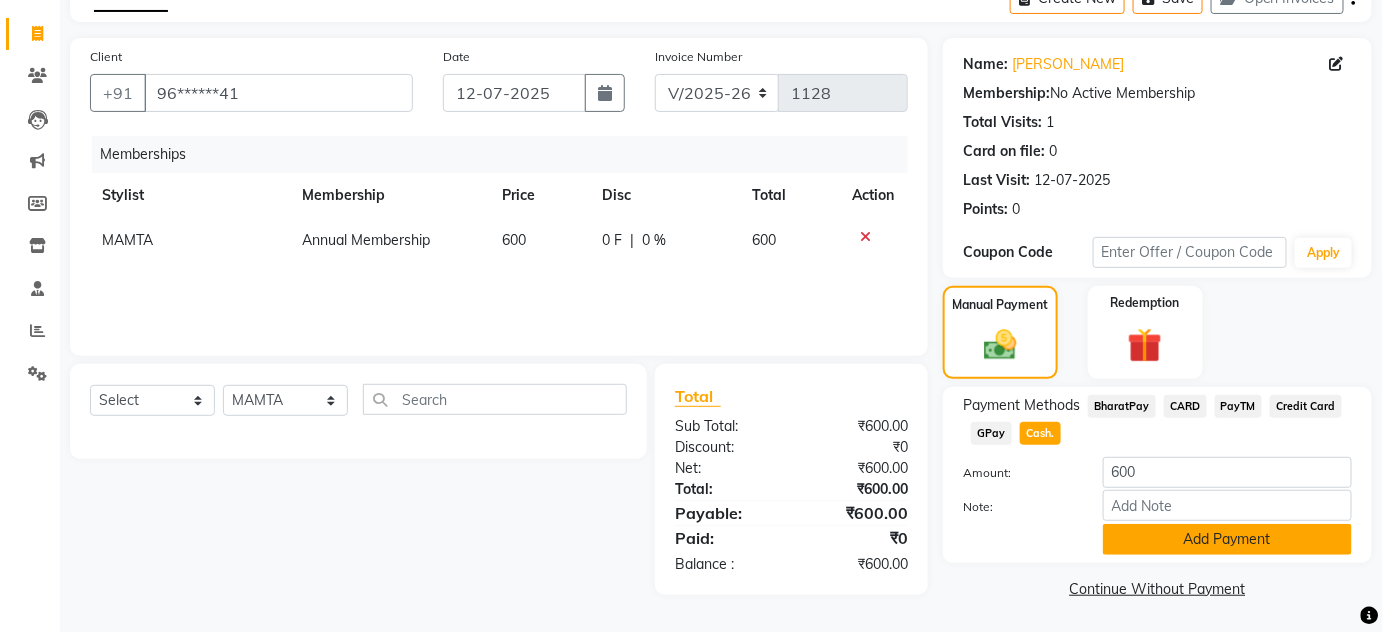 click on "Add Payment" 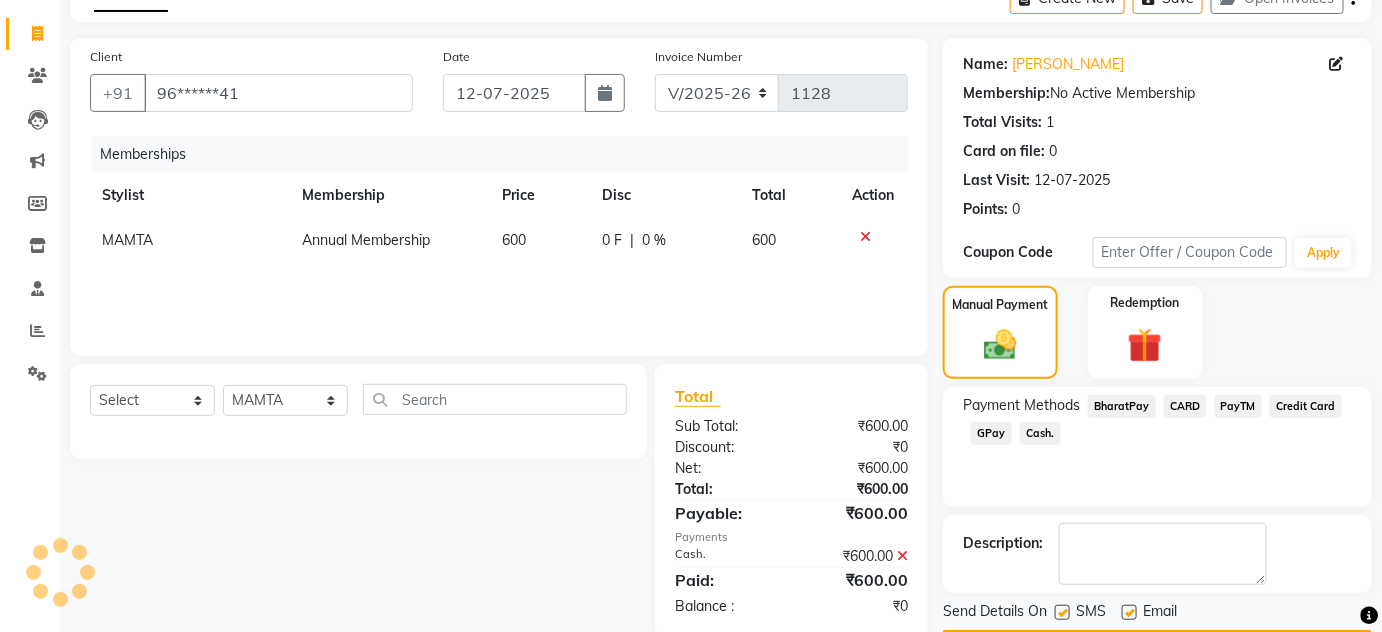 scroll, scrollTop: 169, scrollLeft: 0, axis: vertical 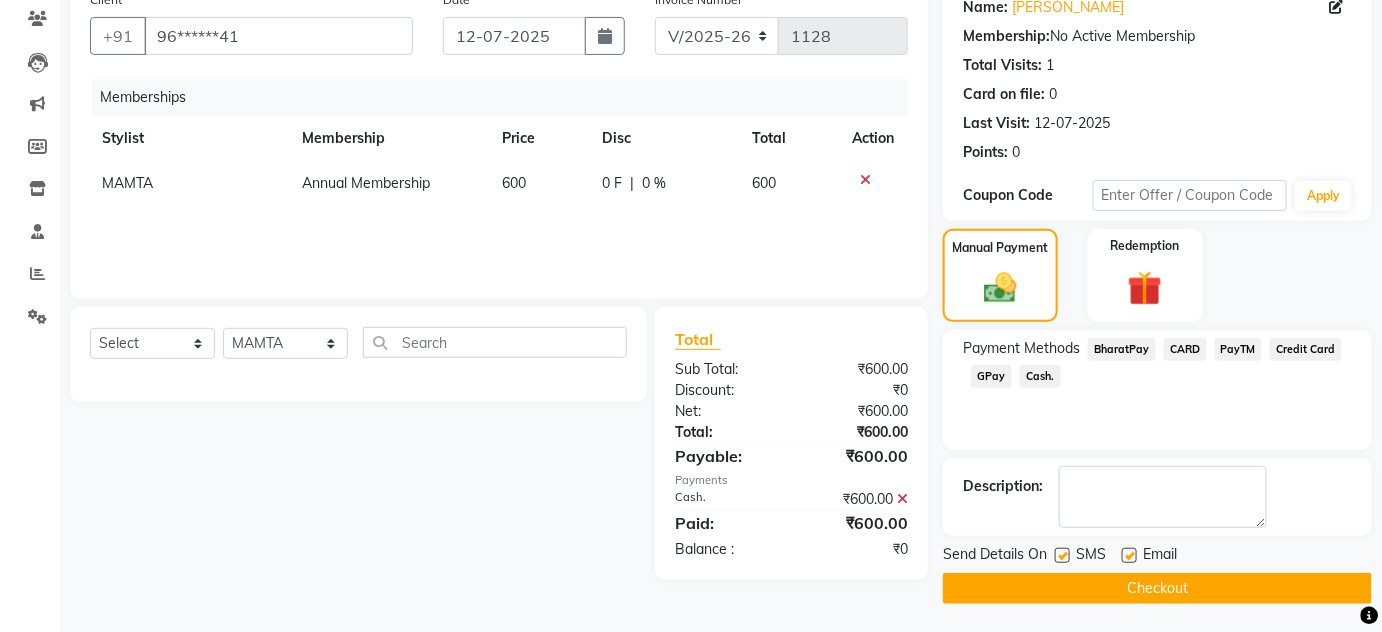 click on "Checkout" 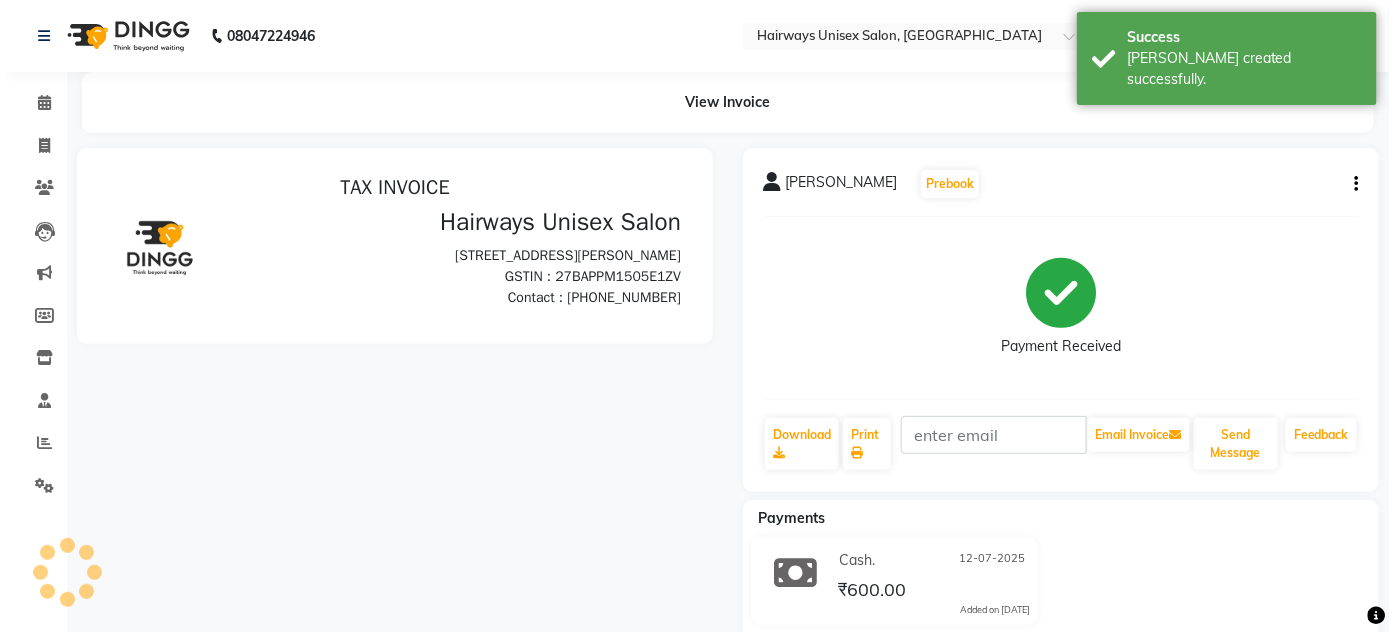 scroll, scrollTop: 0, scrollLeft: 0, axis: both 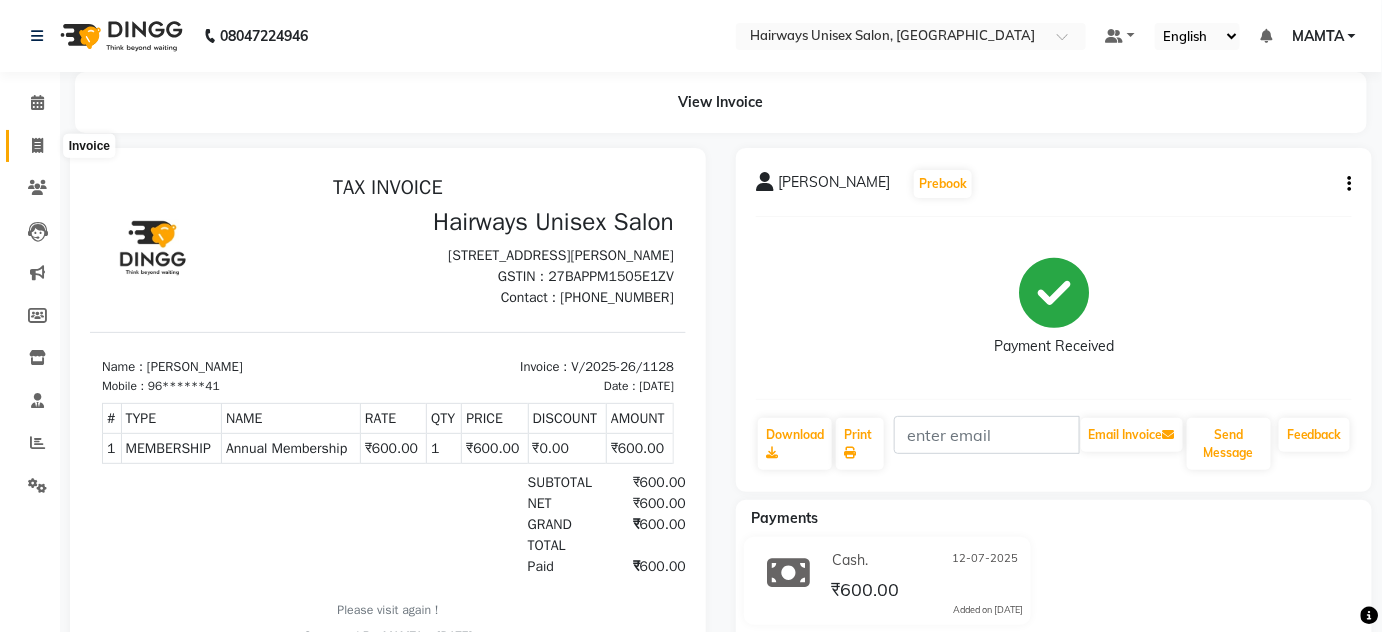 click 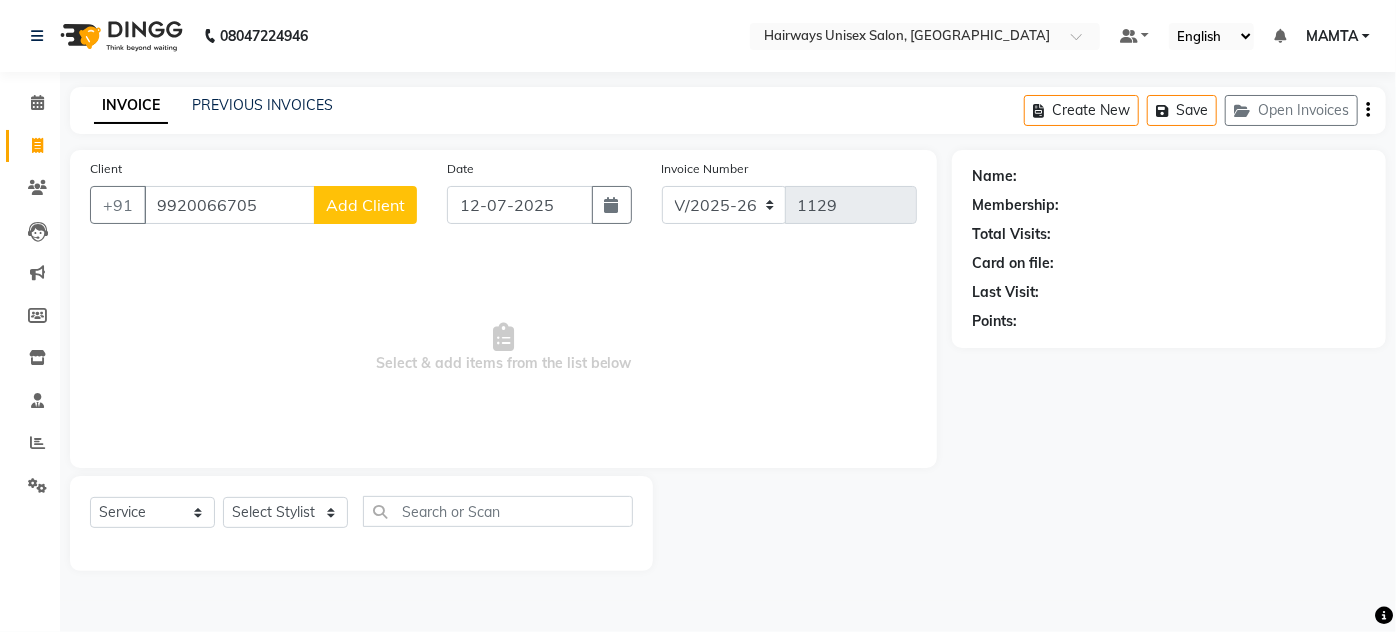 click on "Add Client" 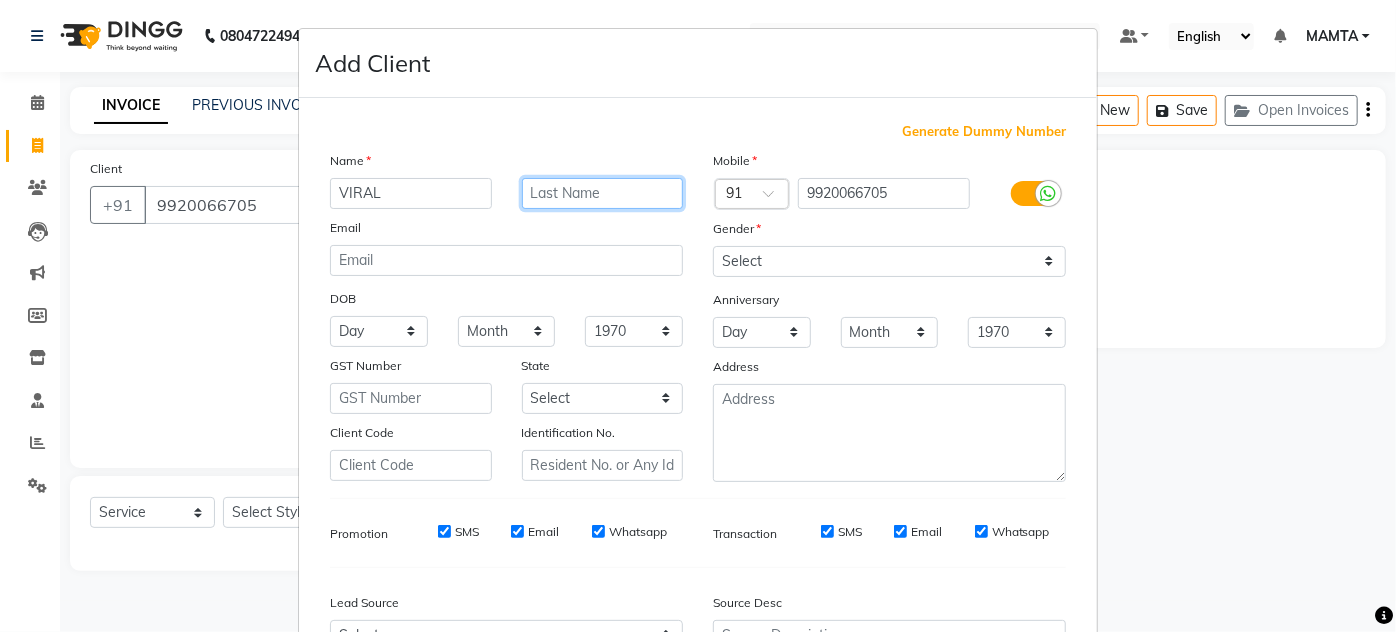 click at bounding box center (603, 193) 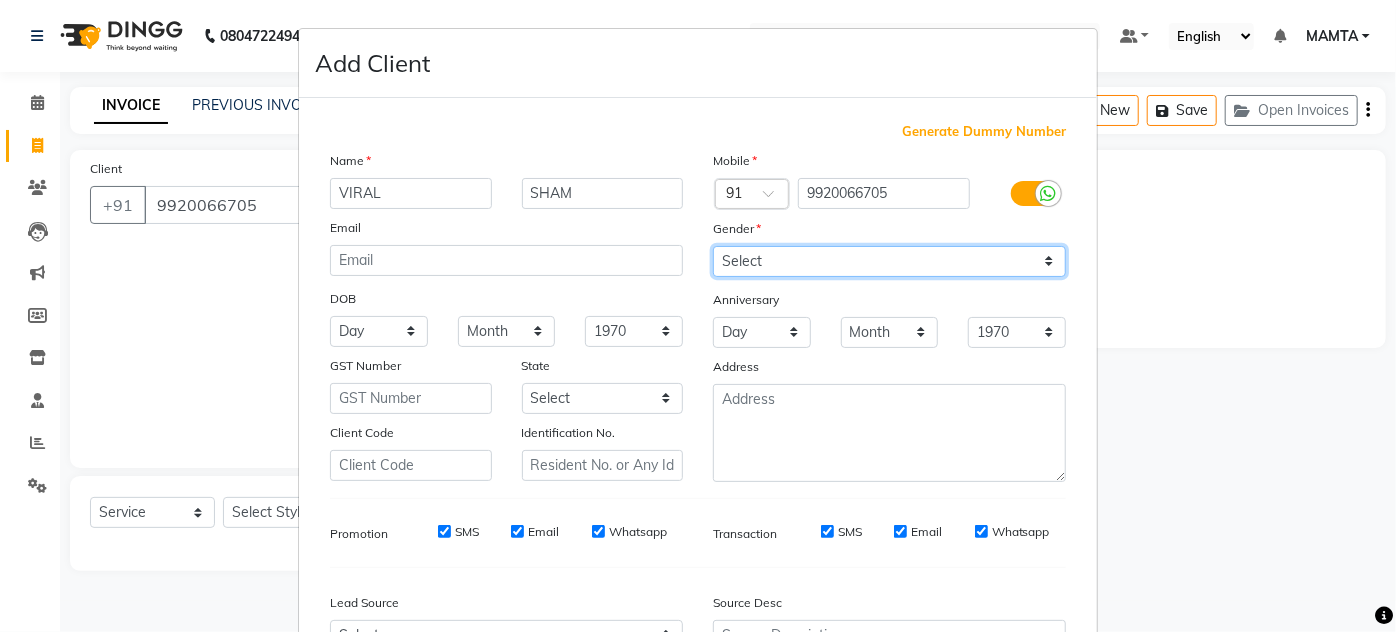 click on "Select [DEMOGRAPHIC_DATA] [DEMOGRAPHIC_DATA] Other Prefer Not To Say" at bounding box center [889, 261] 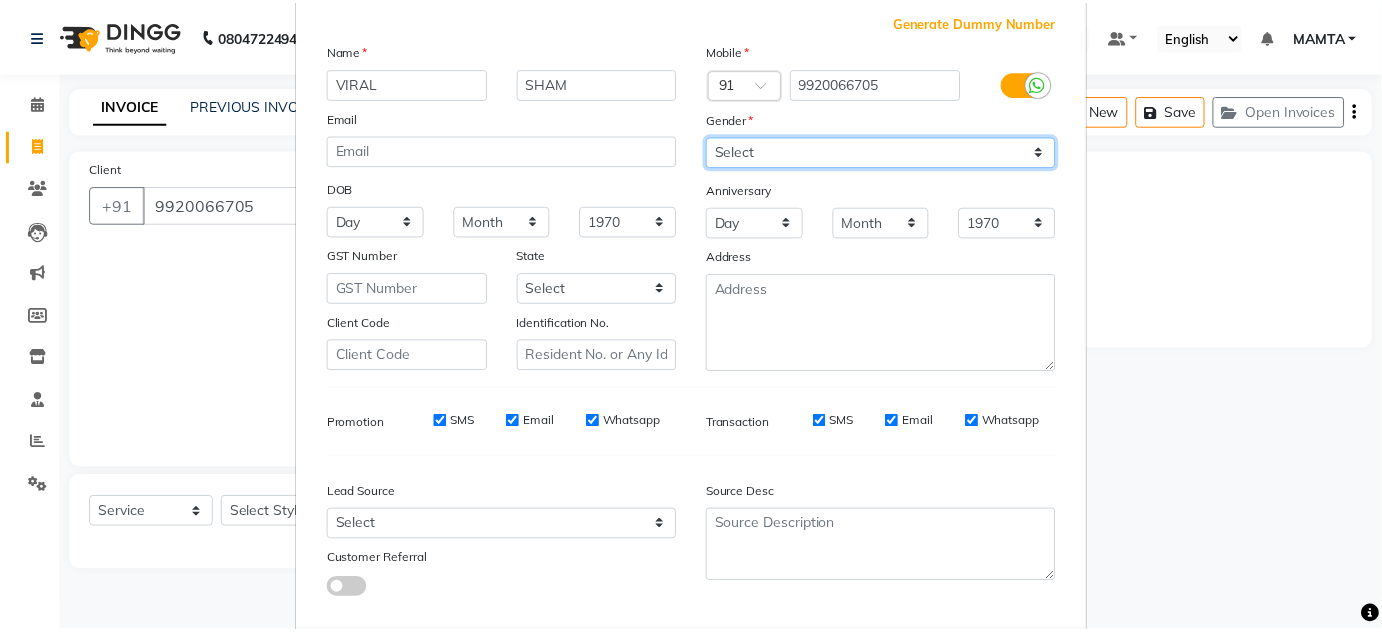 scroll, scrollTop: 215, scrollLeft: 0, axis: vertical 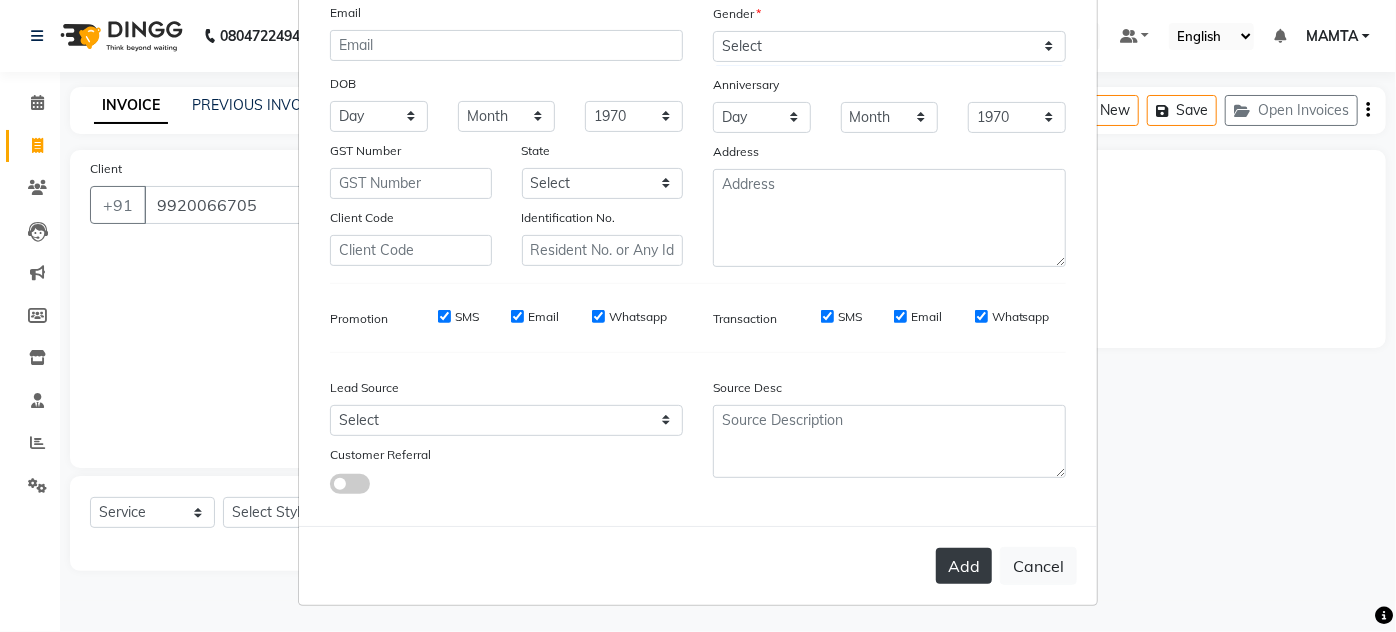 click on "Add" at bounding box center (964, 566) 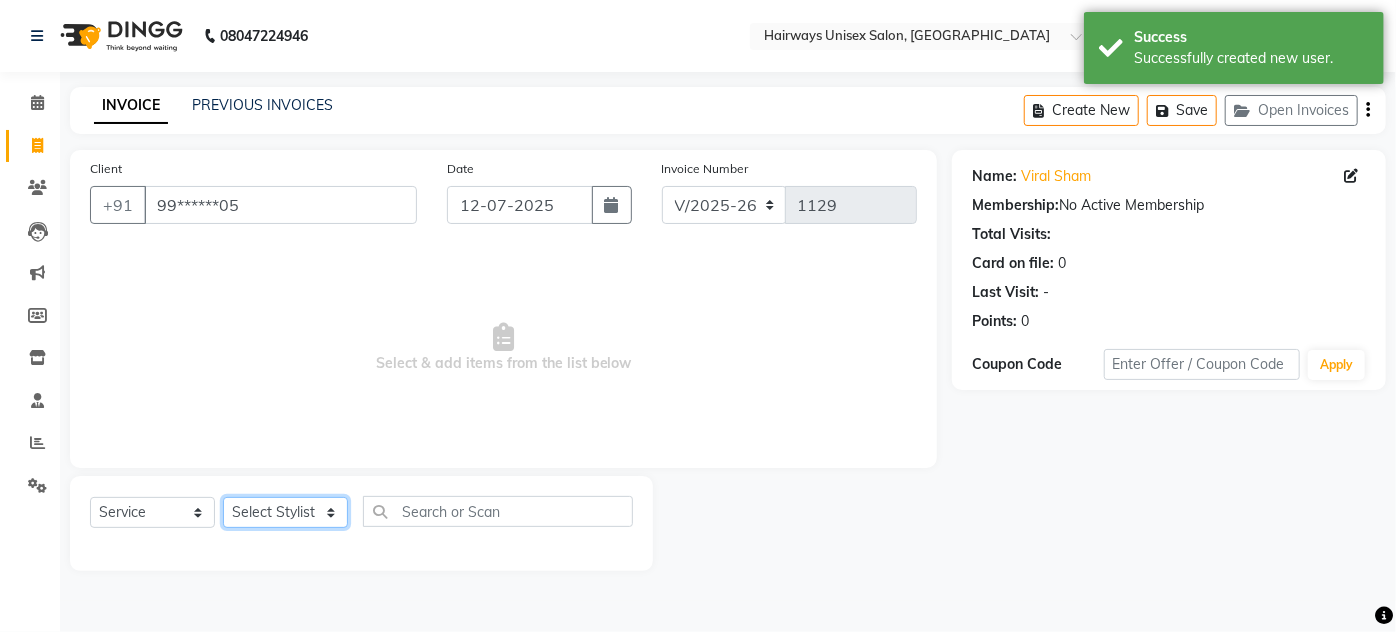 click on "Select Stylist [PERSON_NAME] [PERSON_NAME] [PERSON_NAME] MAMTA POOJA [PERSON_NAME][DATE] [PERSON_NAME] [PERSON_NAME] [PERSON_NAME]" 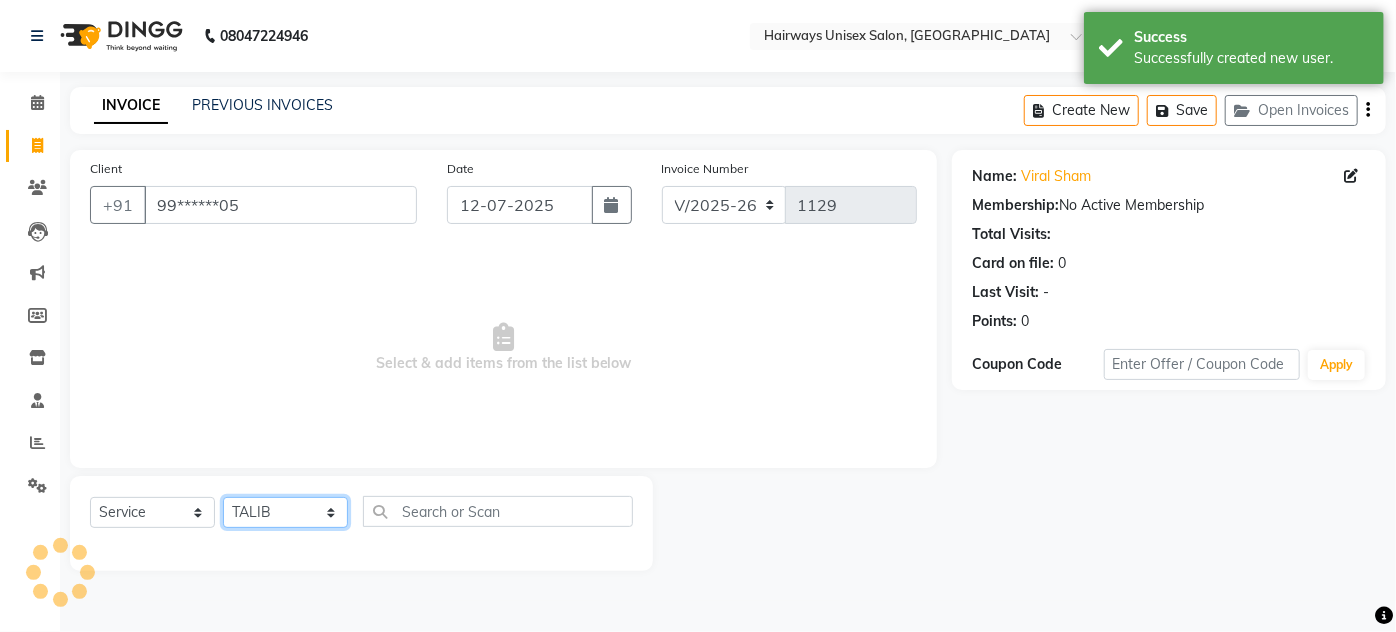 click on "Select Stylist [PERSON_NAME] [PERSON_NAME] [PERSON_NAME] MAMTA POOJA [PERSON_NAME][DATE] [PERSON_NAME] [PERSON_NAME] [PERSON_NAME]" 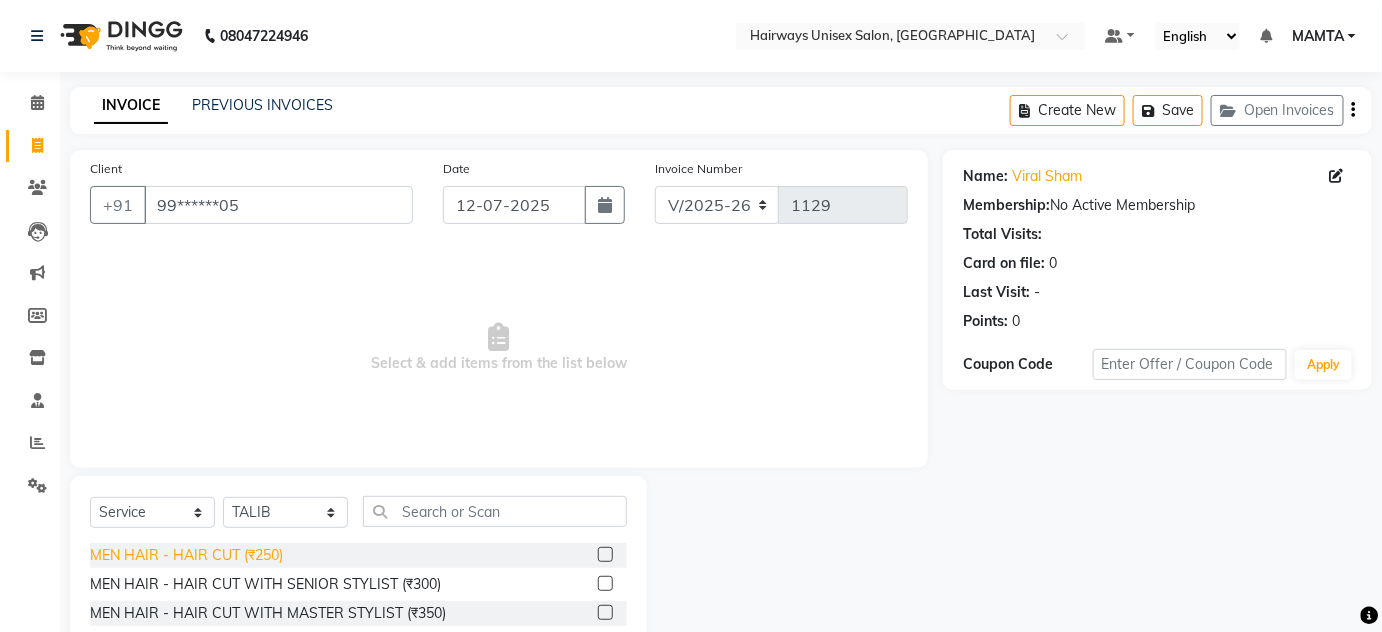click on "MEN HAIR - HAIR CUT (₹250)" 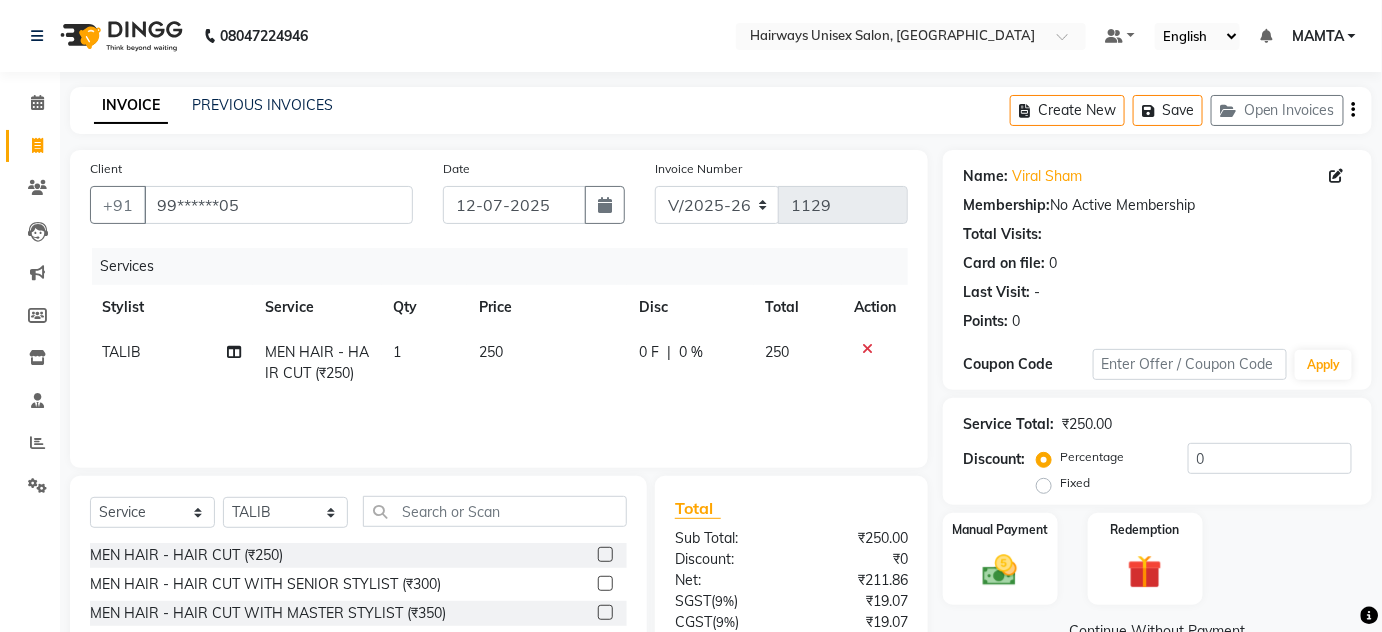 scroll, scrollTop: 168, scrollLeft: 0, axis: vertical 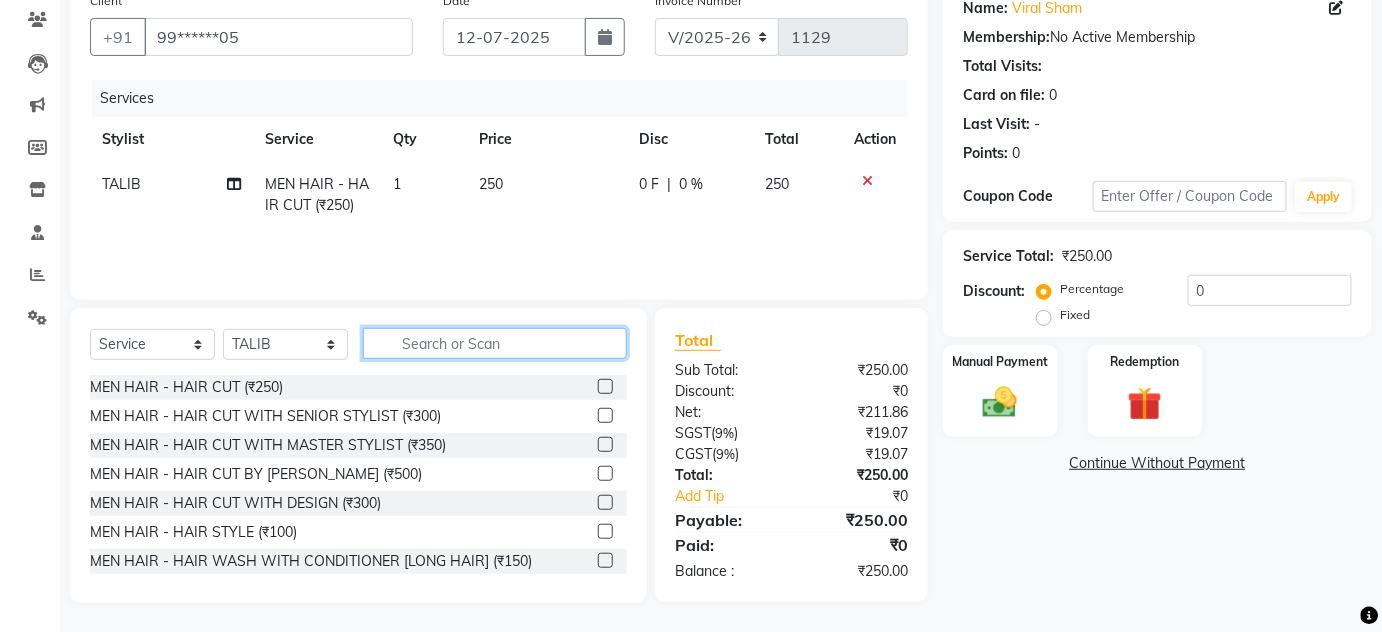 click 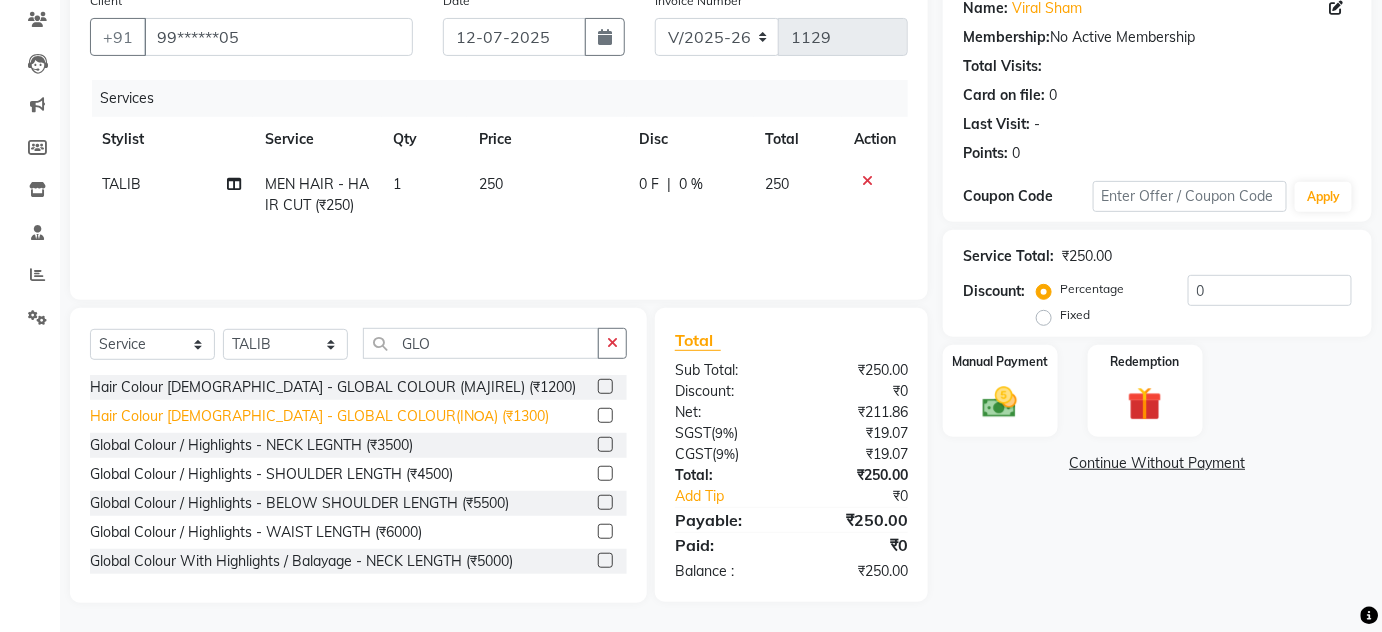 click on "Hair Colour [DEMOGRAPHIC_DATA] - GLOBAL COLOUR(INΟΑ) (₹1300)" 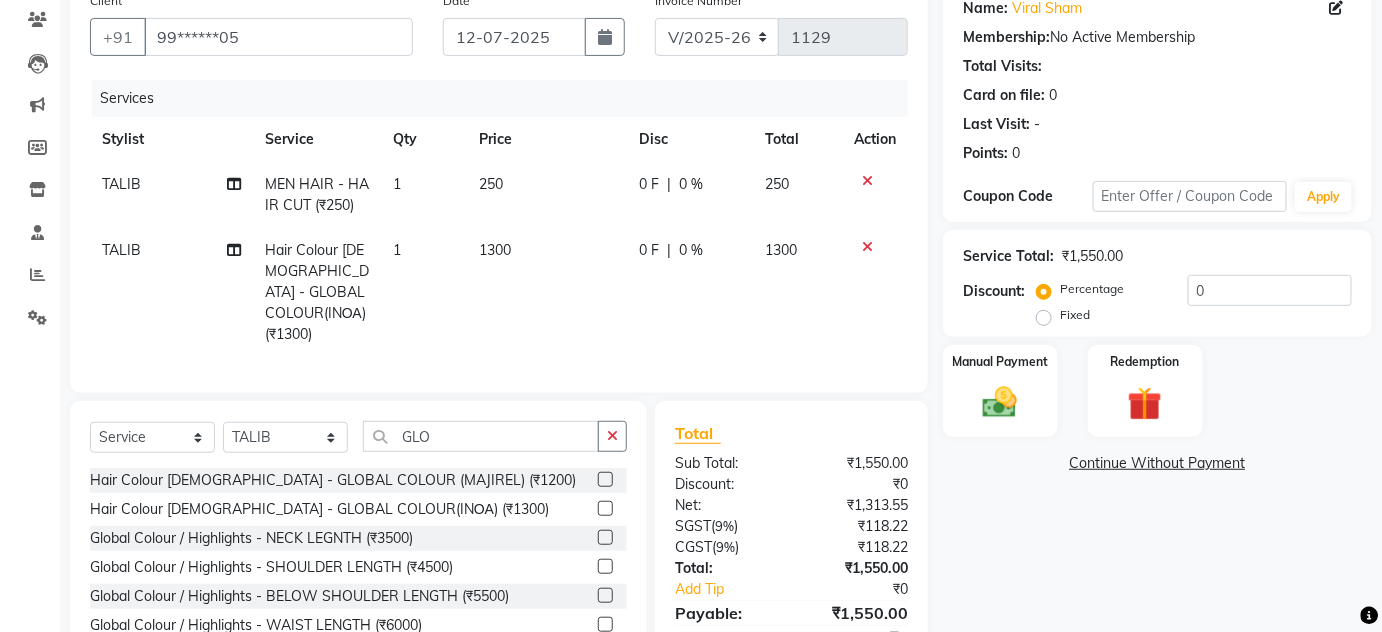 click on "0 %" 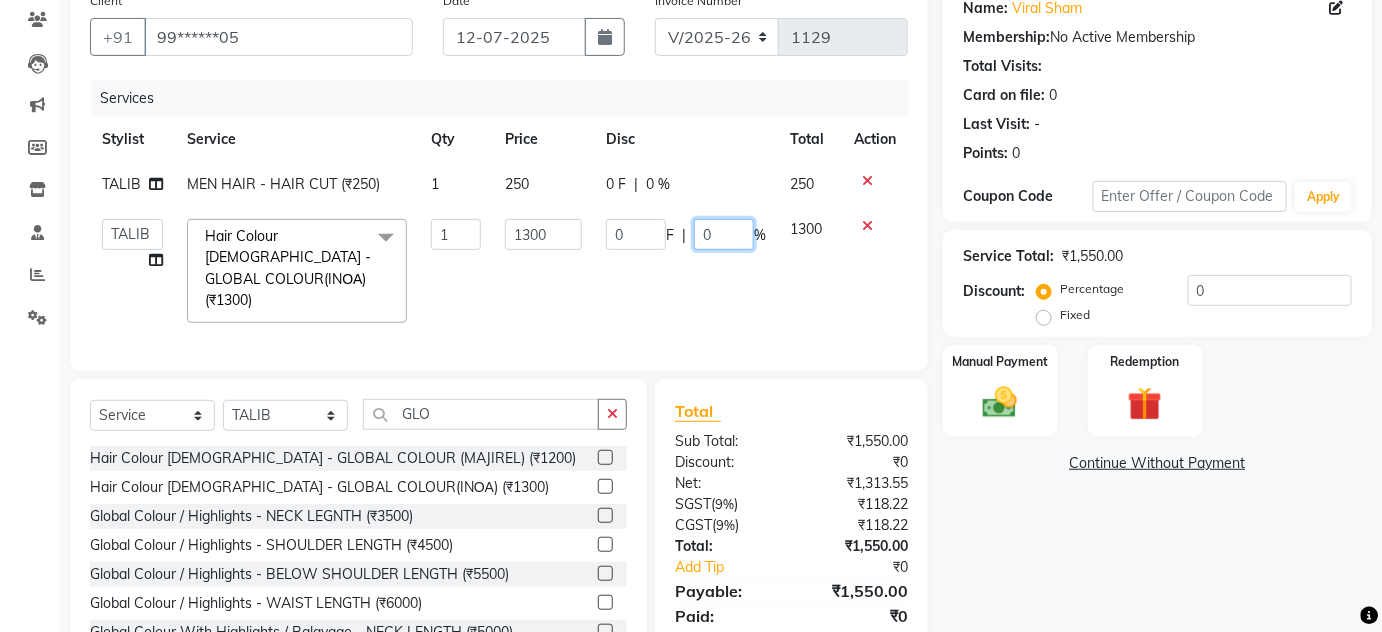 drag, startPoint x: 725, startPoint y: 241, endPoint x: 683, endPoint y: 240, distance: 42.0119 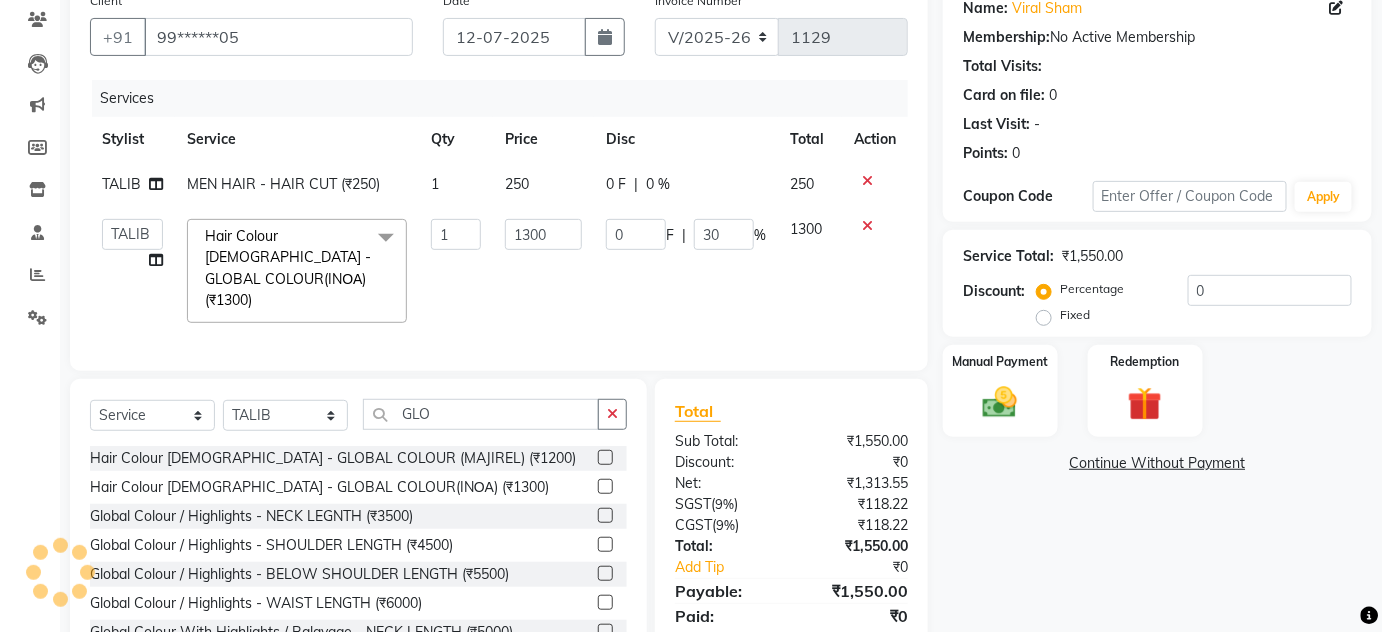 click on "Client +91 99******05 Date [DATE] Invoice Number V/2025 V/[PHONE_NUMBER] Services Stylist Service Qty Price Disc Total Action TALIB MEN HAIR - HAIR CUT (₹250) 1 250 0 F | 0 % 250  [PERSON_NAME]   [PERSON_NAME] [PERSON_NAME]   MAMTA   POOJA   [PERSON_NAME][DATE]   [PERSON_NAME]   [PERSON_NAME]   [PERSON_NAME]  Hair Colour [DEMOGRAPHIC_DATA] - GLOBAL COLOUR(INΟΑ) (₹1300)  x MEN HAIR - HAIR CUT (₹250) MEN HAIR - HAIR CUT WITH SENIOR STYLIST (₹300) MEN HAIR - HAIR CUT WITH MASTER STYLIST (₹350) MEN HAIR - HAIR CUT BY [PERSON_NAME] (₹500) MEN HAIR - HAIR CUT WITH DESIGN (₹300) MEN HAIR - HAIR STYLE (₹100) MEN HAIR - HAIR WASH WITH CONDITIONER [LONG HAIR] (₹150) MEN HAIR - HAIR WASH WITH CONDITIONER (₹250) MEN HAIR - REGULAR SHAVE/TRIM (₹150) MEN HAIR - ROOT DEEP DANDRUFF TREATMENT (₹1500) MEN HAIR - ROOT DEEP HAIR FALL TREATMENT (₹1800) MEN HAIR - ANTI DANDRUFF TREATMENT (₹1200) MEN HAIR - AMINEXIL (₹1000) Hair Colour [DEMOGRAPHIC_DATA] - GLOBAL COLOUR (MAJIREL) (₹1200) WOMEN HAIR - HAIR CUT (₹600) 1 0 F" 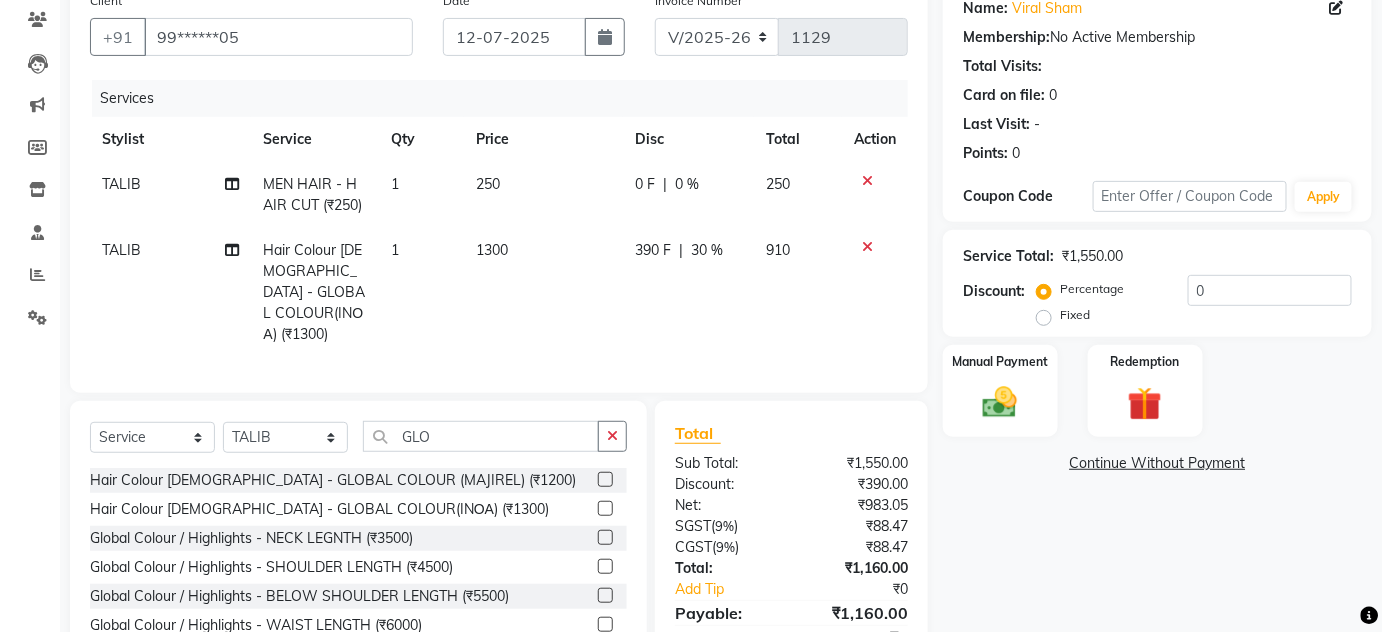 scroll, scrollTop: 254, scrollLeft: 0, axis: vertical 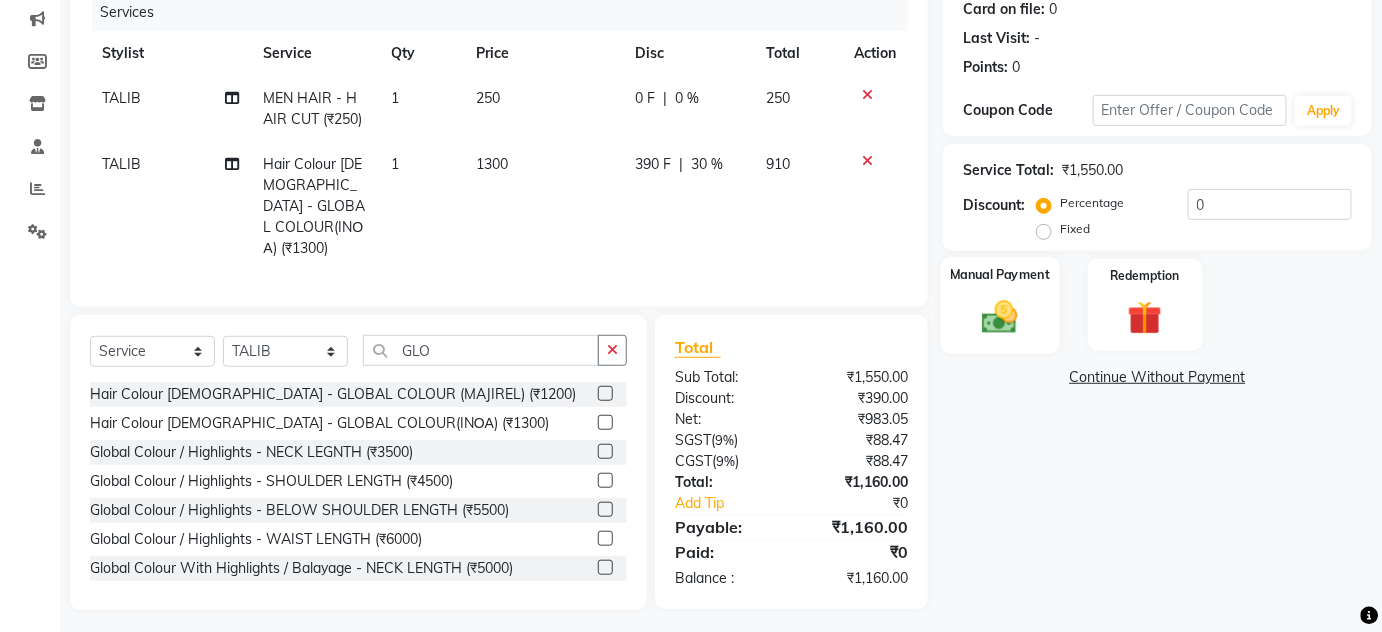 click on "Manual Payment" 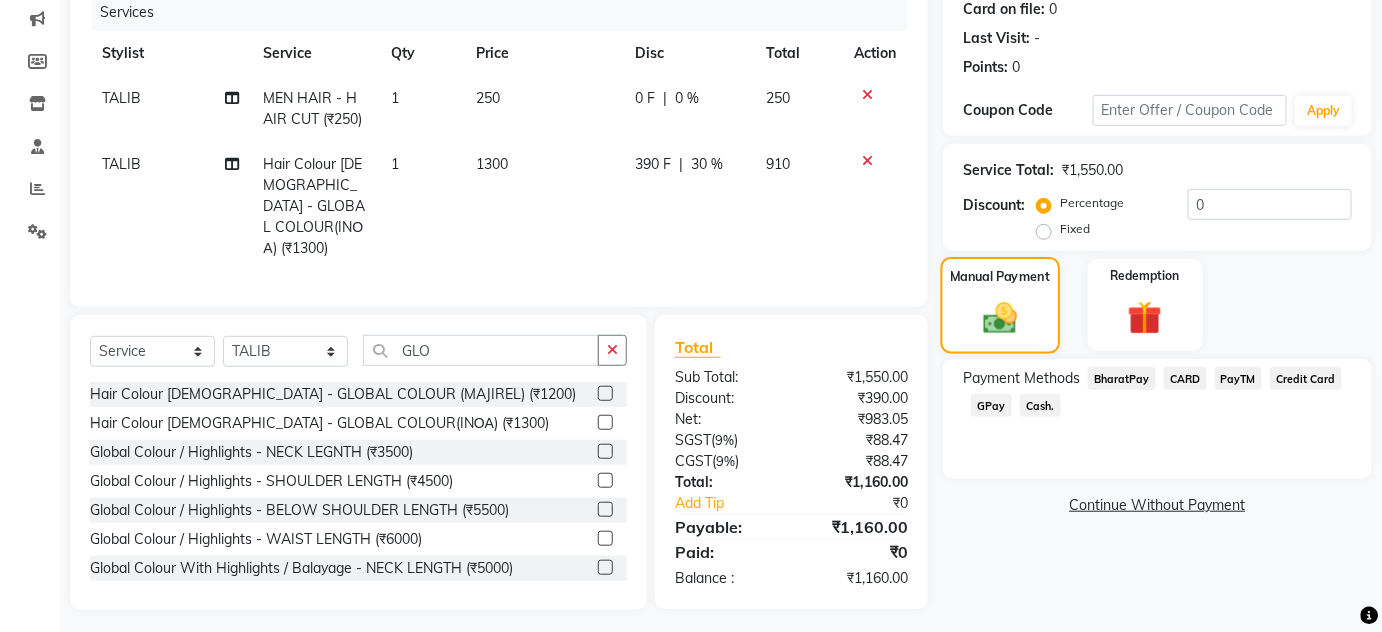 scroll, scrollTop: 0, scrollLeft: 0, axis: both 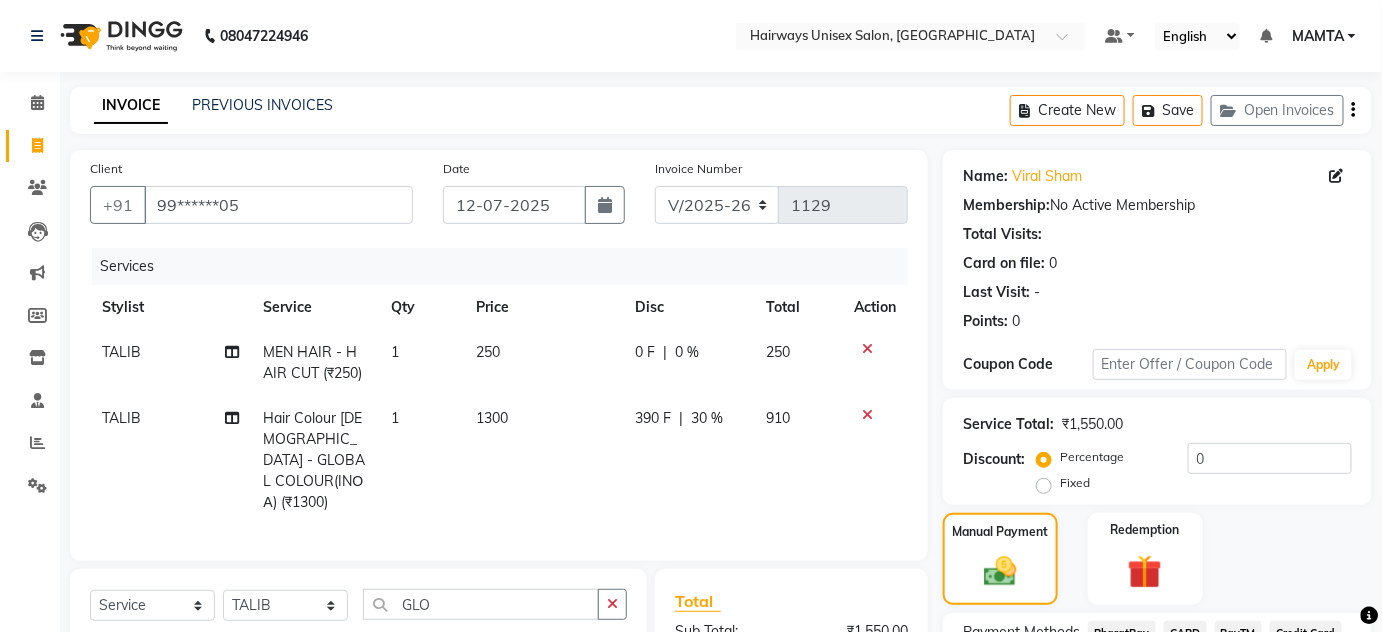 click 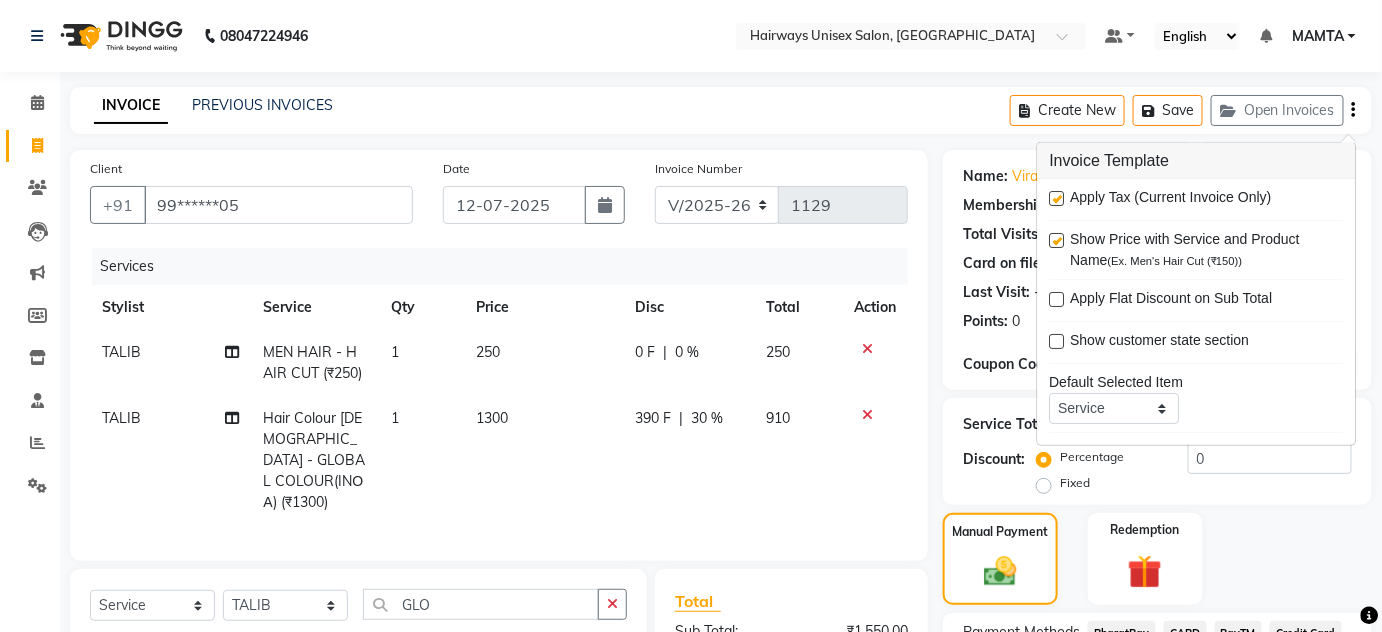 click at bounding box center (1057, 198) 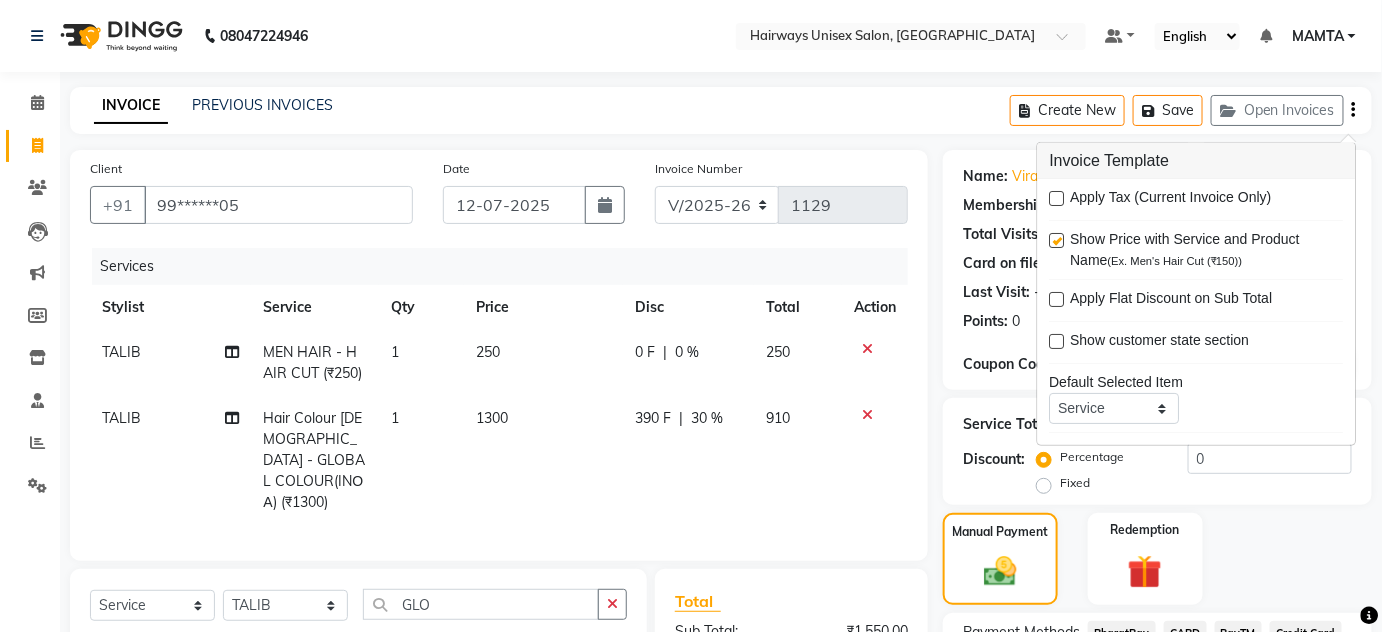 click on "Invoice Number V/2025 V/[PHONE_NUMBER]" 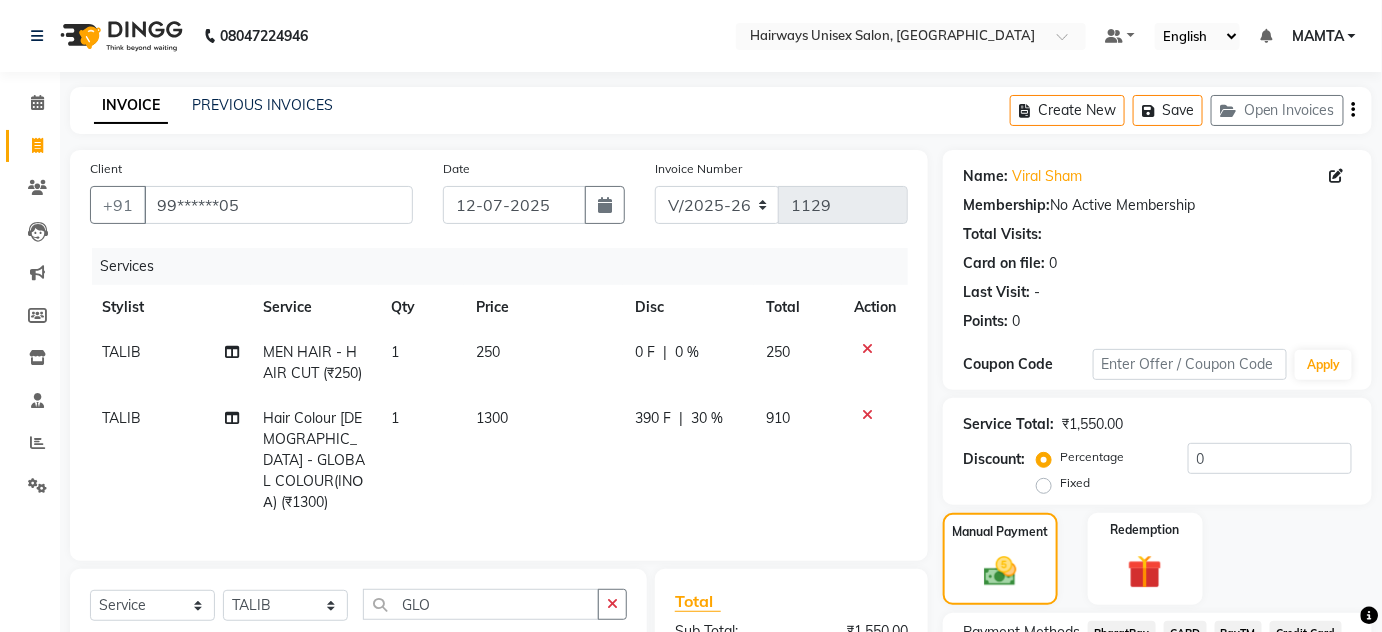 scroll, scrollTop: 254, scrollLeft: 0, axis: vertical 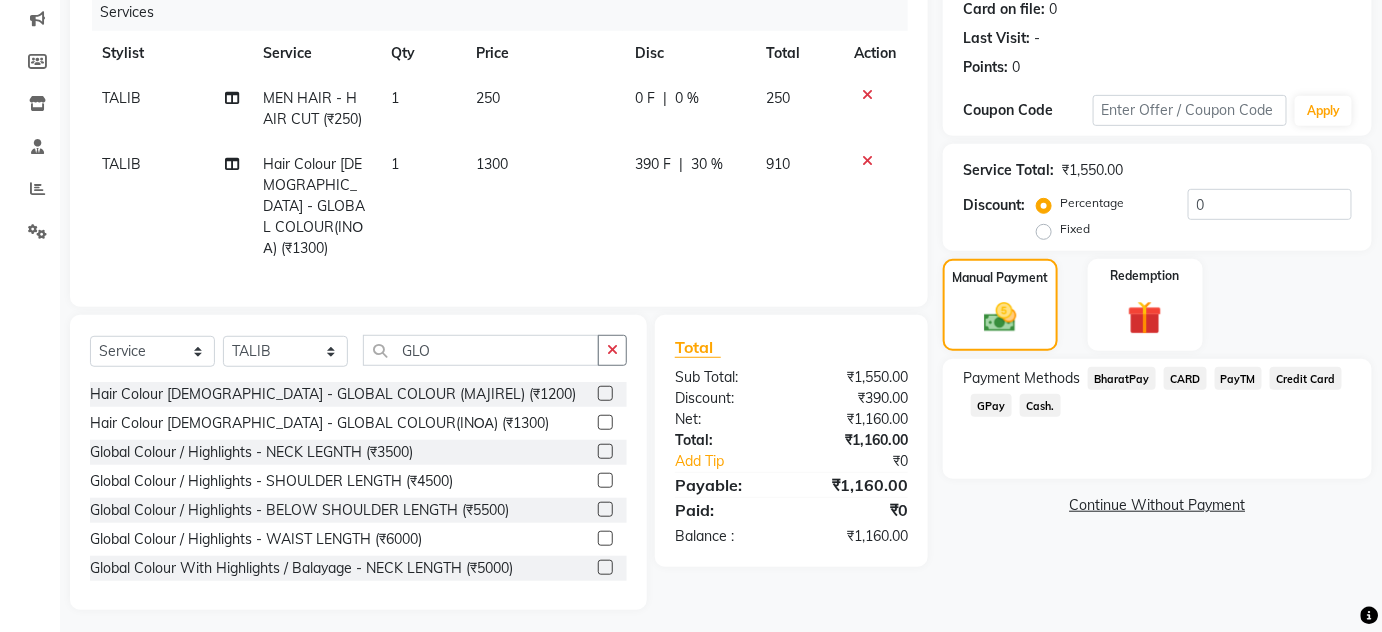click on "Cash." 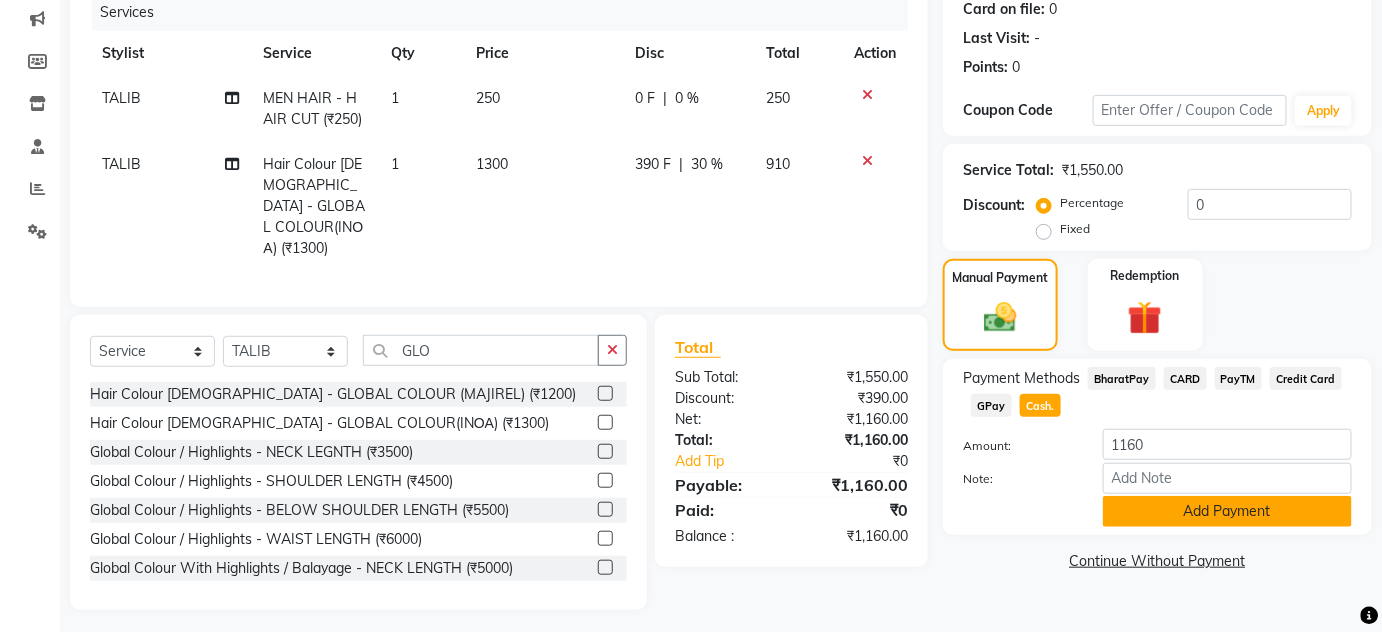 click on "Add Payment" 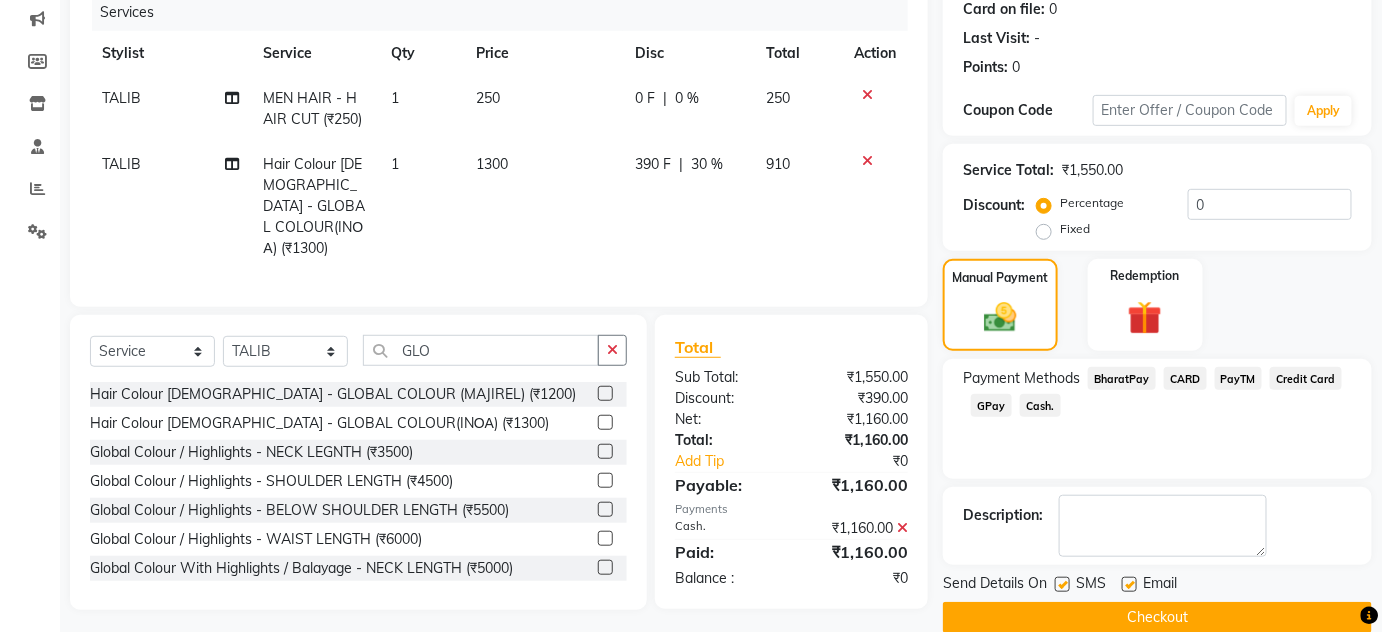 click 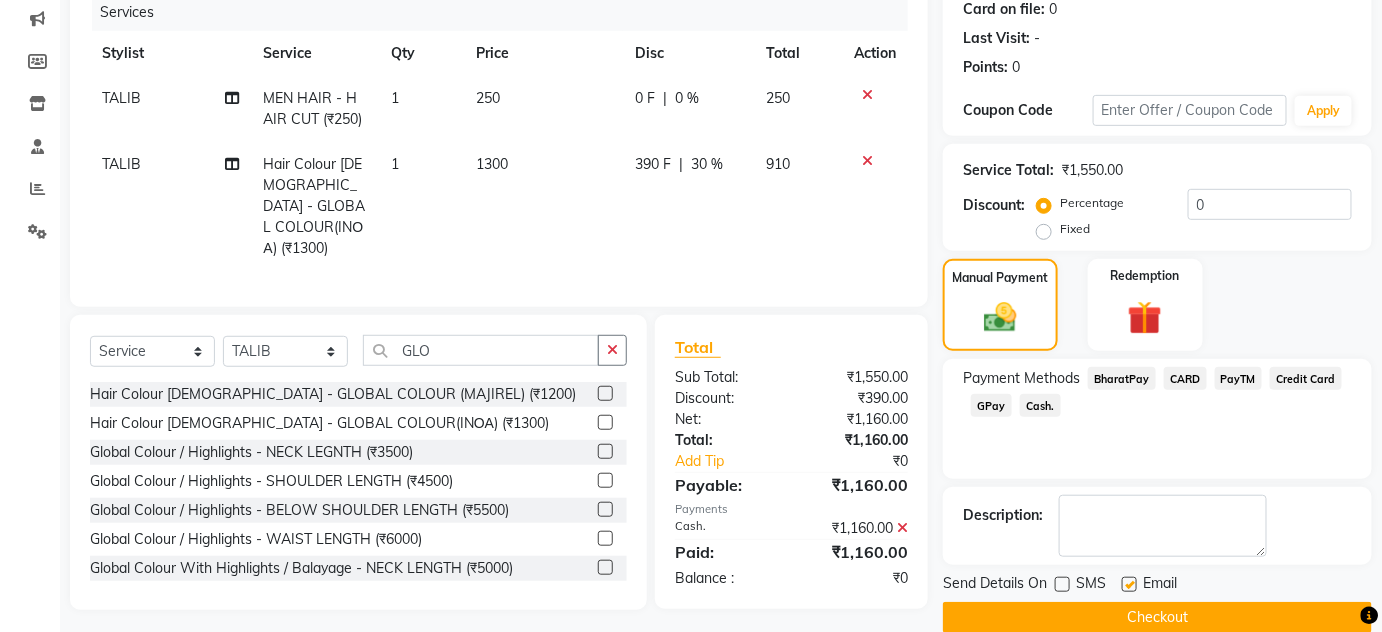 click 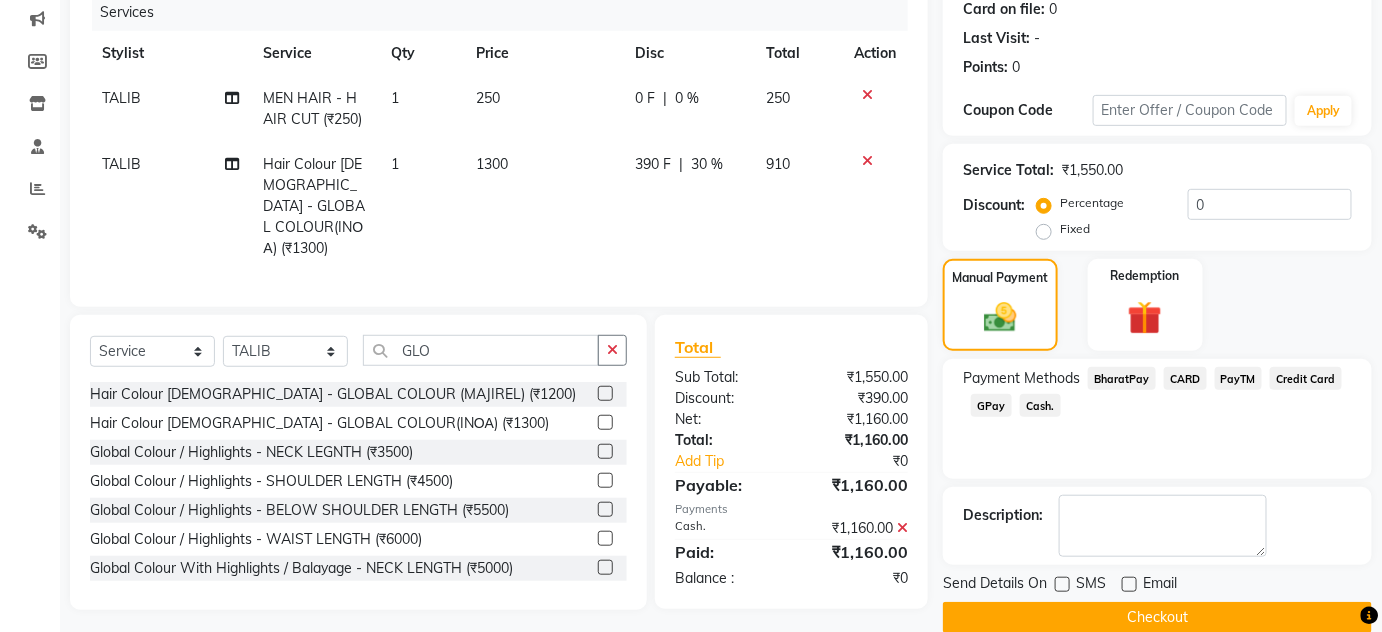 scroll, scrollTop: 0, scrollLeft: 0, axis: both 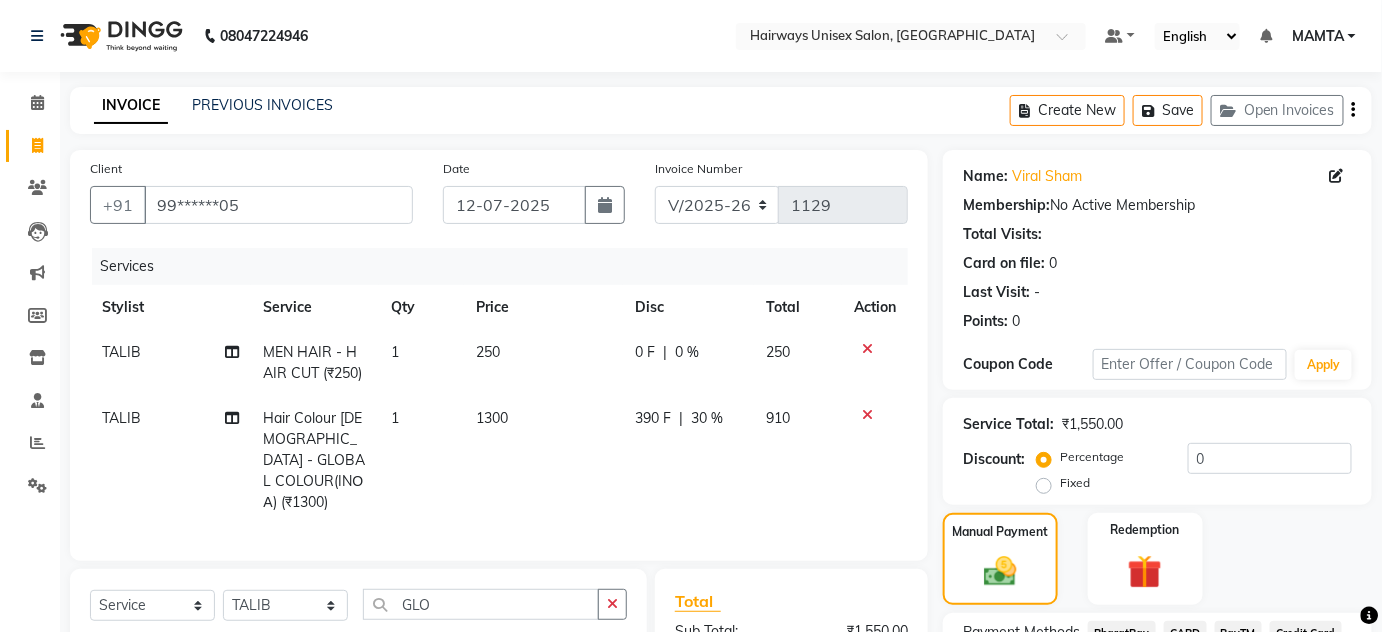 click on "Create New   Save   Open Invoices" 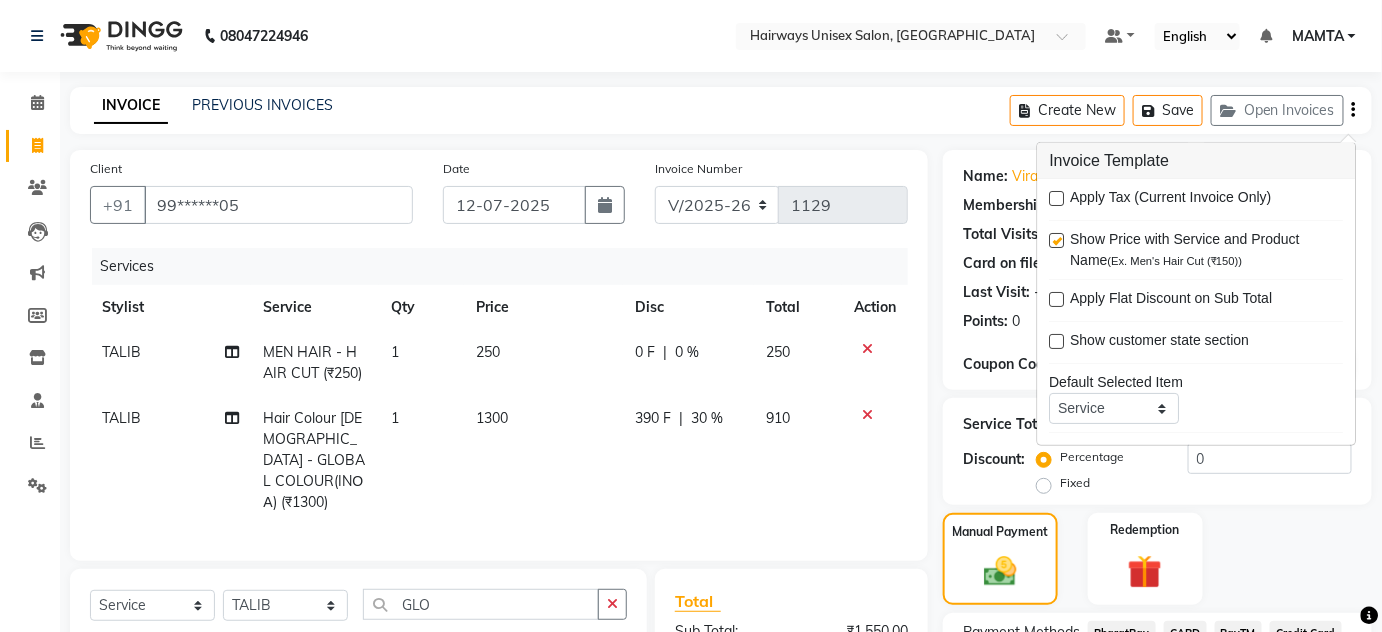click on "08047224946 Select Location × Hairways Unisex Salon, Goregaon  Default Panel My Panel English ENGLISH Español العربية मराठी हिंदी ગુજરાતી தமிழ் 中文 Notifications nothing to show MAMTA Manage Profile Change Password Sign out  Version:3.15.4  ☀ Hairways Unisex Salon, Goregaon   Calendar  Invoice  Clients  Leads   Marketing  Members  Inventory  Staff  Reports  Settings Completed InProgress Upcoming Dropped Tentative Check-In Confirm Bookings Segments Page Builder INVOICE PREVIOUS INVOICES Create New   Save   Open Invoices  Client +91 99******05 Date [DATE] Invoice Number V/2025 V/[PHONE_NUMBER] Services Stylist Service Qty Price Disc Total Action TALIB MEN HAIR - HAIR CUT (₹250) 1 250 0 F | 0 % 250 TALIB Hair Colour [DEMOGRAPHIC_DATA] - GLOBAL COLOUR(INΟΑ) (₹1300) 1 1300 390 F | 30 % 910 Select  Service  Product  Membership  Package Voucher Prepaid Gift Card  Select Stylist [PERSON_NAME] [PERSON_NAME] [PERSON_NAME] MAMTA POOJA [PERSON_NAME][DATE] [PERSON_NAME] [PERSON_NAME]" at bounding box center (691, 458) 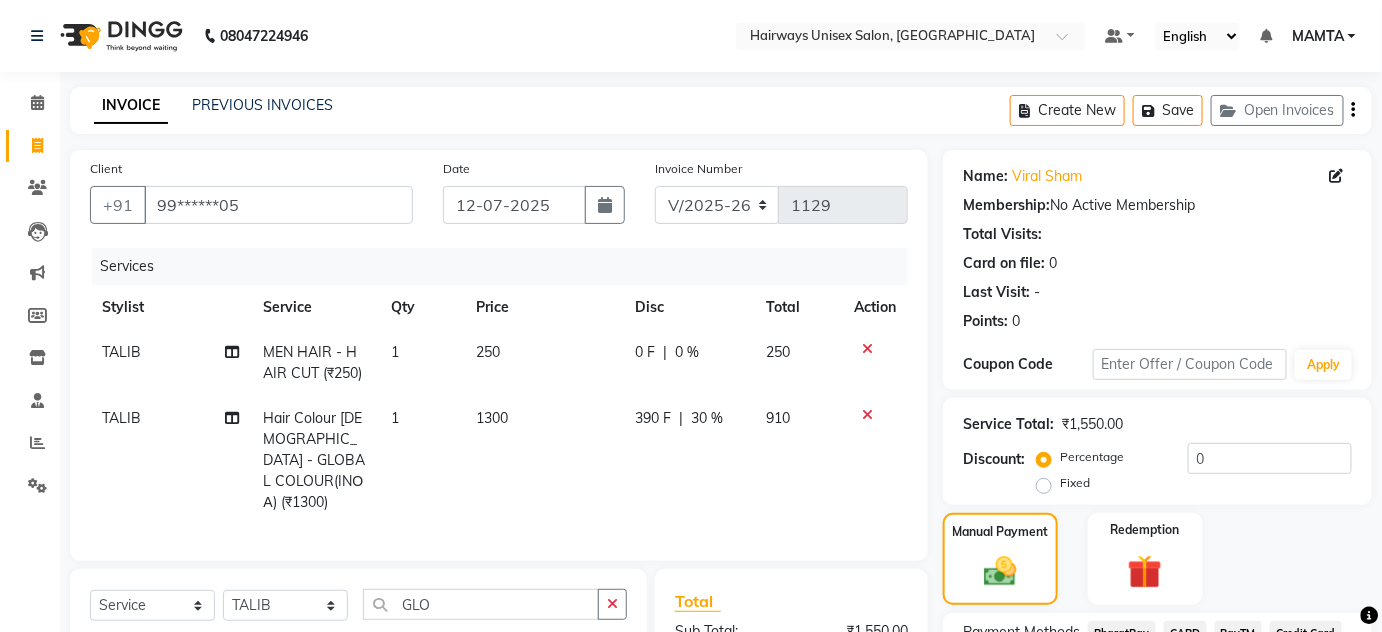 scroll, scrollTop: 283, scrollLeft: 0, axis: vertical 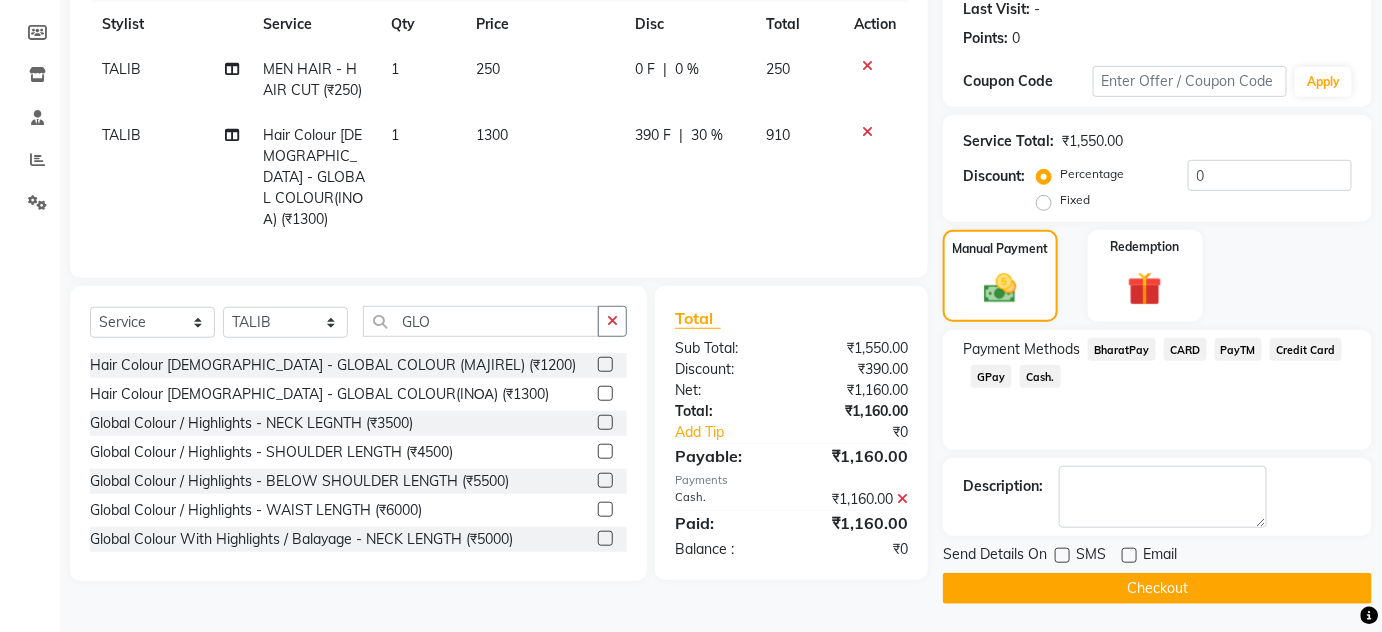 click on "Checkout" 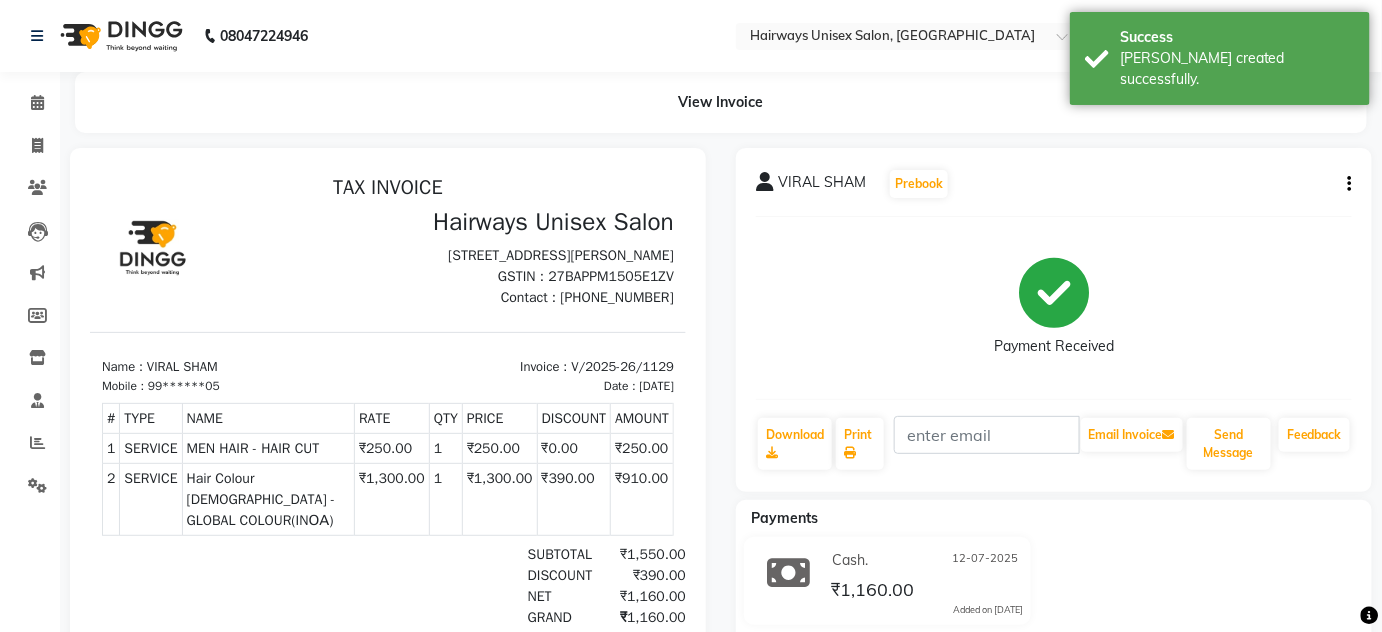 scroll, scrollTop: 0, scrollLeft: 0, axis: both 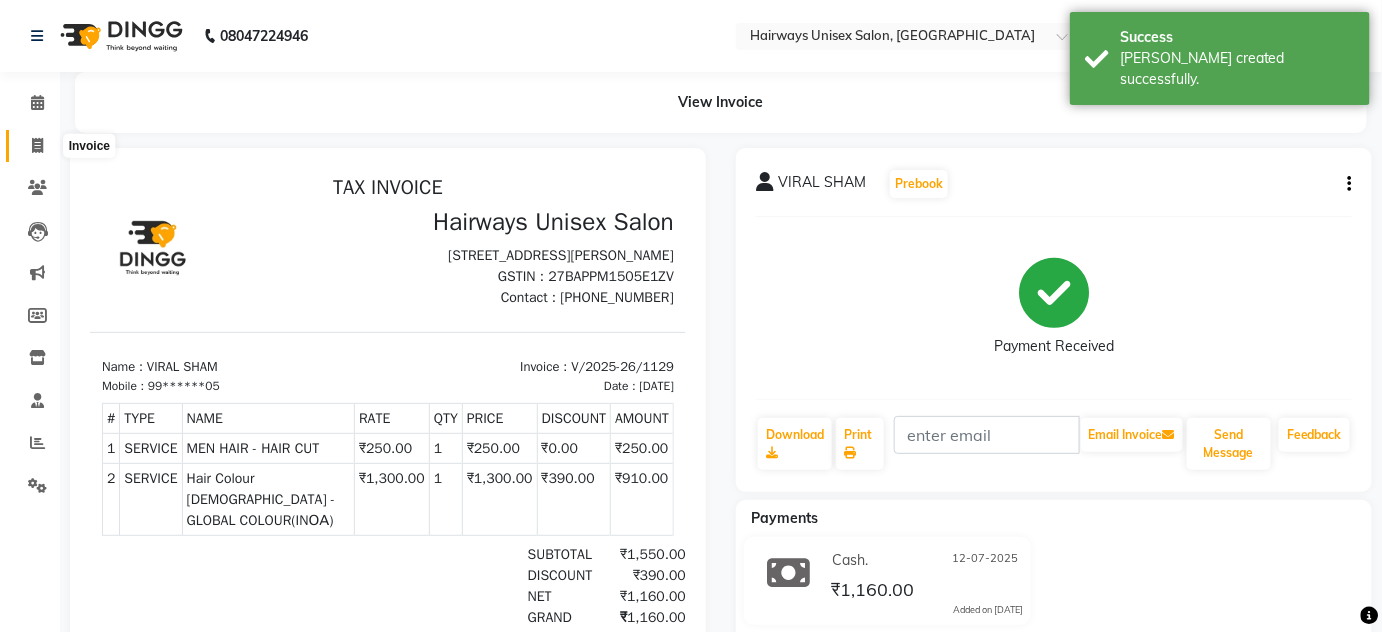 click 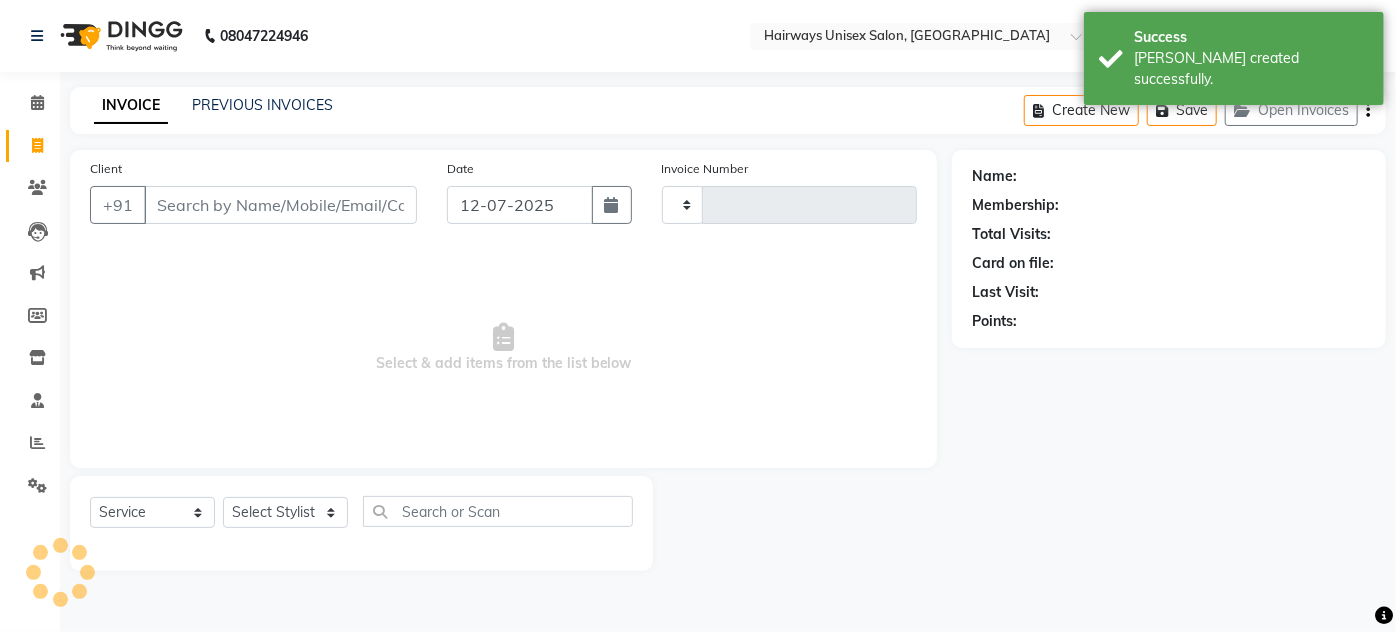 click on "Client" at bounding box center [280, 205] 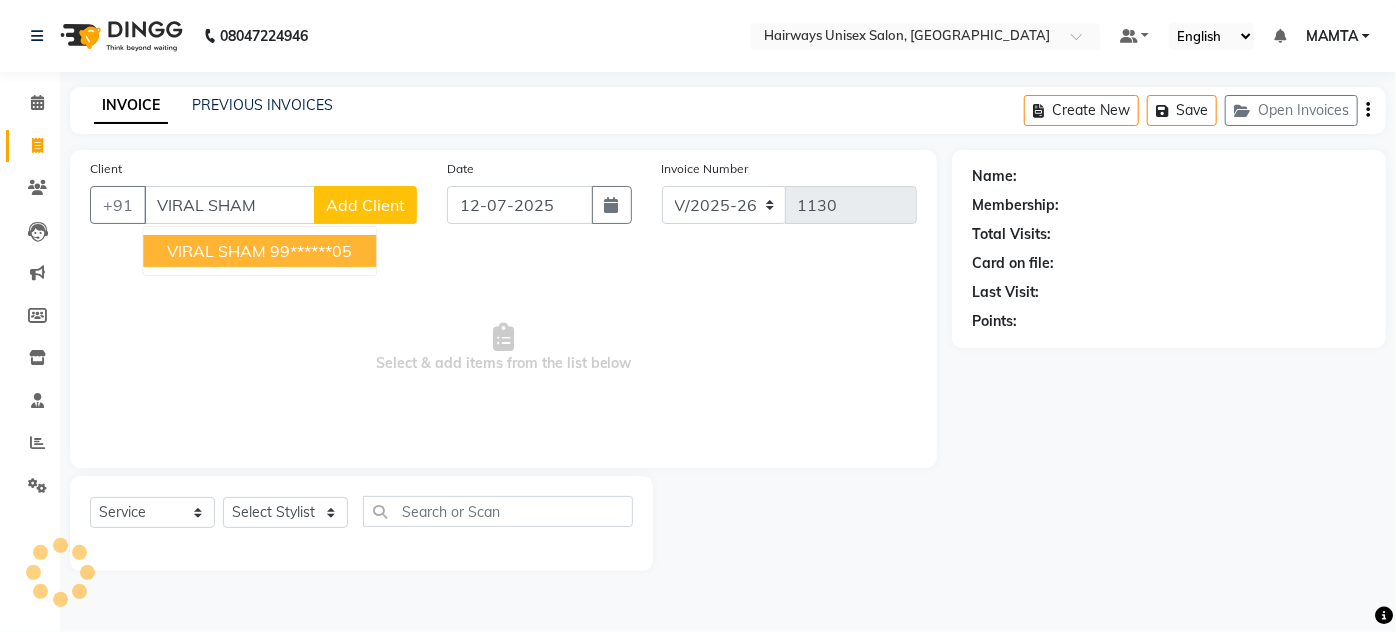 click on "VIRAL SHAM" at bounding box center [216, 251] 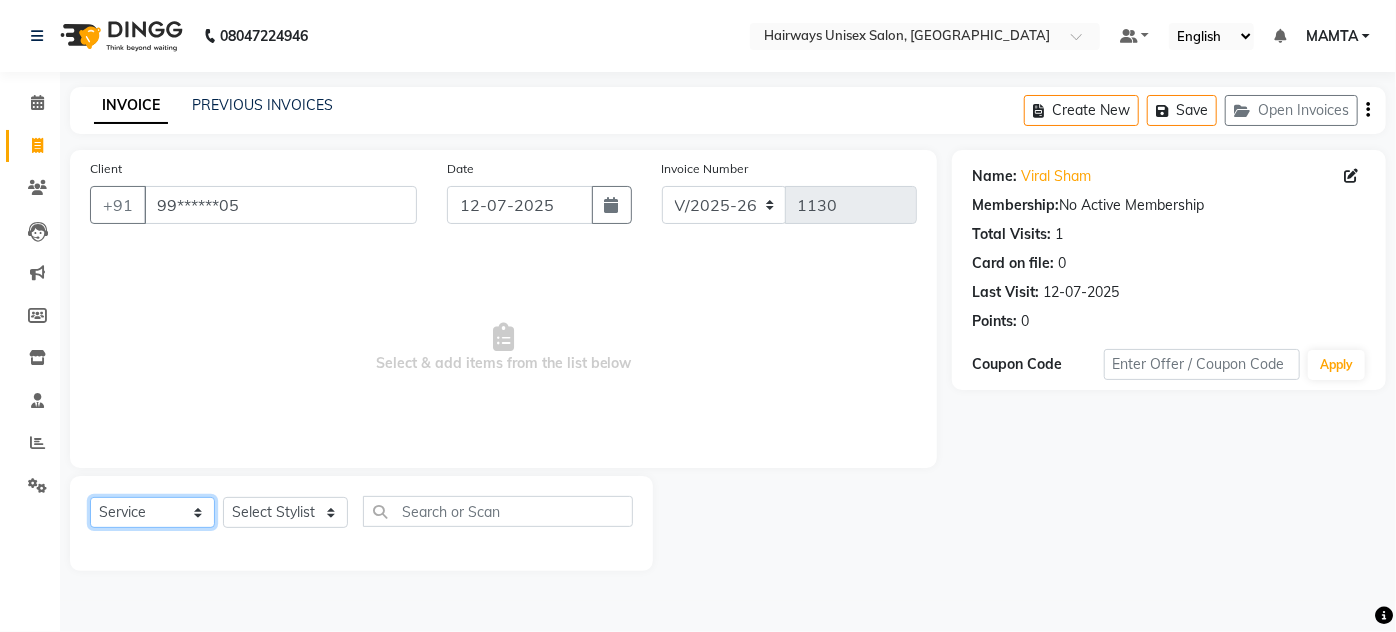 drag, startPoint x: 128, startPoint y: 512, endPoint x: 129, endPoint y: 502, distance: 10.049875 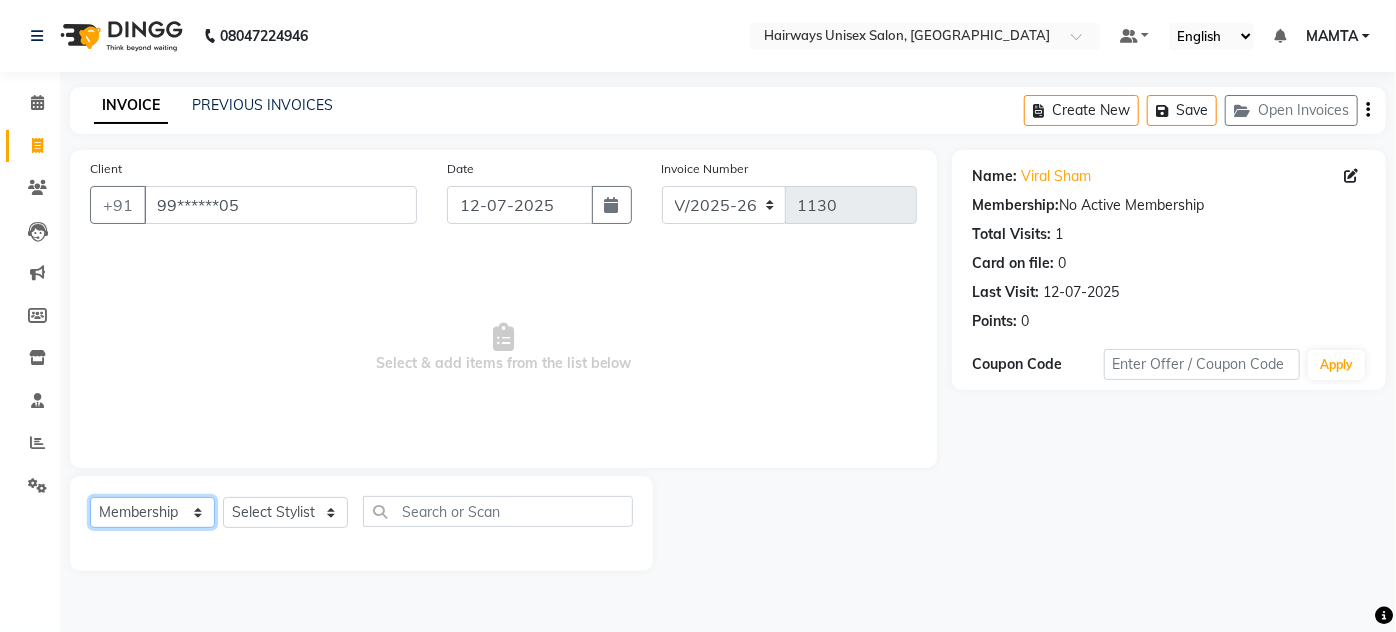 click on "Select  Service  Product  Membership  Package Voucher Prepaid Gift Card" 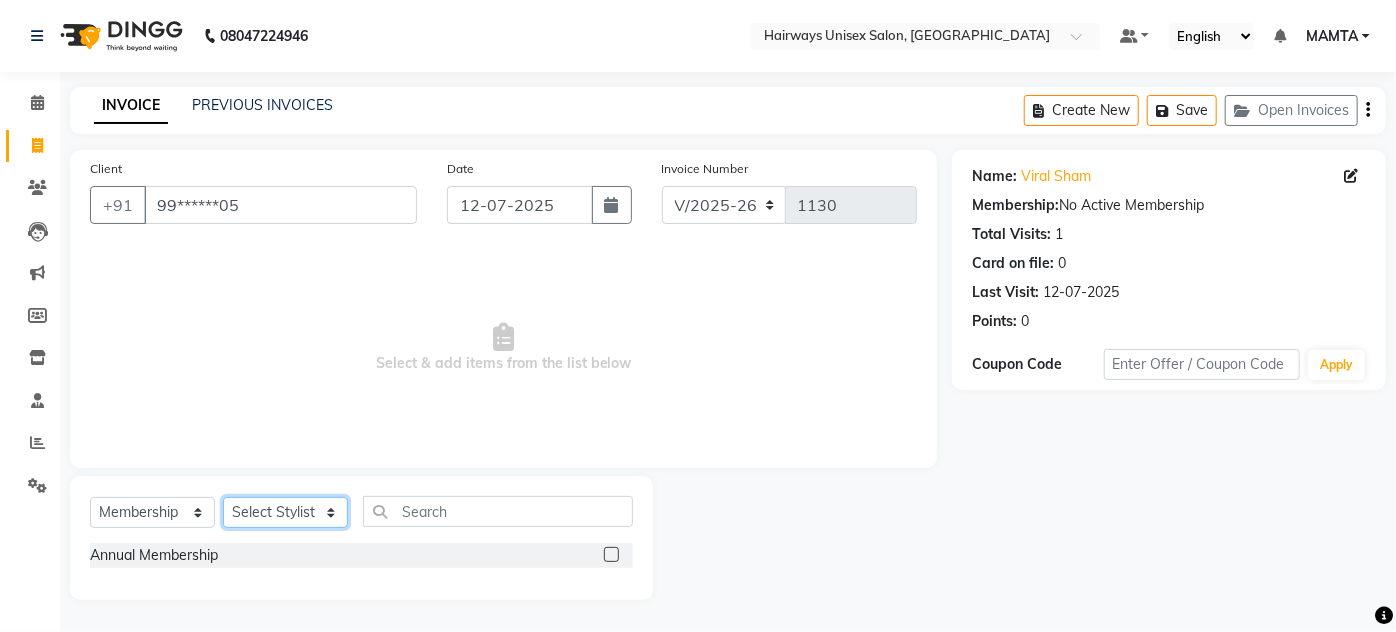click on "Select Stylist [PERSON_NAME] [PERSON_NAME] [PERSON_NAME] MAMTA POOJA [PERSON_NAME][DATE] [PERSON_NAME] [PERSON_NAME] [PERSON_NAME]" 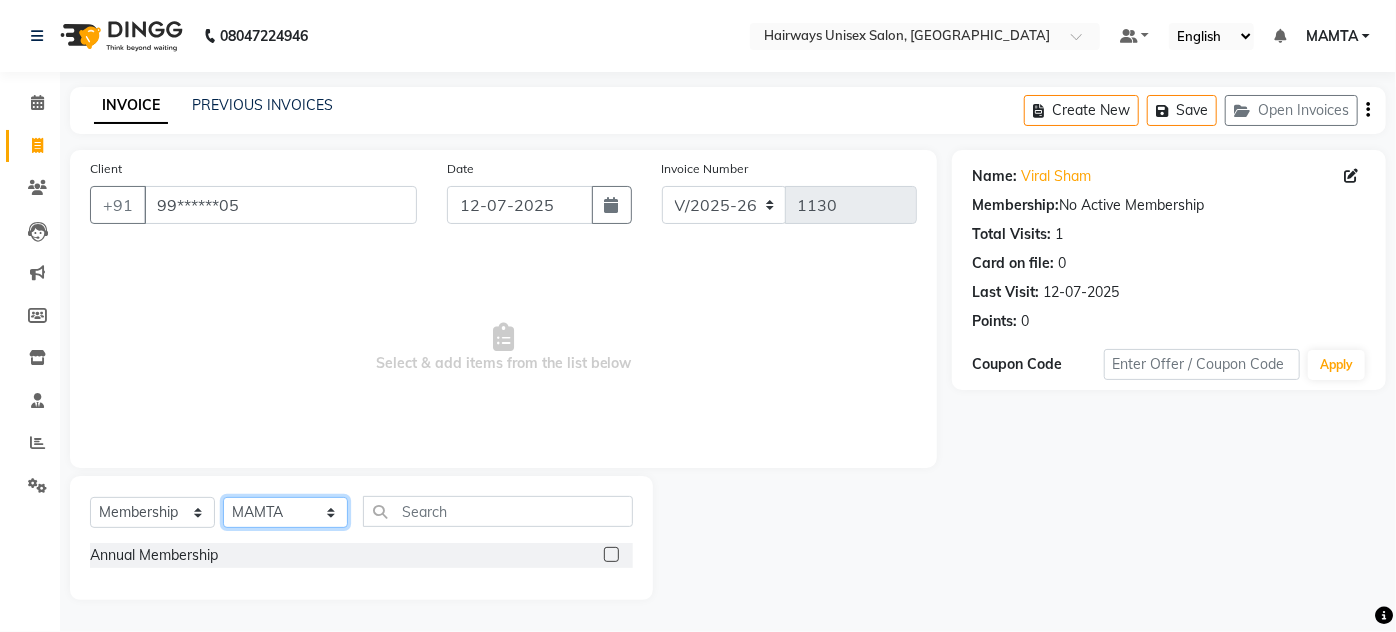 click on "Select Stylist [PERSON_NAME] [PERSON_NAME] [PERSON_NAME] MAMTA POOJA [PERSON_NAME][DATE] [PERSON_NAME] [PERSON_NAME] [PERSON_NAME]" 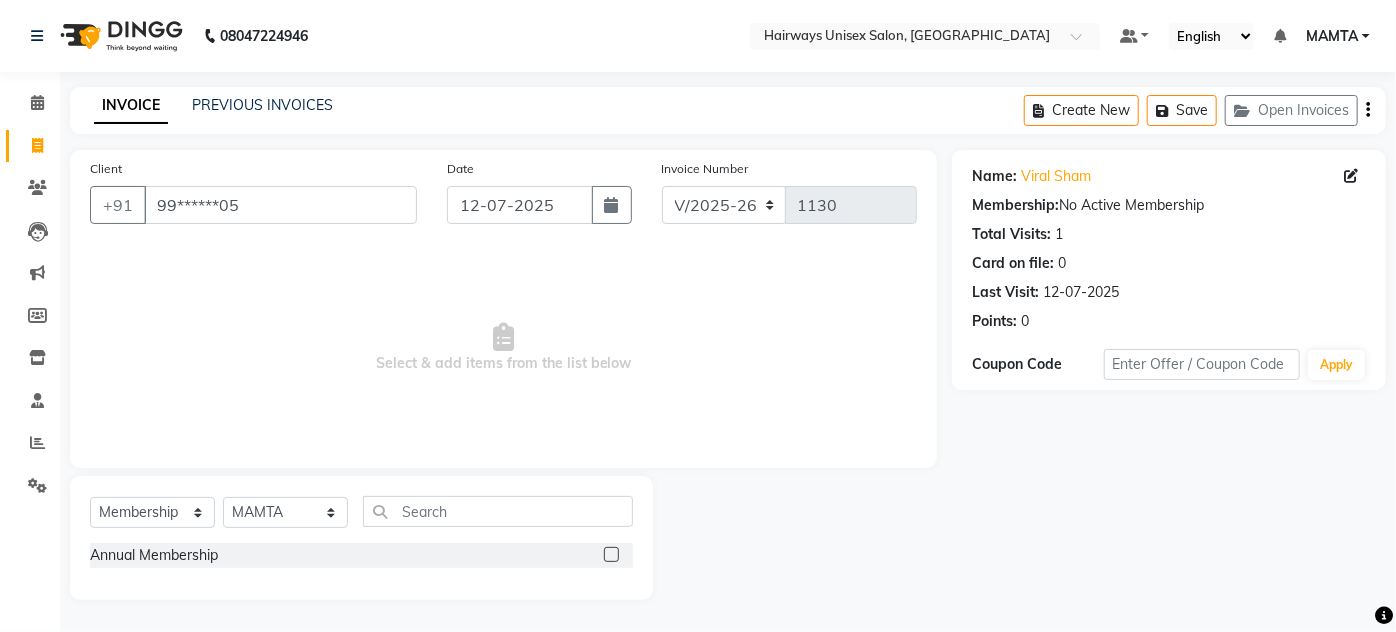click 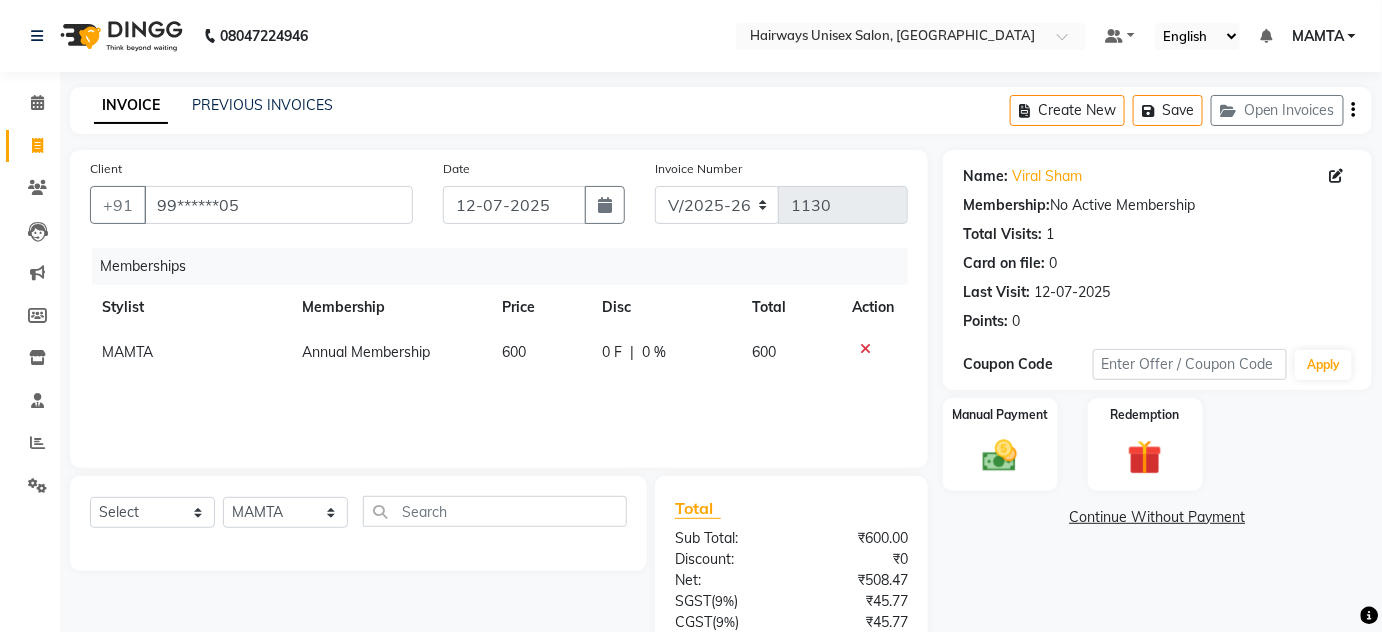 click 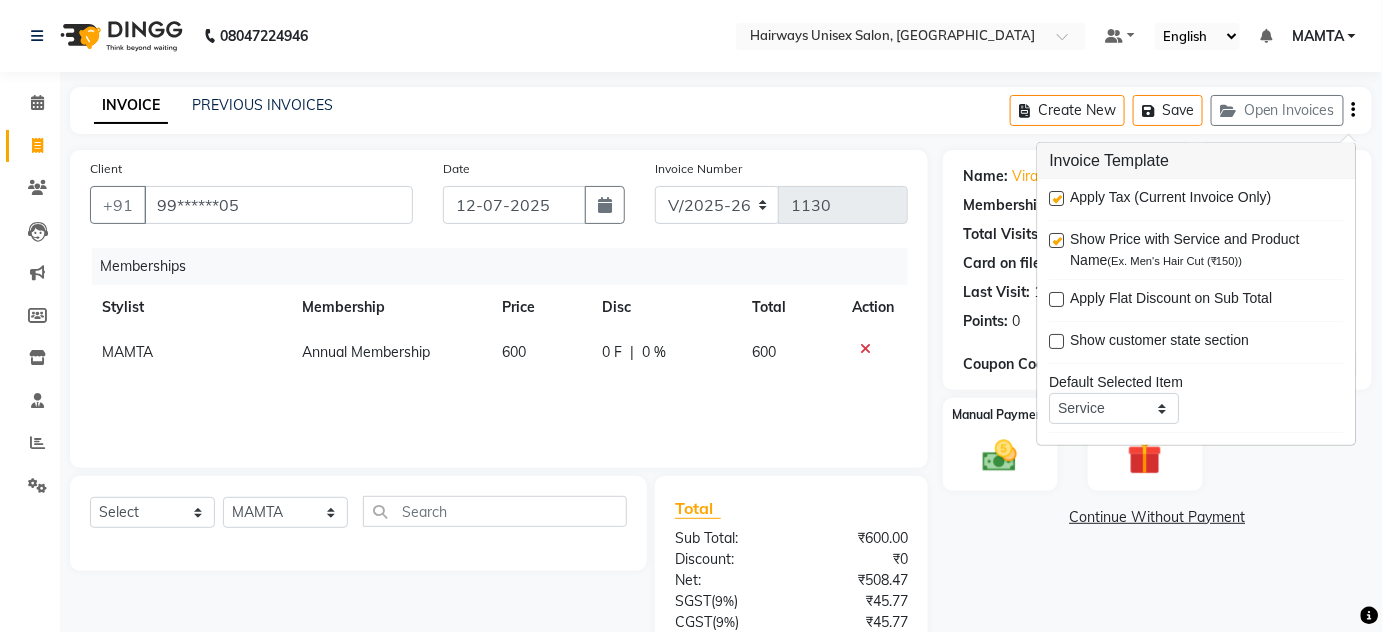 click at bounding box center (1057, 198) 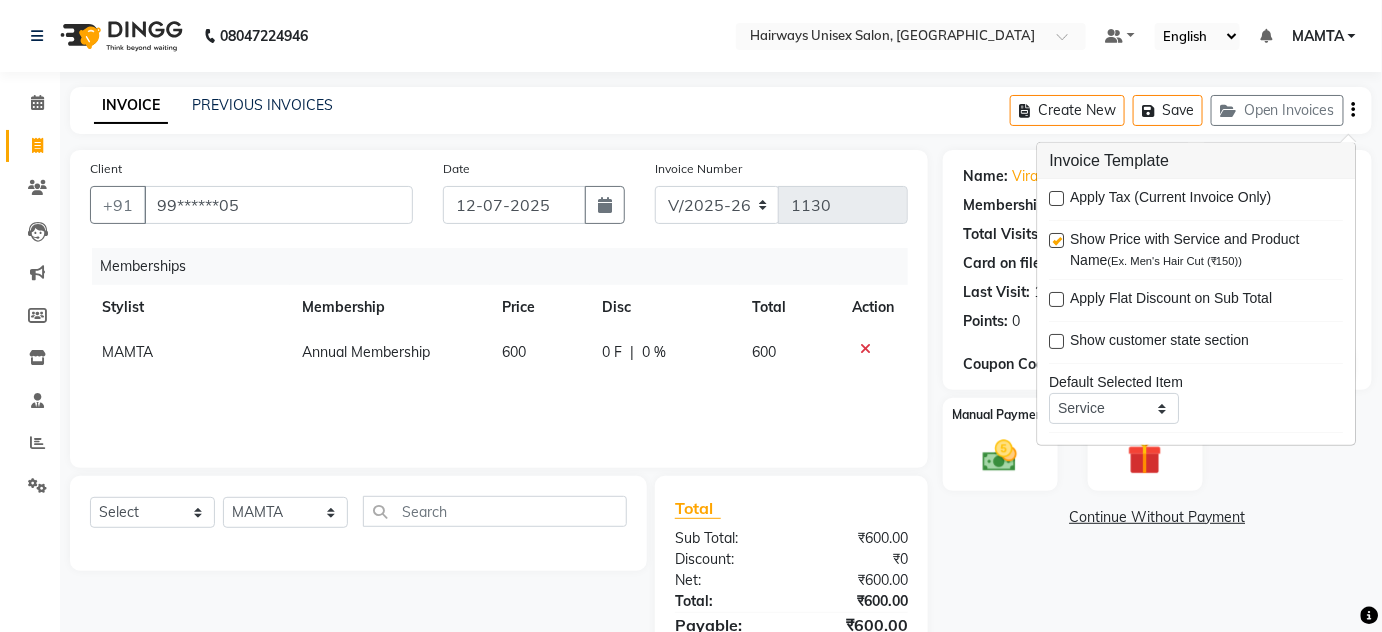click on "INVOICE PREVIOUS INVOICES Create New   Save   Open Invoices" 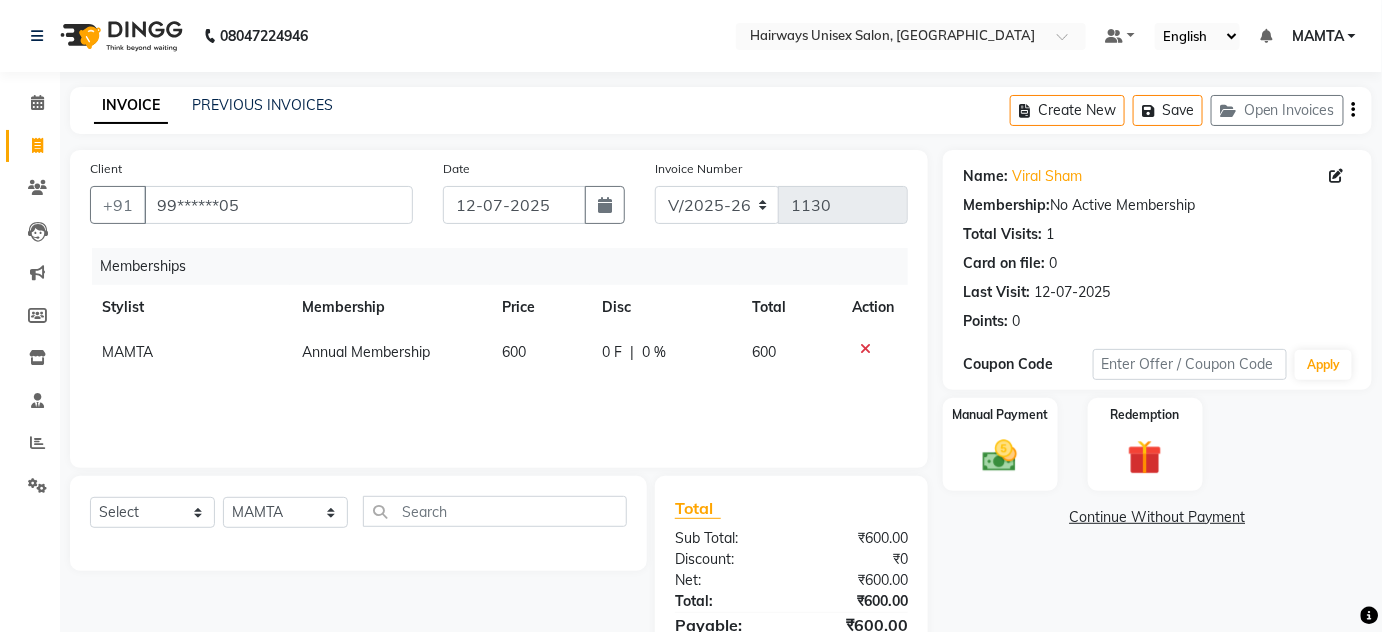 scroll, scrollTop: 104, scrollLeft: 0, axis: vertical 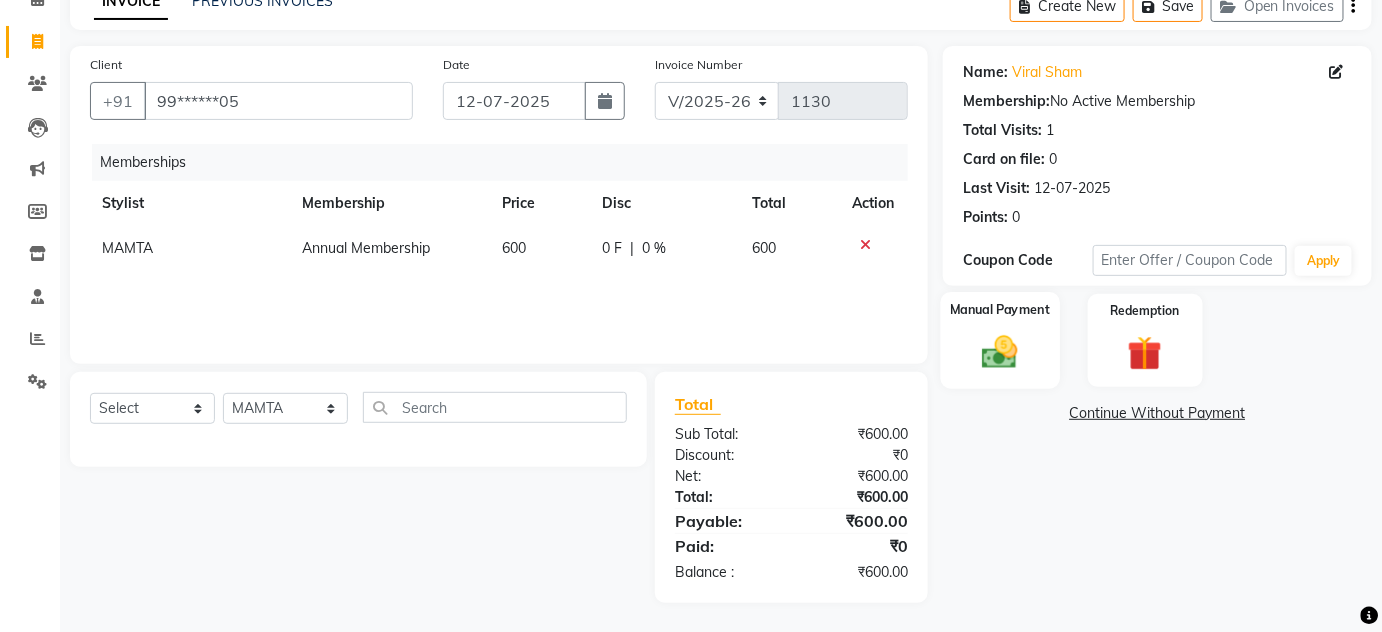click 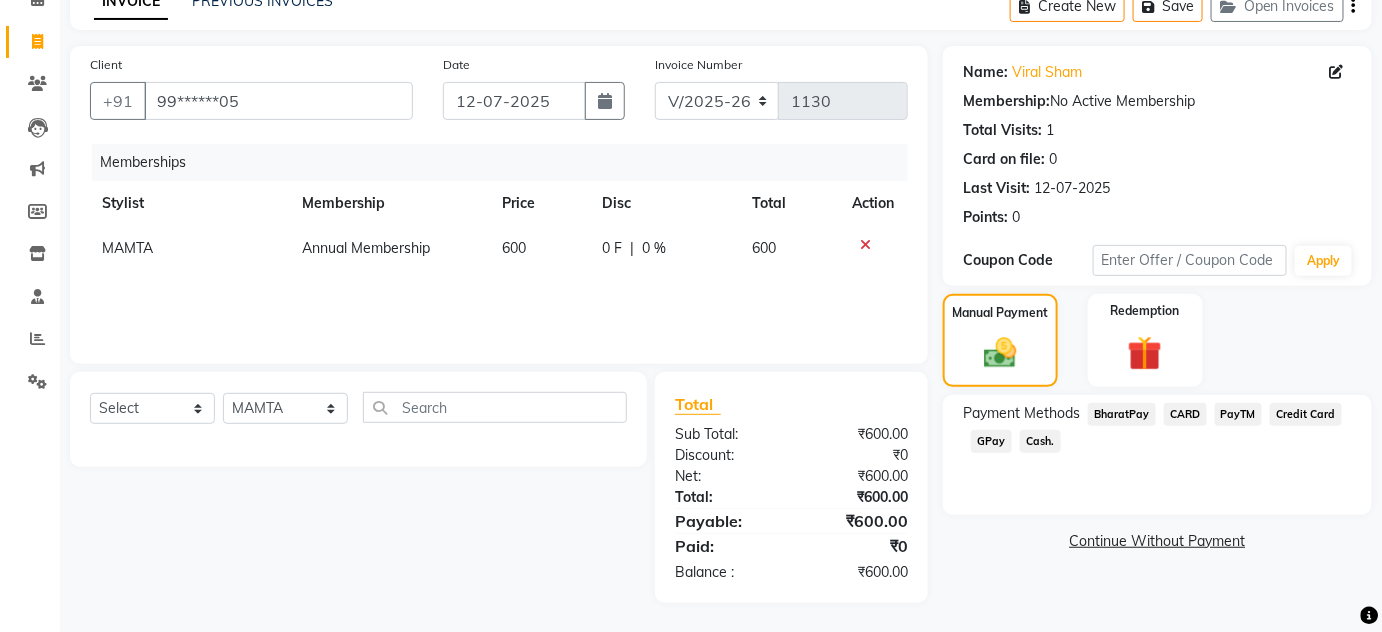 click on "Cash." 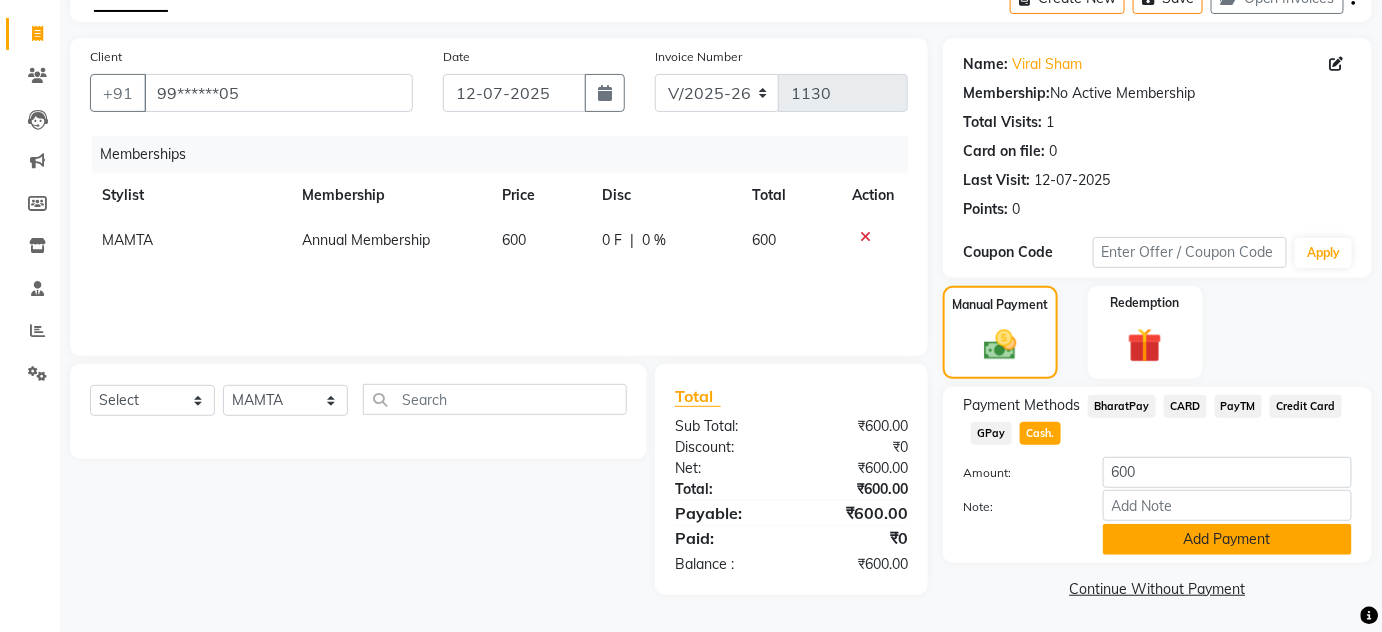 click on "Add Payment" 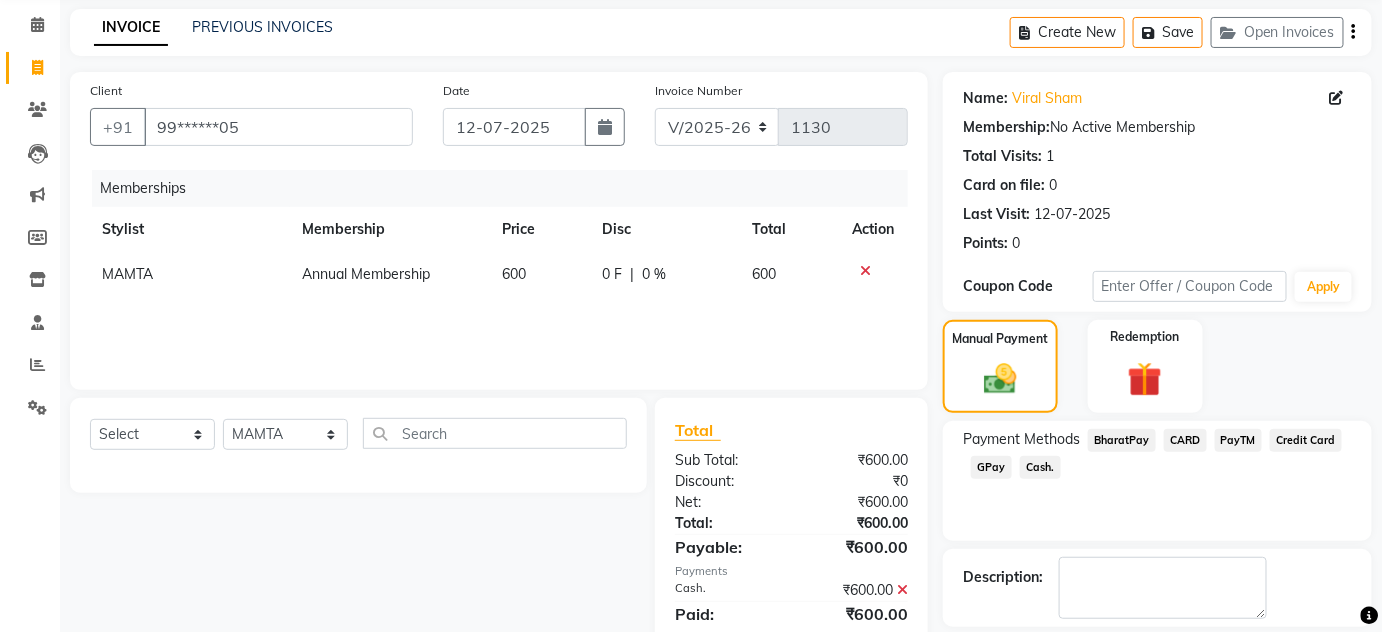 scroll, scrollTop: 169, scrollLeft: 0, axis: vertical 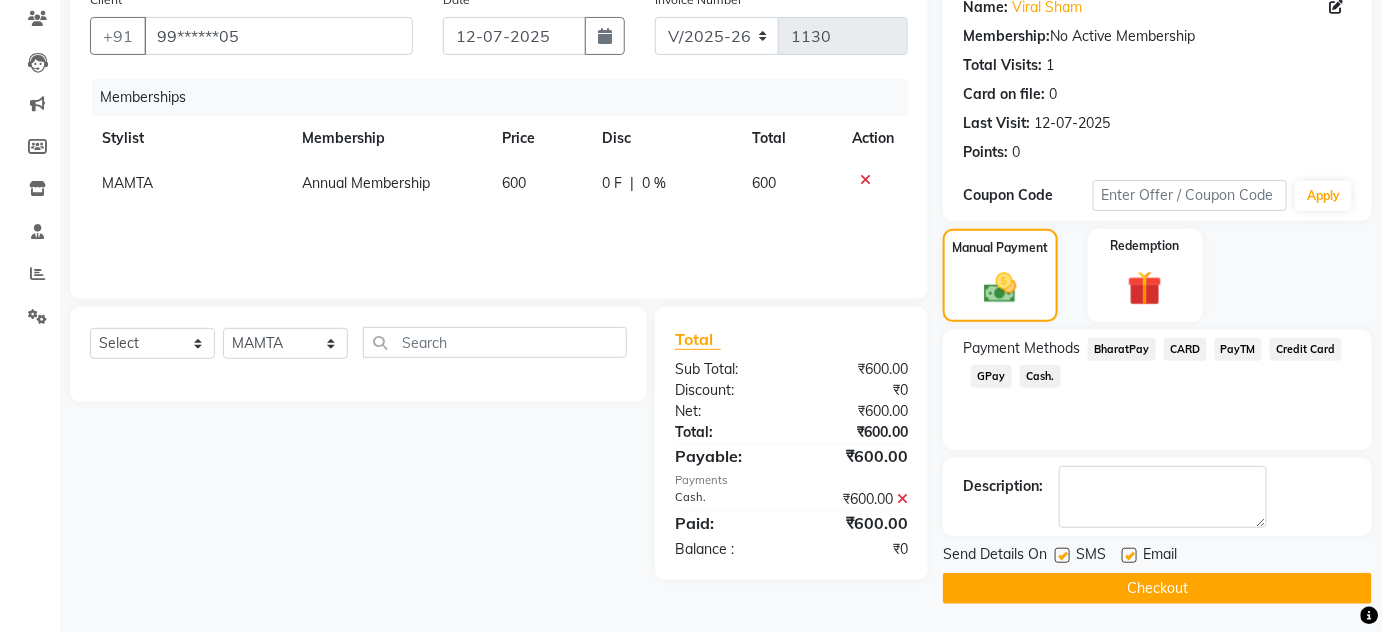 click on "Checkout" 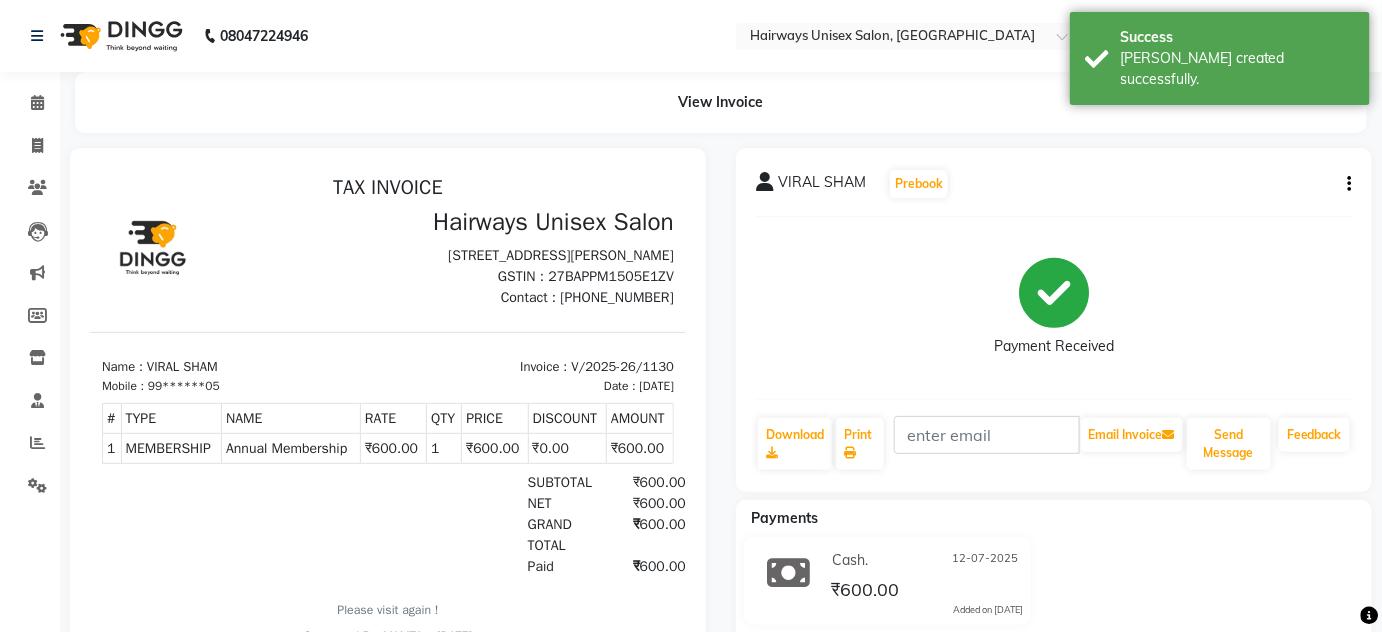 scroll, scrollTop: 0, scrollLeft: 0, axis: both 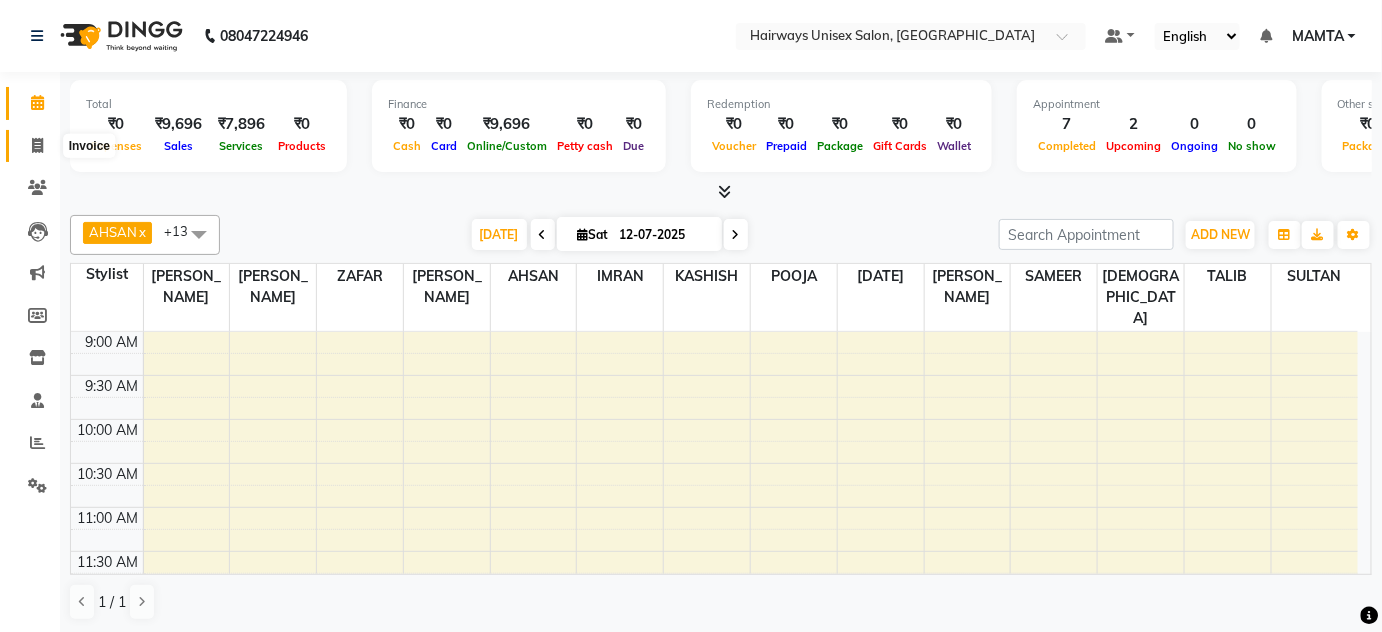 click 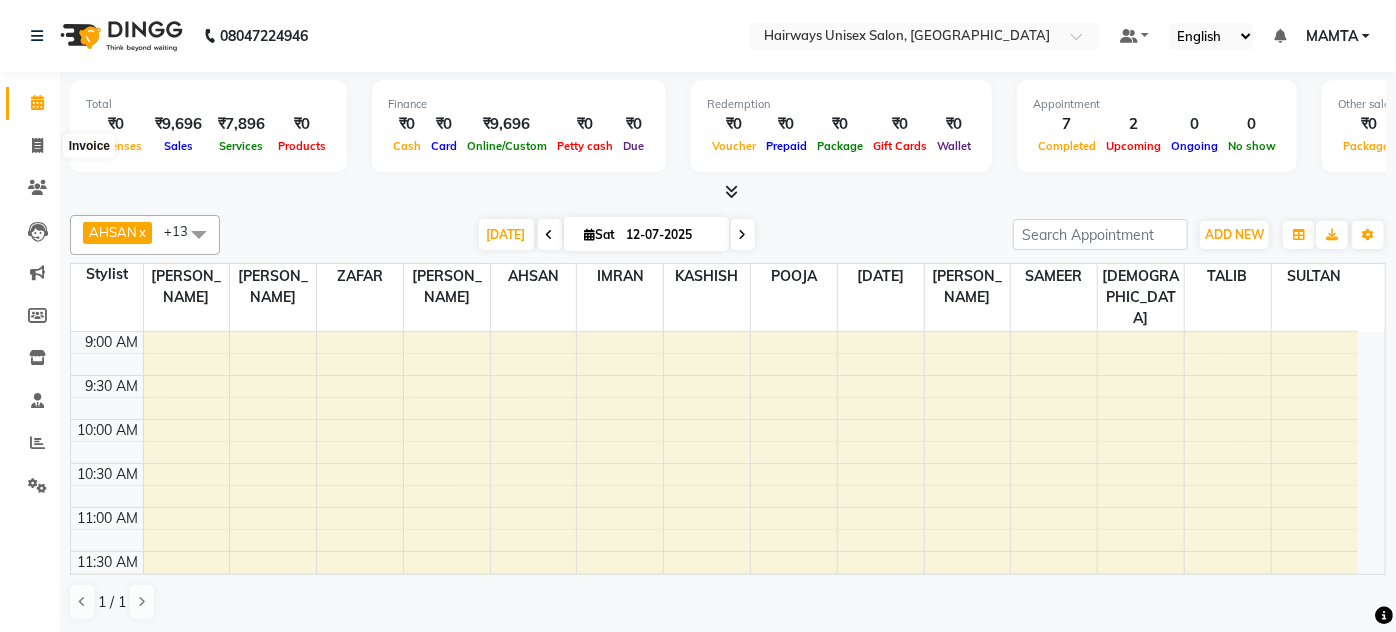 select on "service" 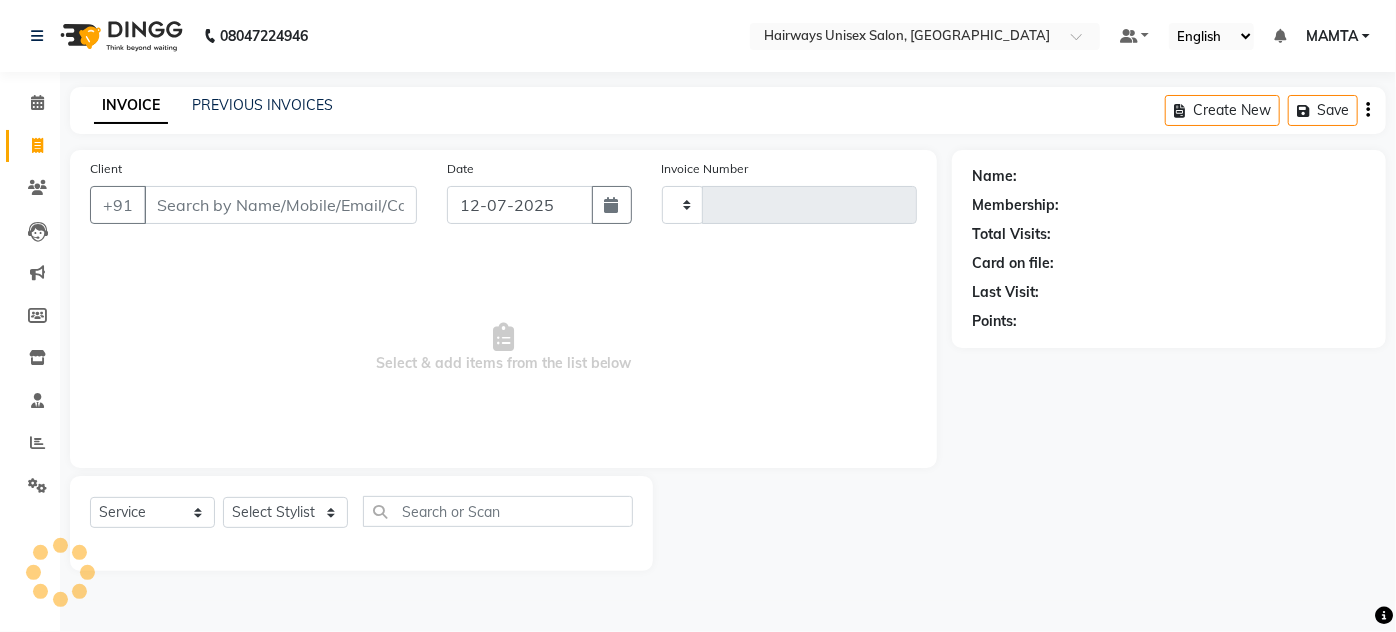 type on "1119" 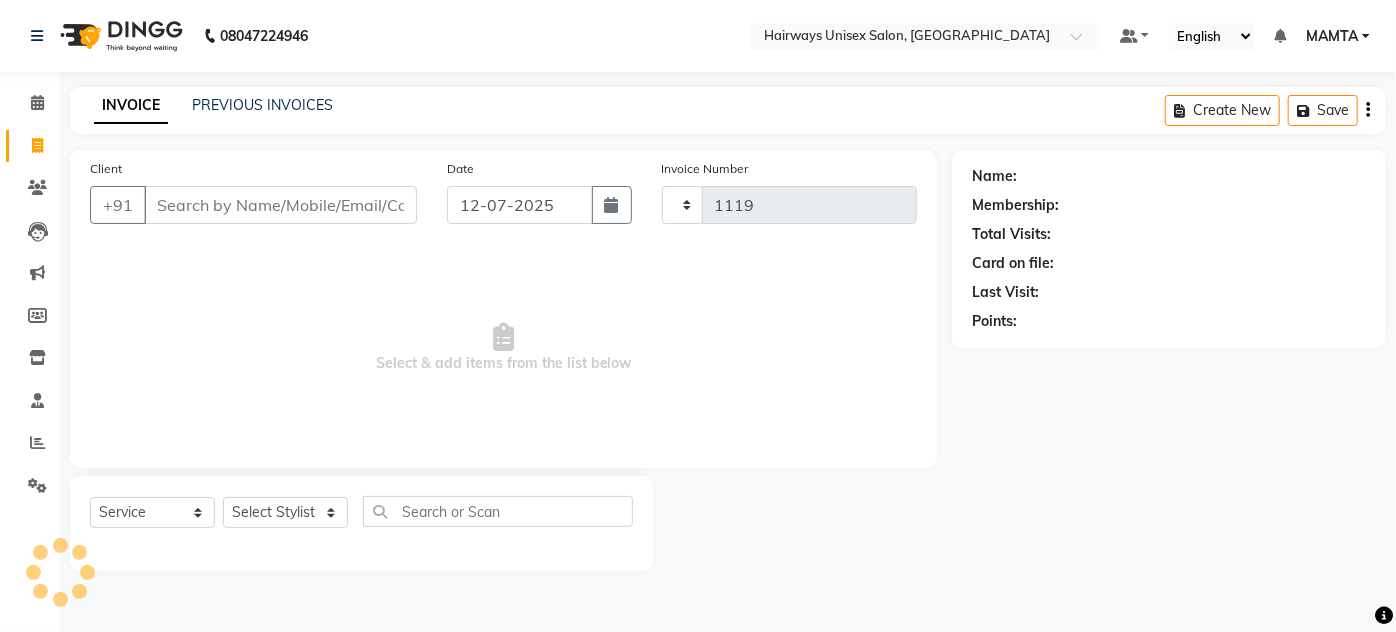 select on "8320" 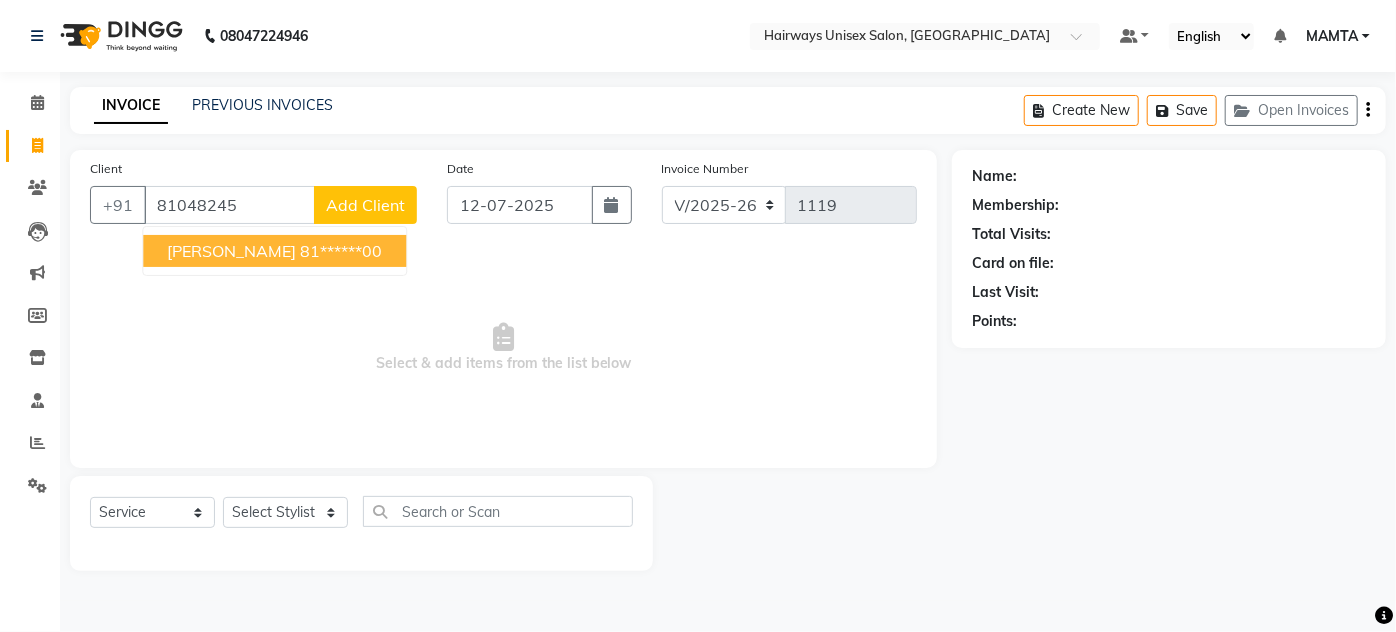 click on "JASH KATARIA" at bounding box center (231, 251) 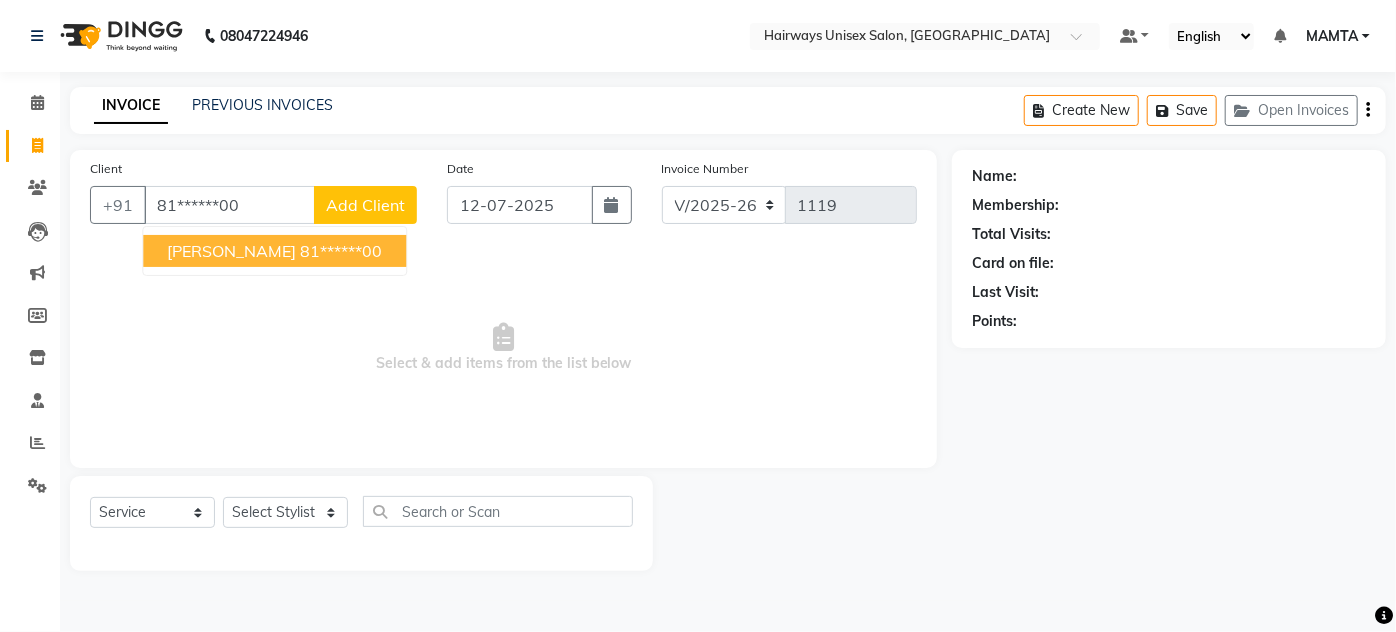 type on "81******00" 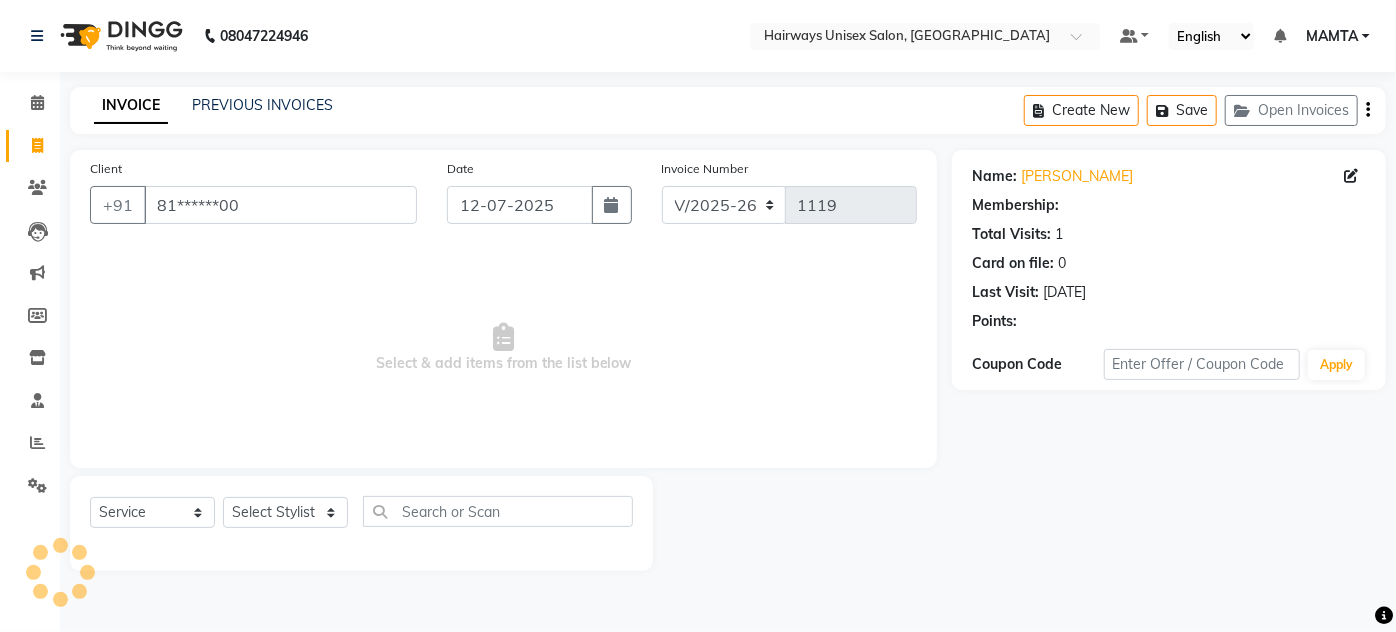 select on "1: Object" 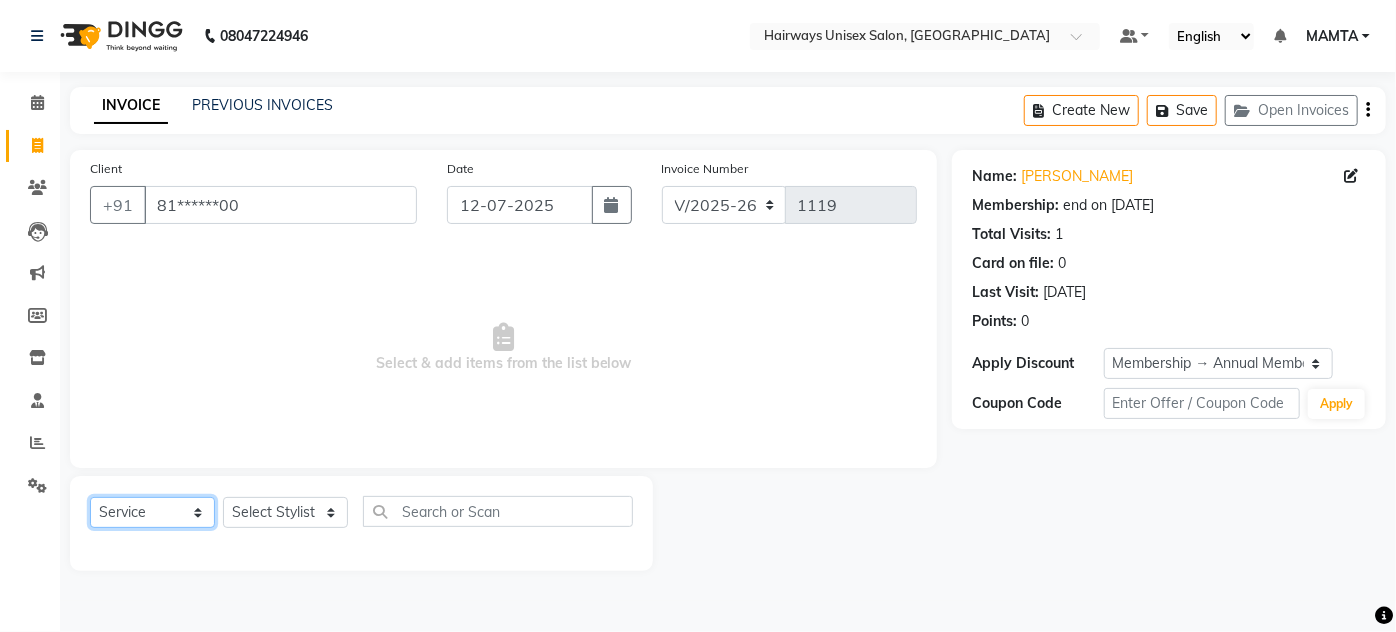 click on "Select  Service  Product  Membership  Package Voucher Prepaid Gift Card" 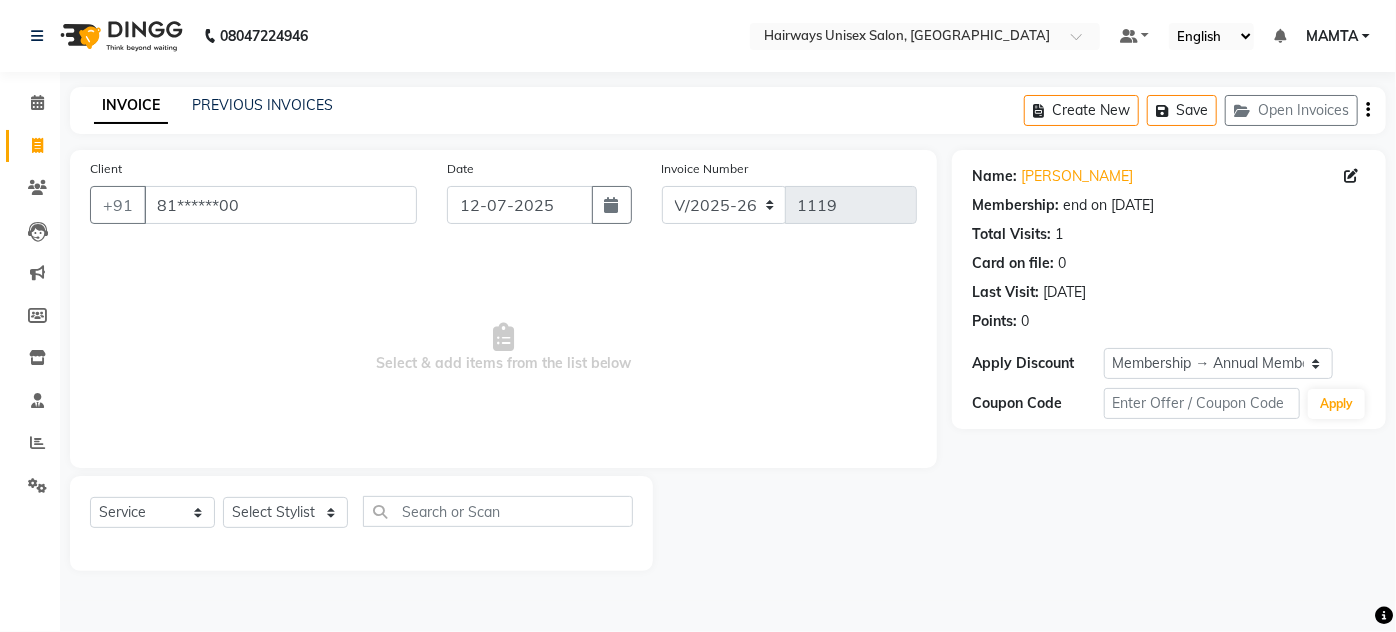 click on "Select & add items from the list below" at bounding box center [503, 348] 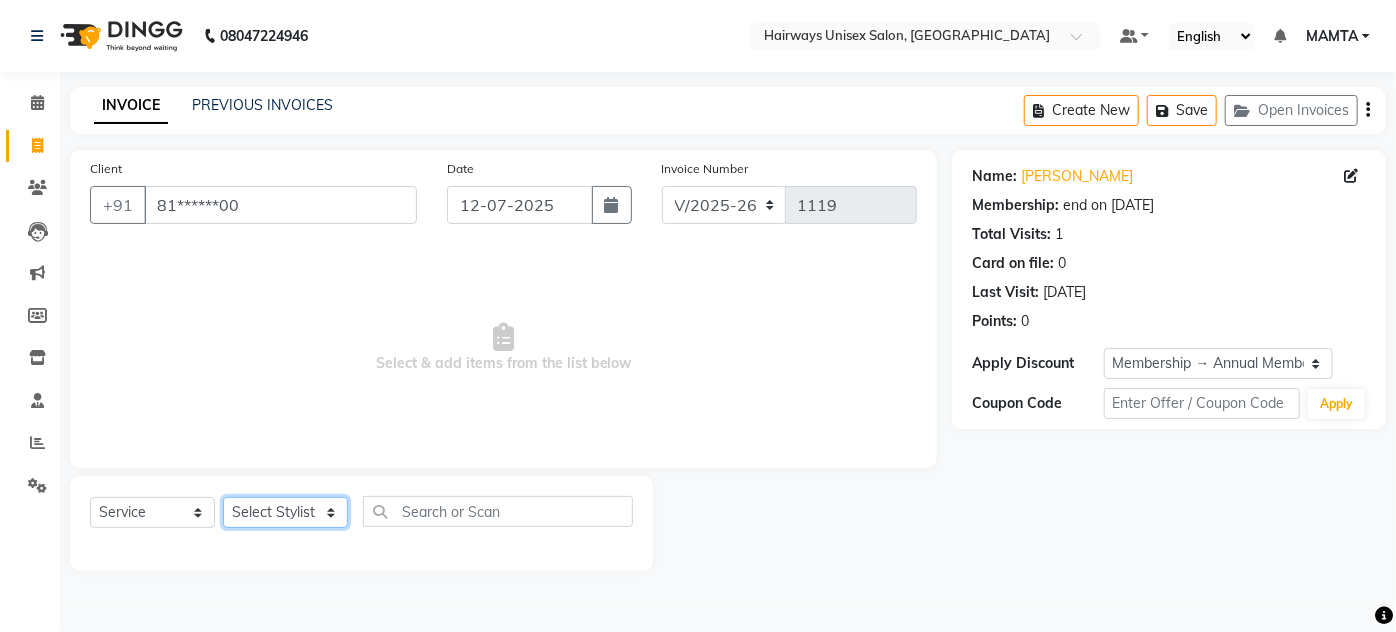click on "Select Stylist [PERSON_NAME] [PERSON_NAME] [PERSON_NAME] MAMTA POOJA [PERSON_NAME][DATE] [PERSON_NAME] [PERSON_NAME] [PERSON_NAME]" 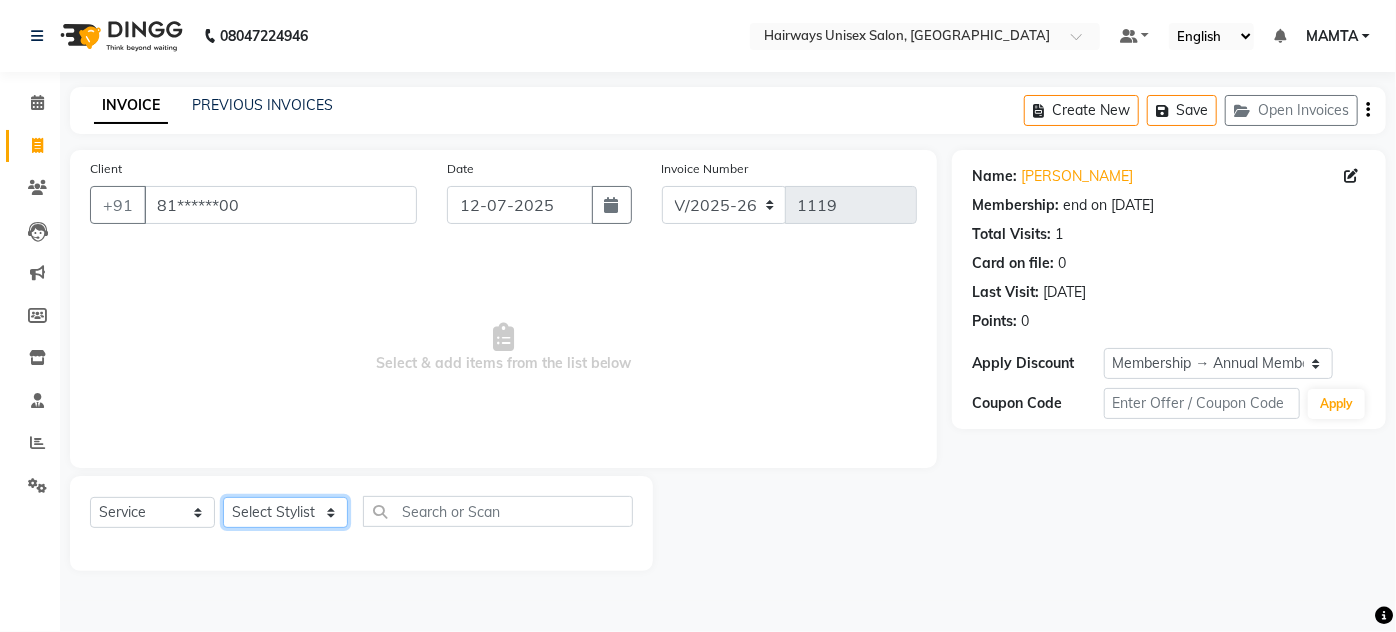 select on "80508" 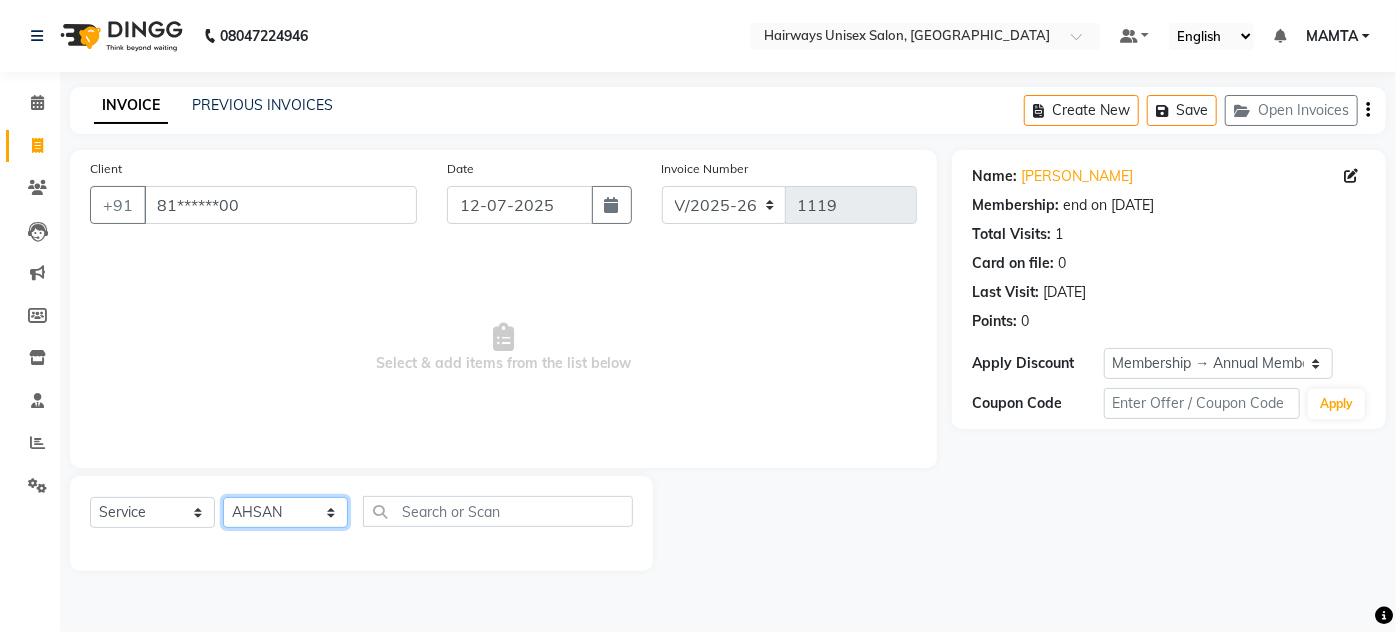 click on "Select Stylist [PERSON_NAME] [PERSON_NAME] [PERSON_NAME] MAMTA POOJA [PERSON_NAME][DATE] [PERSON_NAME] [PERSON_NAME] [PERSON_NAME]" 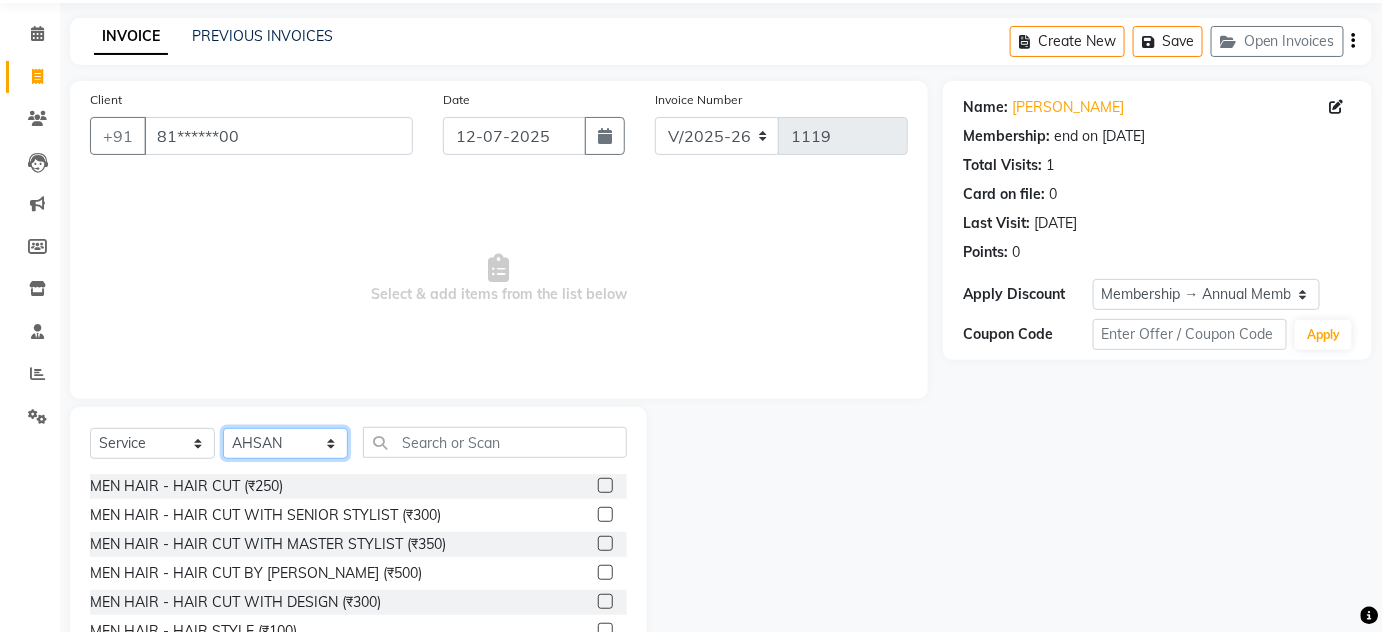 scroll, scrollTop: 168, scrollLeft: 0, axis: vertical 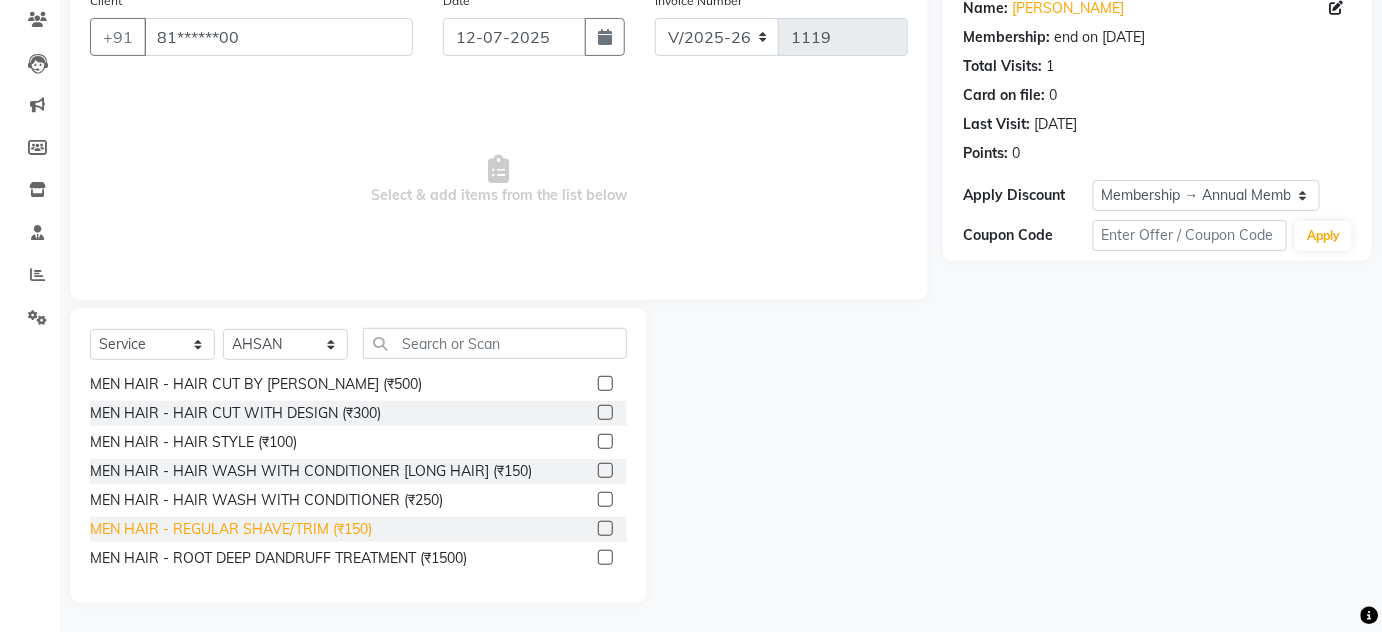 click on "MEN HAIR - REGULAR SHAVE/TRIM (₹150)" 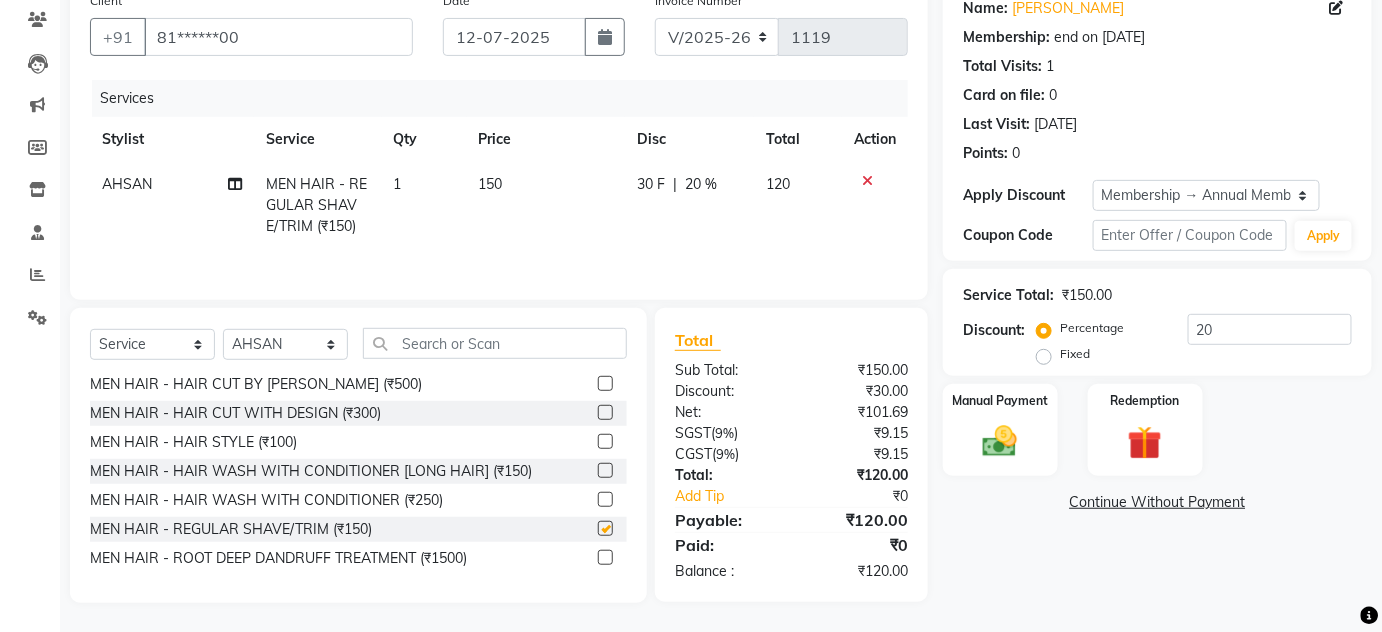 checkbox on "false" 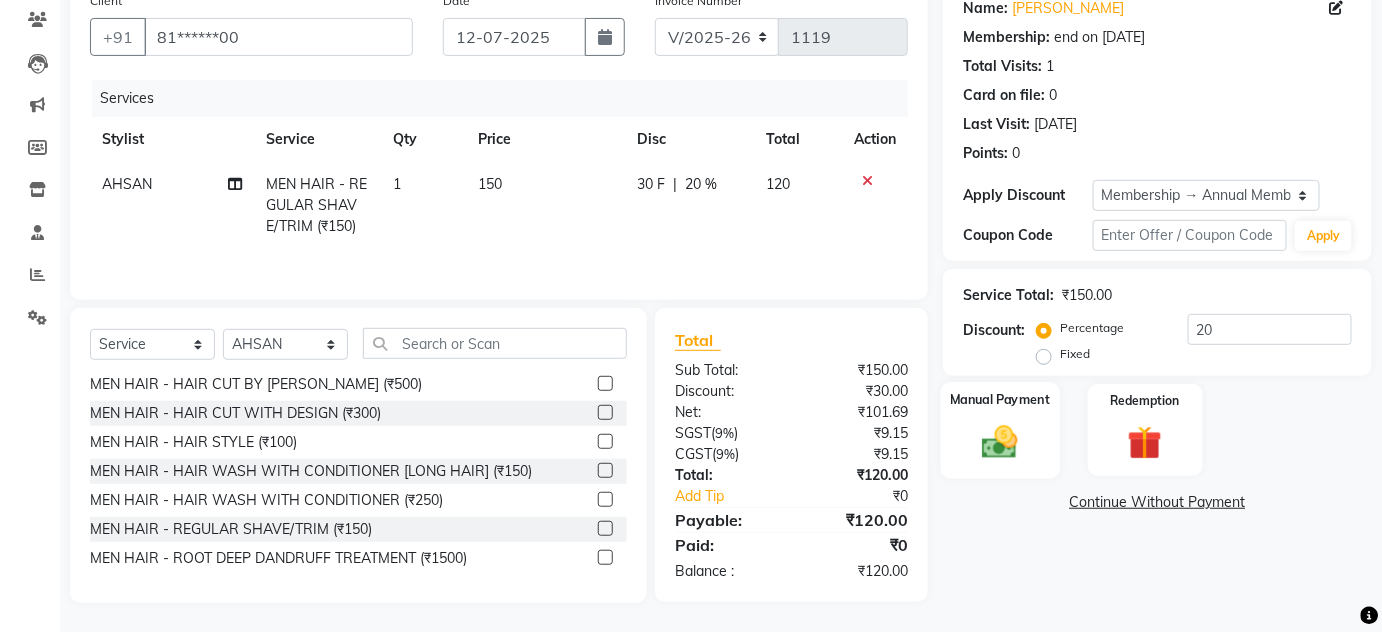 click 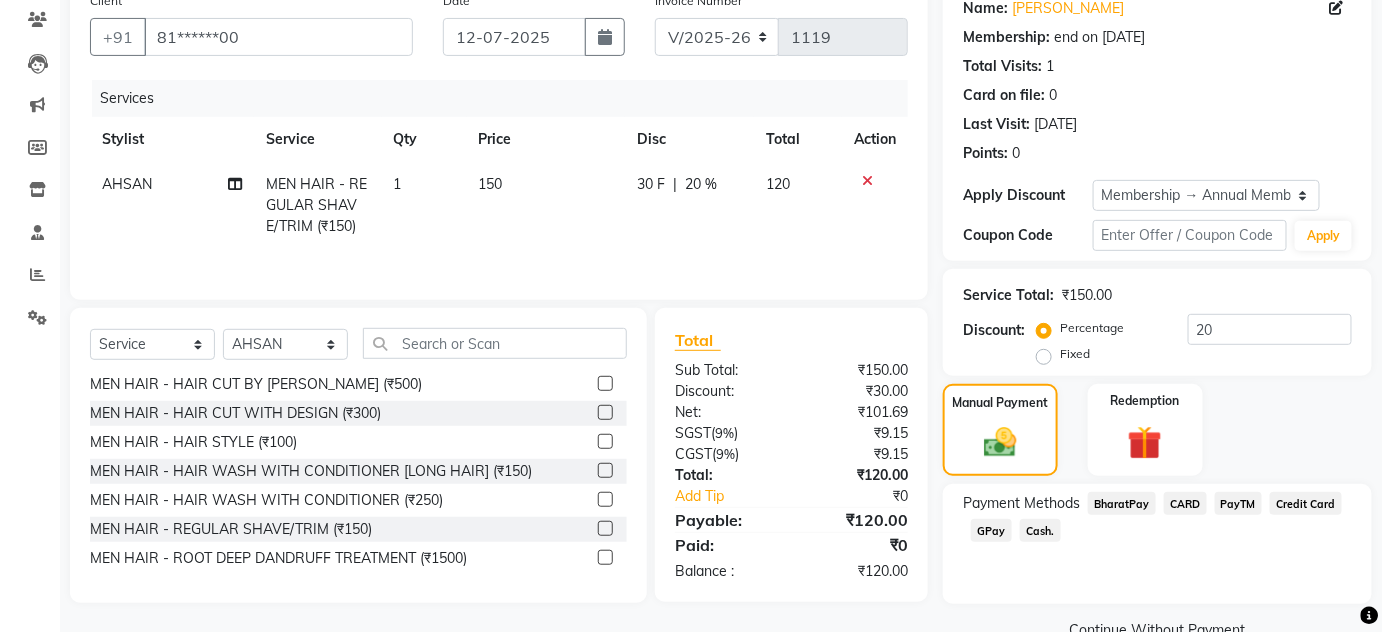 click on "Cash." 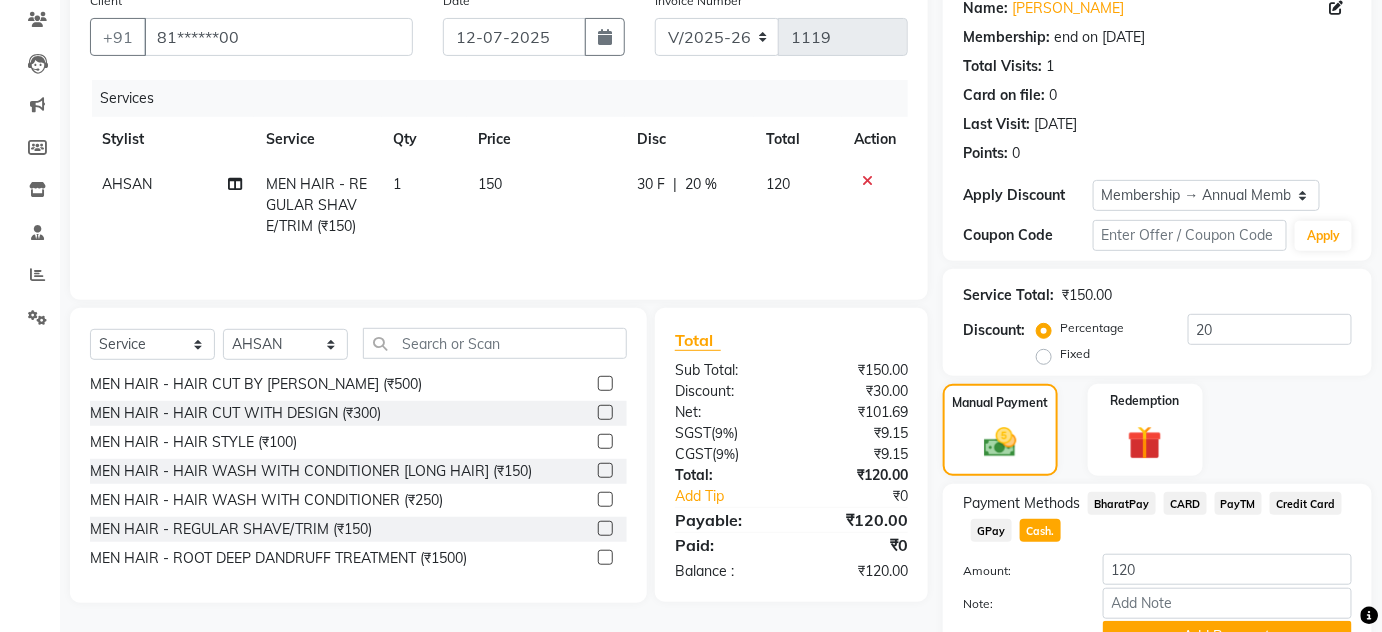 scroll, scrollTop: 0, scrollLeft: 0, axis: both 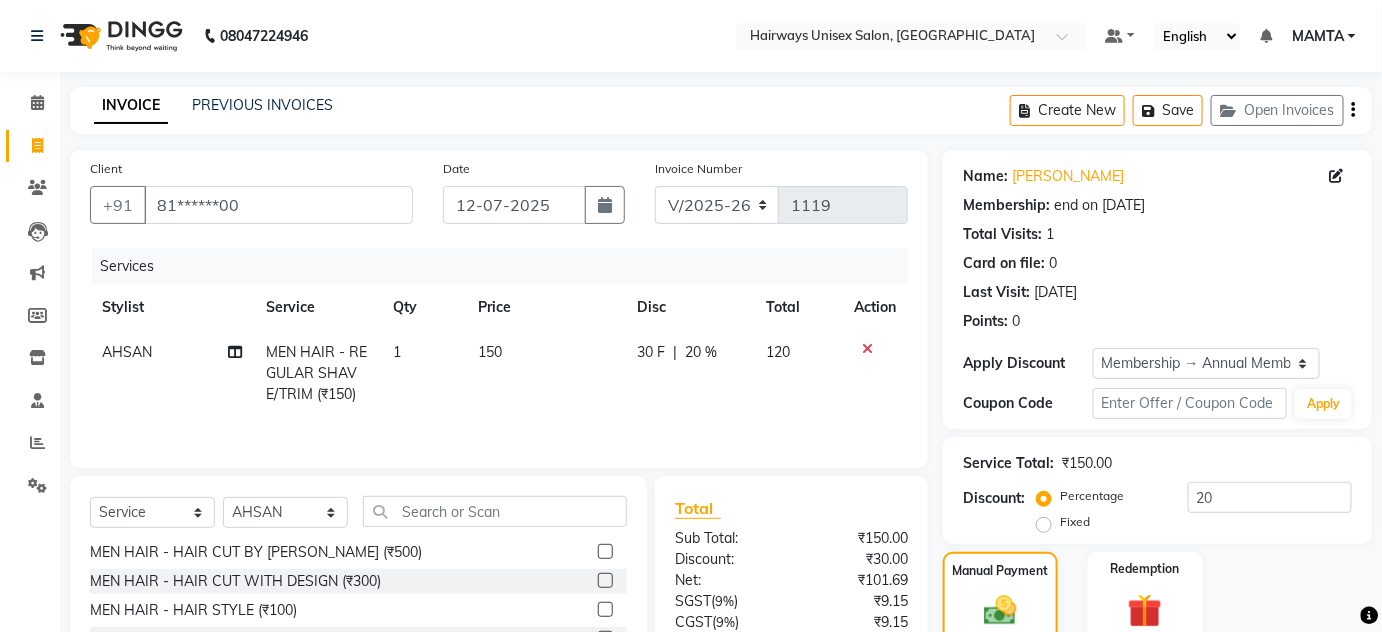 click 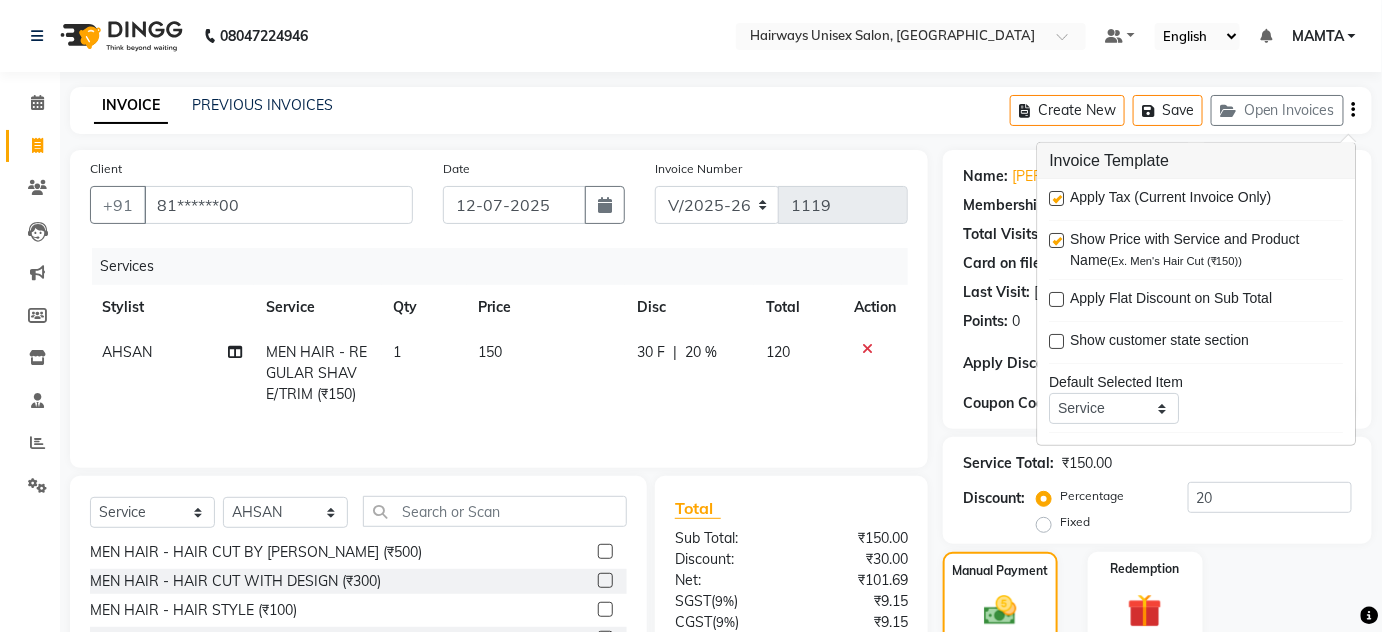 click at bounding box center (1057, 198) 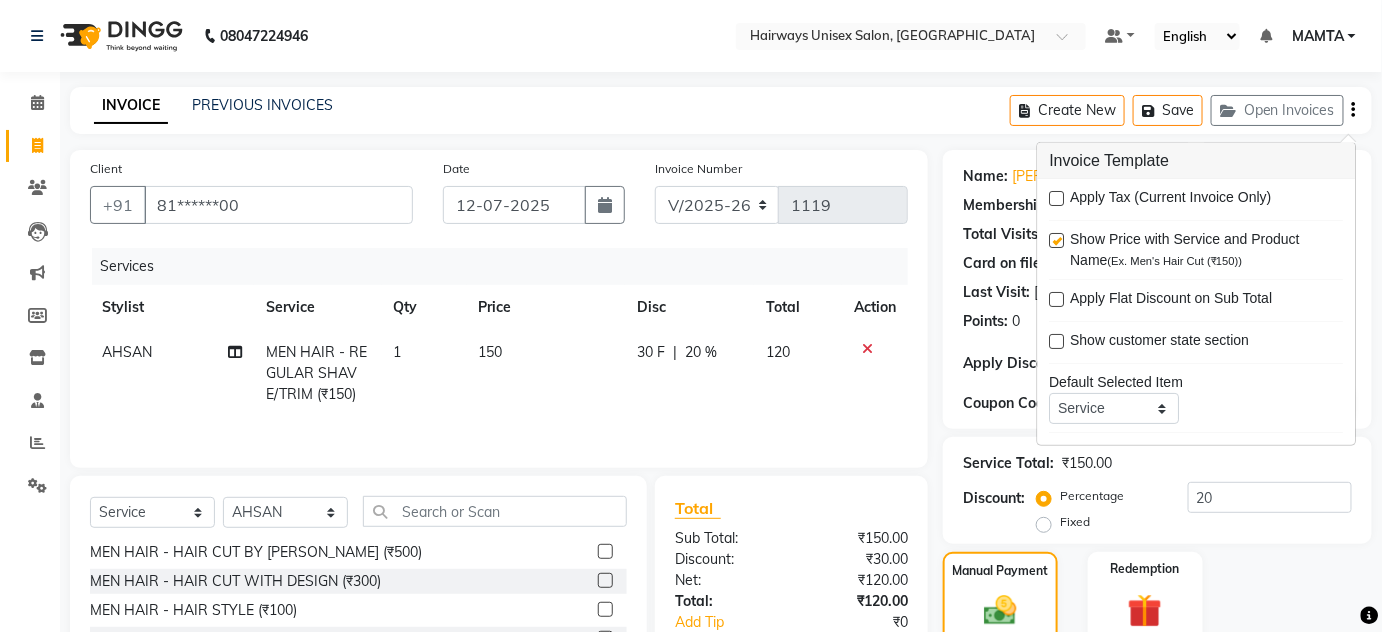 click on "INVOICE PREVIOUS INVOICES Create New   Save   Open Invoices" 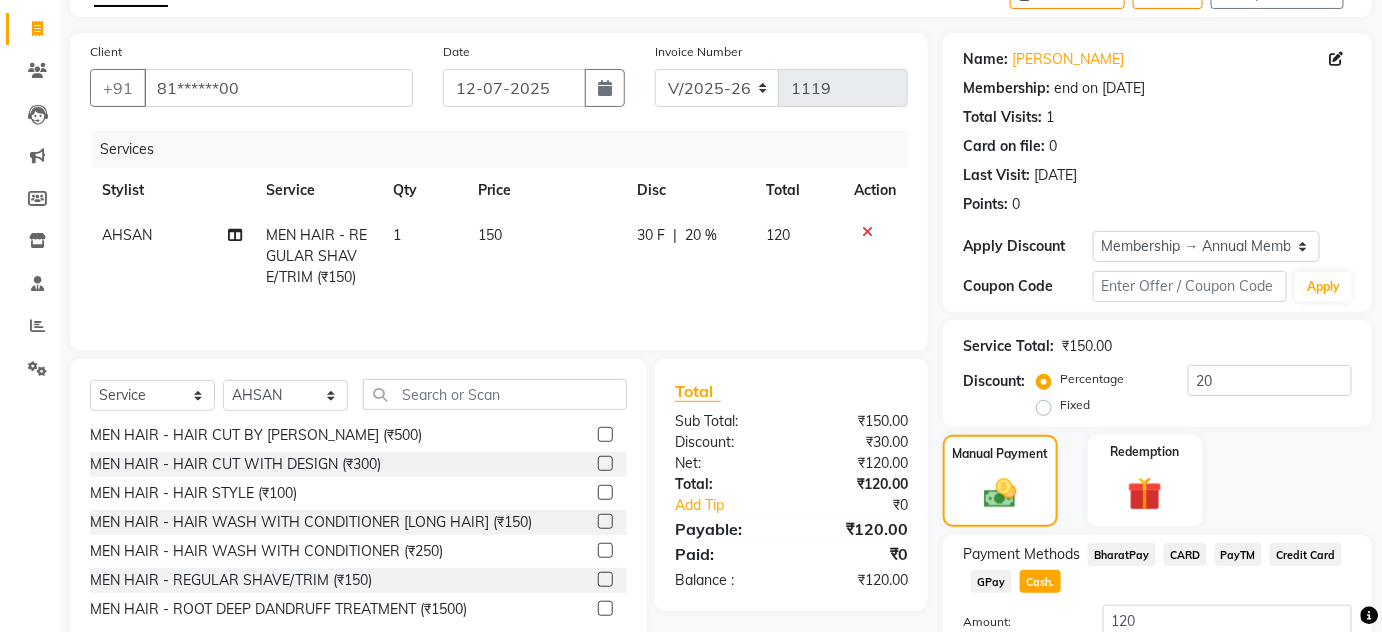 scroll, scrollTop: 266, scrollLeft: 0, axis: vertical 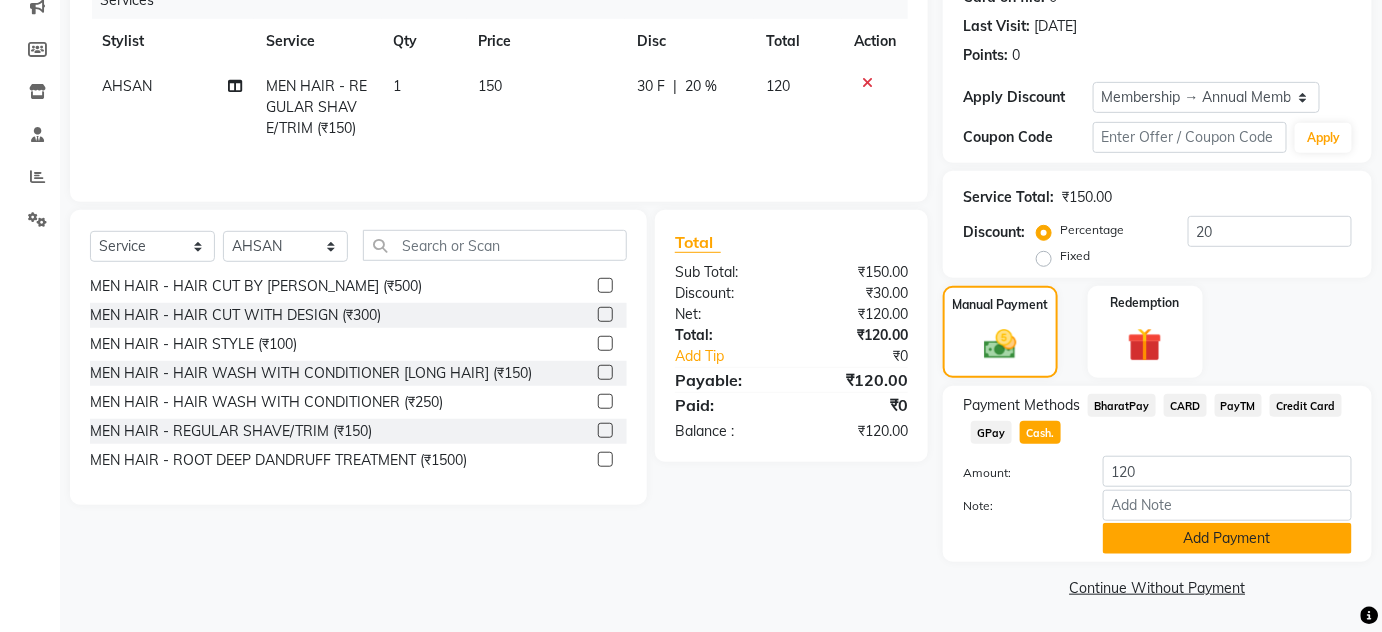click on "Add Payment" 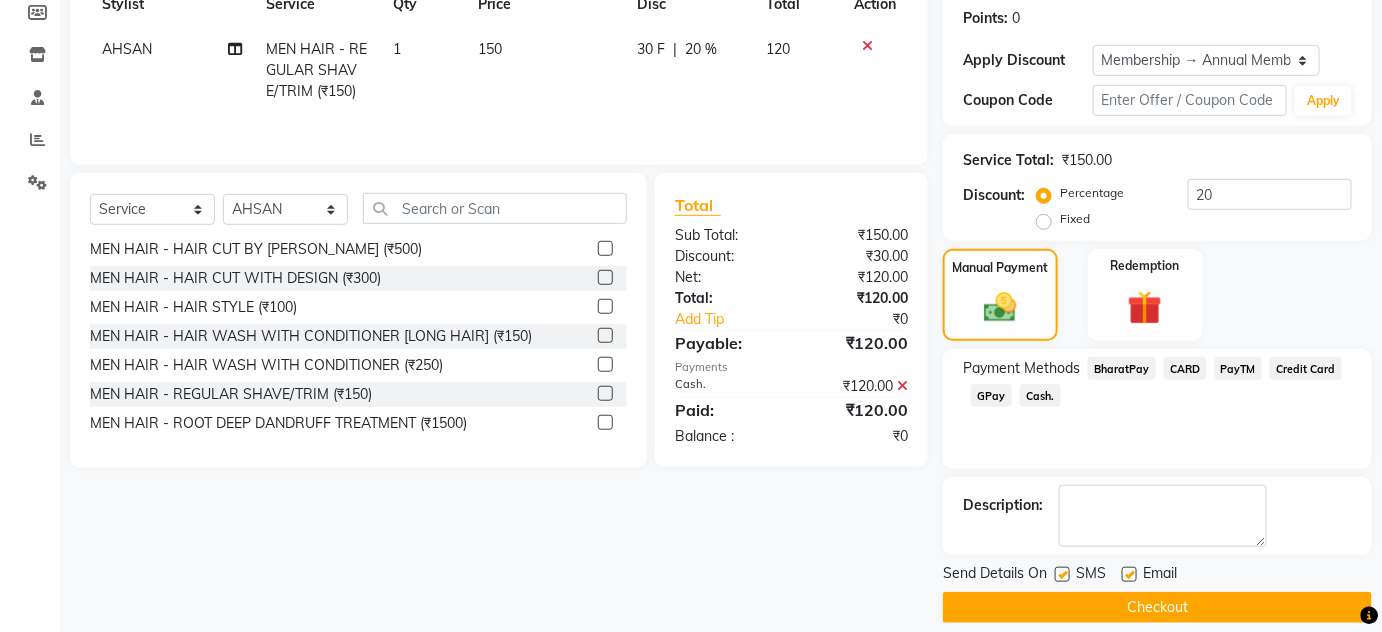 scroll, scrollTop: 322, scrollLeft: 0, axis: vertical 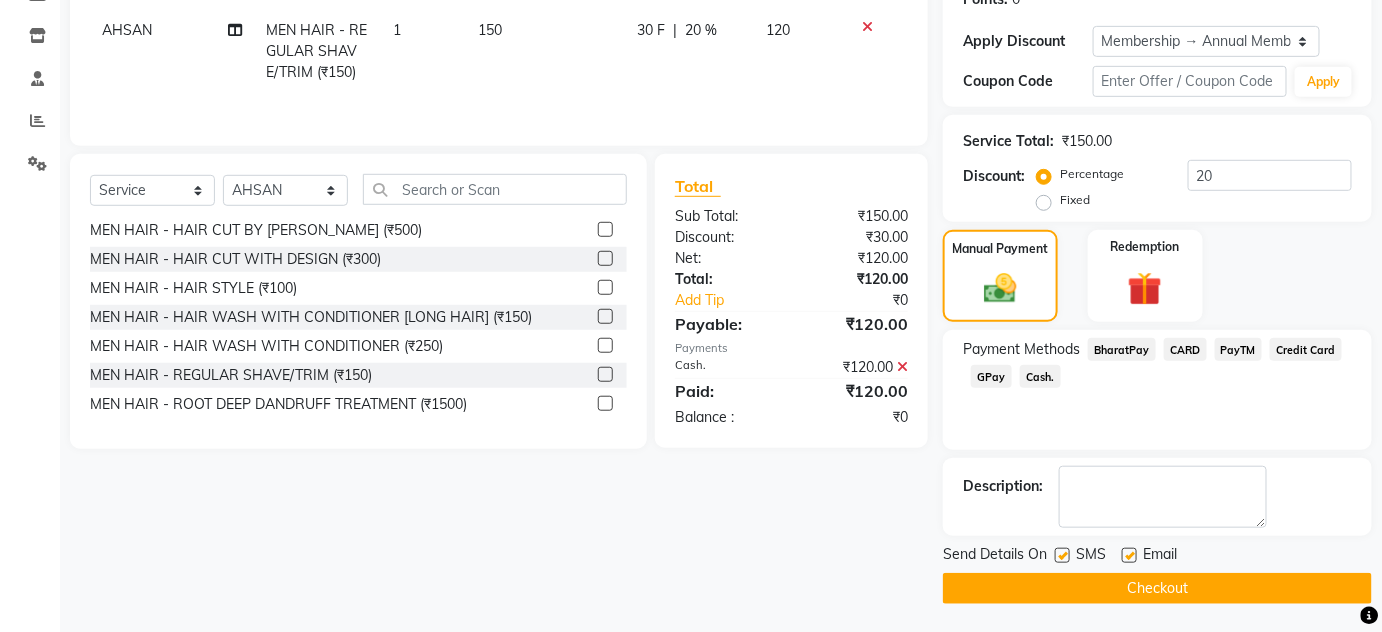 click 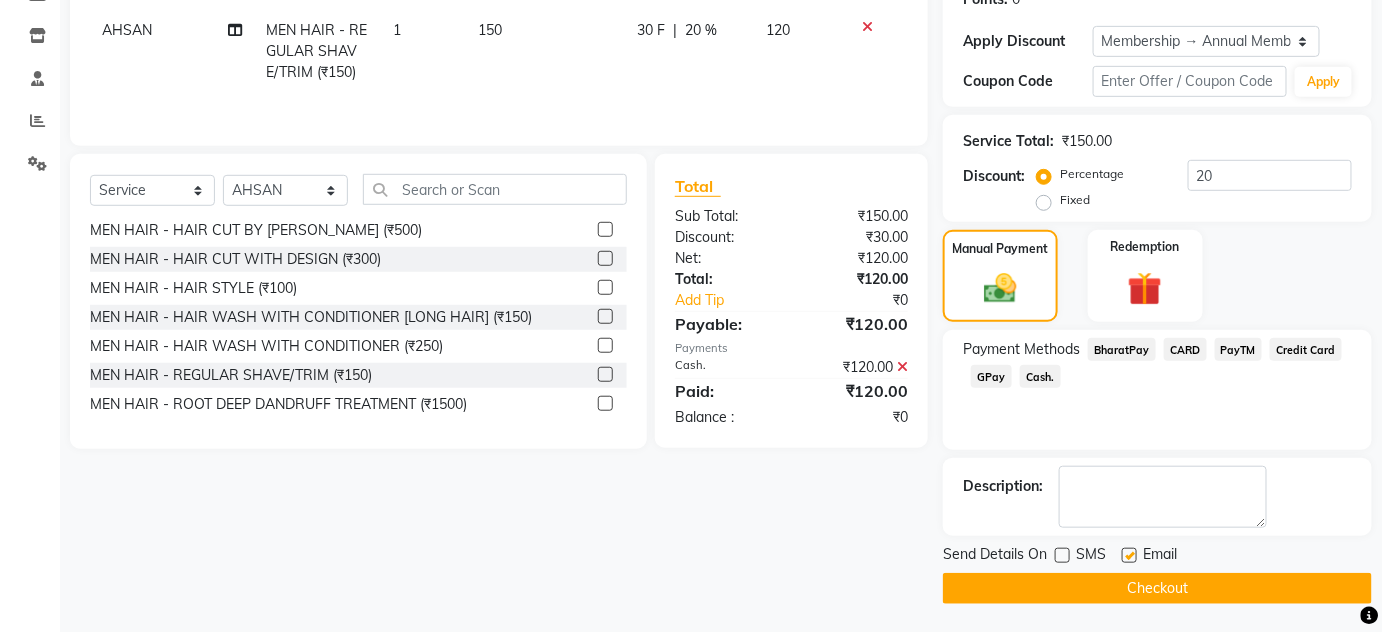 click 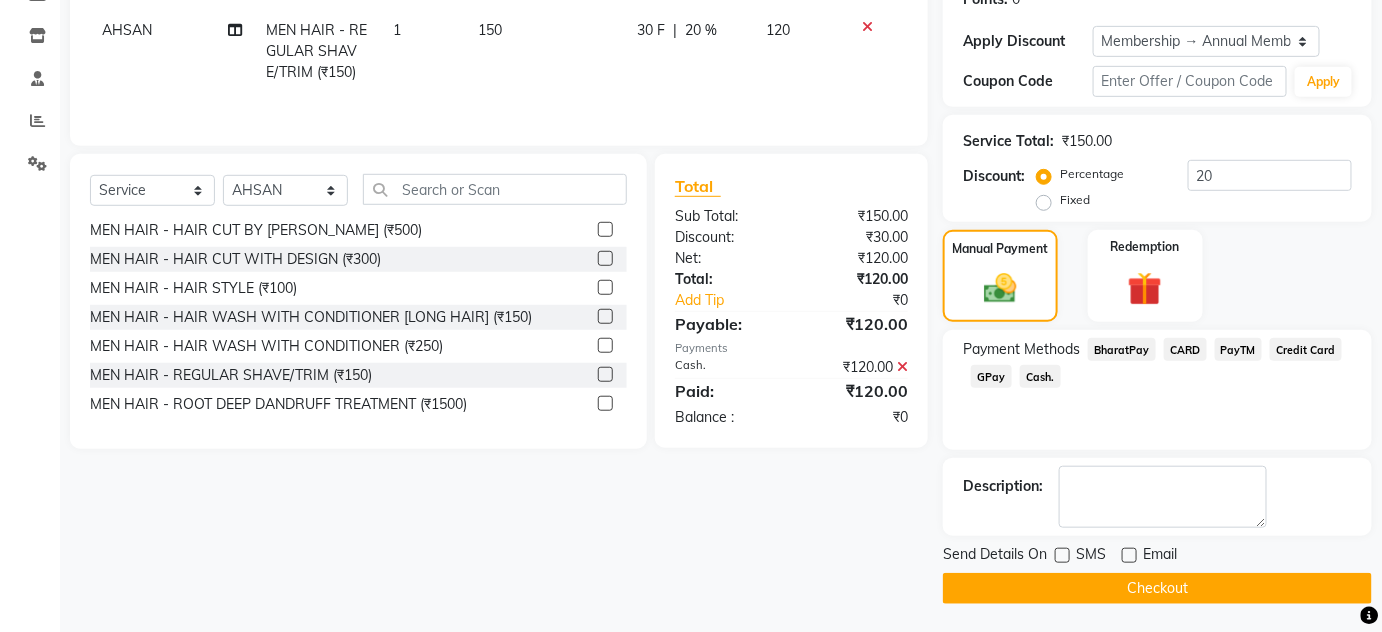 click on "Checkout" 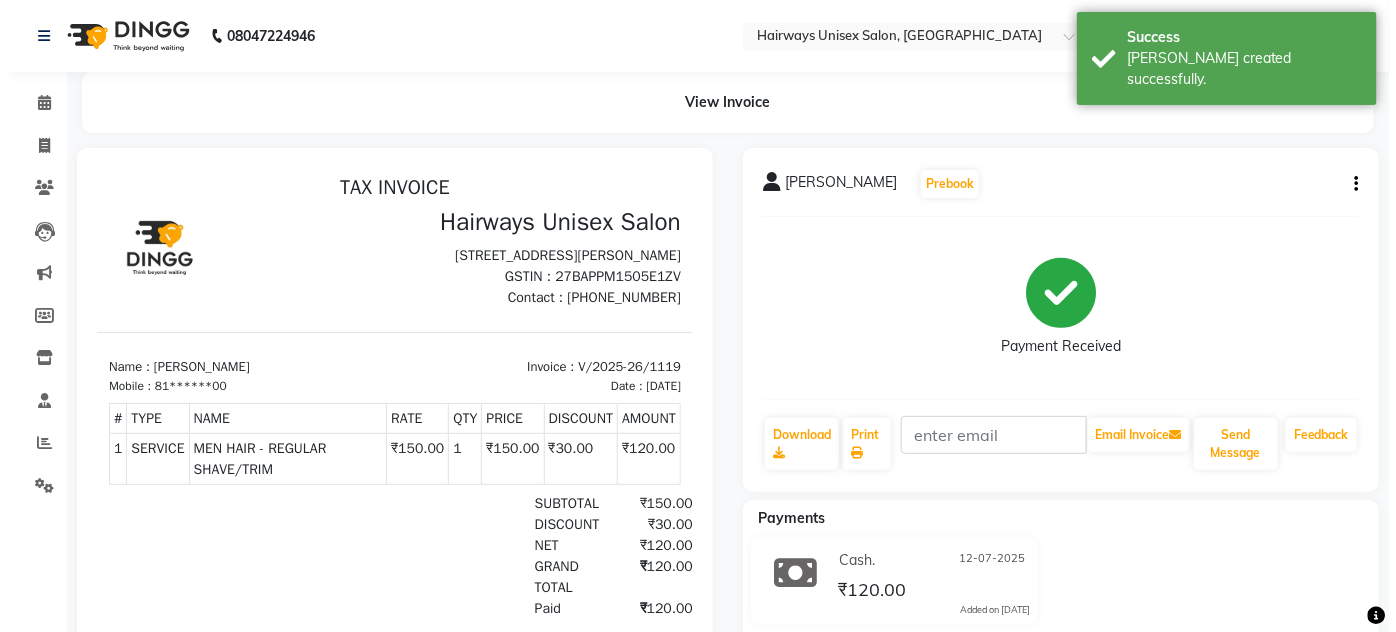 scroll, scrollTop: 0, scrollLeft: 0, axis: both 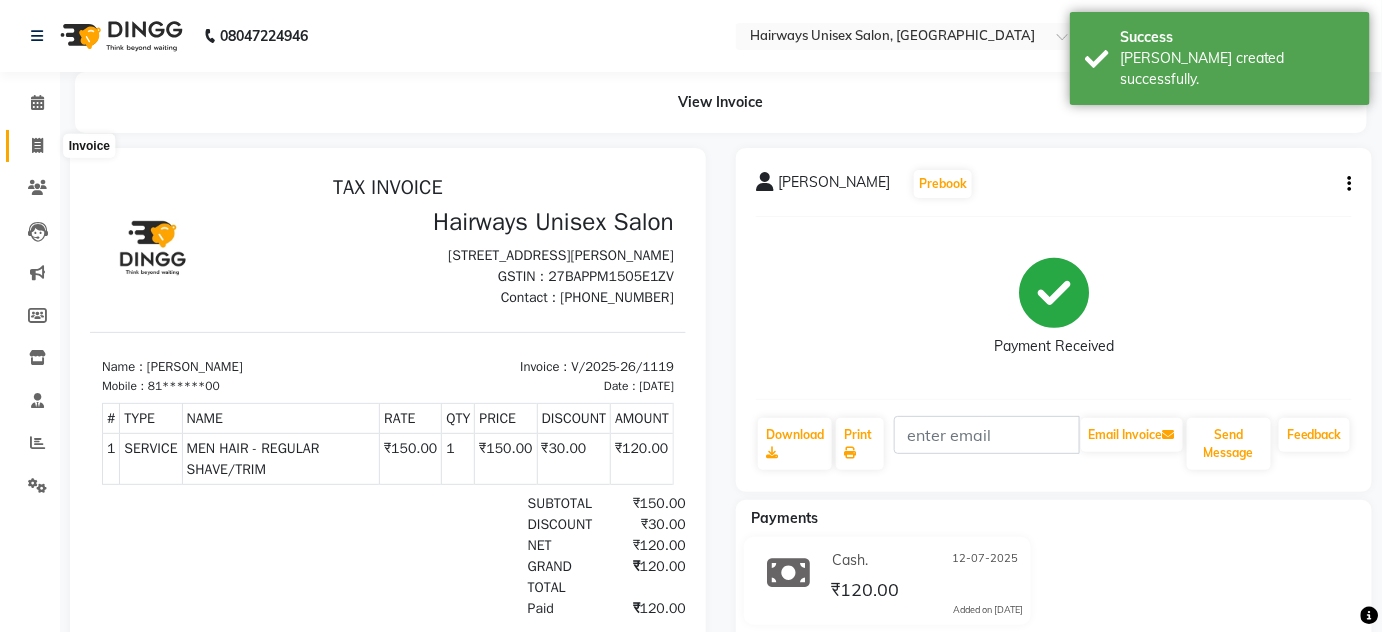 click 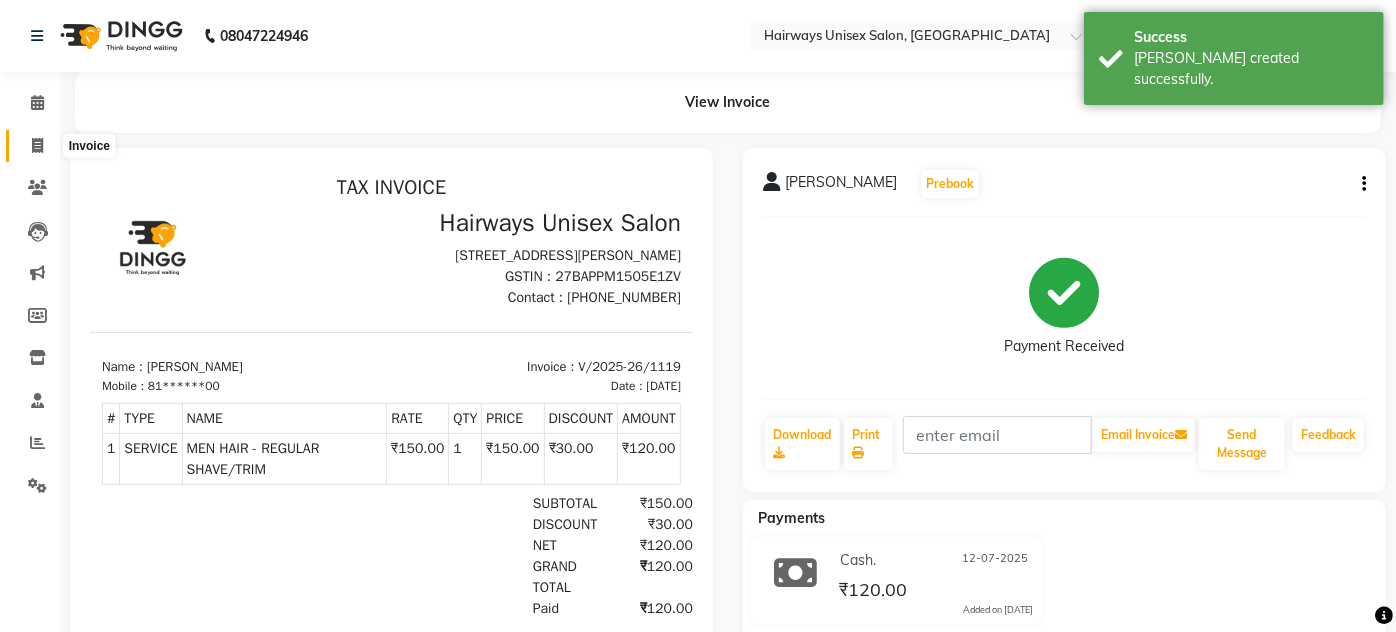 select on "8320" 